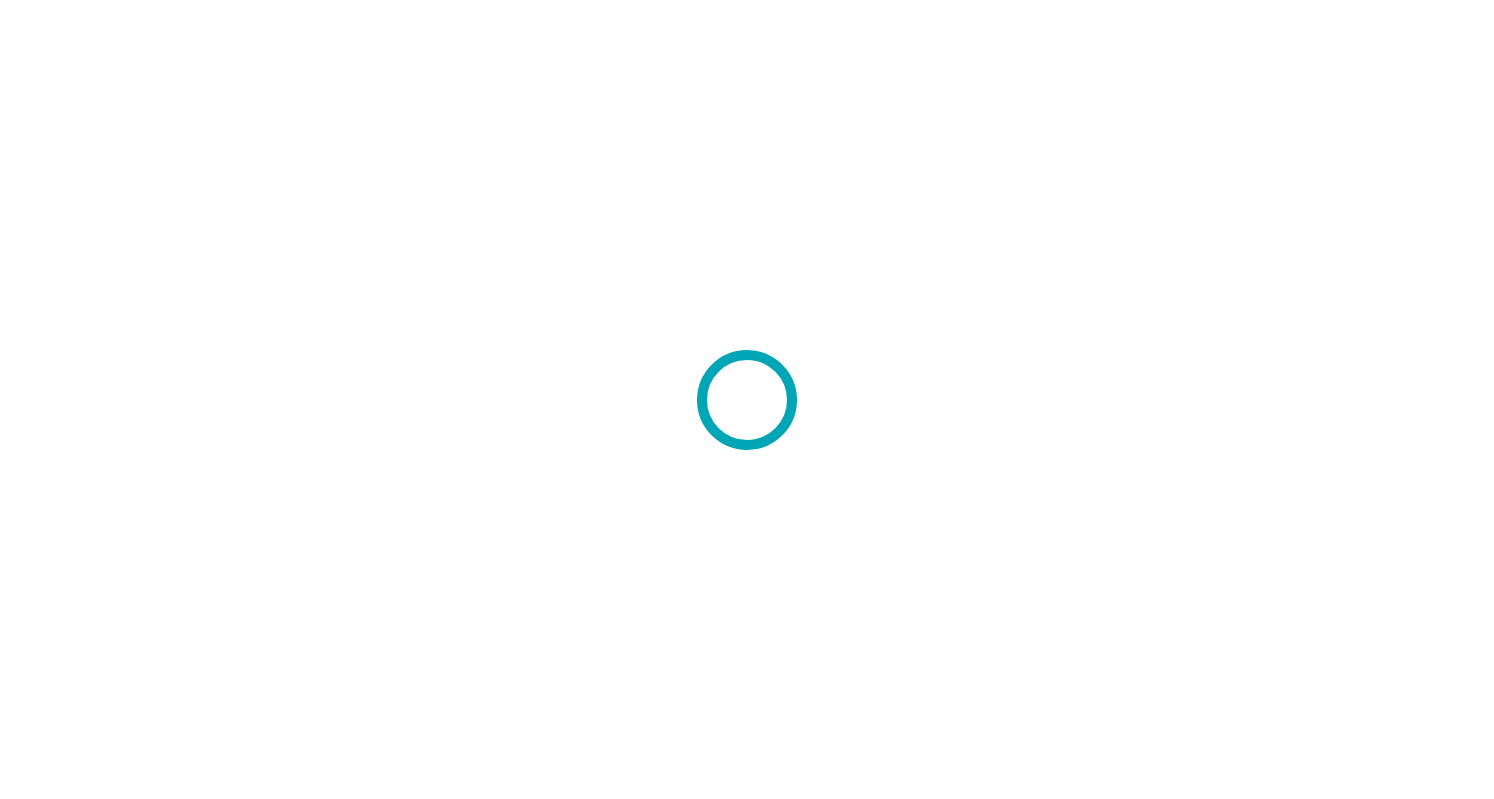 scroll, scrollTop: 0, scrollLeft: 0, axis: both 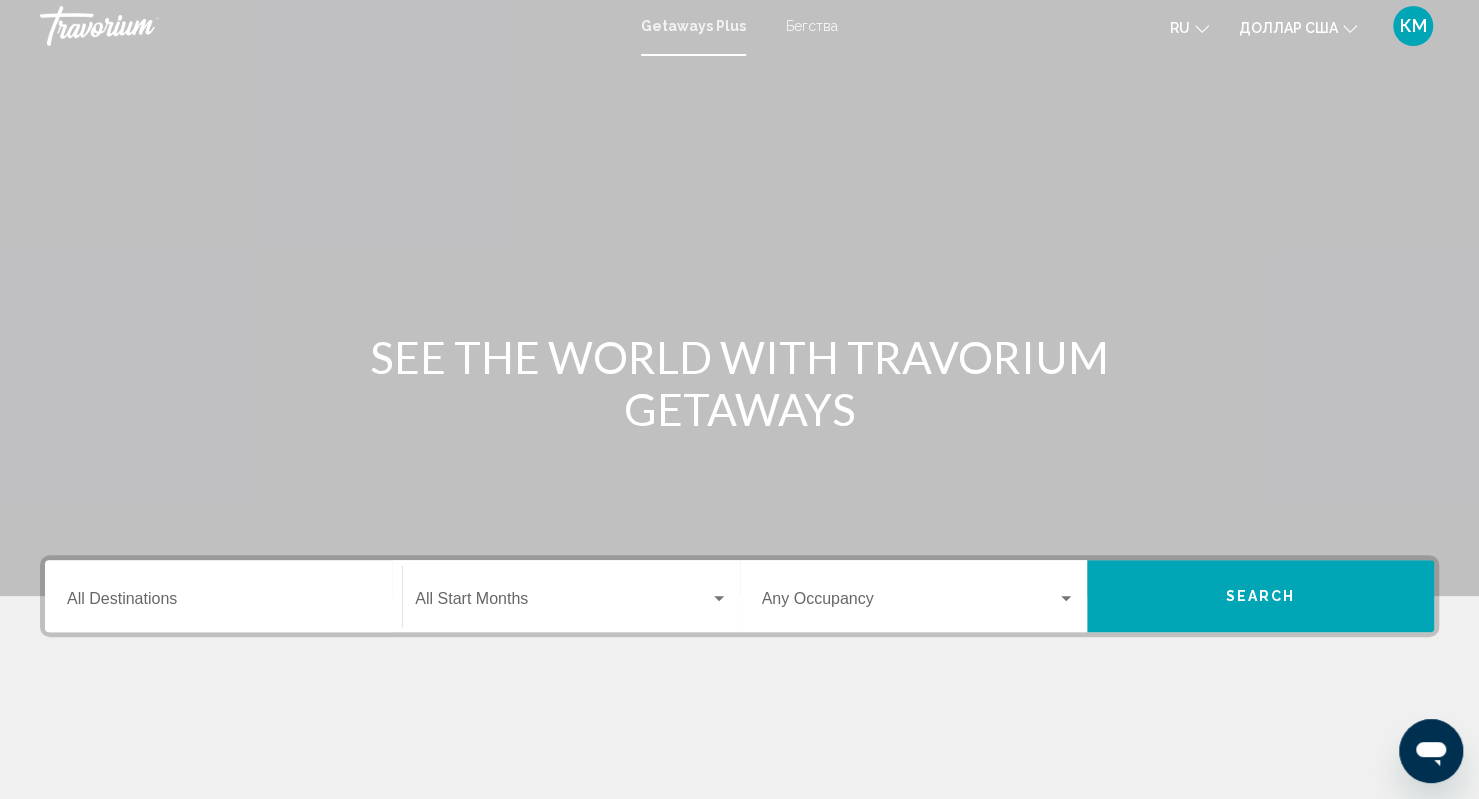 click on "Бегства" at bounding box center (802, 26) 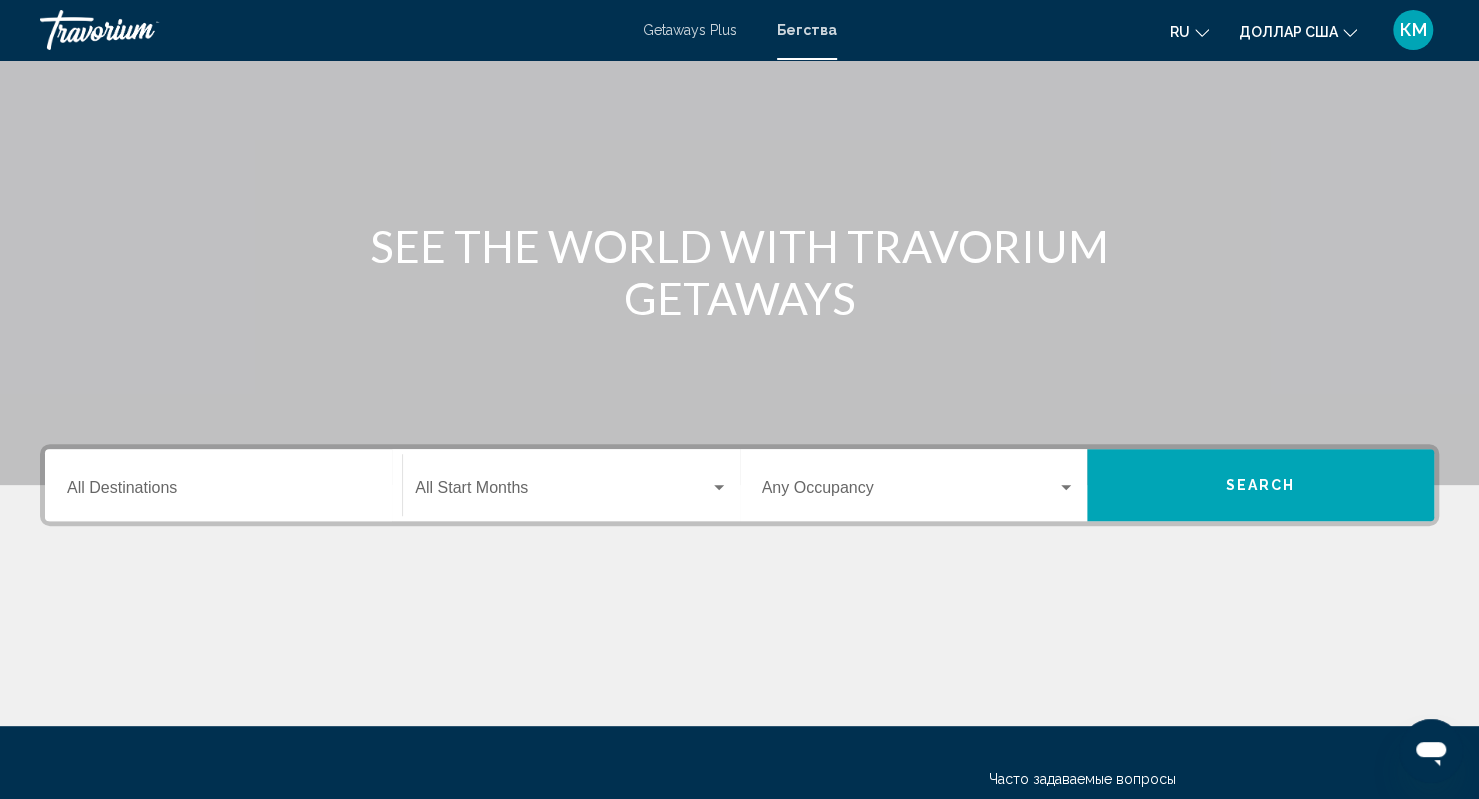 scroll, scrollTop: 117, scrollLeft: 0, axis: vertical 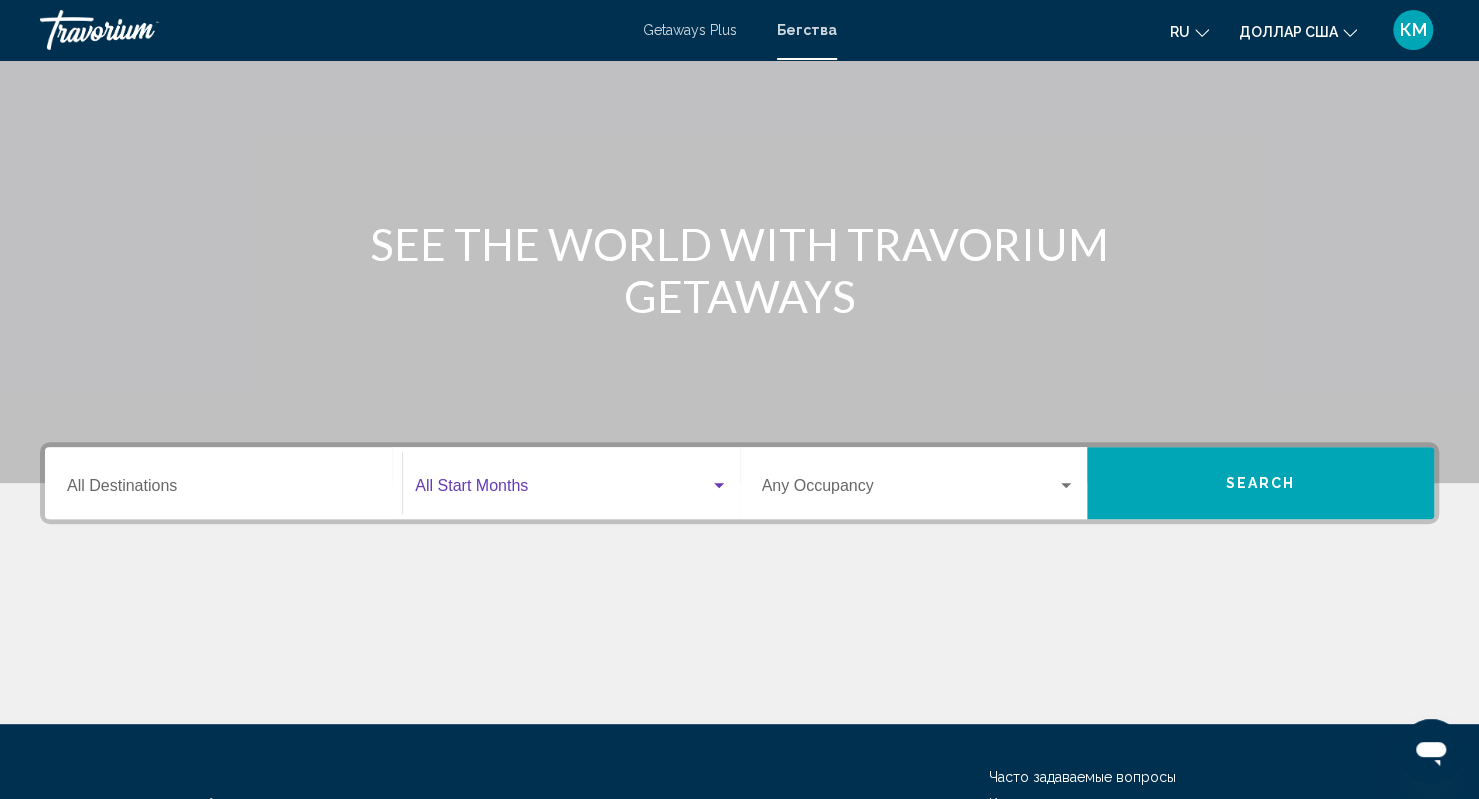 click at bounding box center [562, 490] 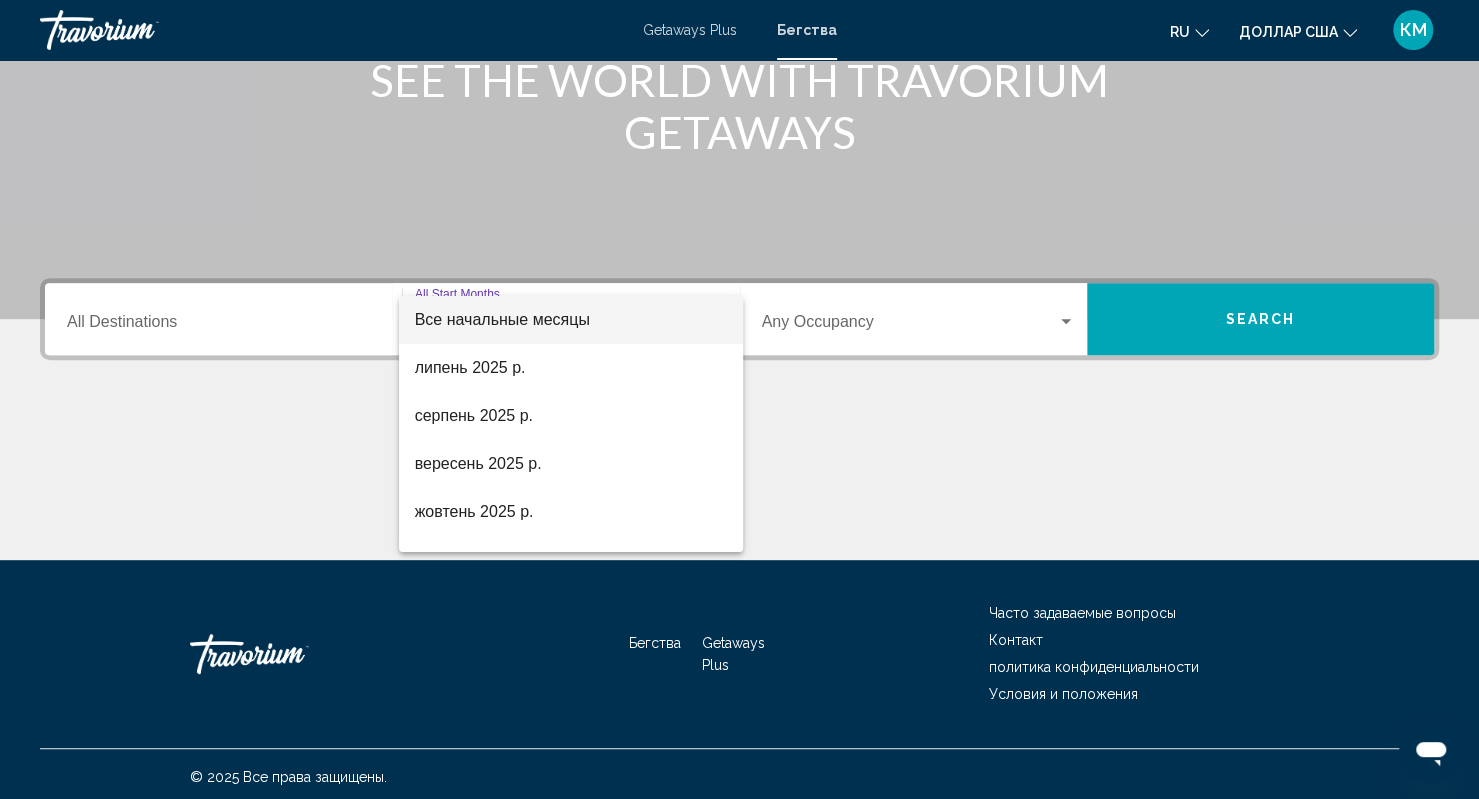 scroll, scrollTop: 286, scrollLeft: 0, axis: vertical 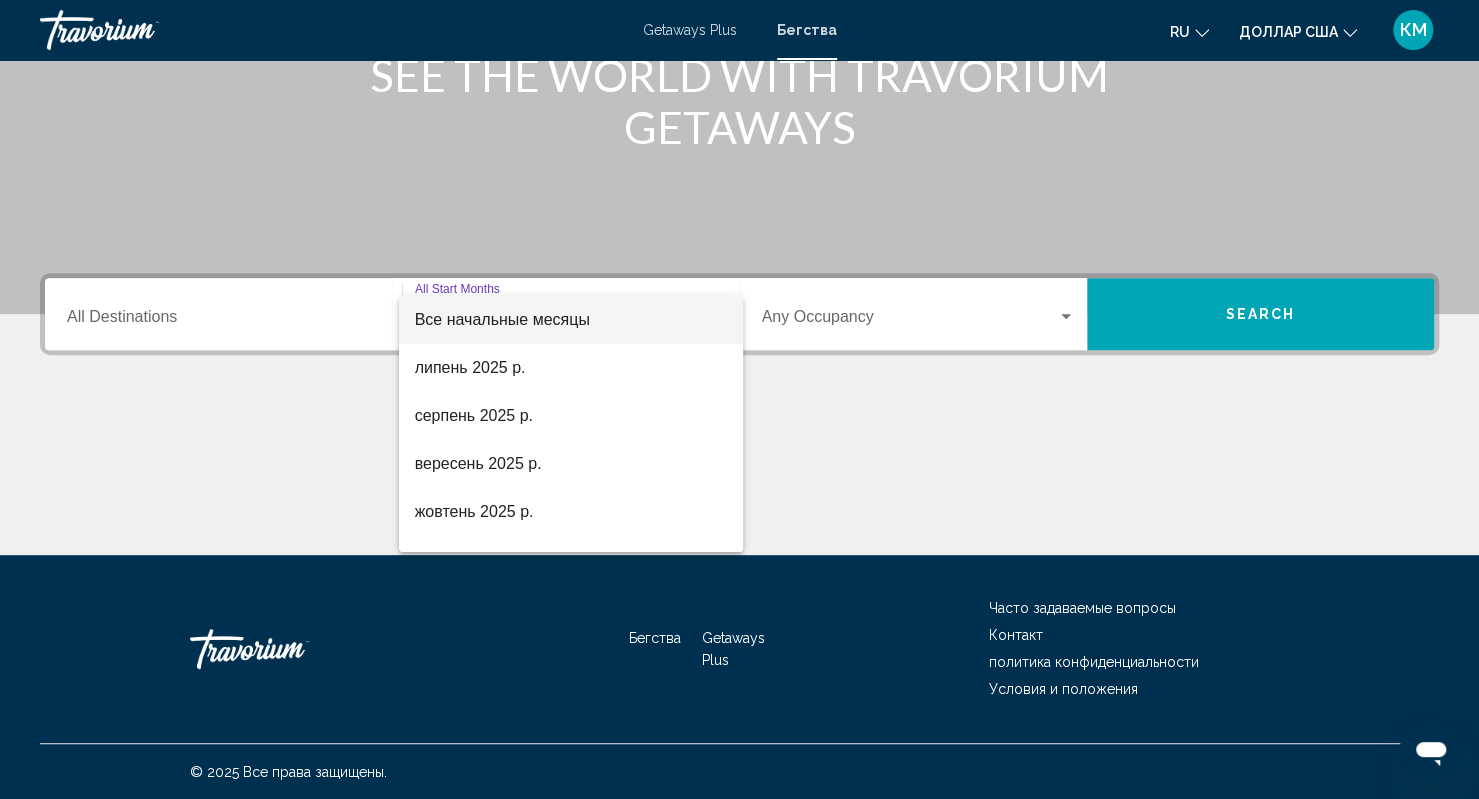 click at bounding box center (739, 399) 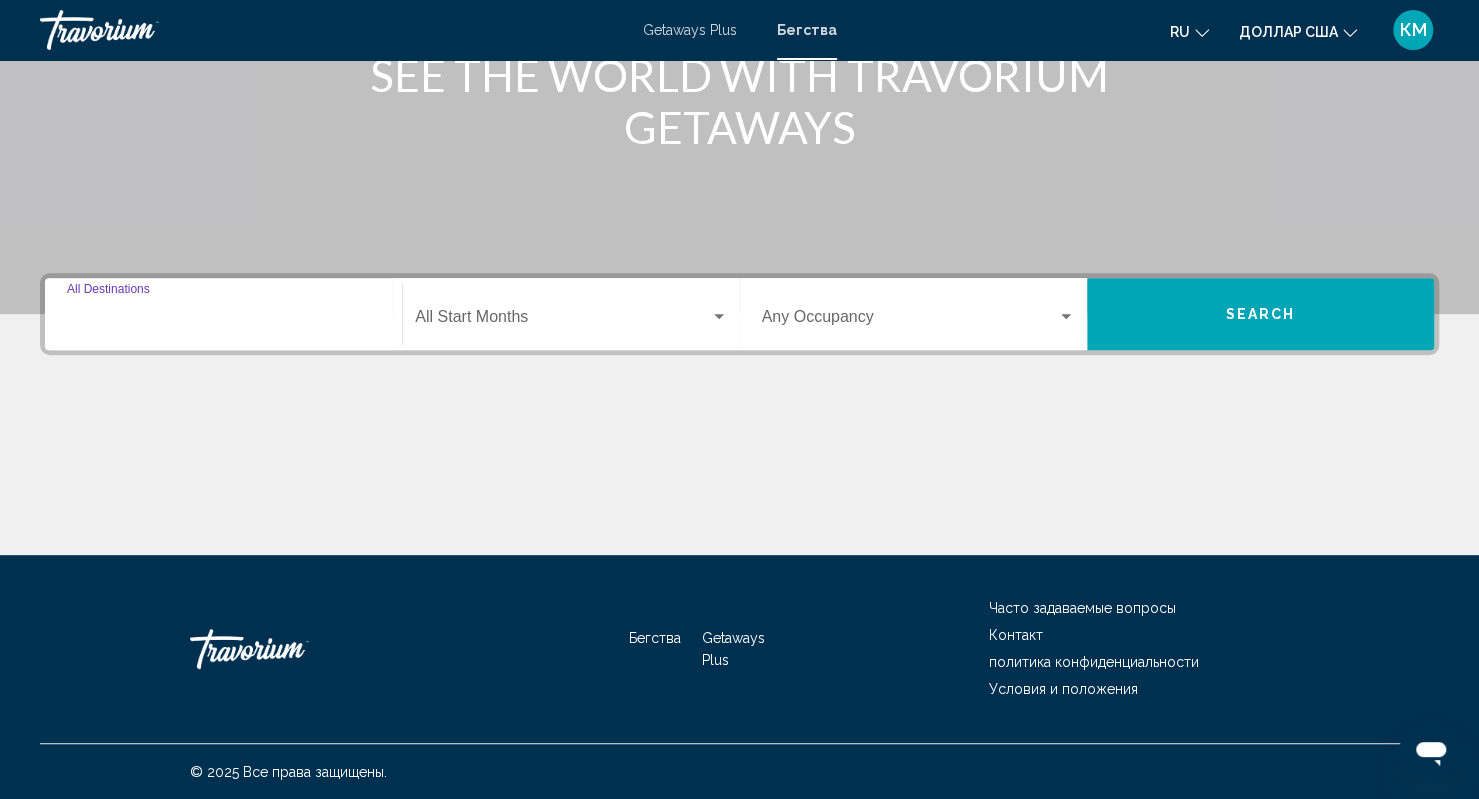 click on "Destination All Destinations" at bounding box center (223, 321) 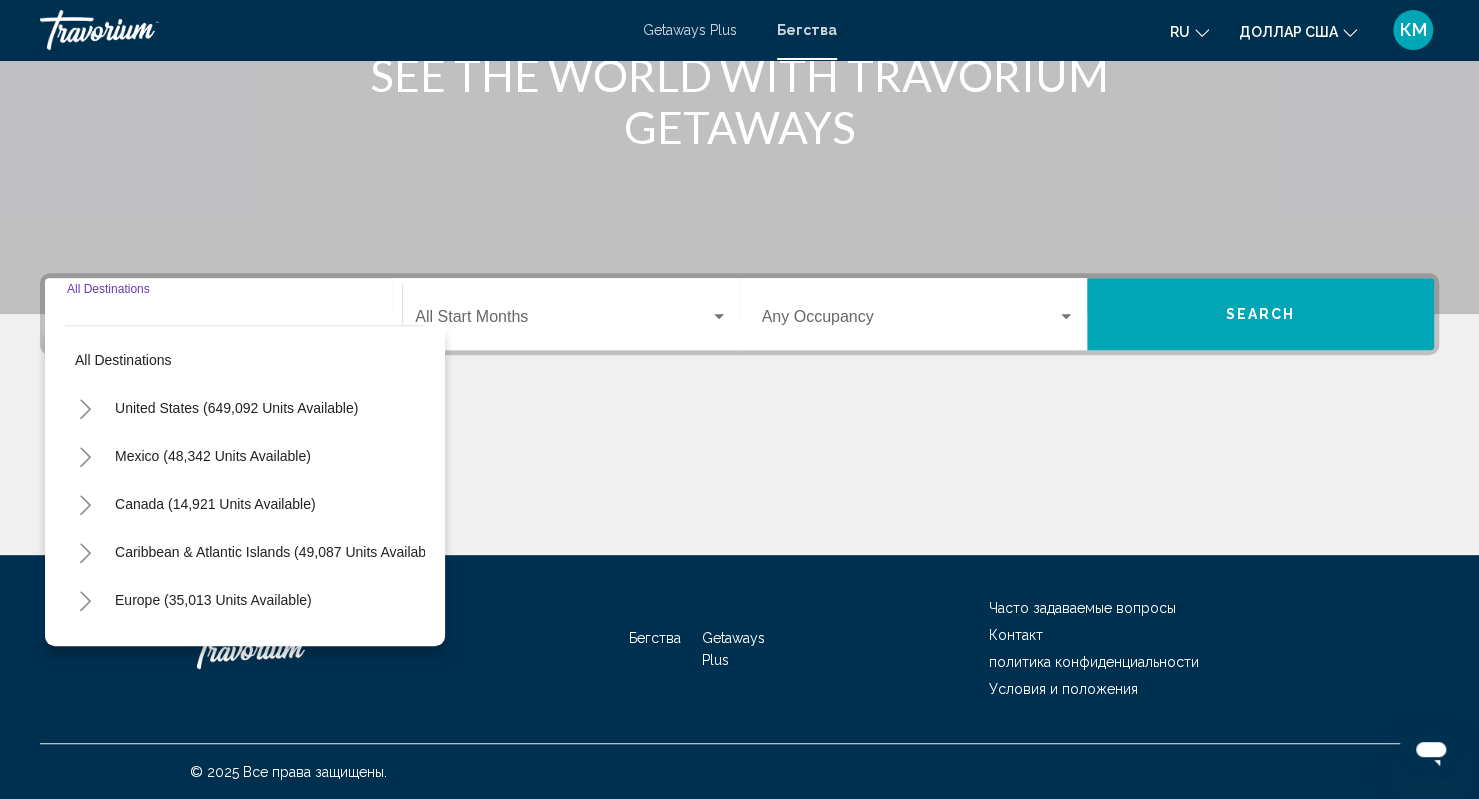 click 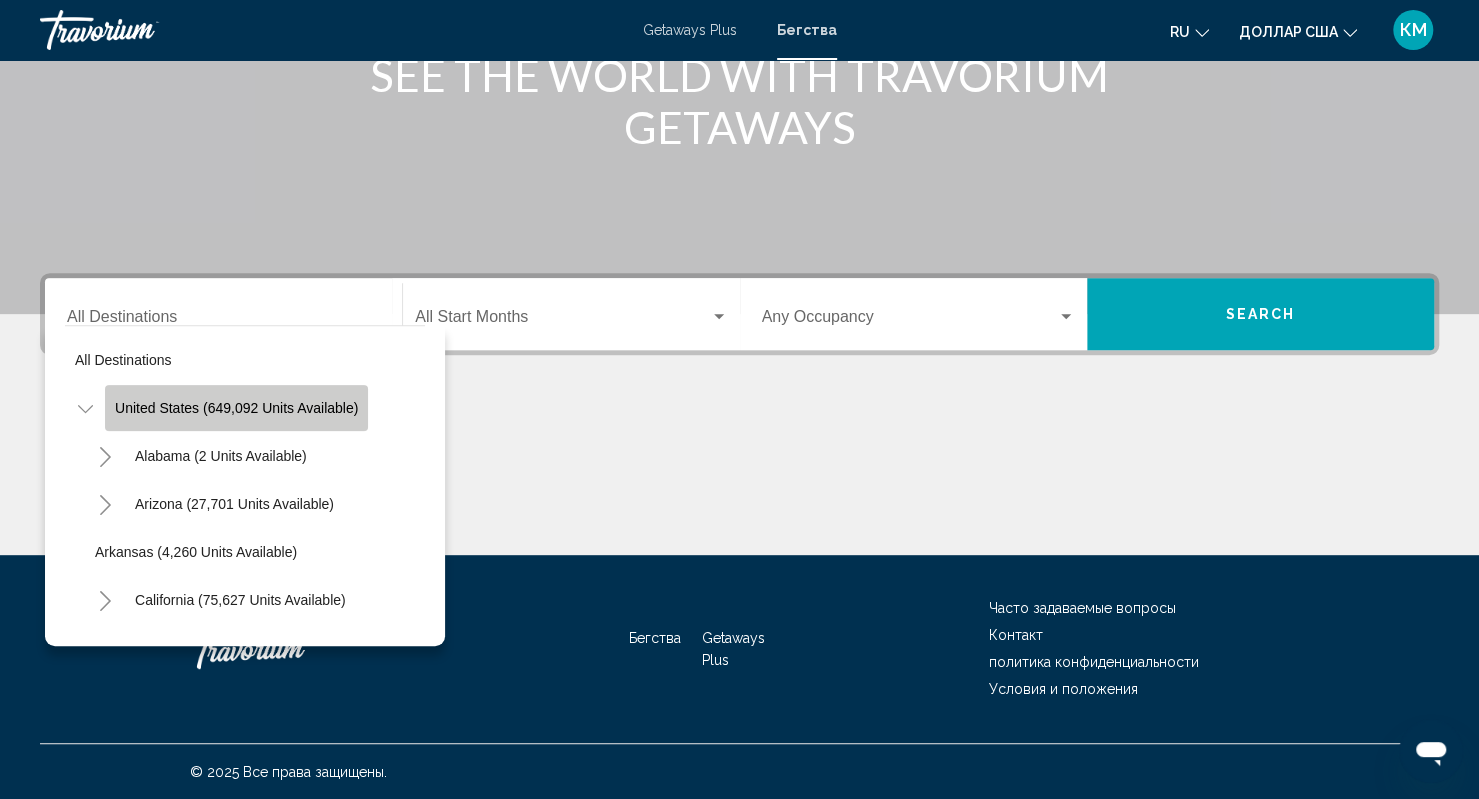 click on "United States (649,092 units available)" 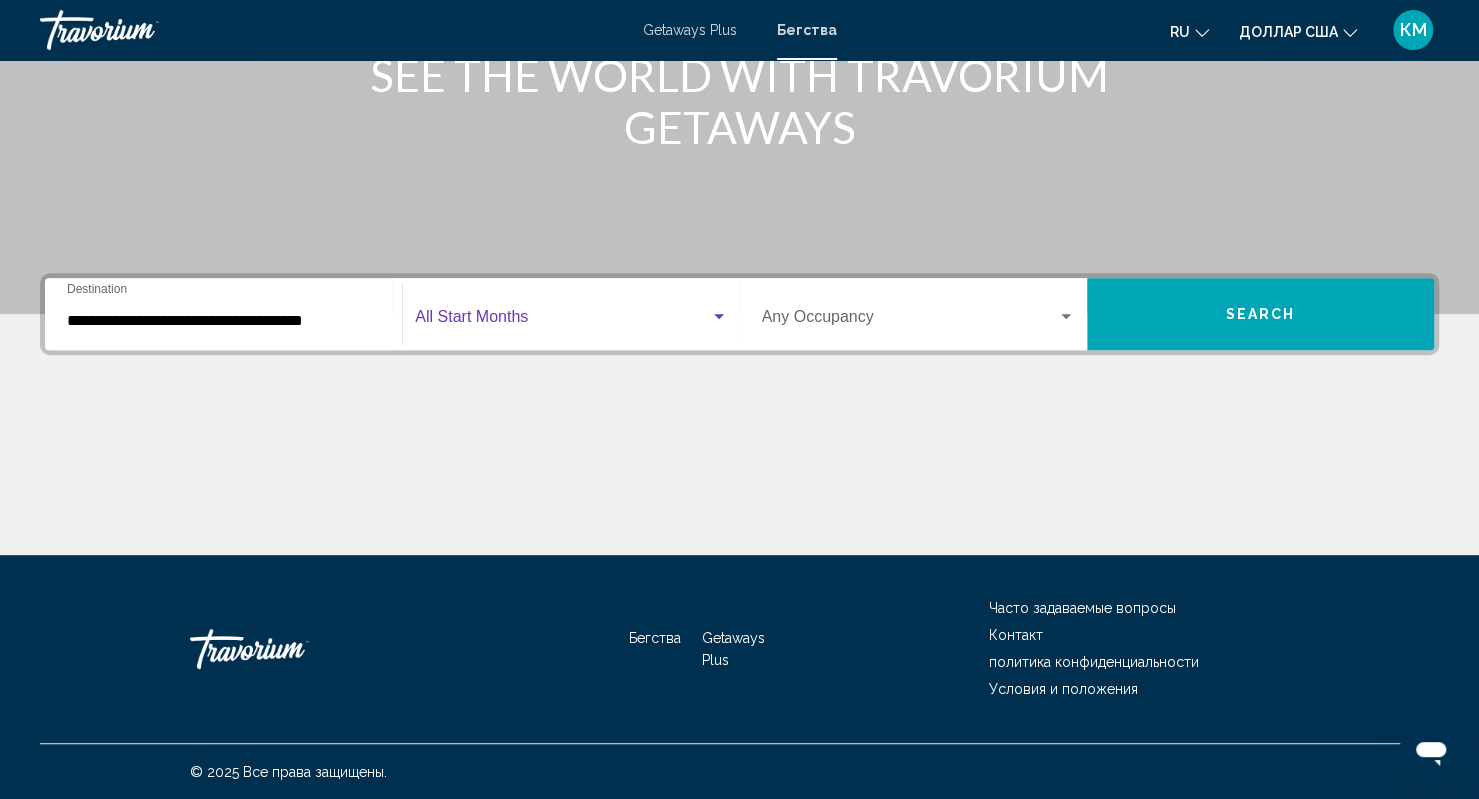 click at bounding box center (562, 321) 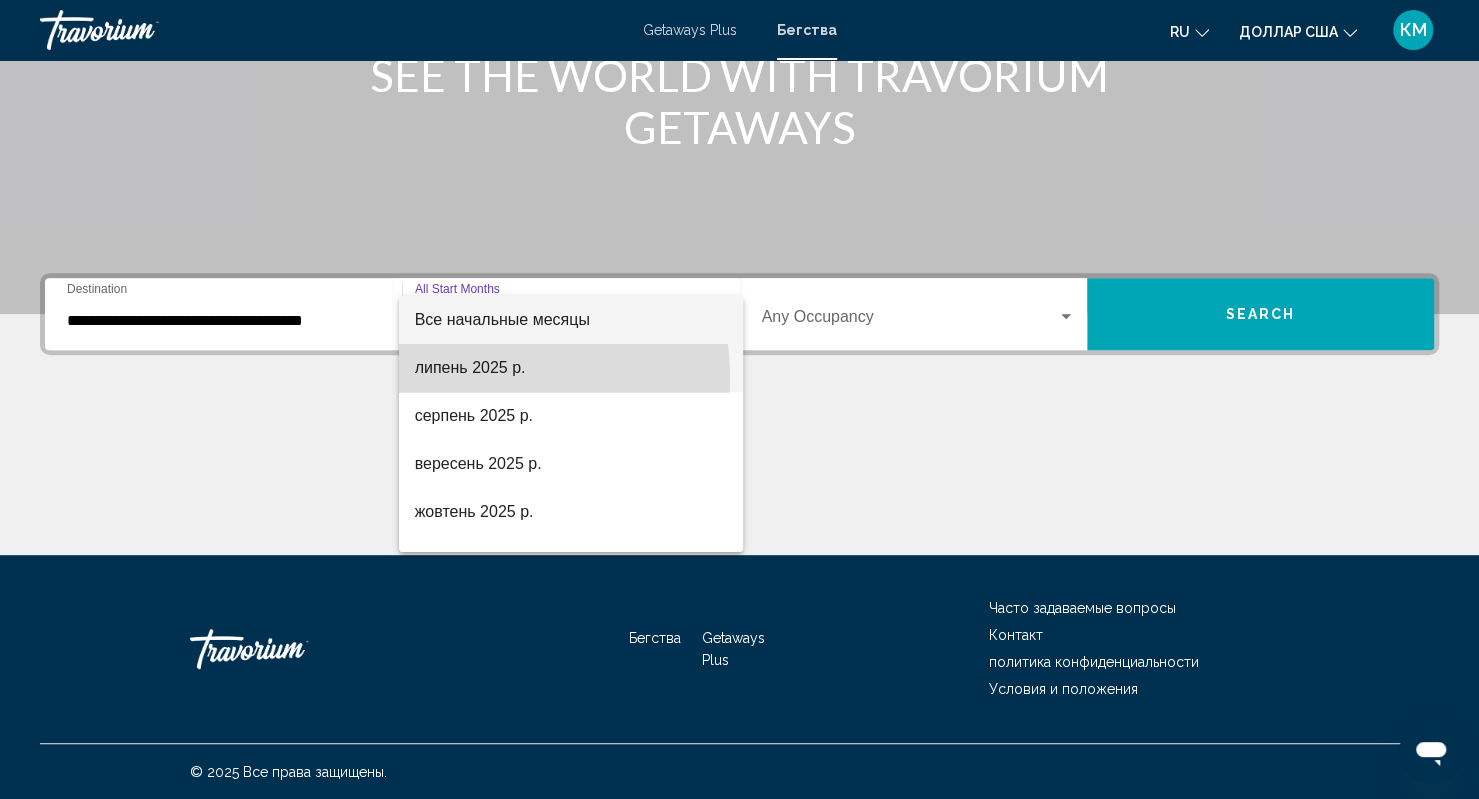 click on "липень 2025 р." at bounding box center (571, 368) 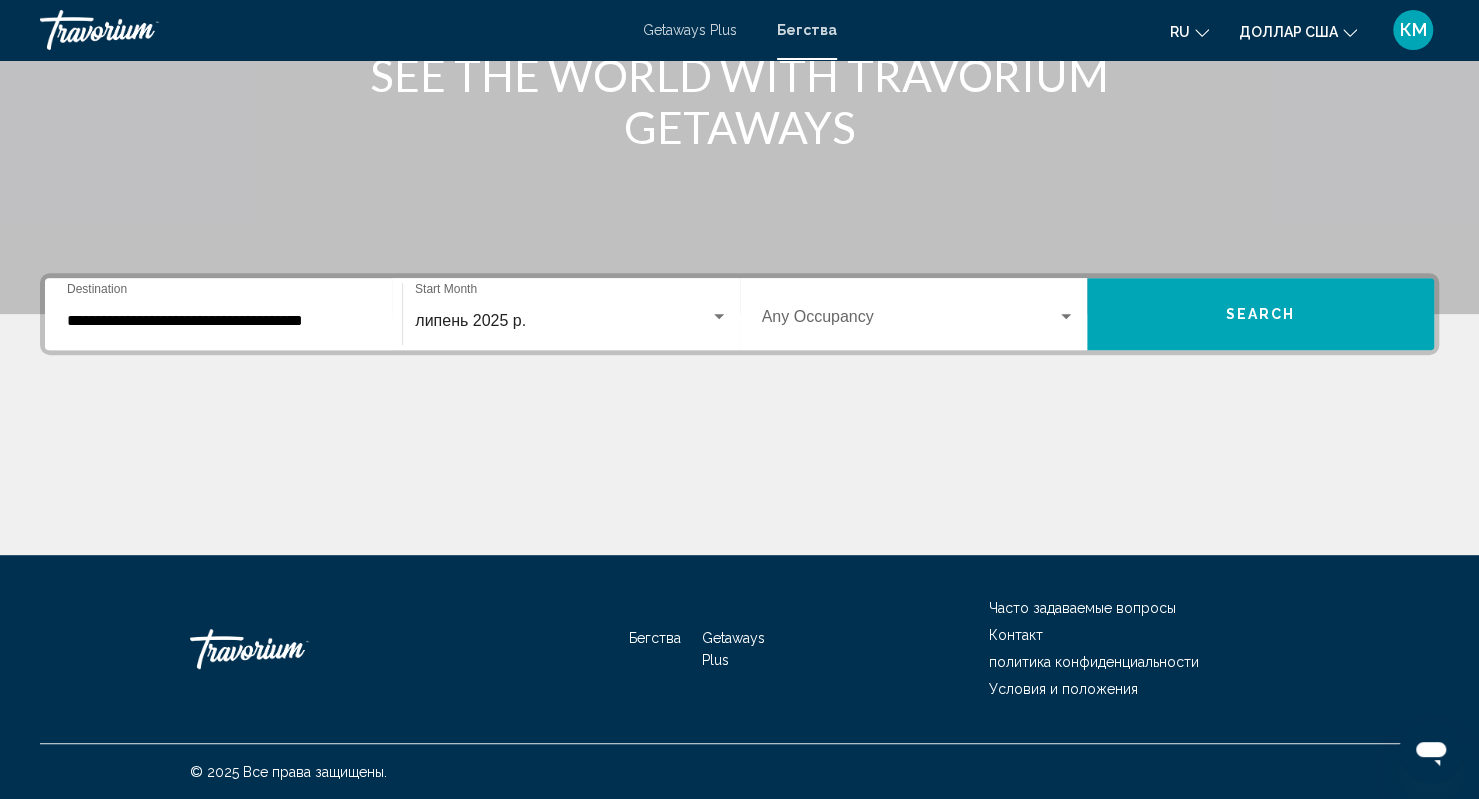 click on "Occupancy Any Occupancy" at bounding box center (918, 314) 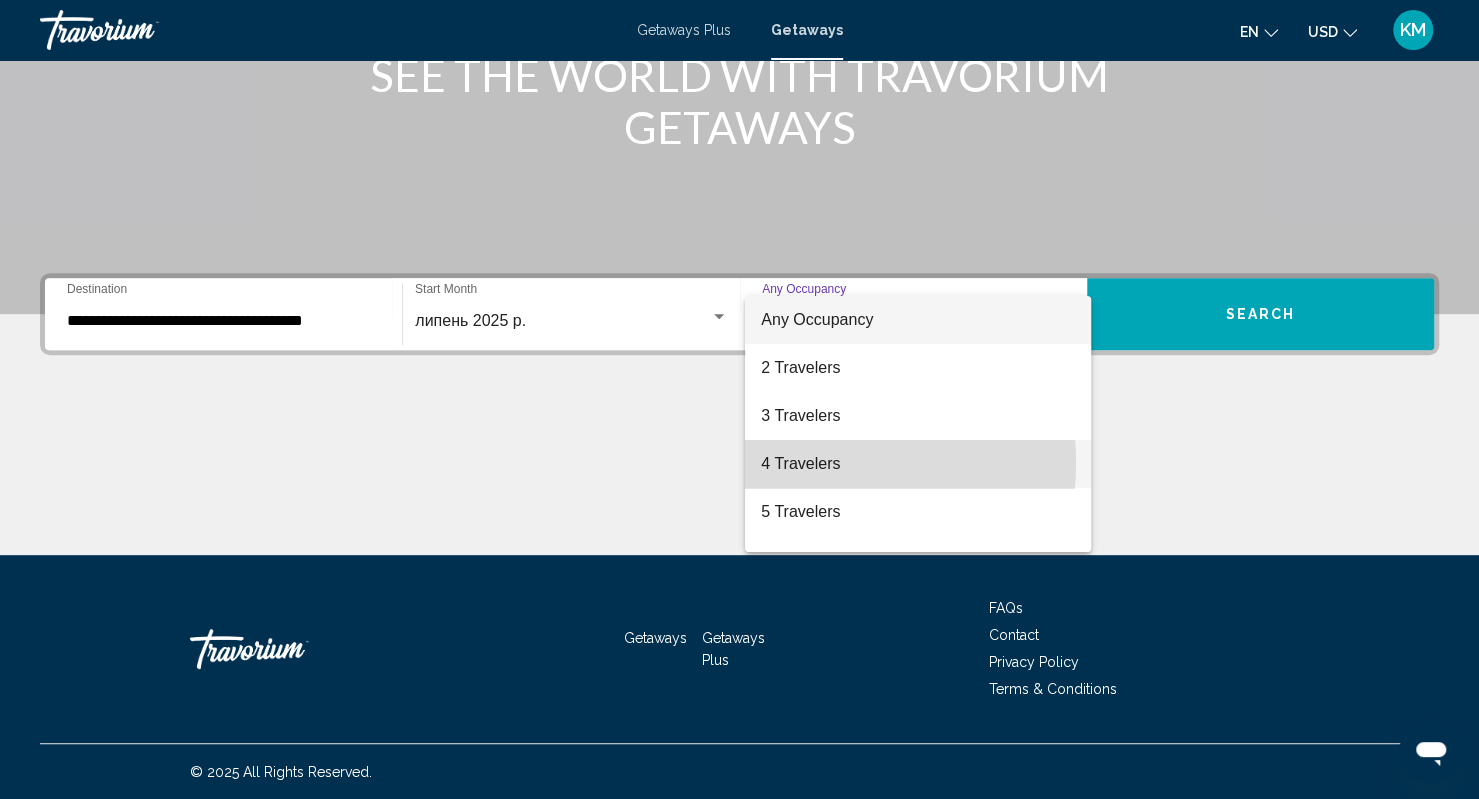 click on "4 Travelers" at bounding box center [917, 464] 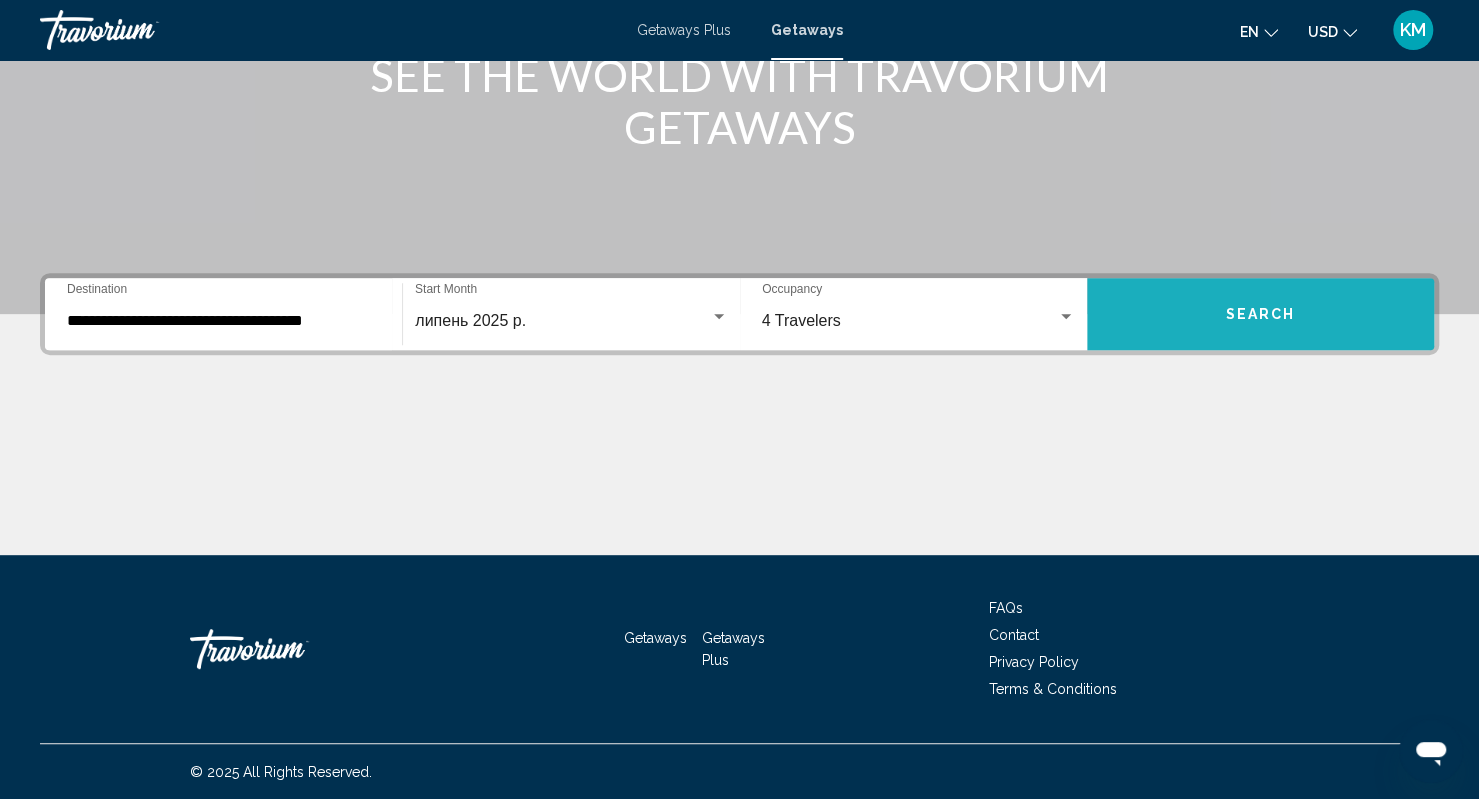 click on "Search" at bounding box center (1260, 314) 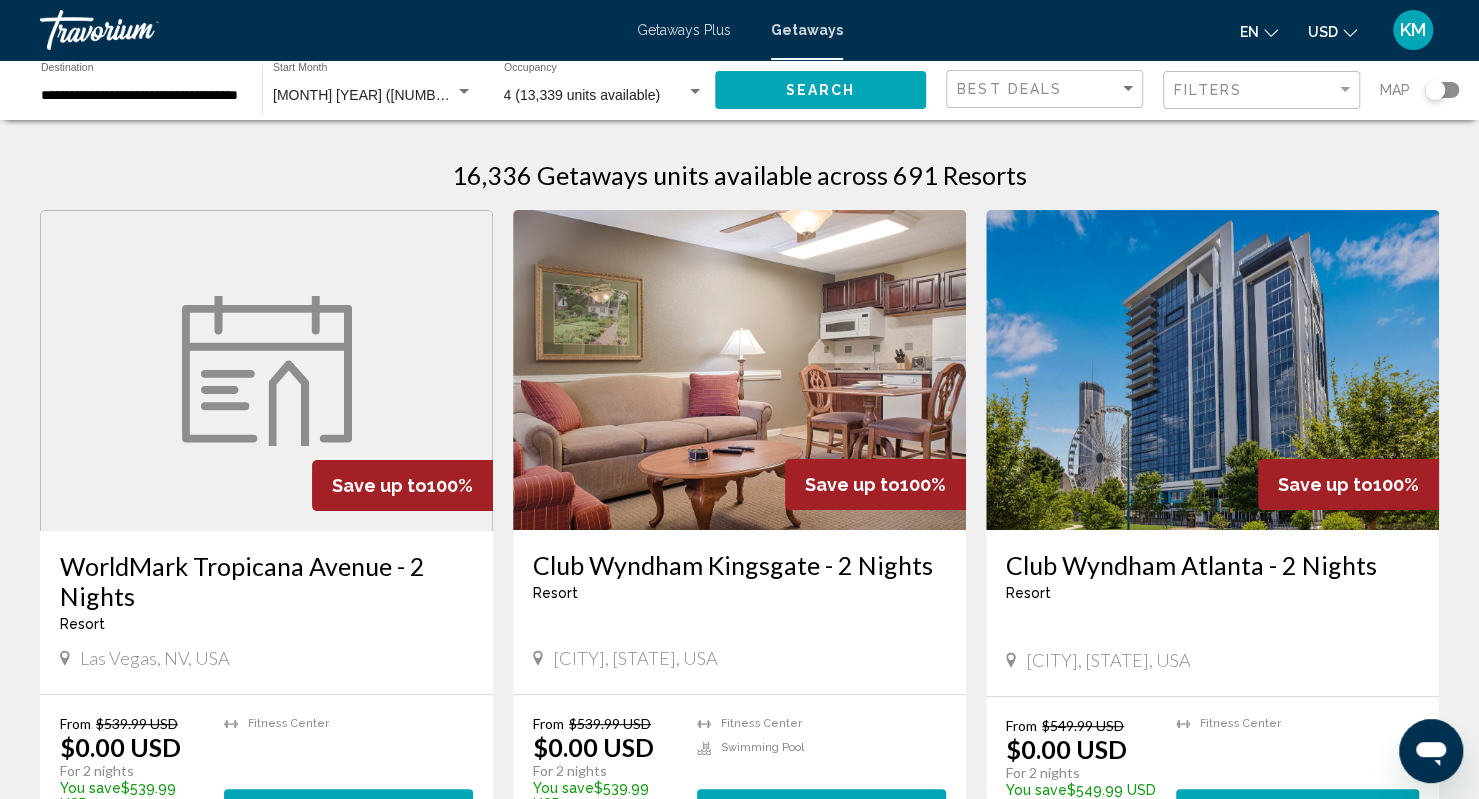 click on "Filters" 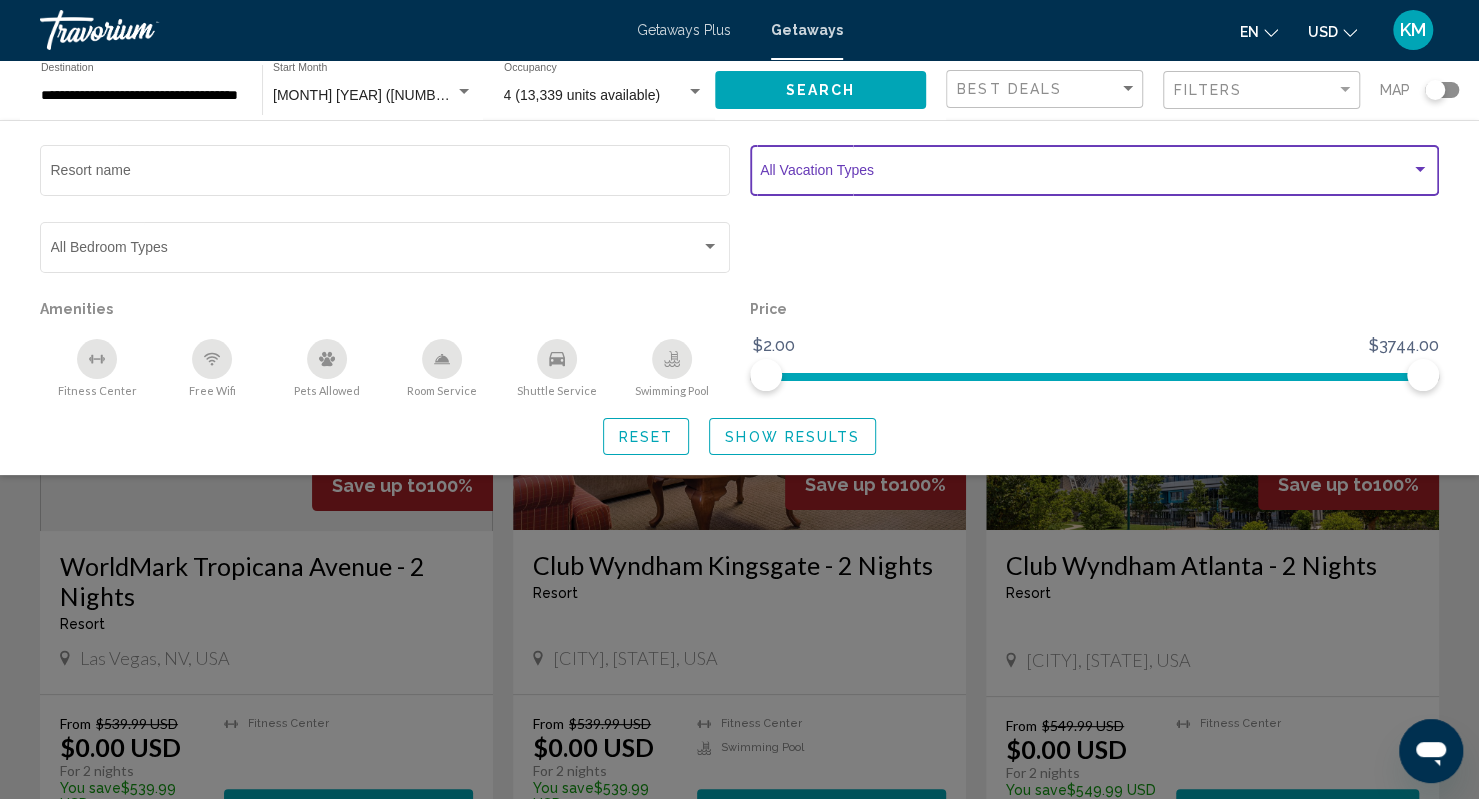 click at bounding box center [1085, 174] 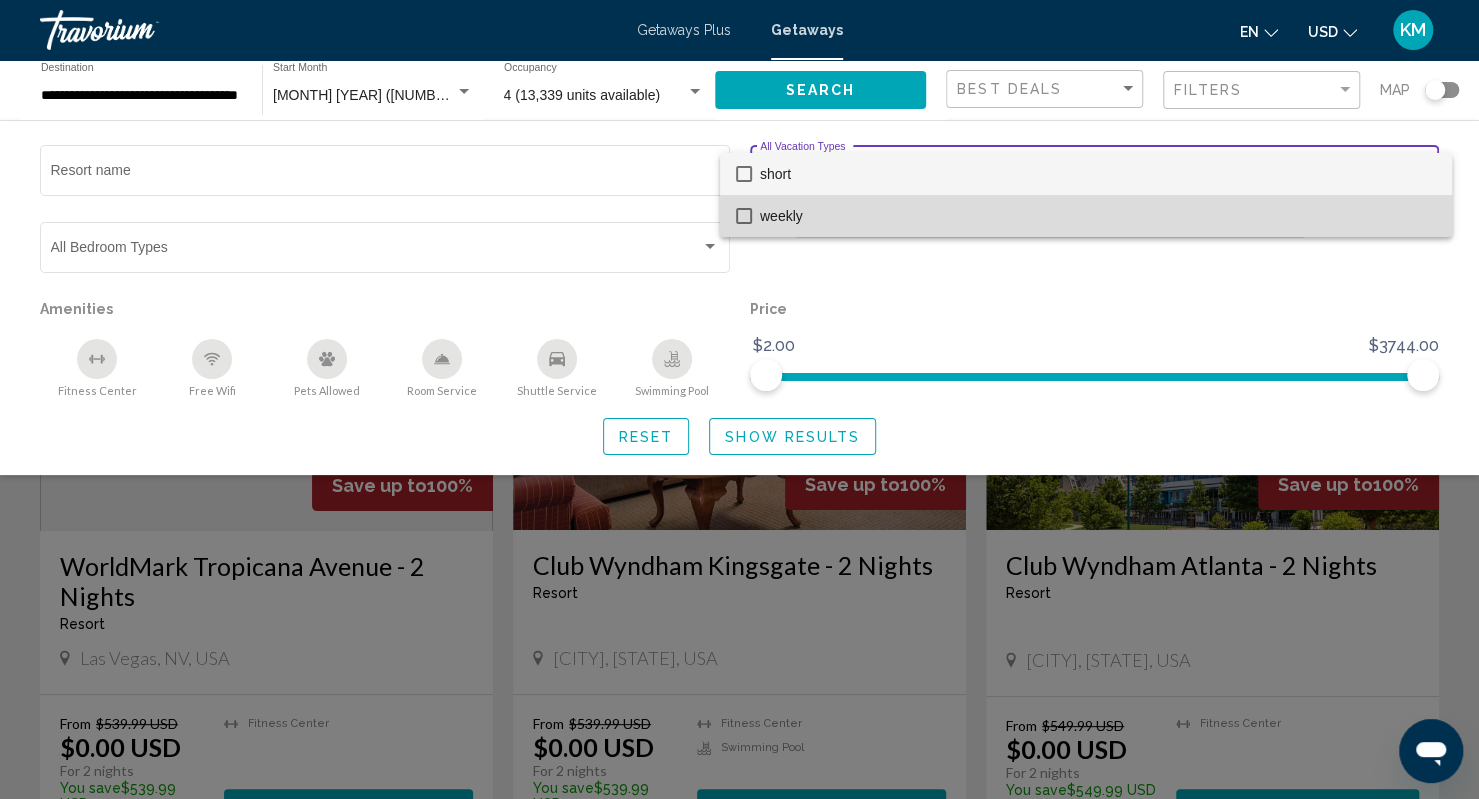 click at bounding box center [744, 216] 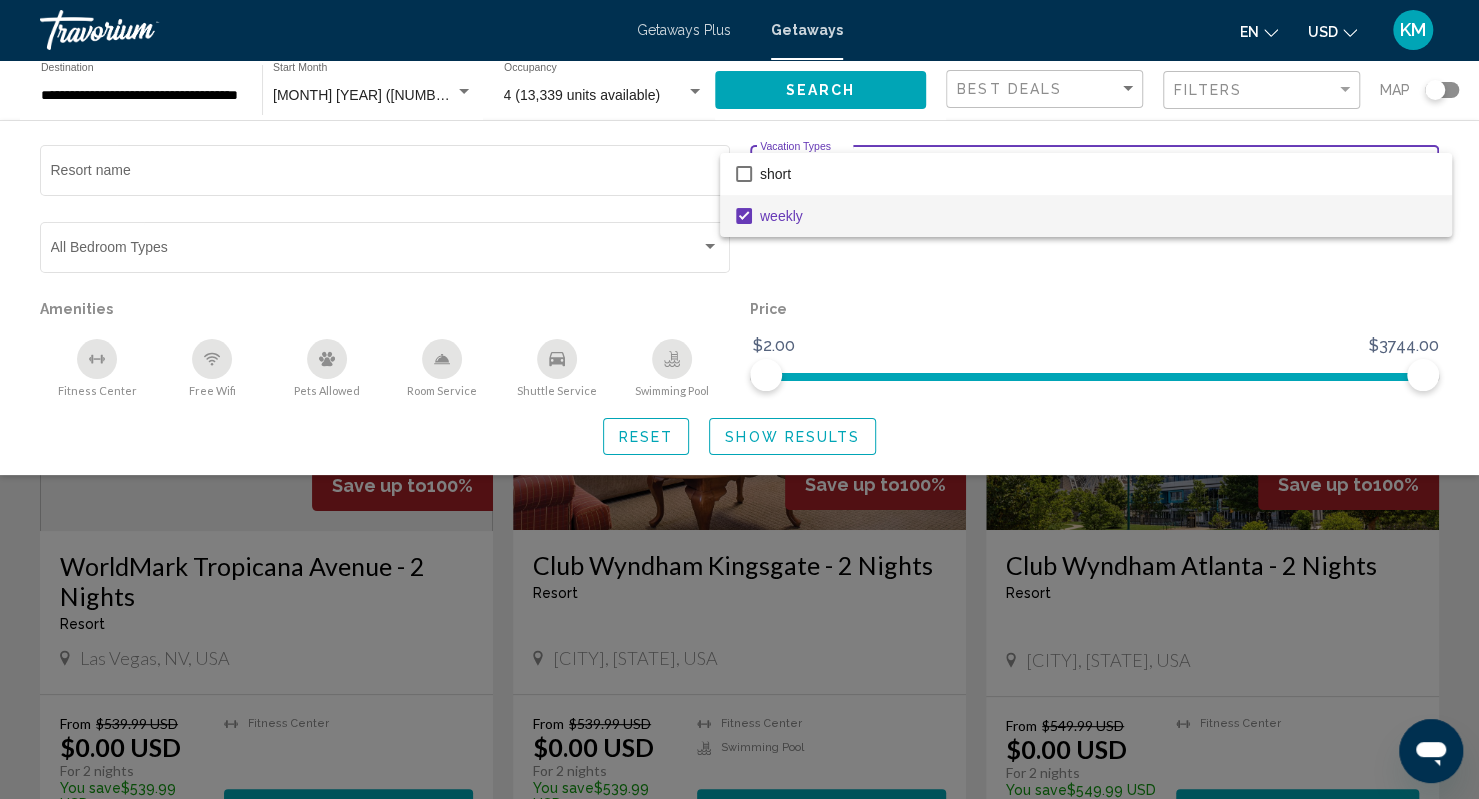 click at bounding box center [739, 399] 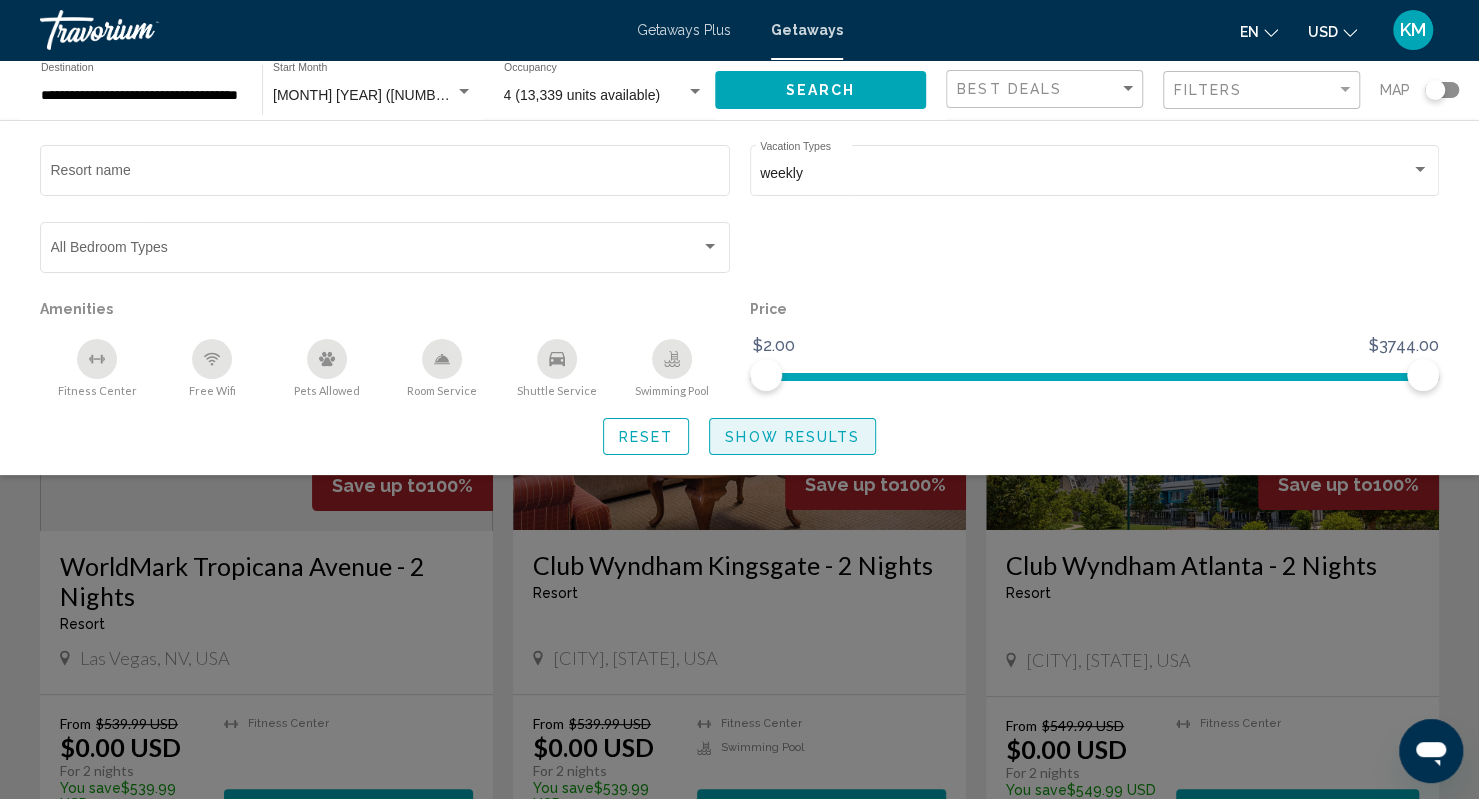 click on "Show Results" 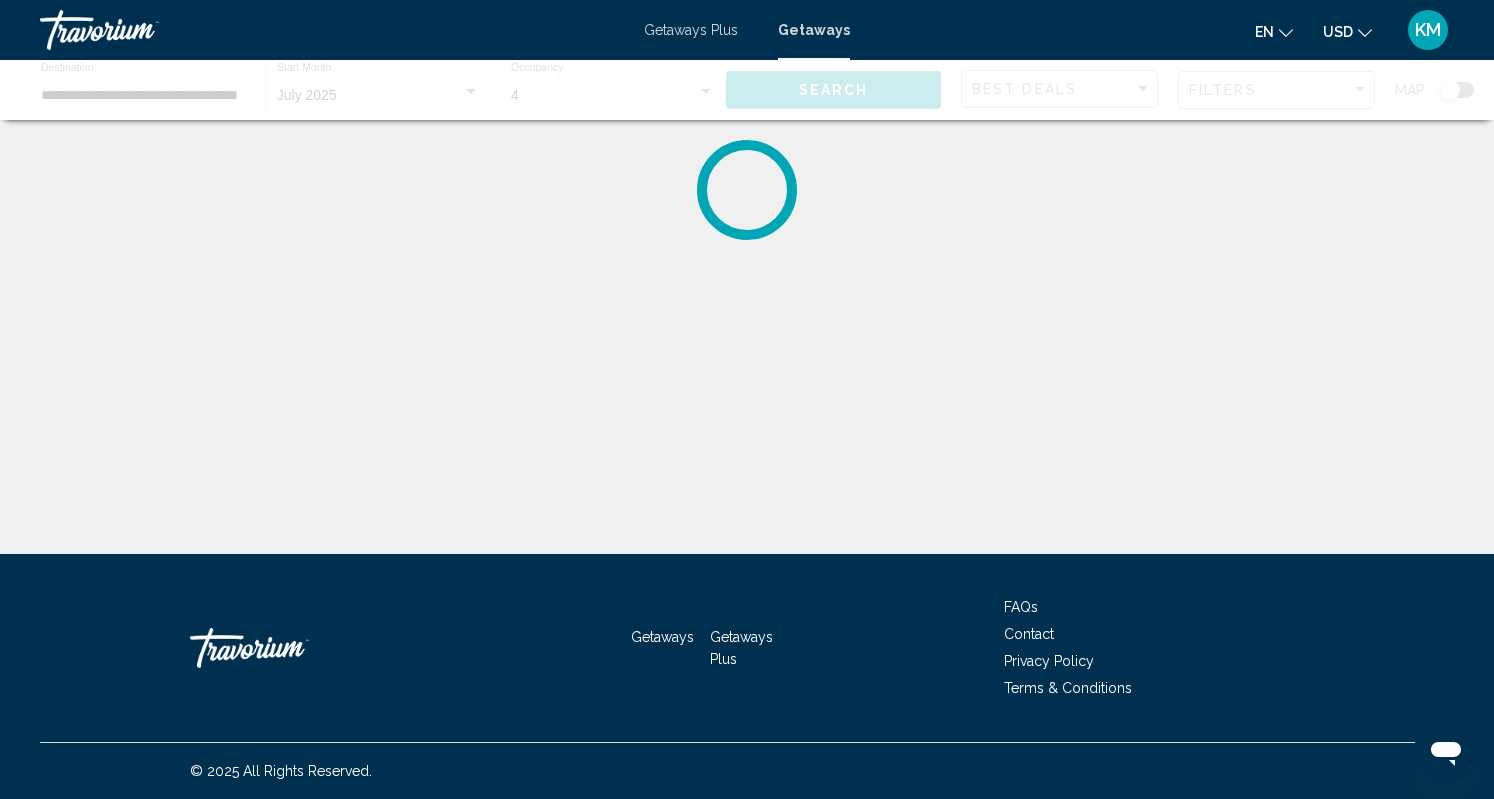 click on "**********" 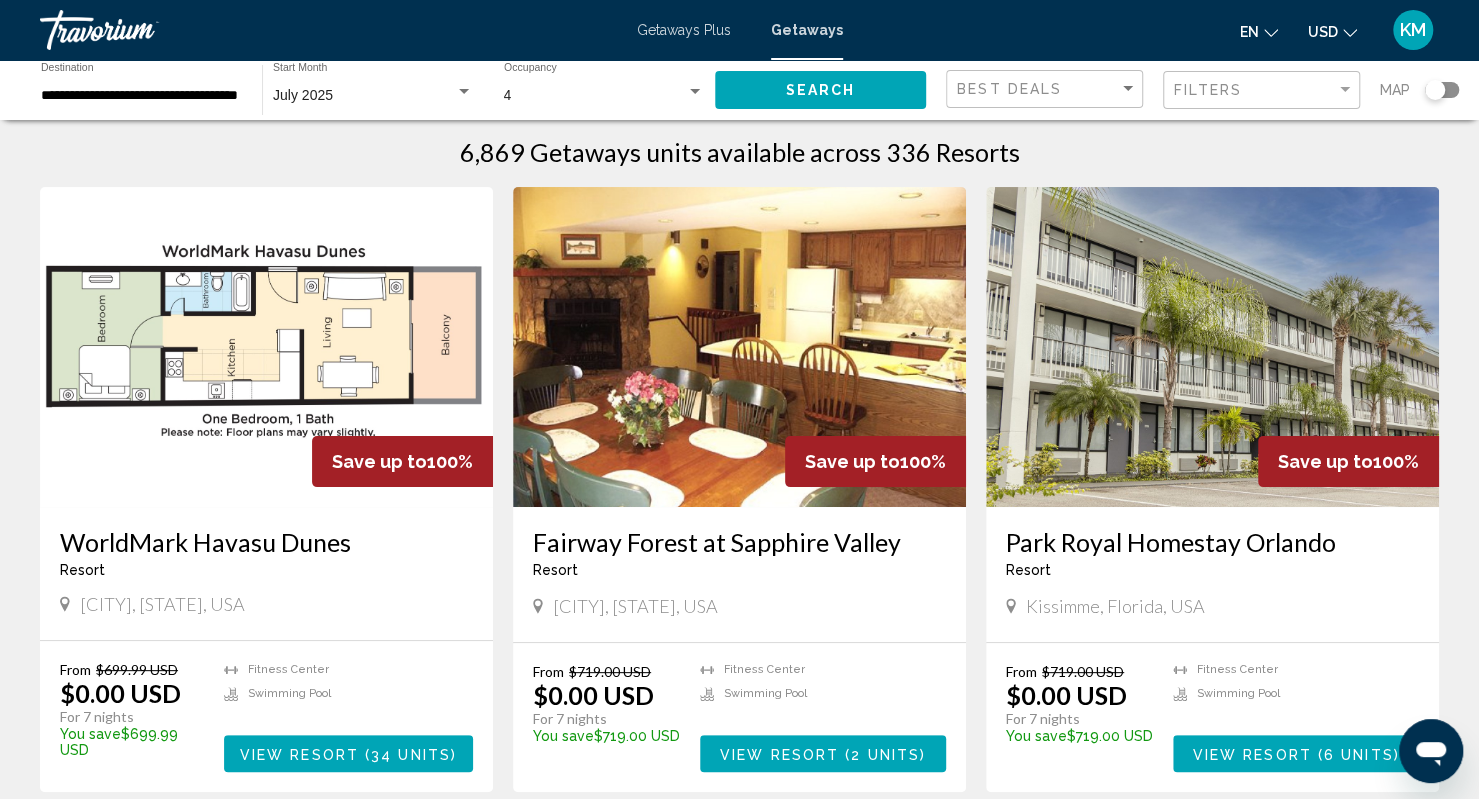 scroll, scrollTop: 0, scrollLeft: 0, axis: both 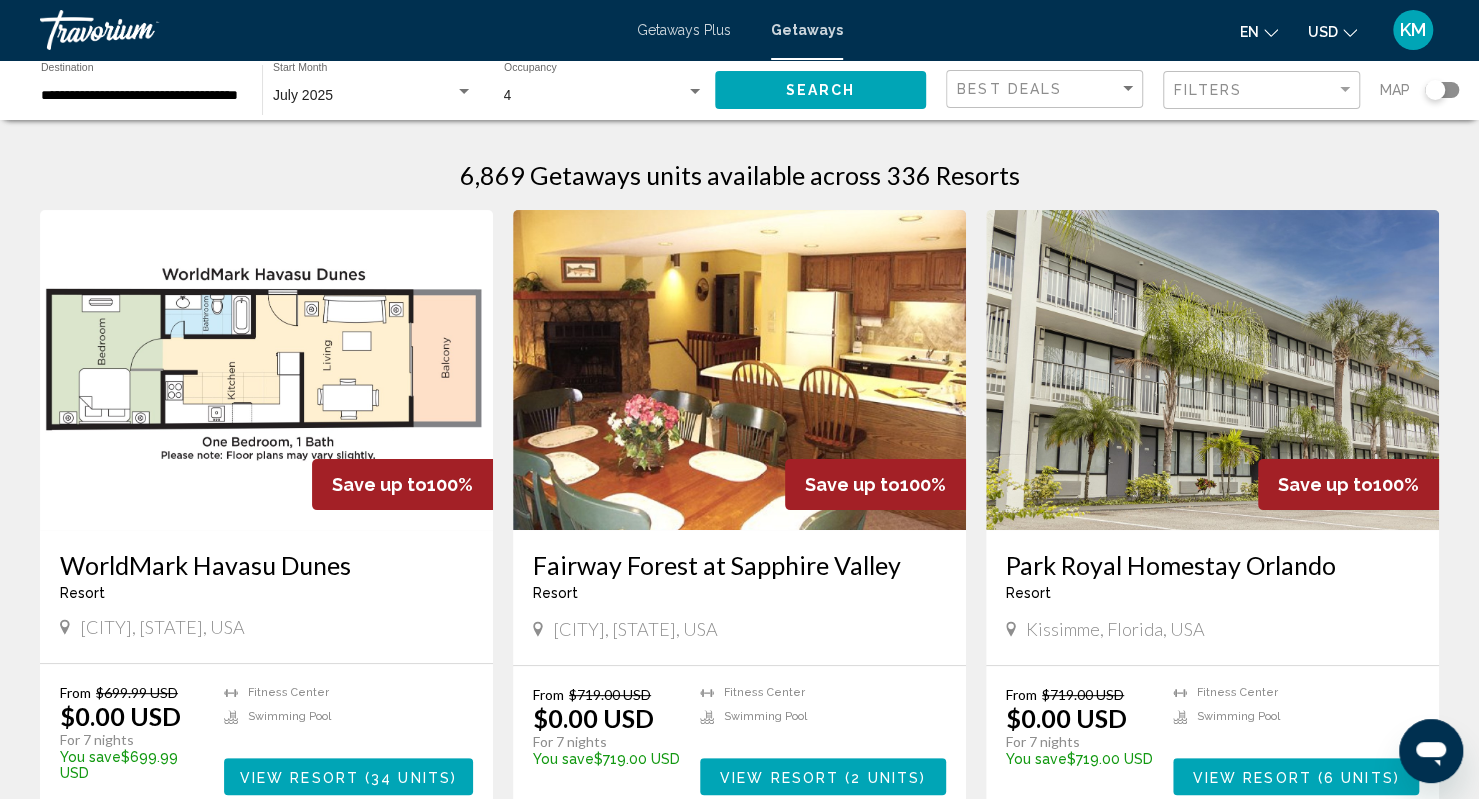click at bounding box center [1212, 370] 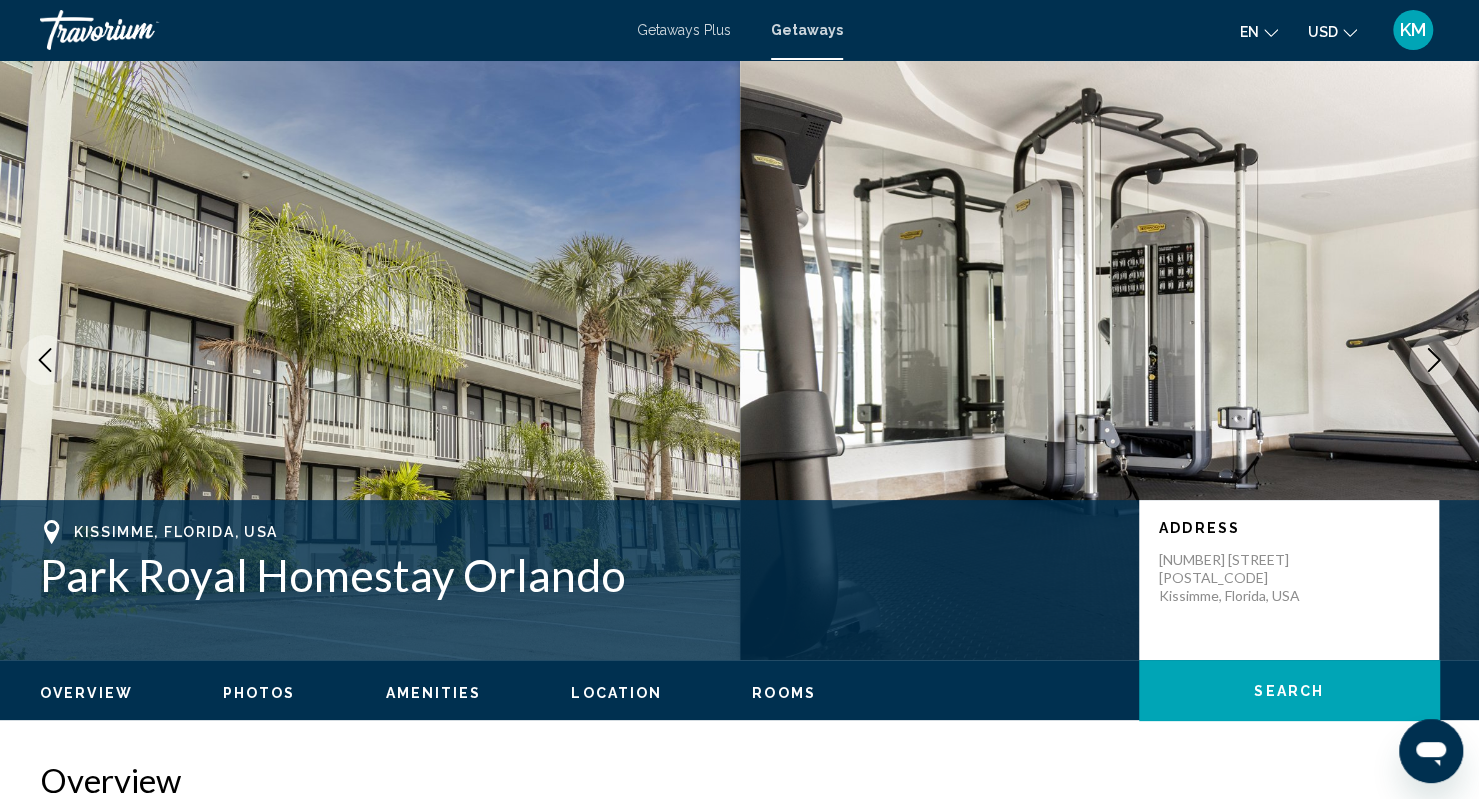 click 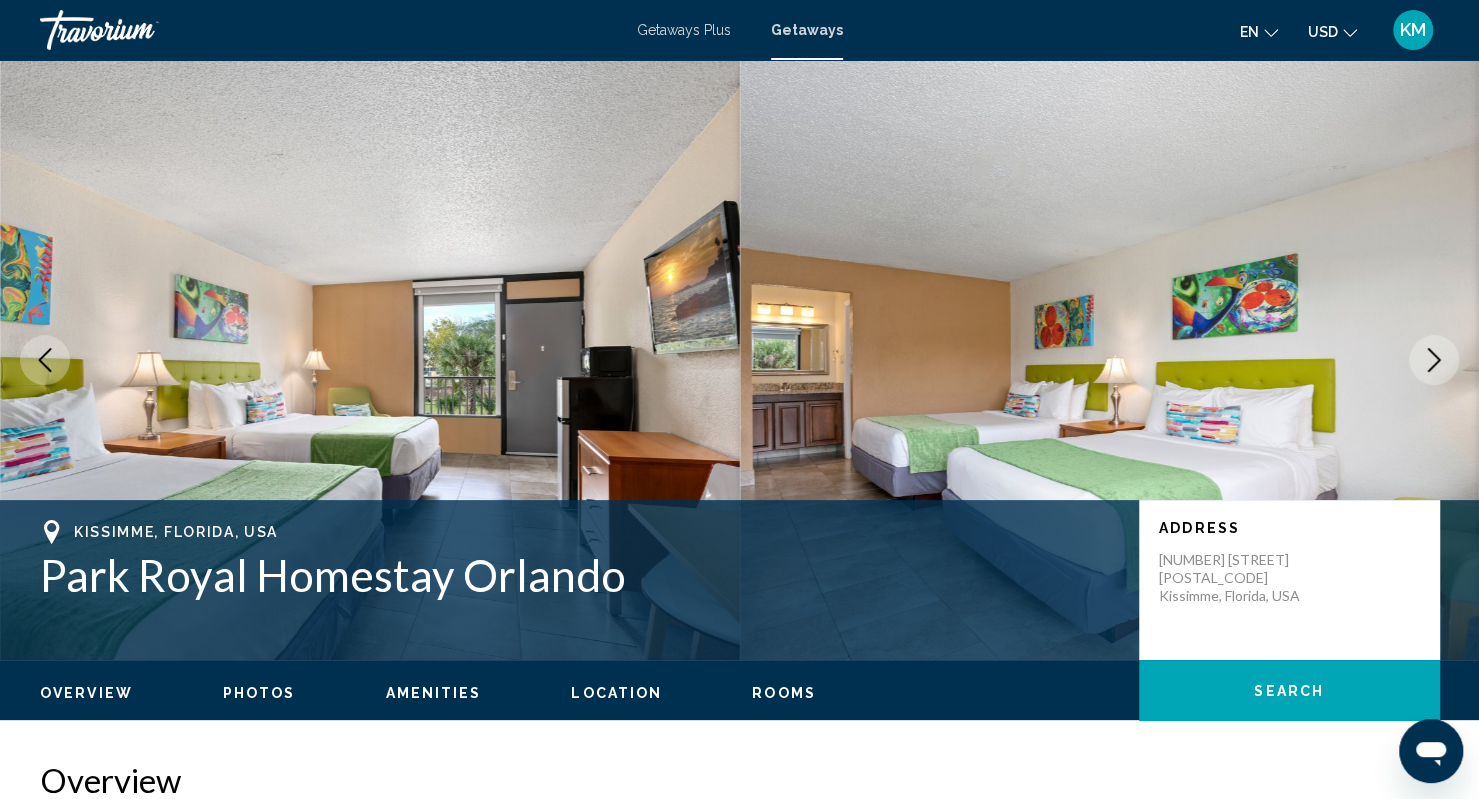 click 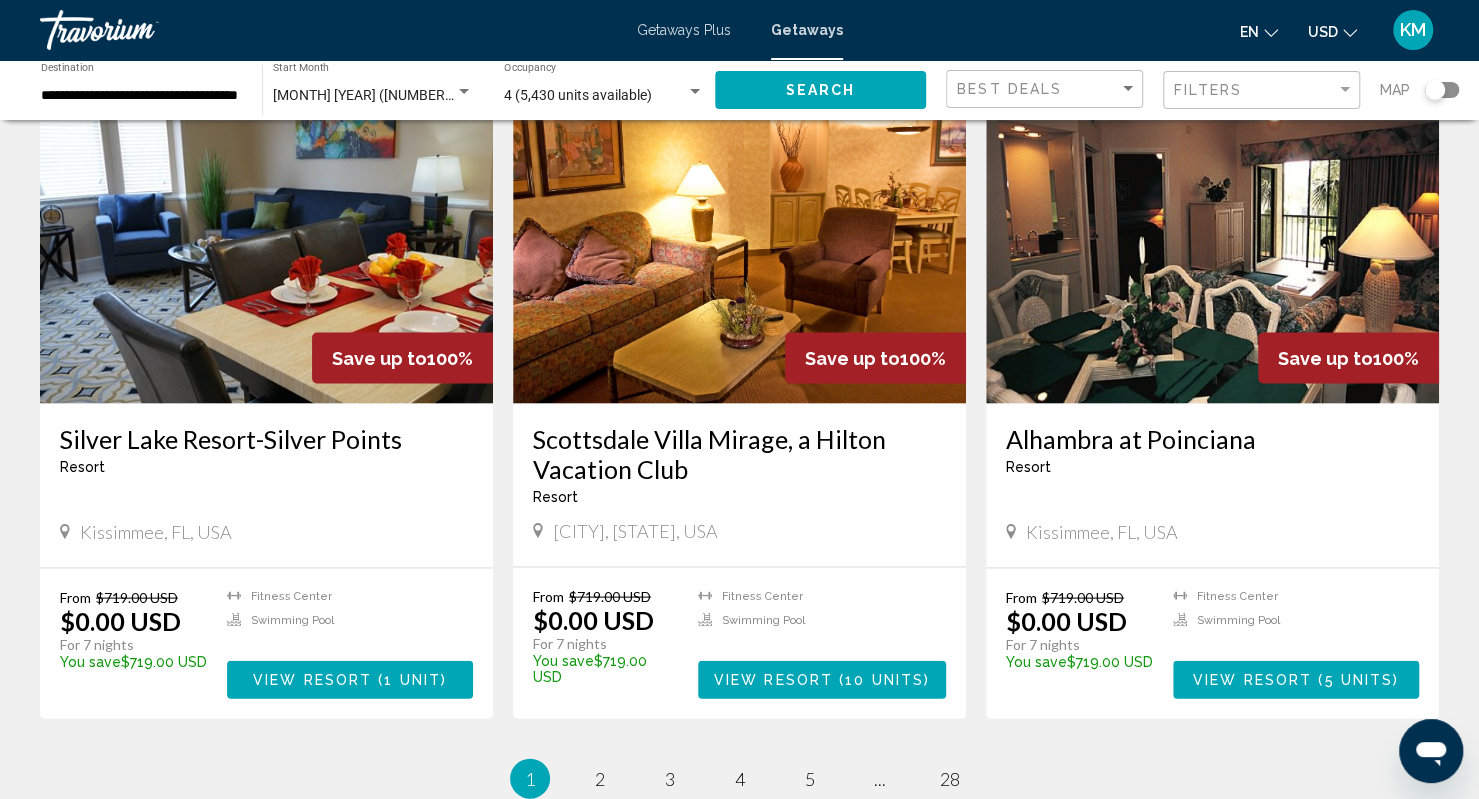 scroll, scrollTop: 2118, scrollLeft: 0, axis: vertical 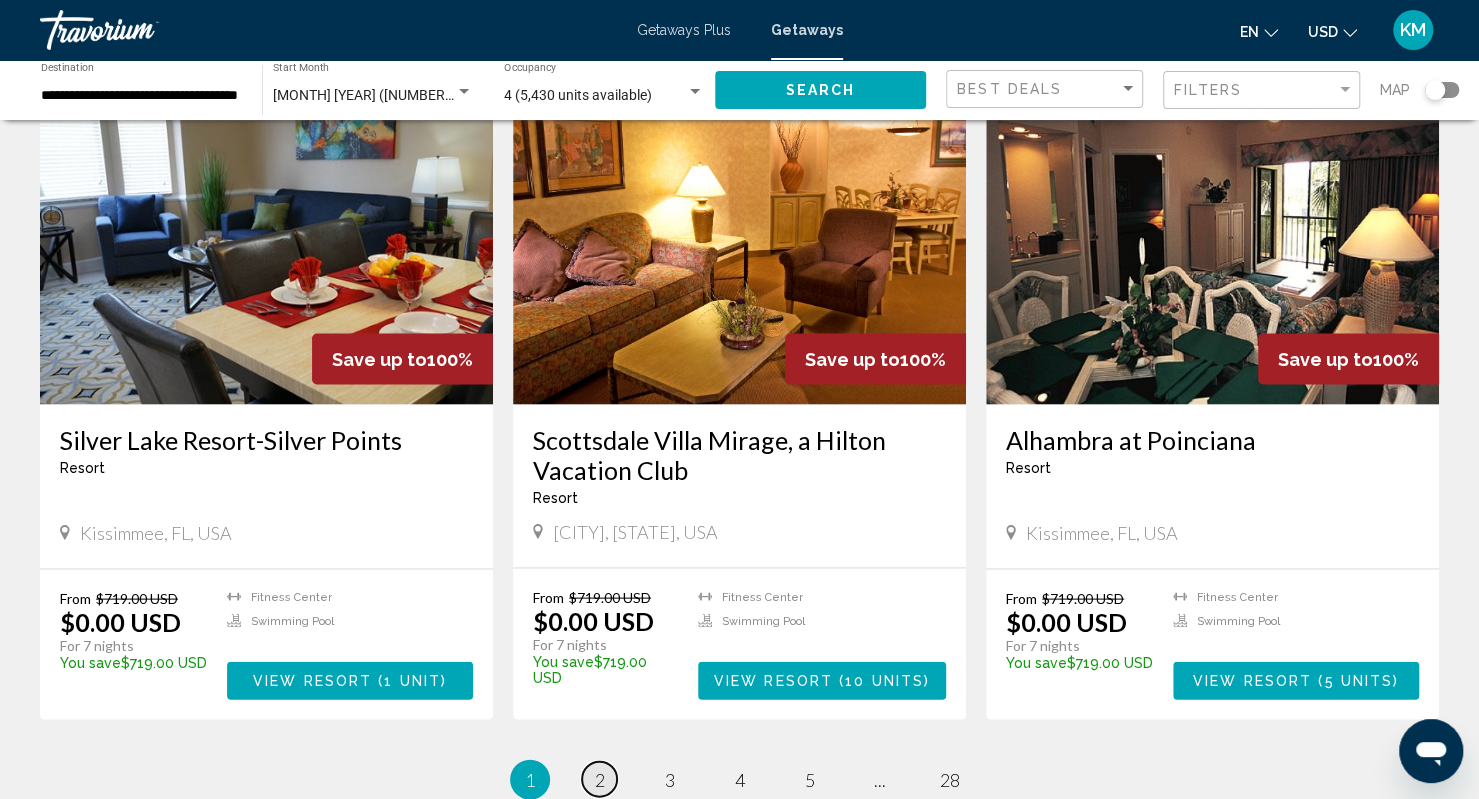 click on "2" at bounding box center (600, 779) 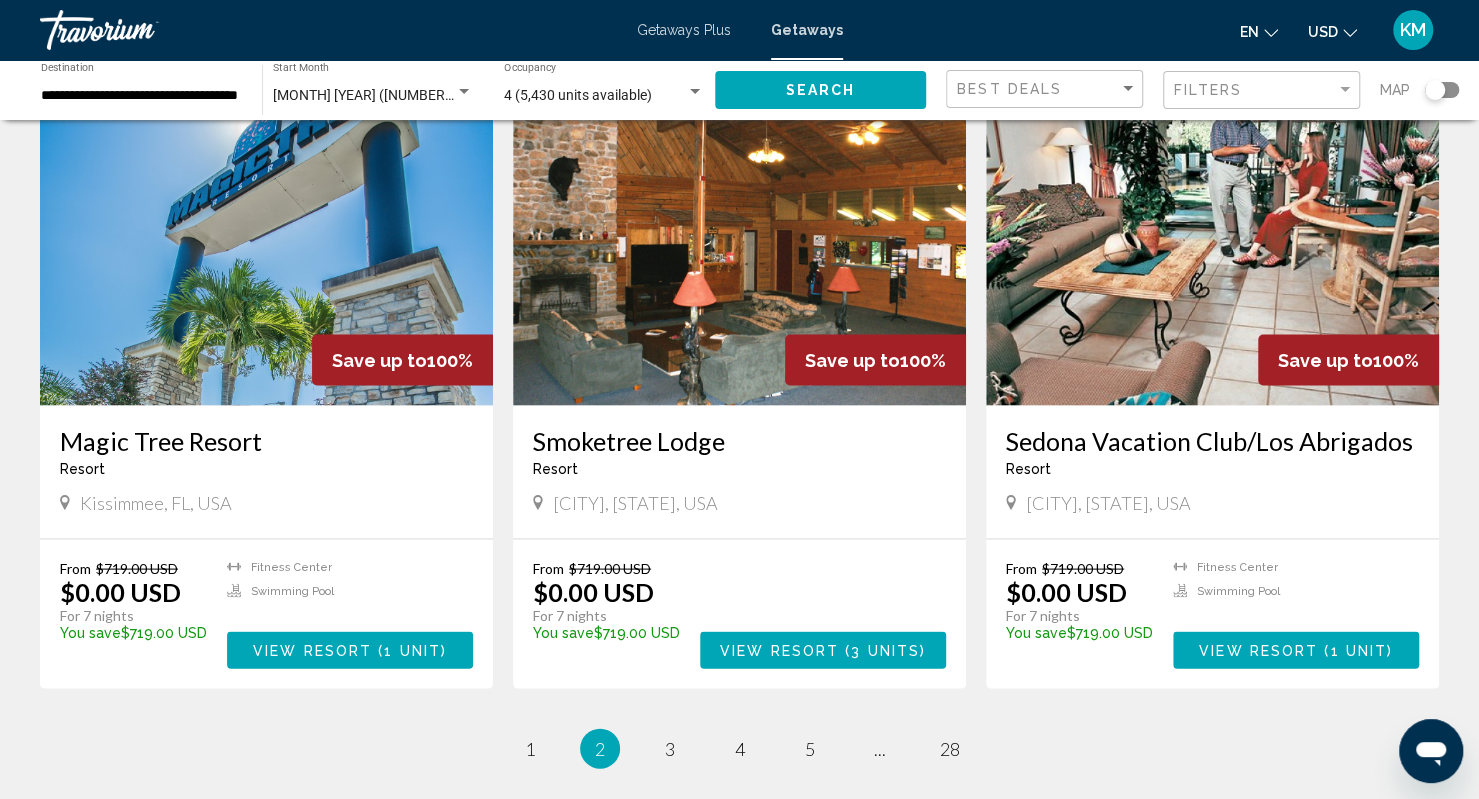 scroll, scrollTop: 2137, scrollLeft: 0, axis: vertical 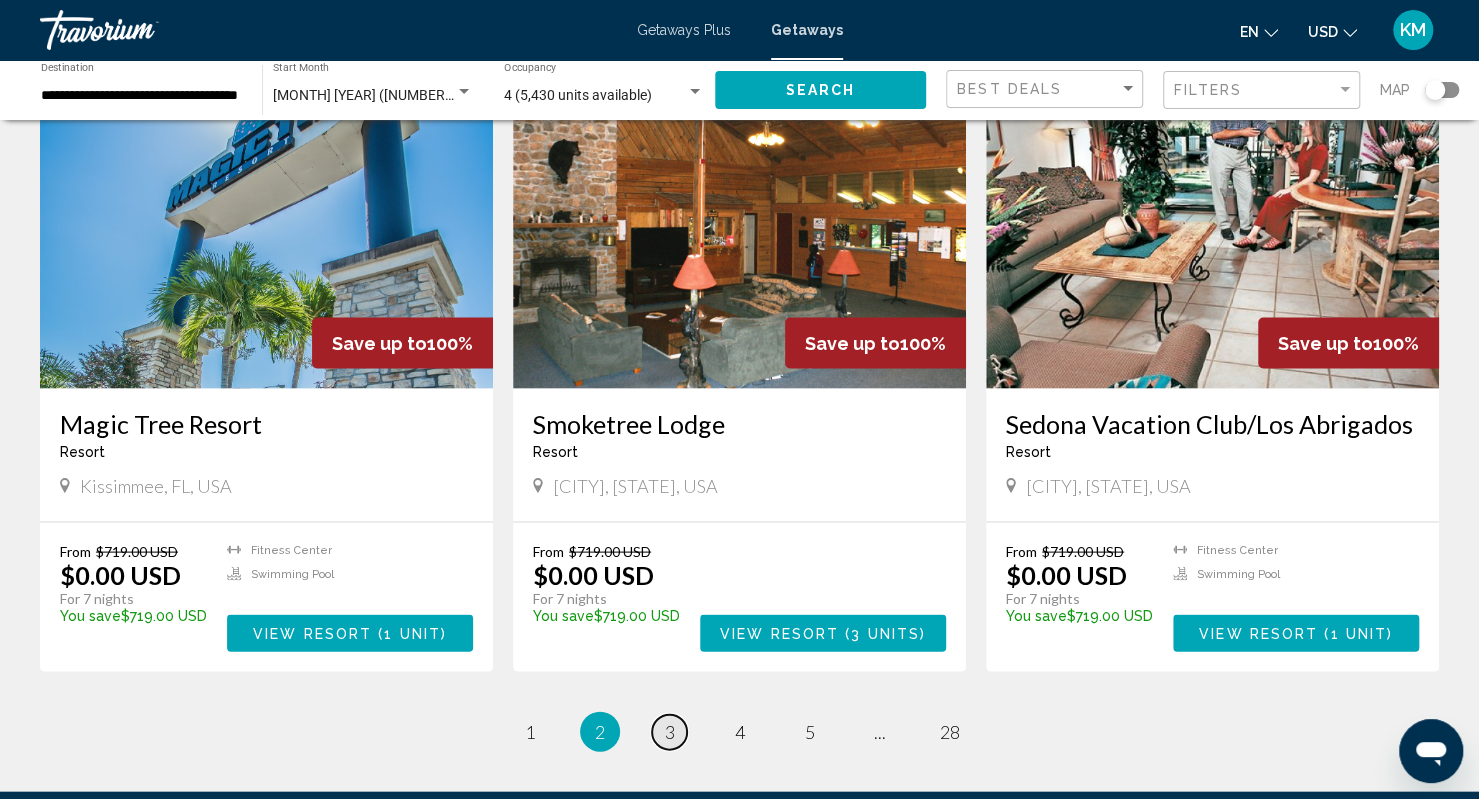 click on "3" at bounding box center (670, 731) 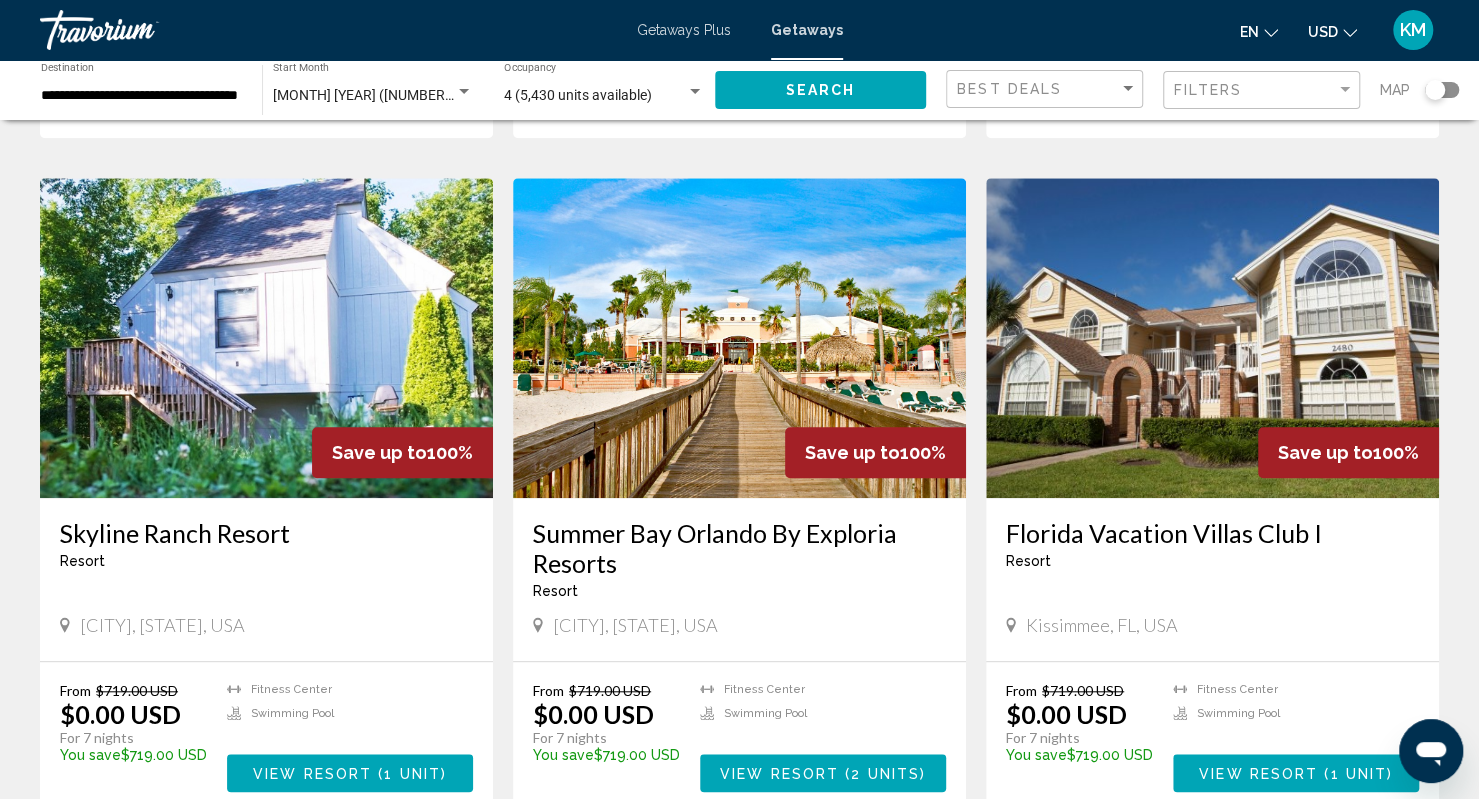 scroll, scrollTop: 678, scrollLeft: 0, axis: vertical 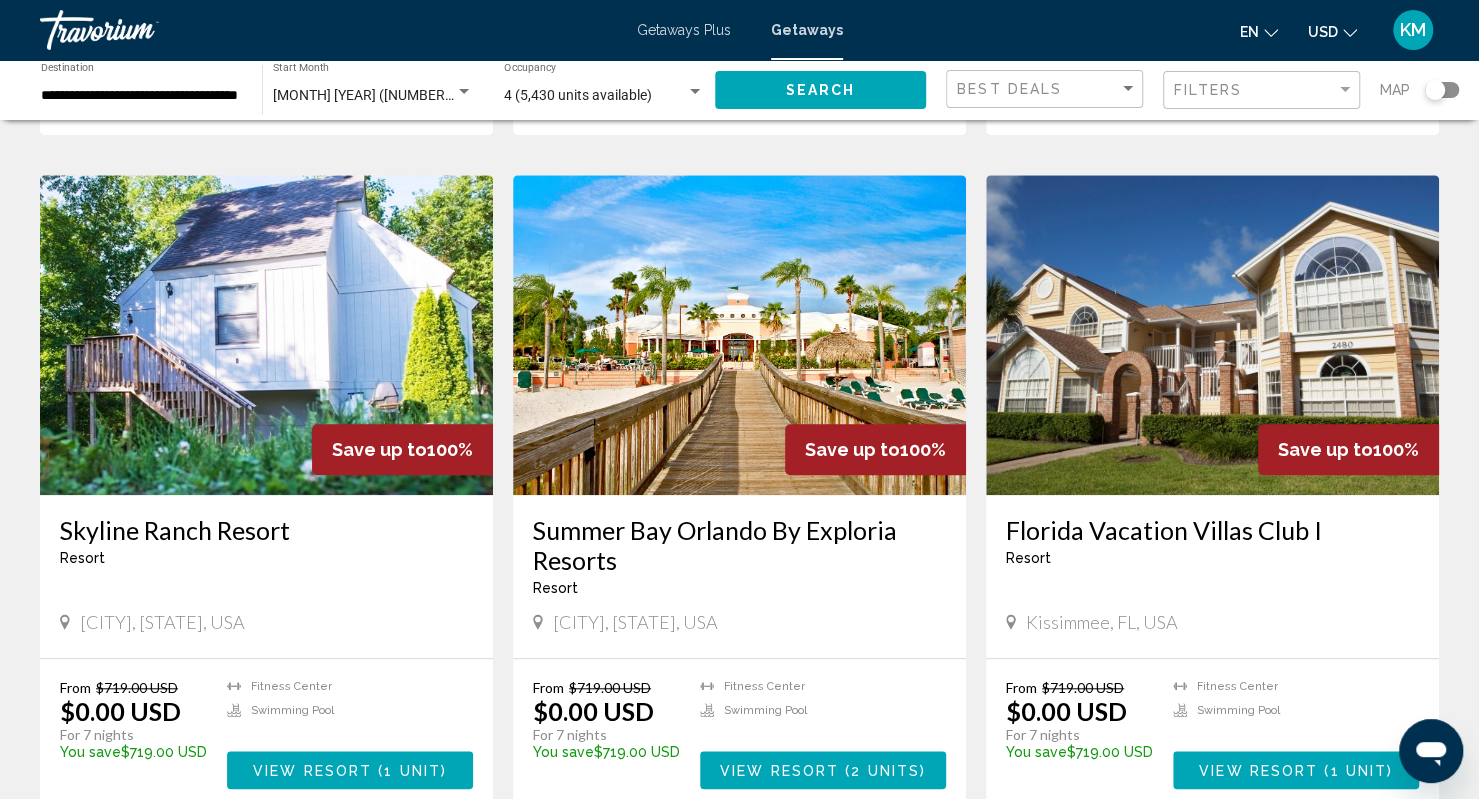 click at bounding box center (739, 335) 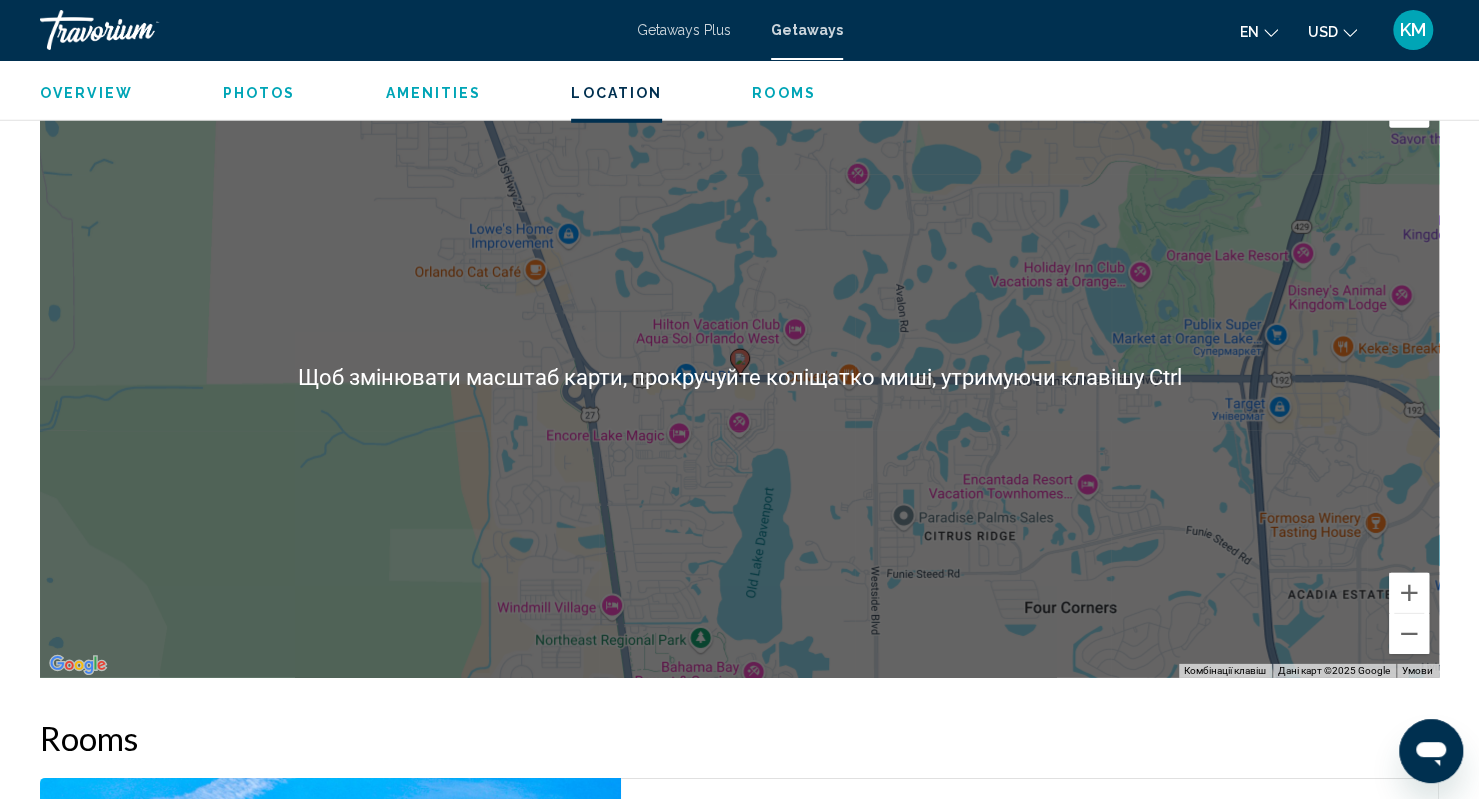 scroll, scrollTop: 3285, scrollLeft: 0, axis: vertical 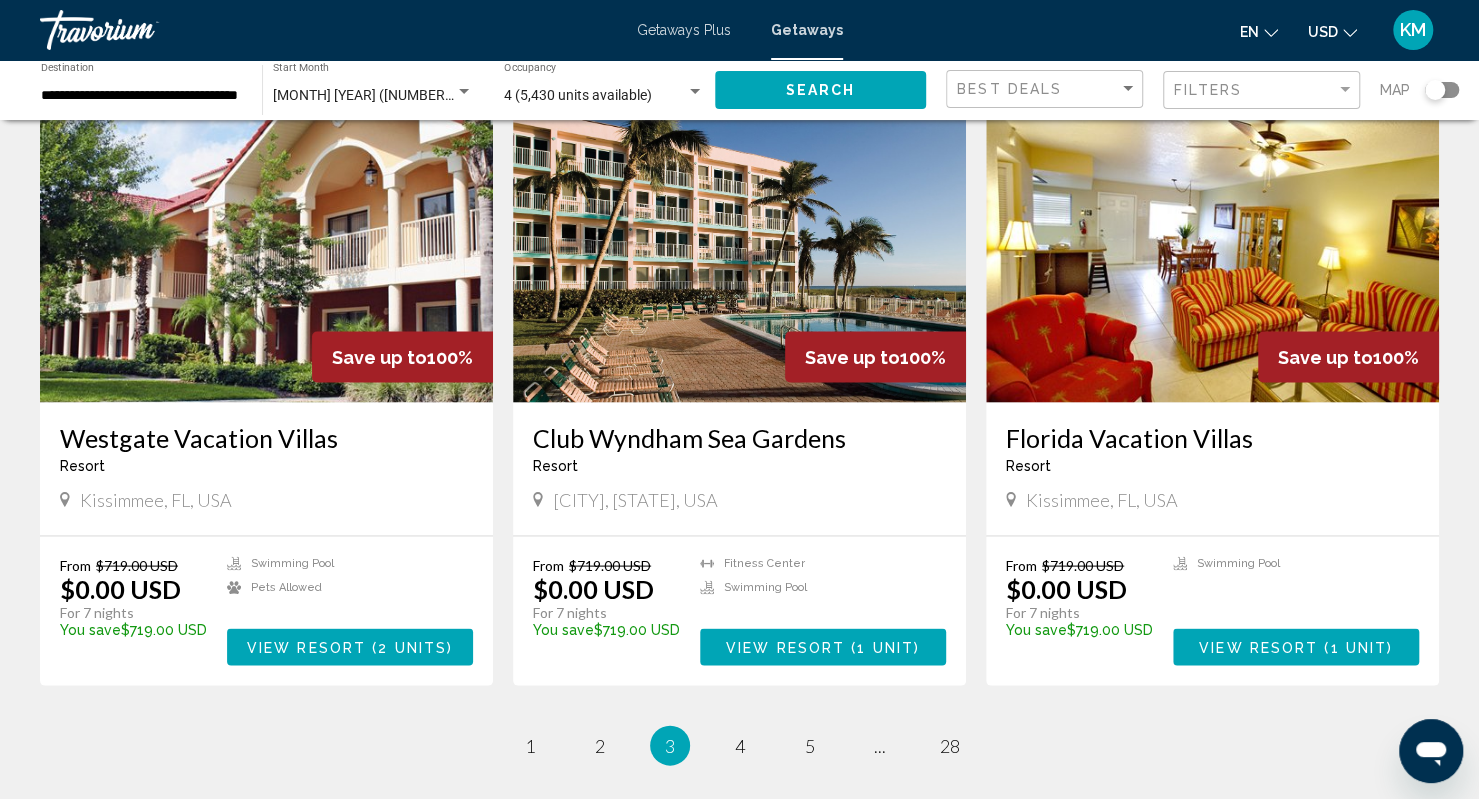 click at bounding box center (739, 242) 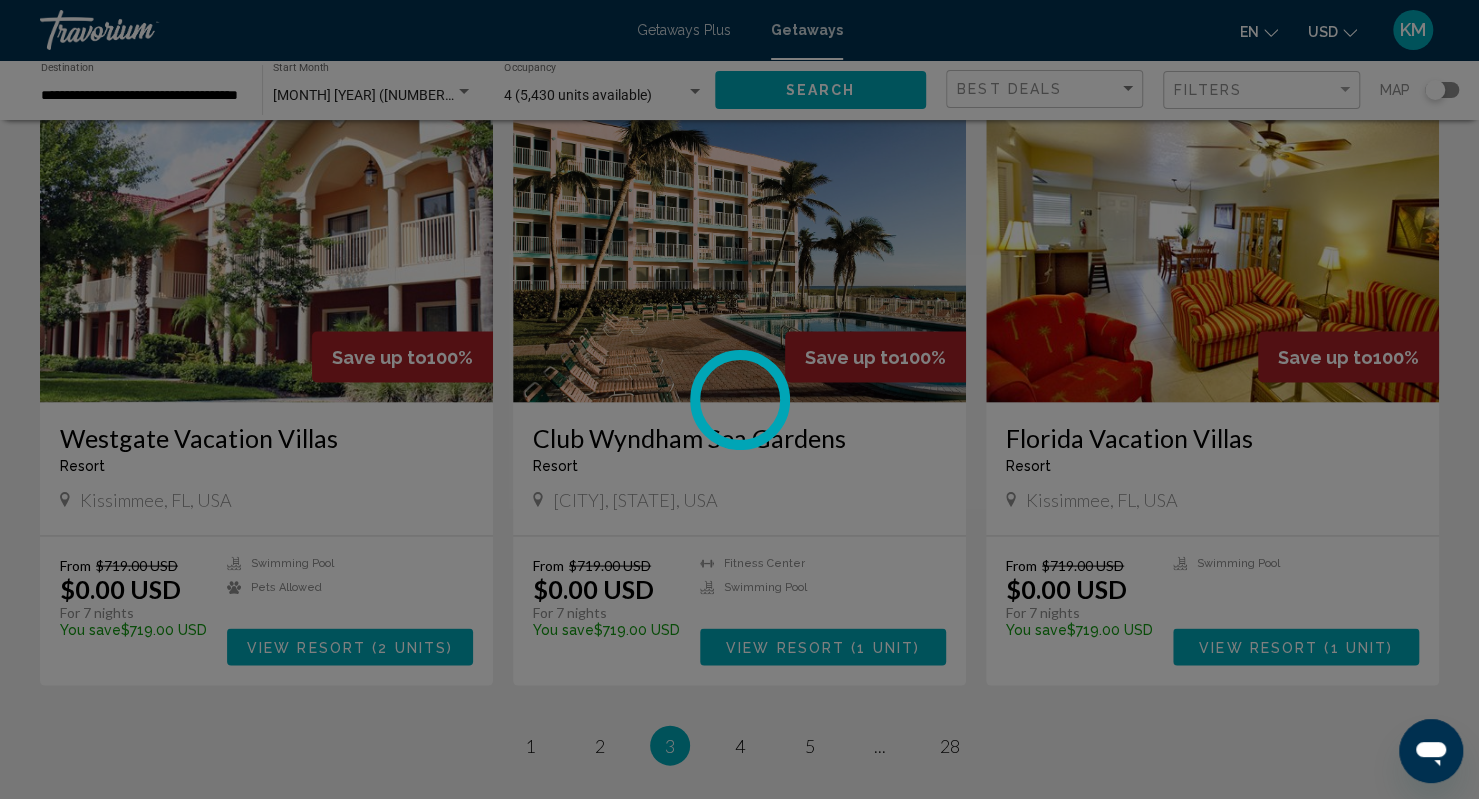 scroll, scrollTop: 0, scrollLeft: 0, axis: both 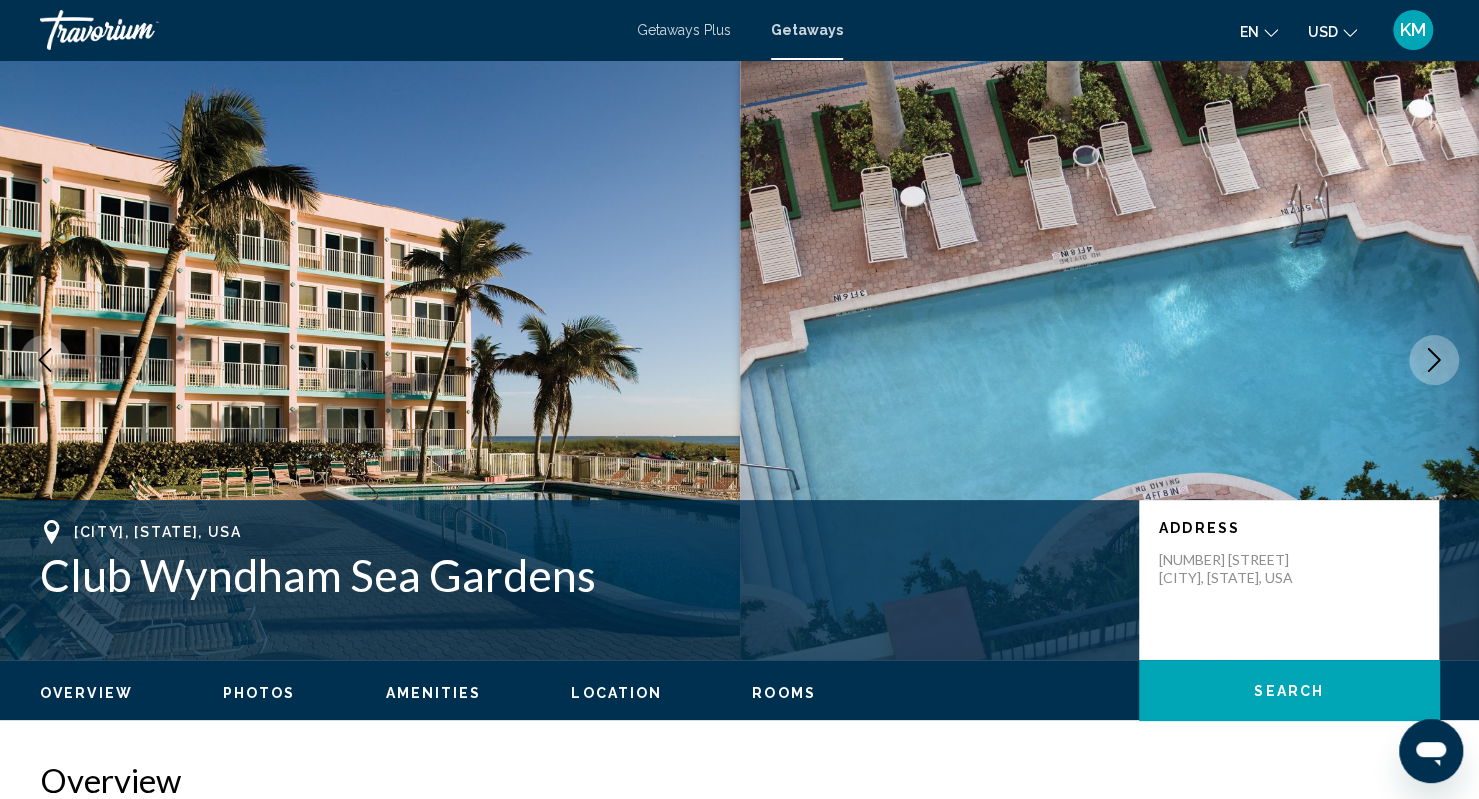 click 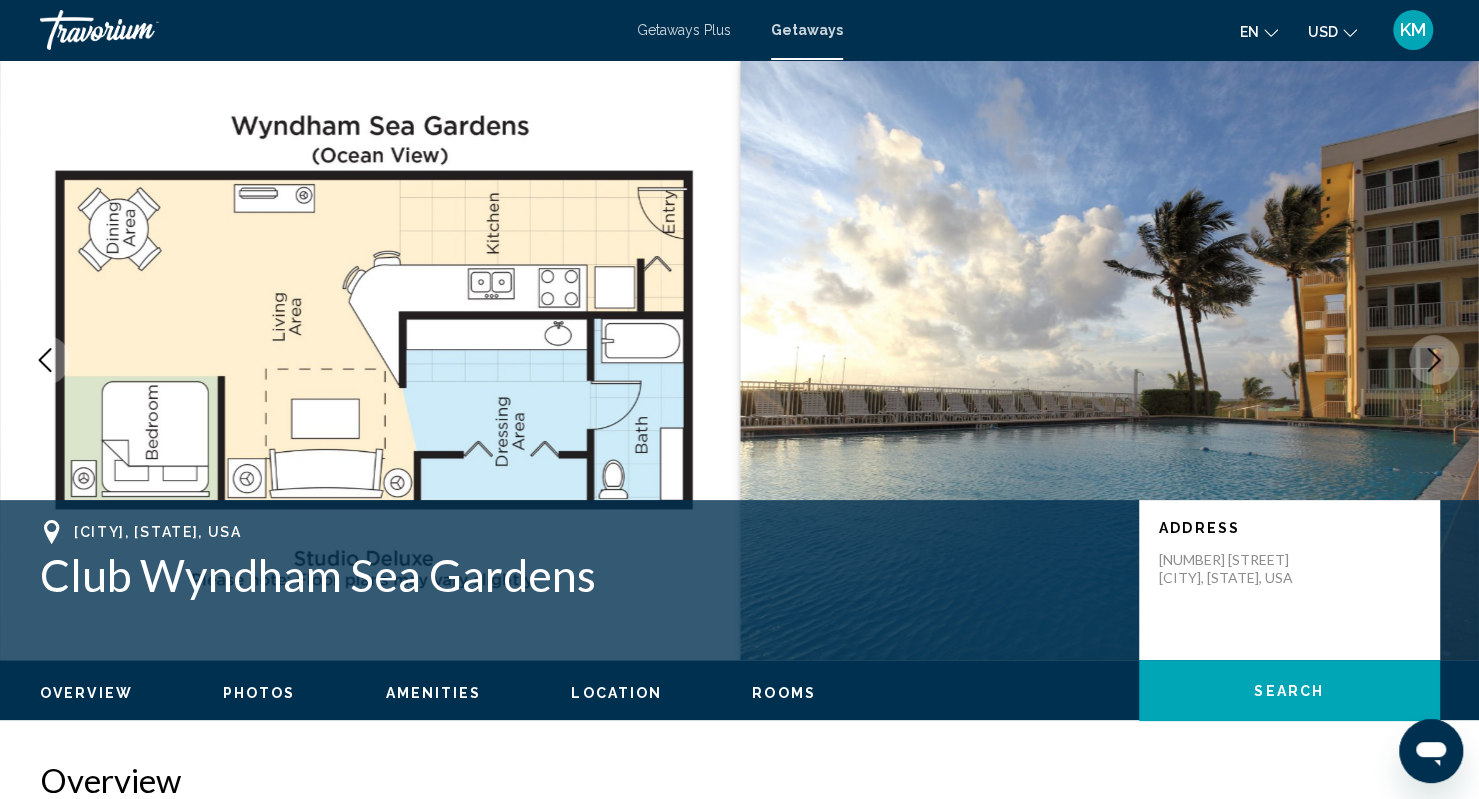 click 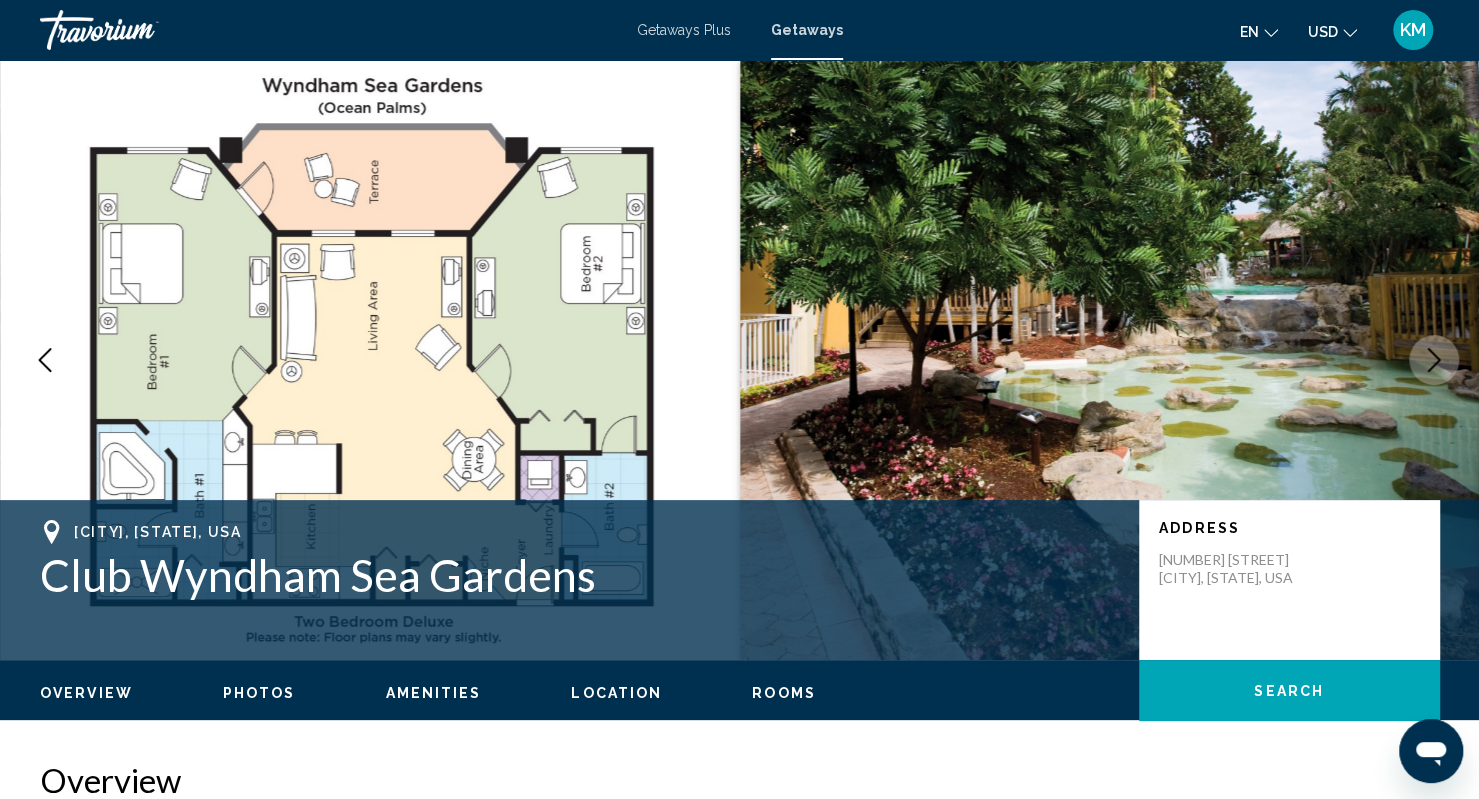 click 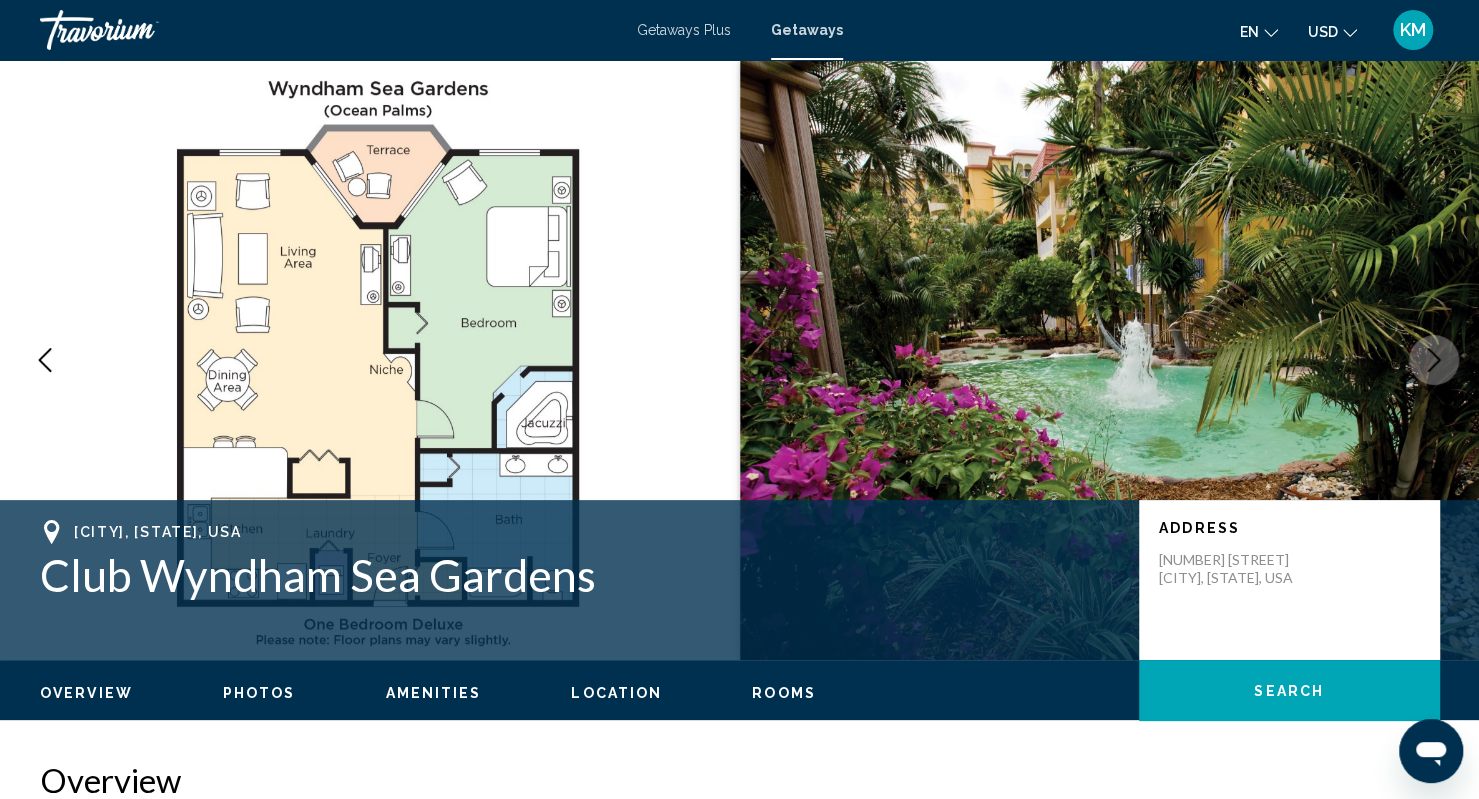 click 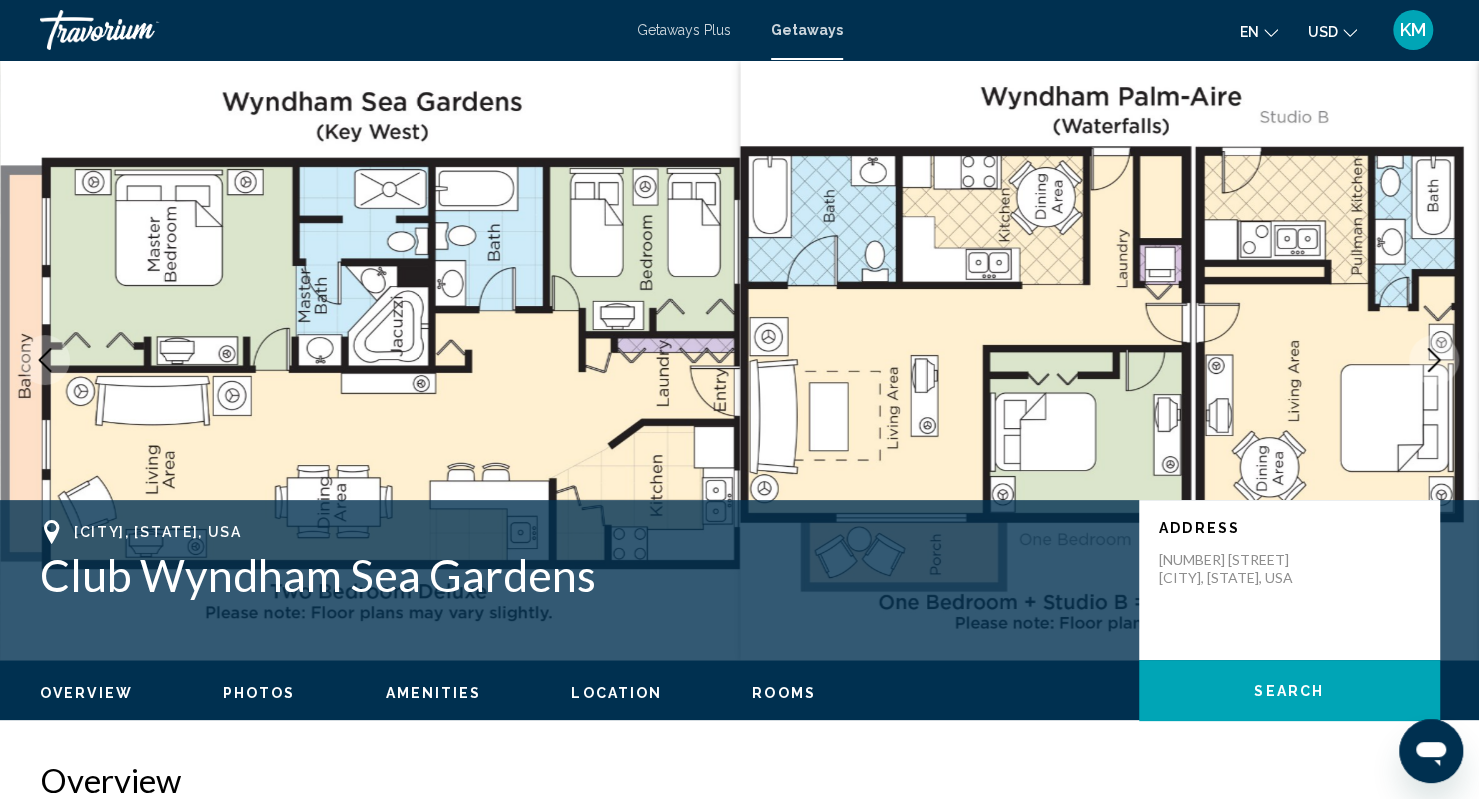 click 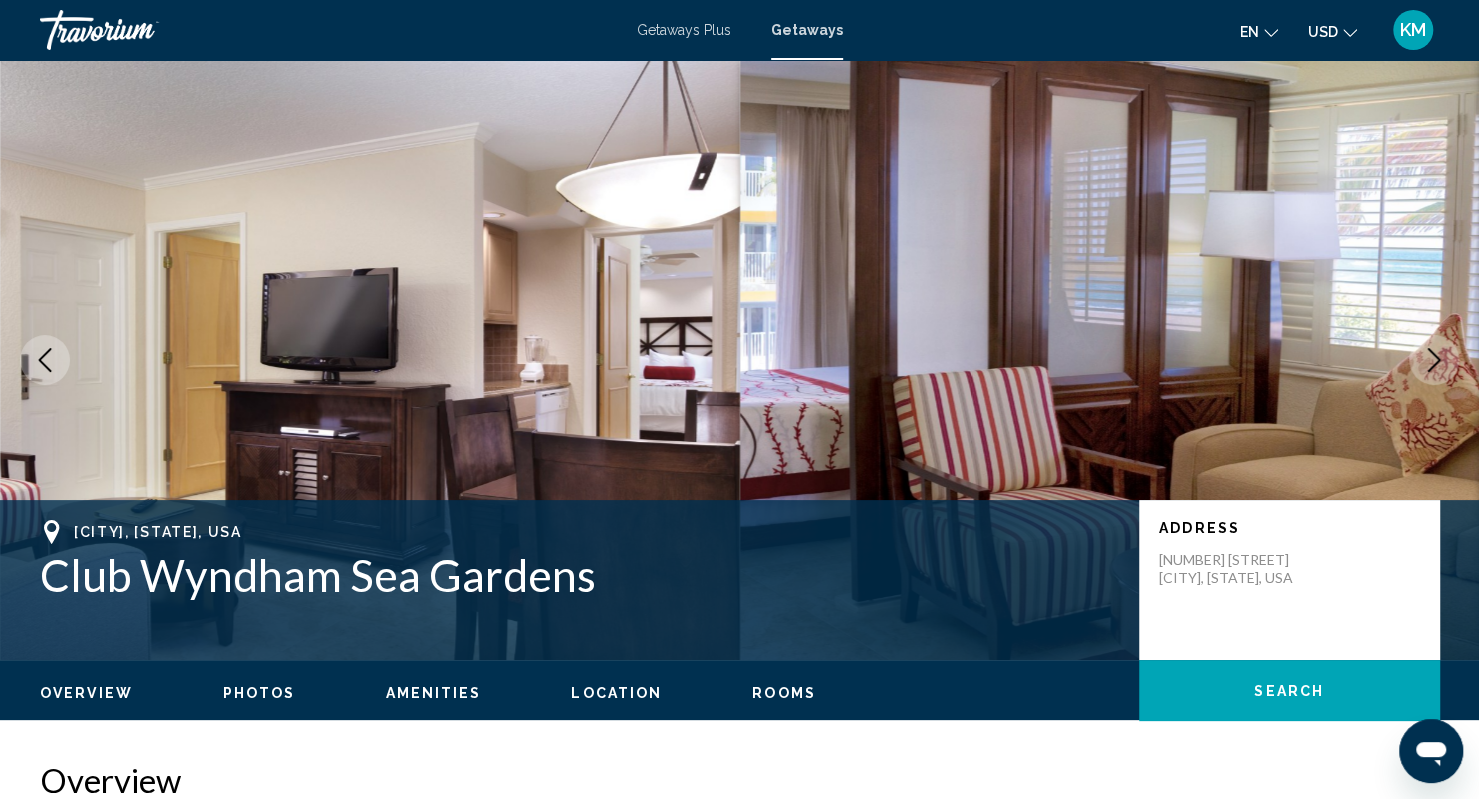 click 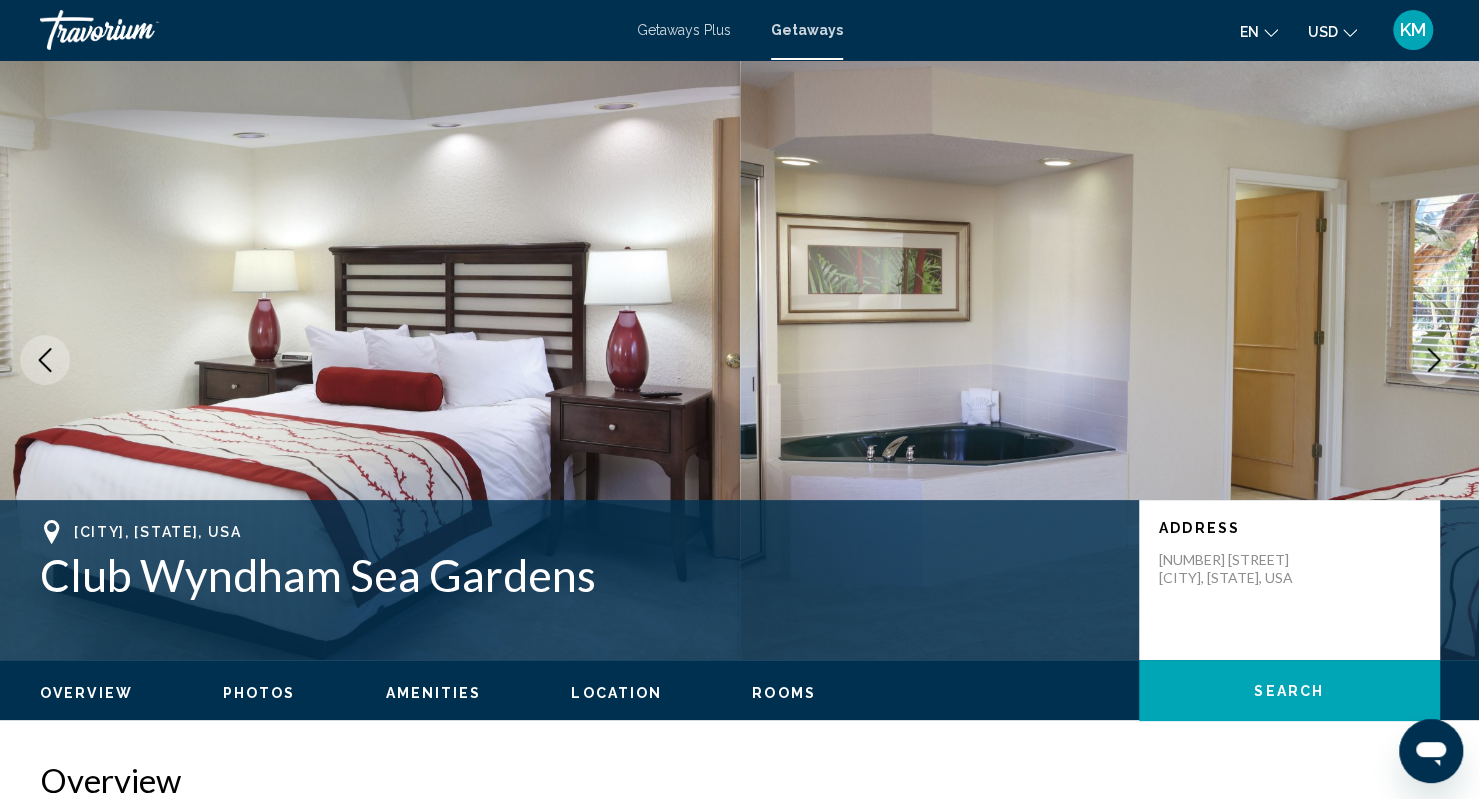 click 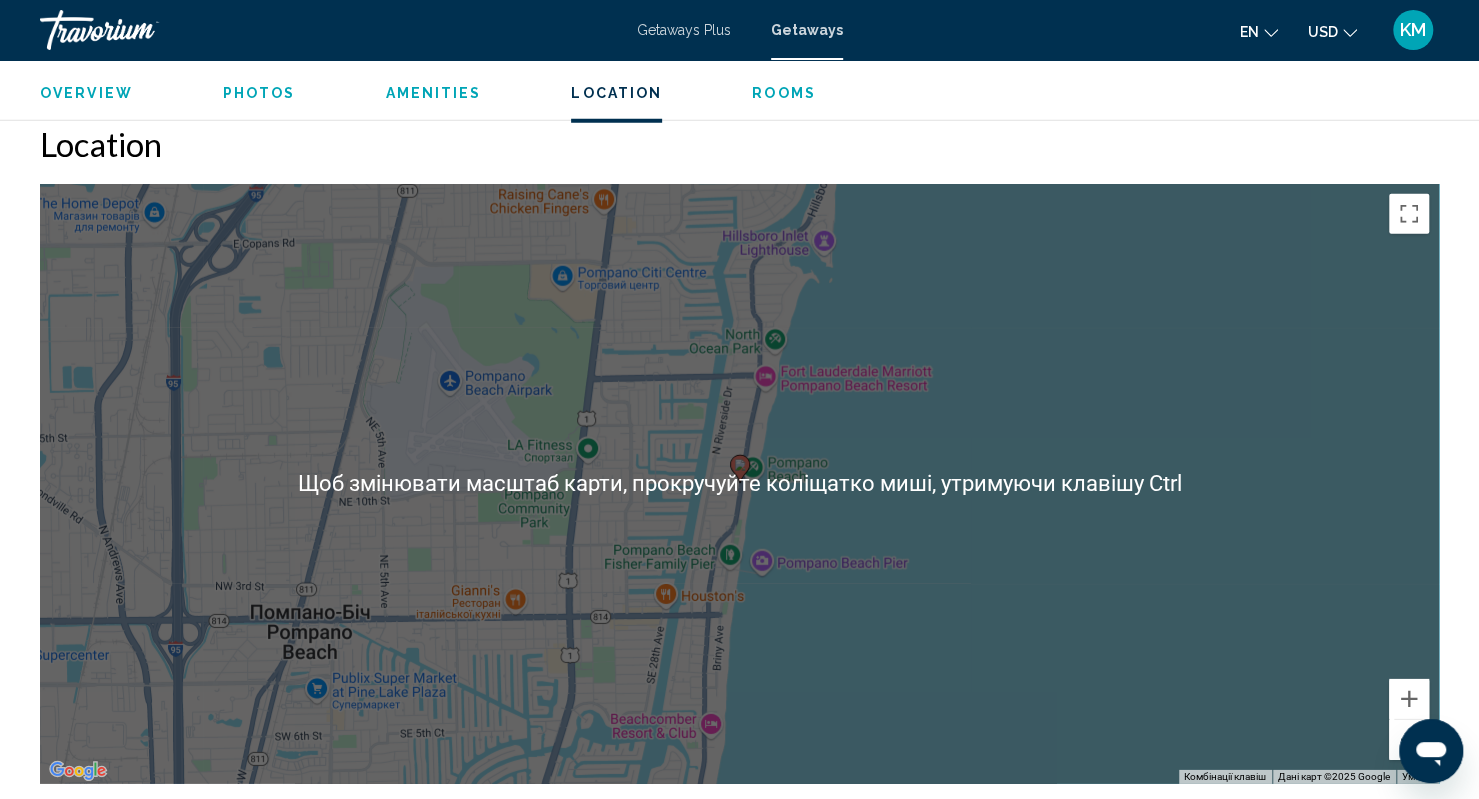 scroll, scrollTop: 3212, scrollLeft: 0, axis: vertical 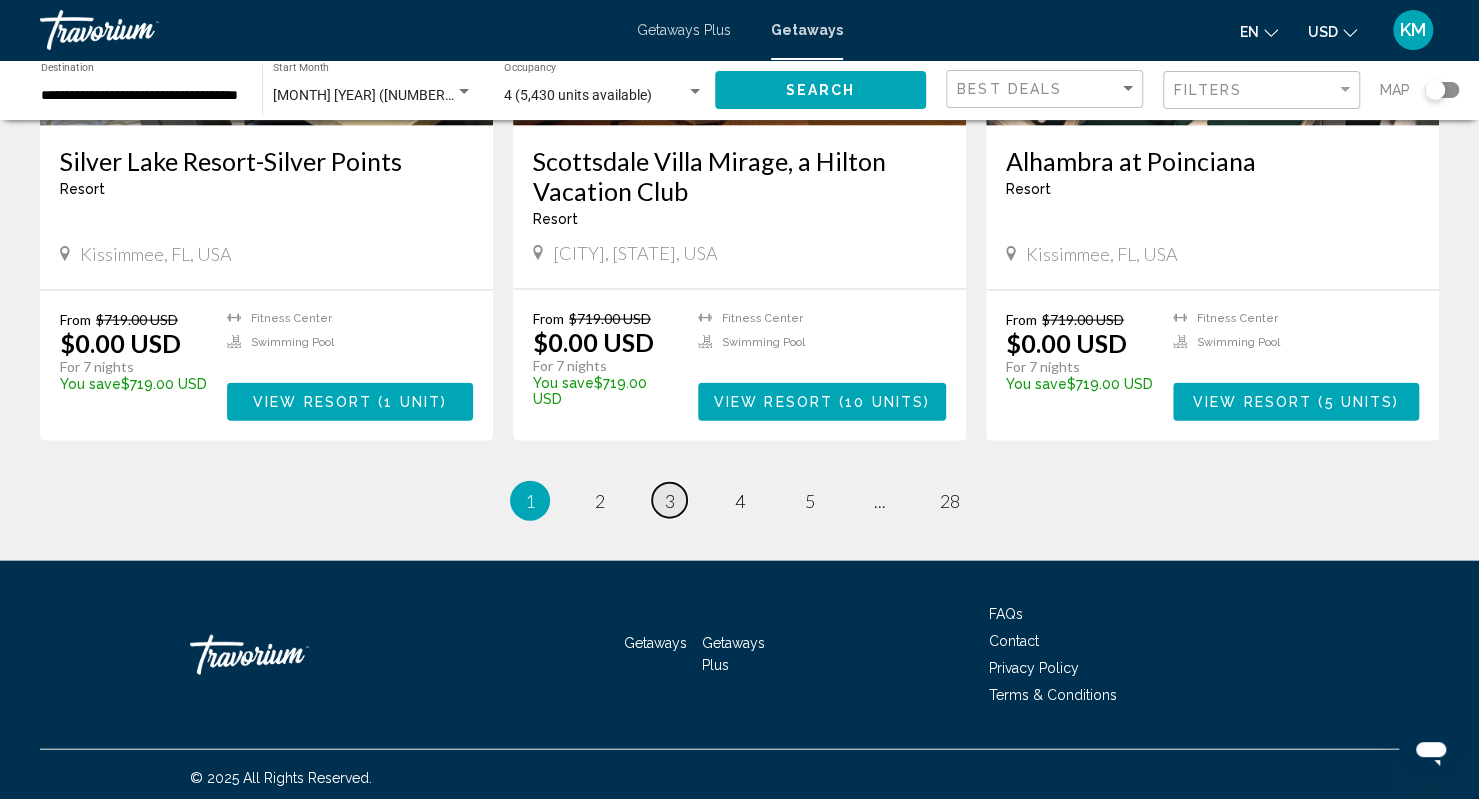 click on "3" at bounding box center (670, 501) 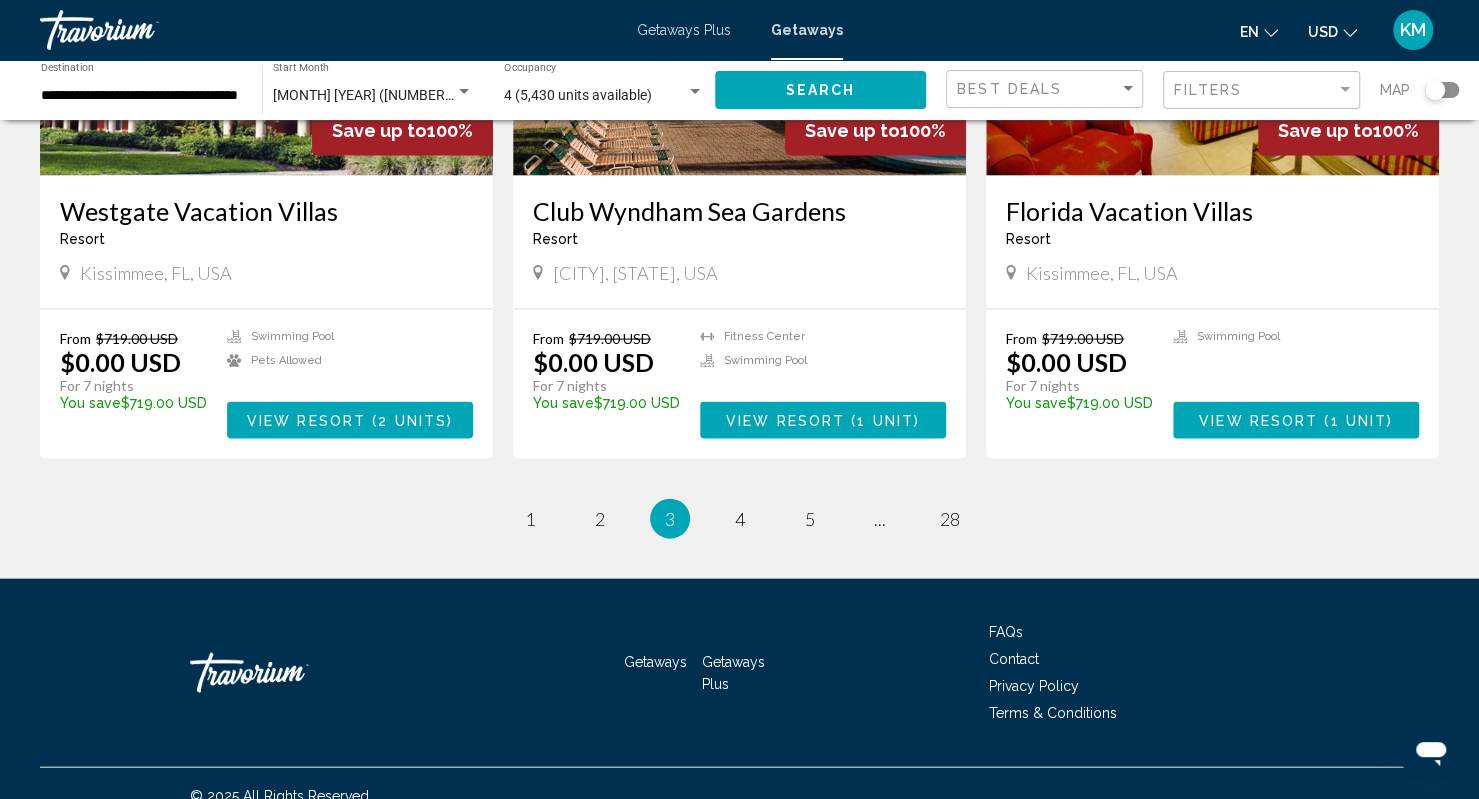 scroll, scrollTop: 2336, scrollLeft: 0, axis: vertical 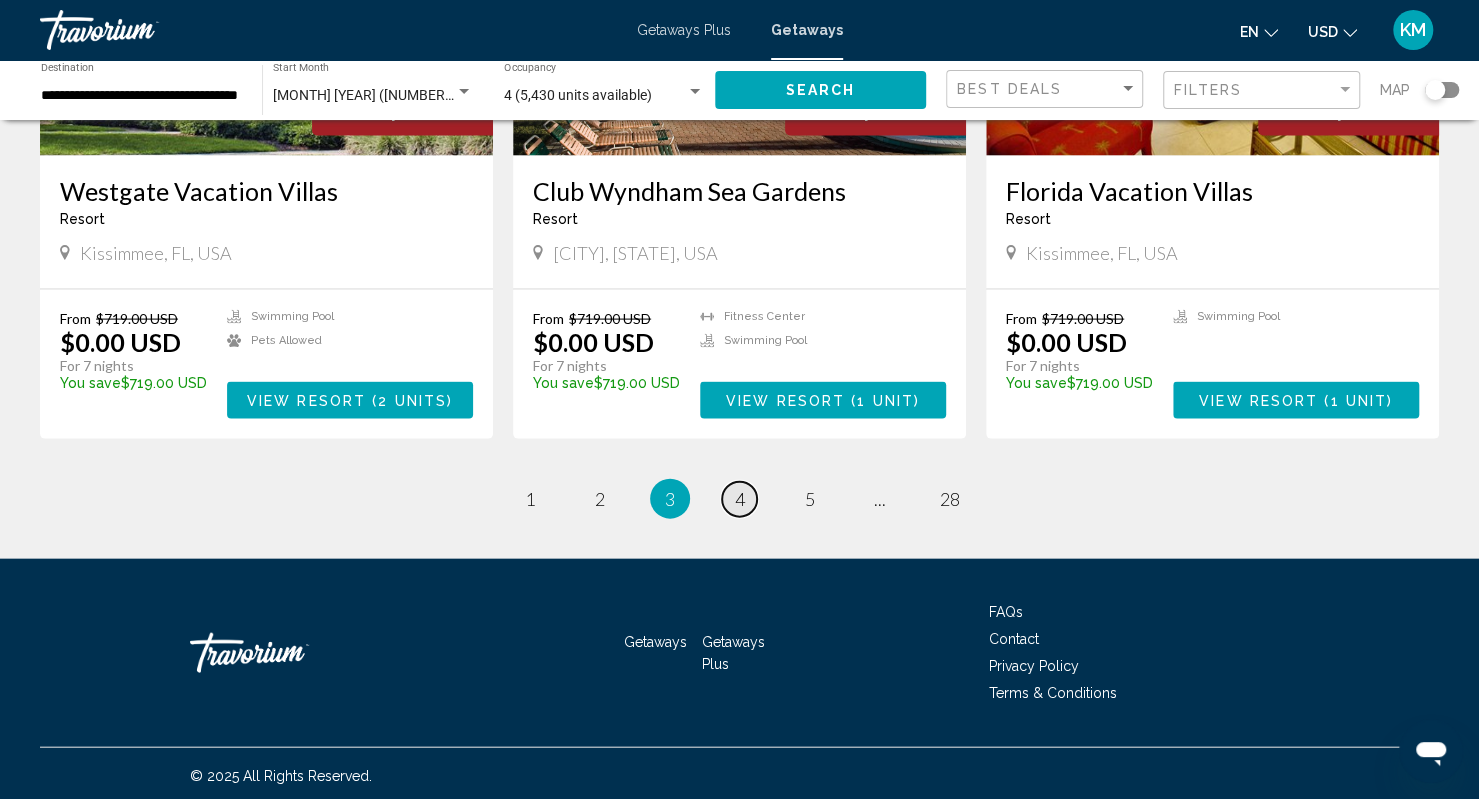 click on "4" at bounding box center (740, 499) 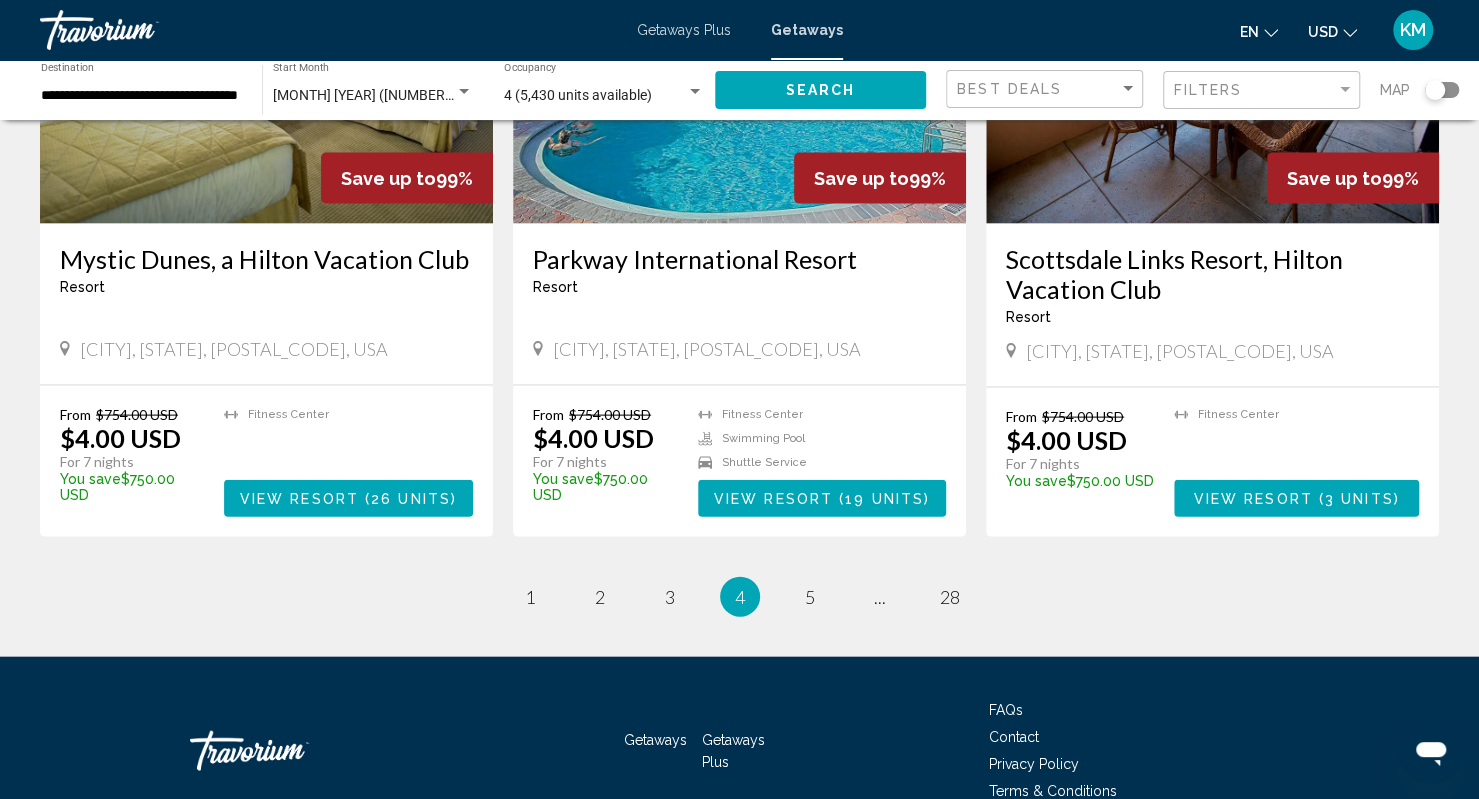 scroll, scrollTop: 2426, scrollLeft: 0, axis: vertical 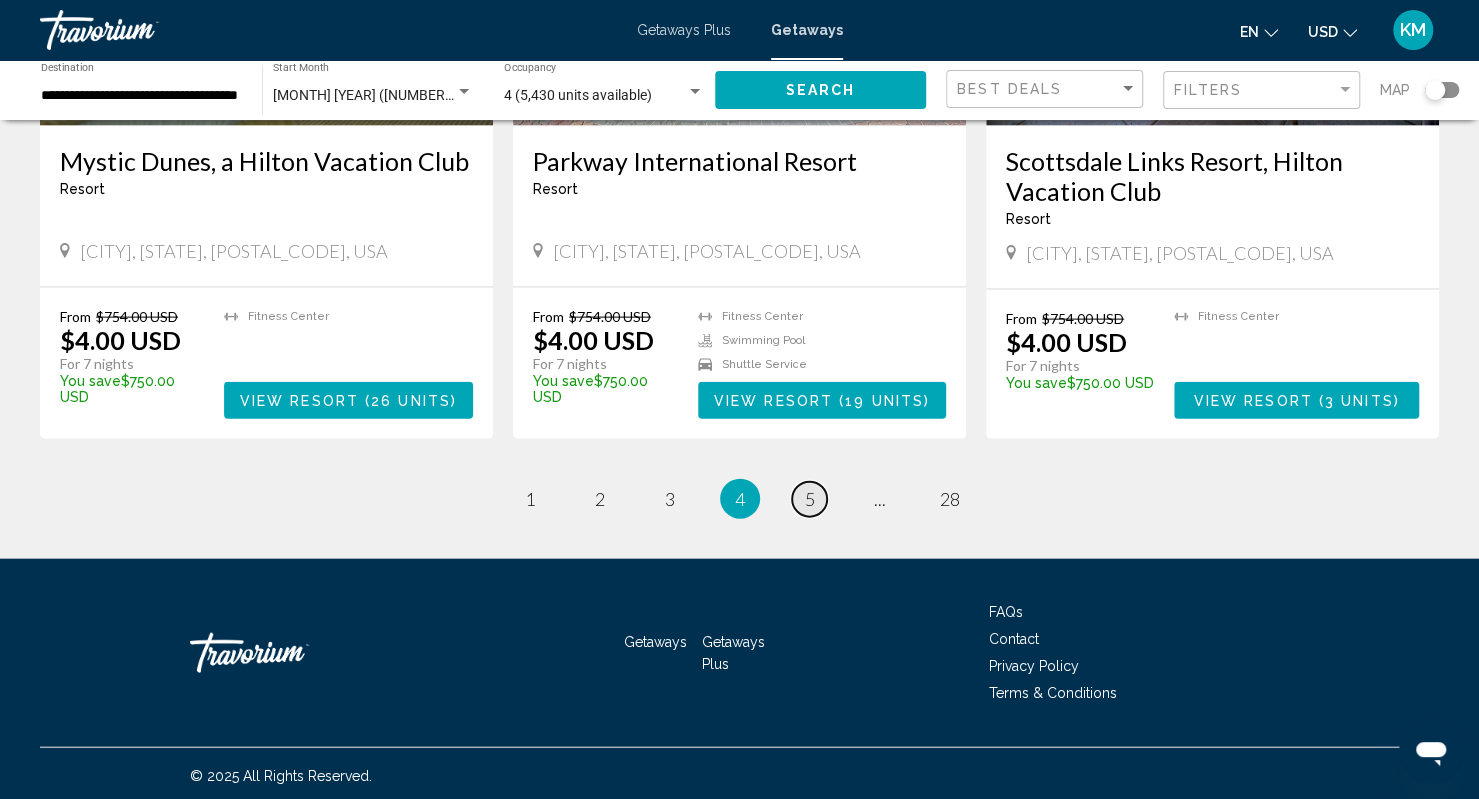 click on "page  5" at bounding box center [809, 499] 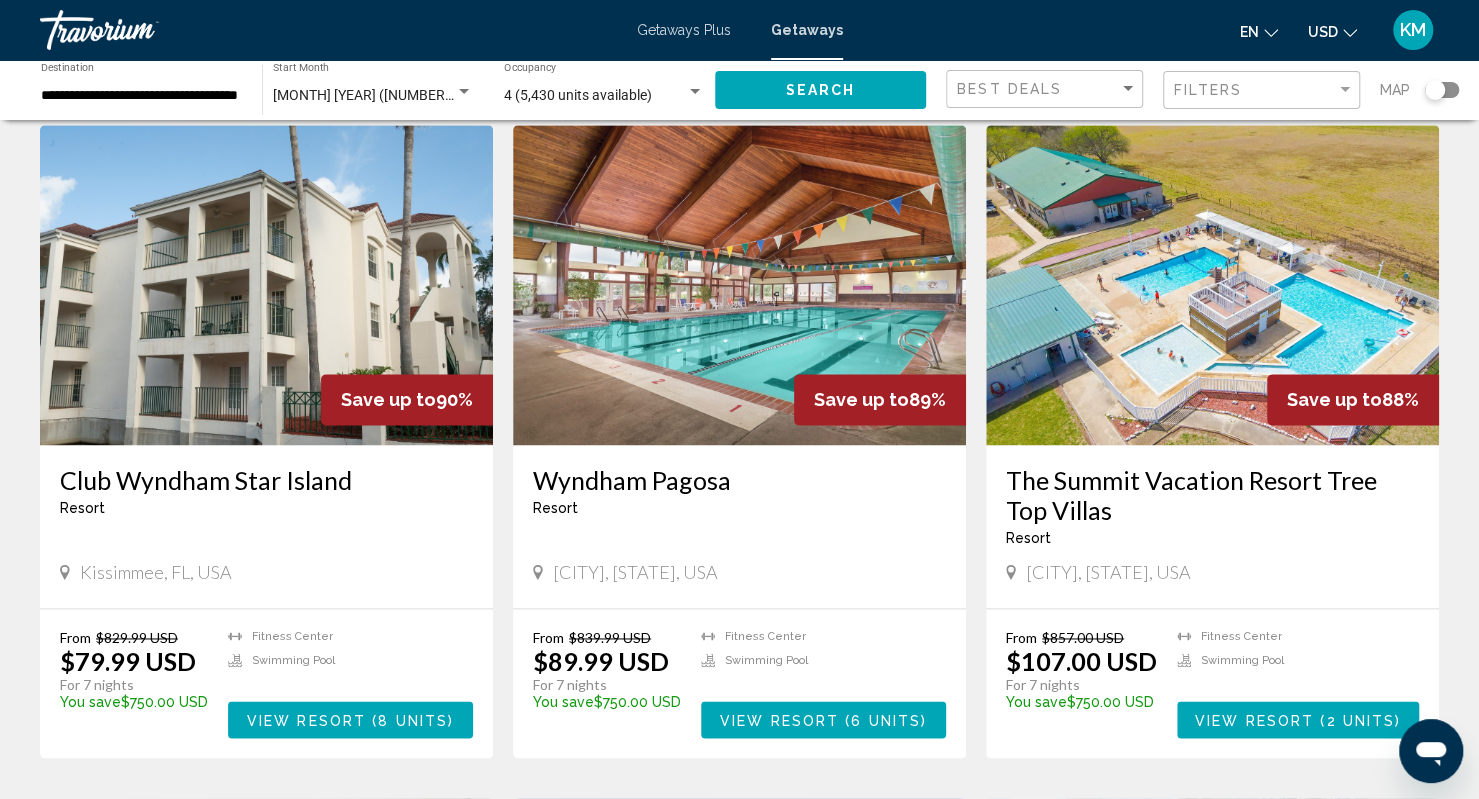 scroll, scrollTop: 1406, scrollLeft: 0, axis: vertical 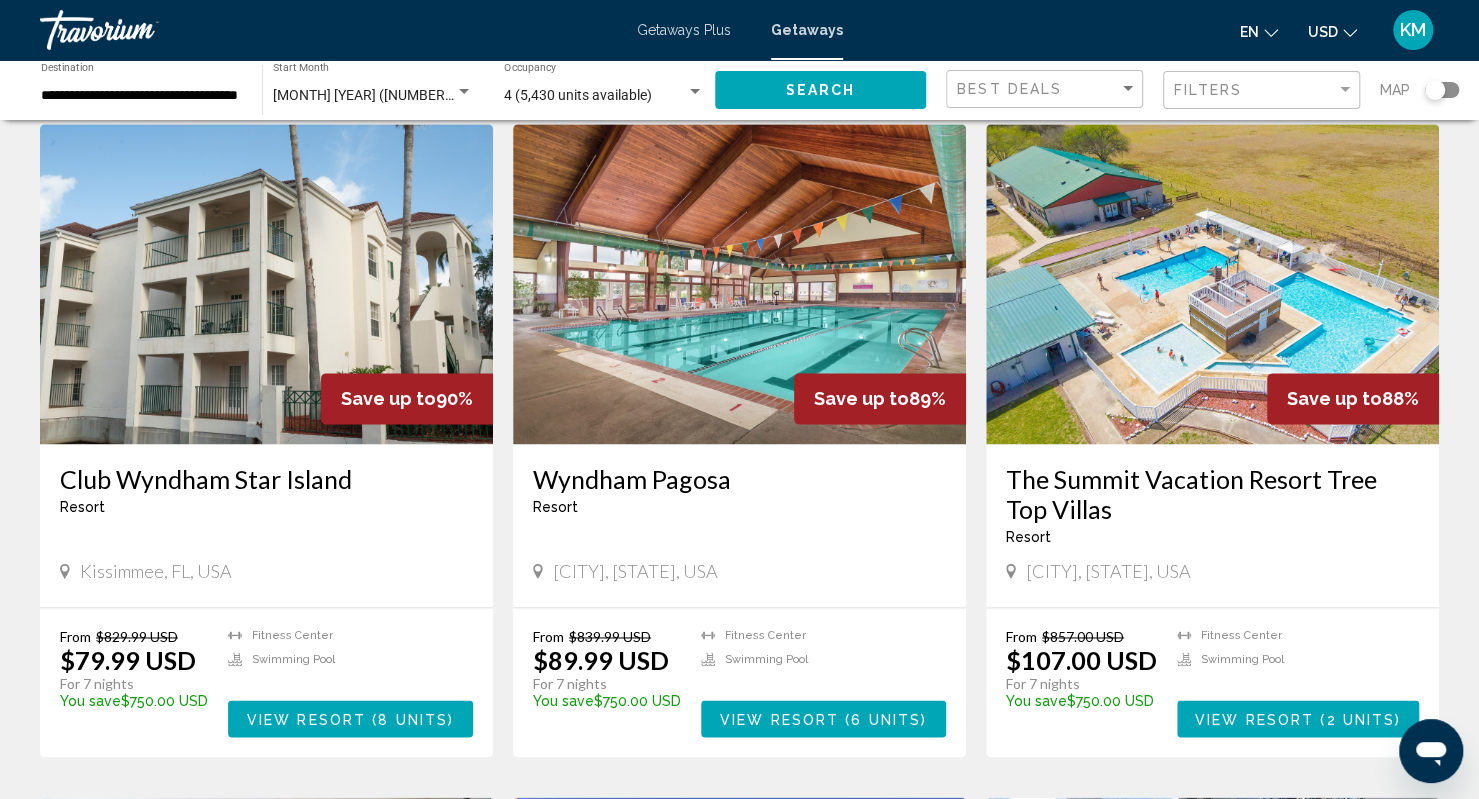 click at bounding box center (739, 284) 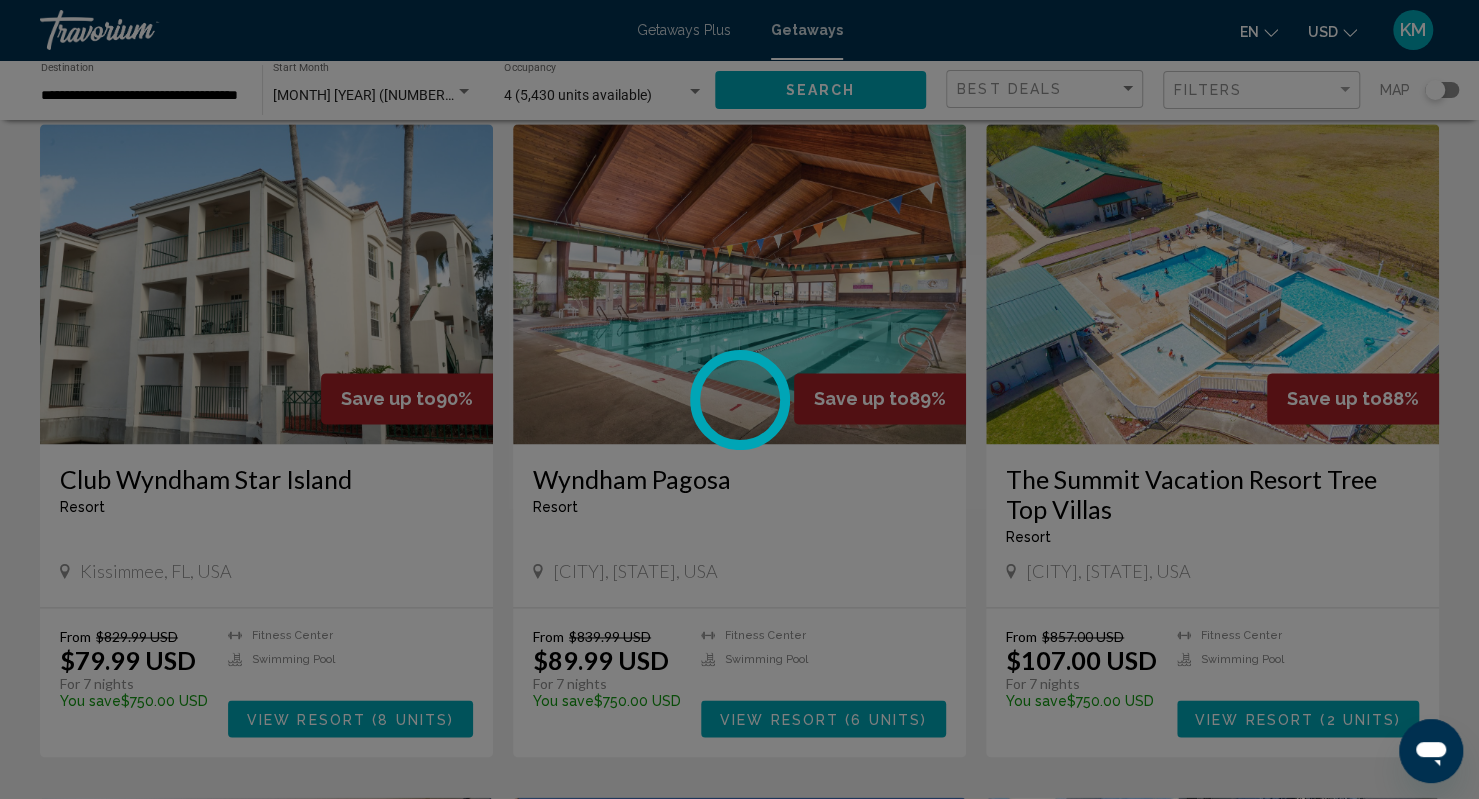 scroll, scrollTop: 0, scrollLeft: 0, axis: both 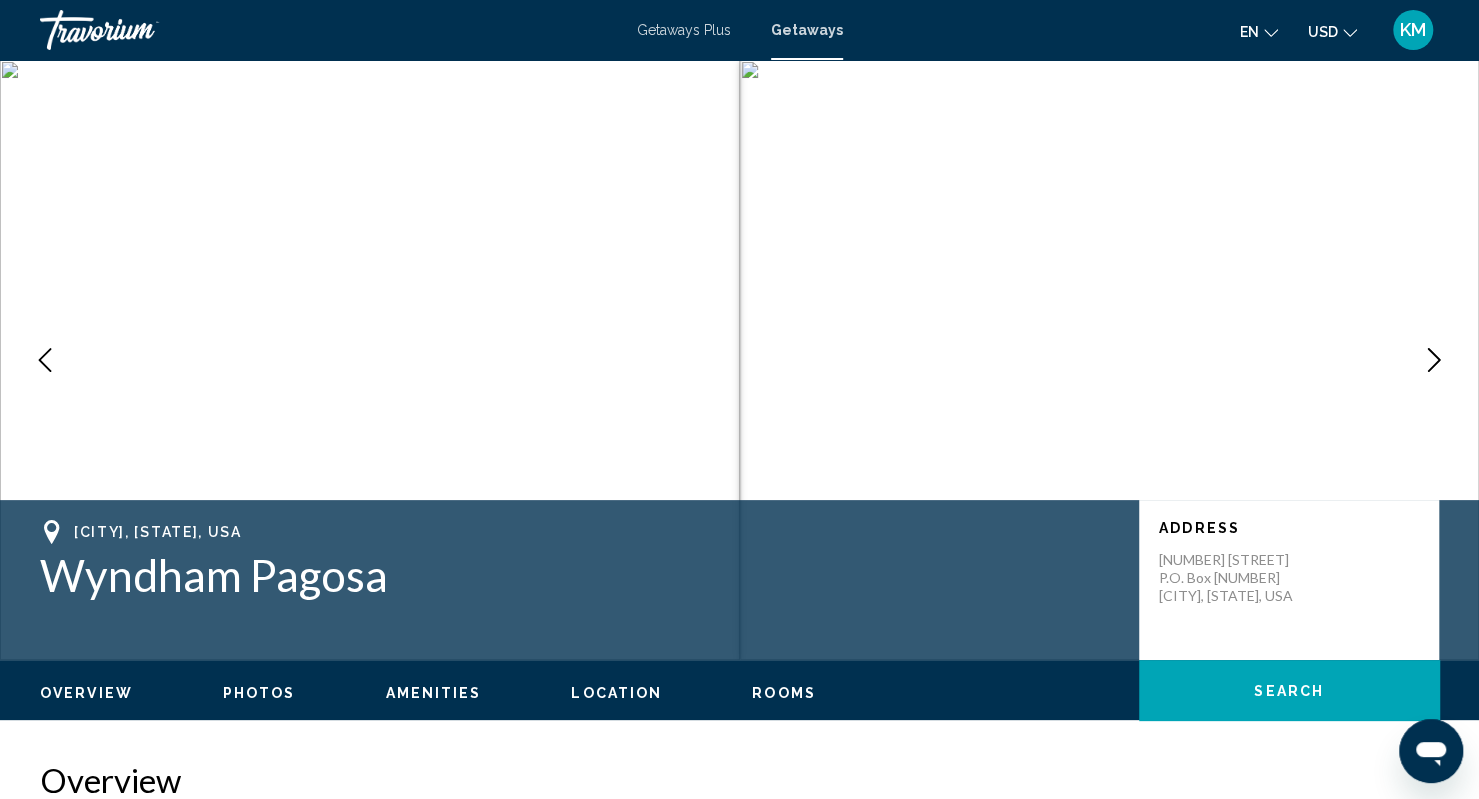 click on "Skip to main content Getaways Plus  Getaways en
English Español Français Italiano Português русский USD
USD ($) MXN (Mex$) CAD (Can$) GBP (£) EUR (€) AUD (A$) NZD (NZ$) CNY (CN¥) KM Login
Pagosa Springs, CO, USA Wyndham Pagosa Address 42 Pinon Causeway P.O. Box 4040 Pagosa Springs, CO, USA Overview
Photos
Amenities
Location
Rooms
Search Search Overview Type Resort All-Inclusive No All-Inclusive Address 42 Pinon Causeway P.O. Box 4040 Pagosa Springs, CO, USA Description Read more
Photos Amenities gym pool No Amenities available. Housekeeping Fees  Unit Type   Schedule   Info  for all units per stay "Housekeeping fee for all RCI Points reservations: There may be a fee of 111.00 U.S. dollars for all units, per stay. Only Credit Cards accepted." Policy Restrictions Pets" at bounding box center (739, 399) 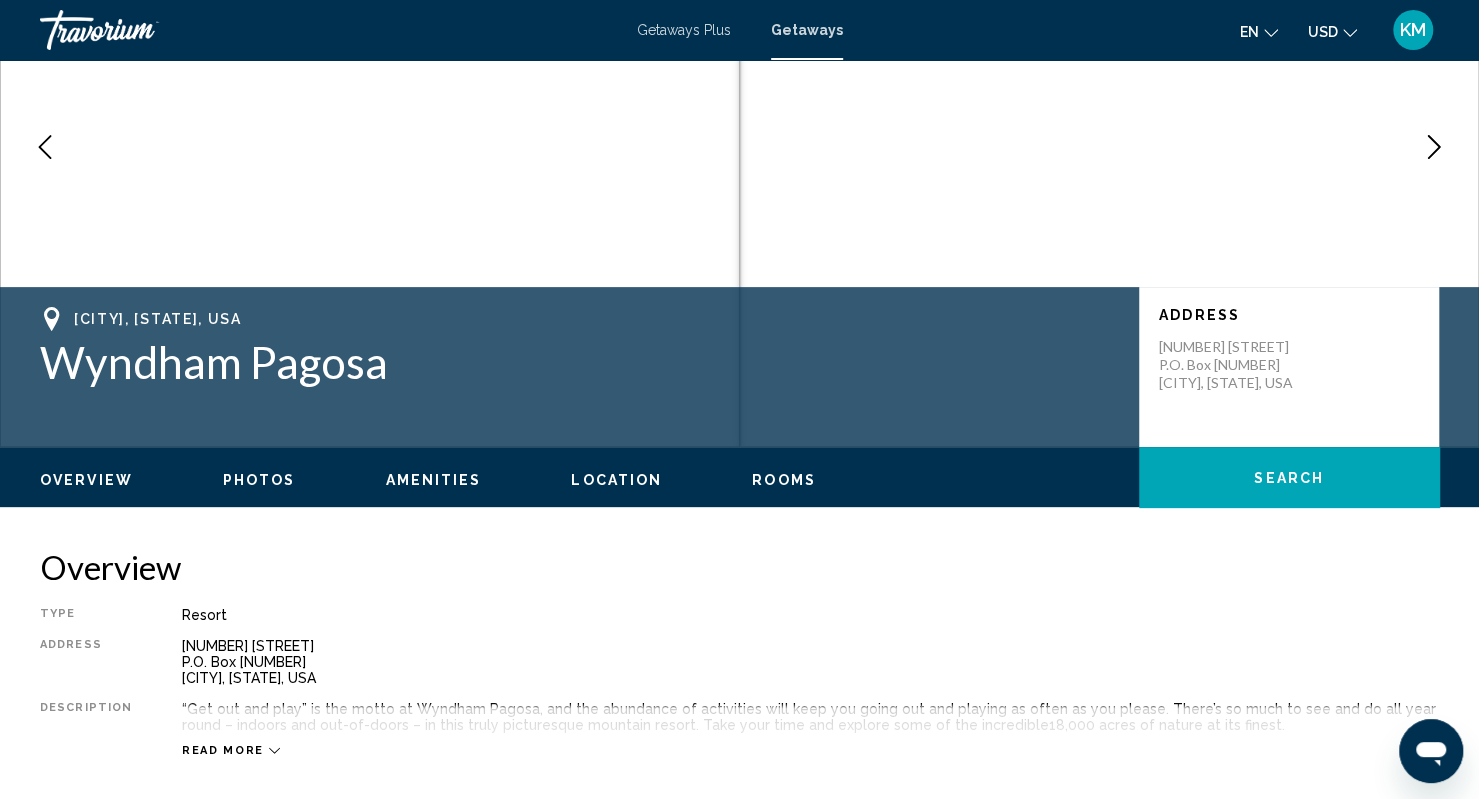 scroll, scrollTop: 212, scrollLeft: 0, axis: vertical 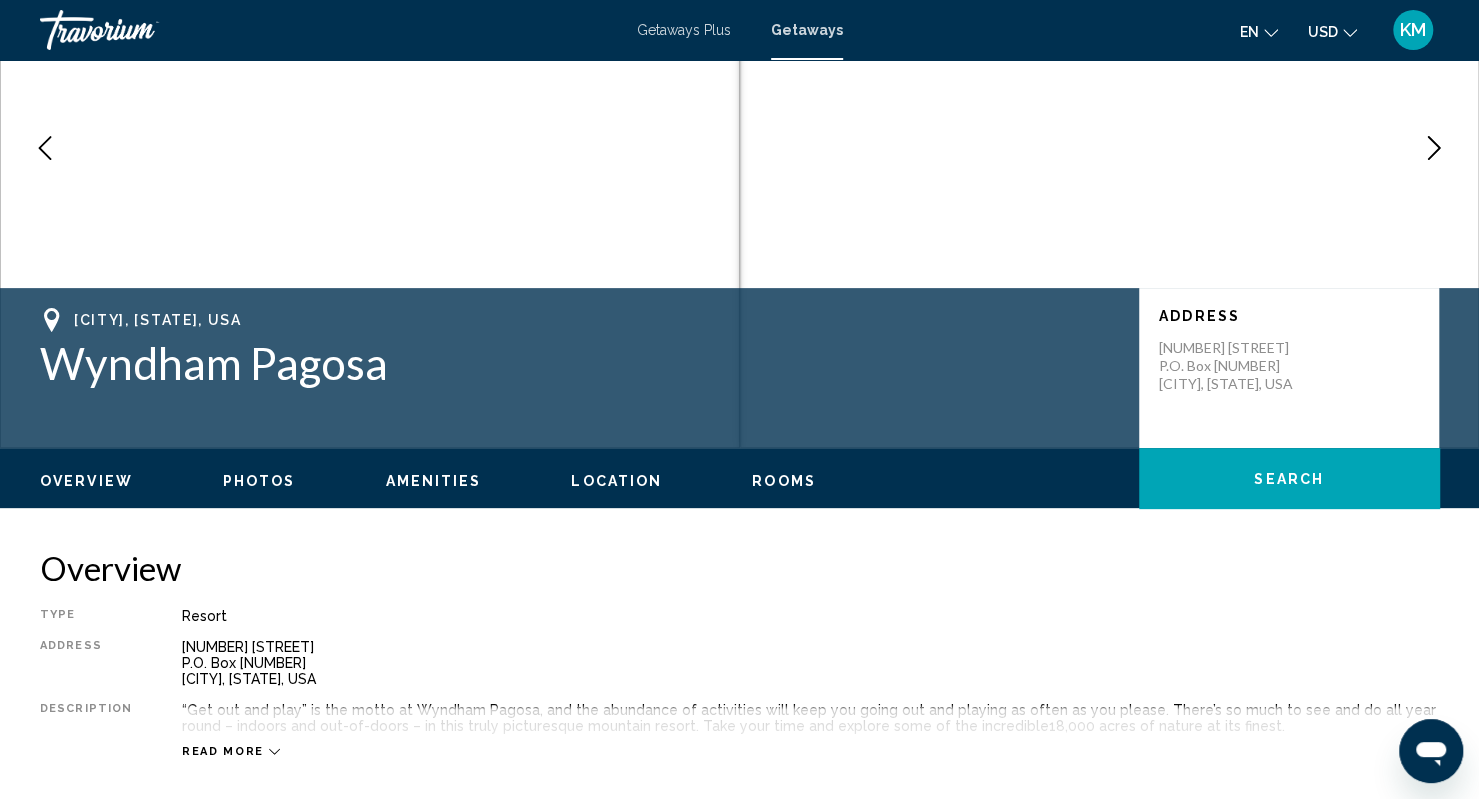 click on "Photos" at bounding box center (259, 481) 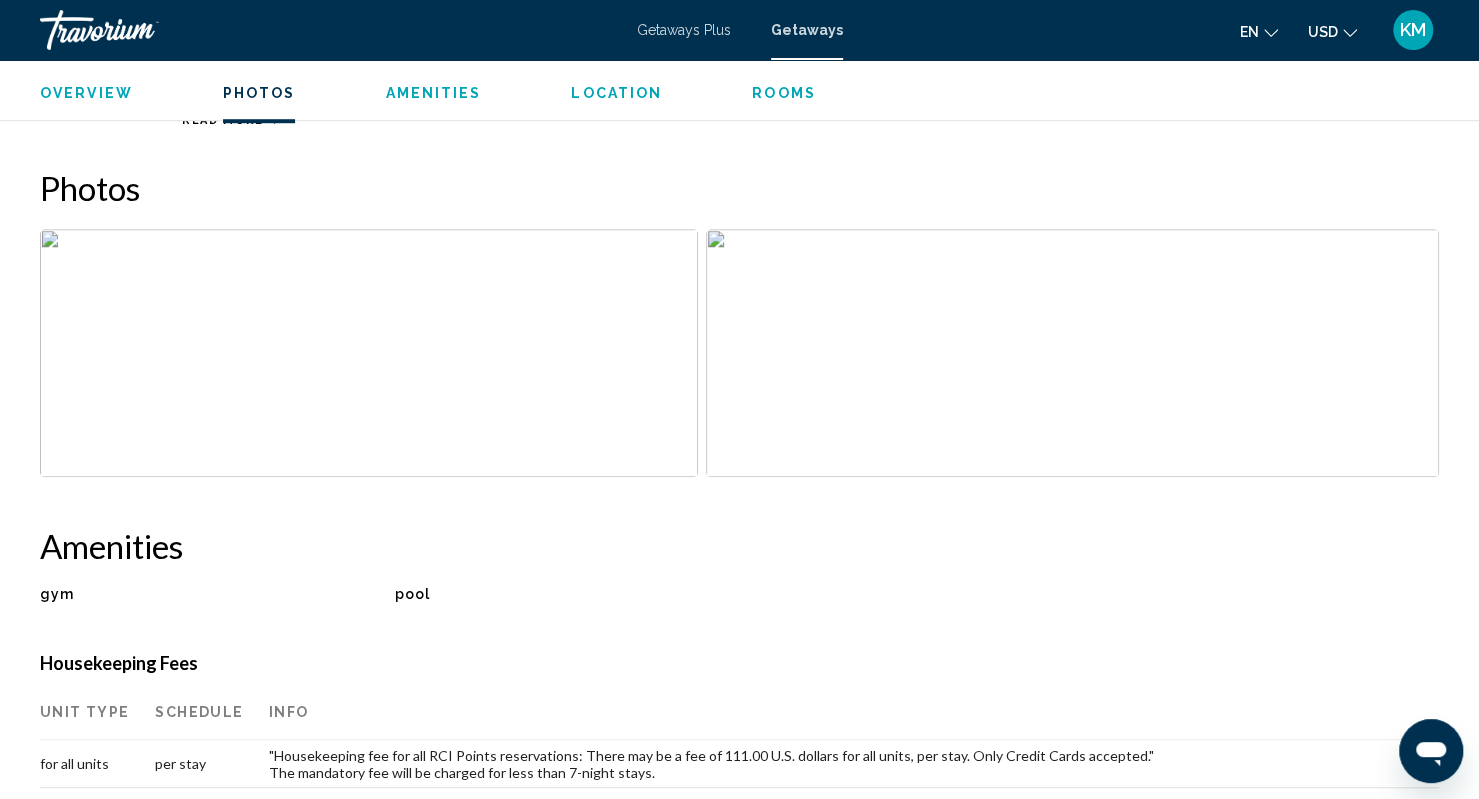 scroll, scrollTop: 891, scrollLeft: 0, axis: vertical 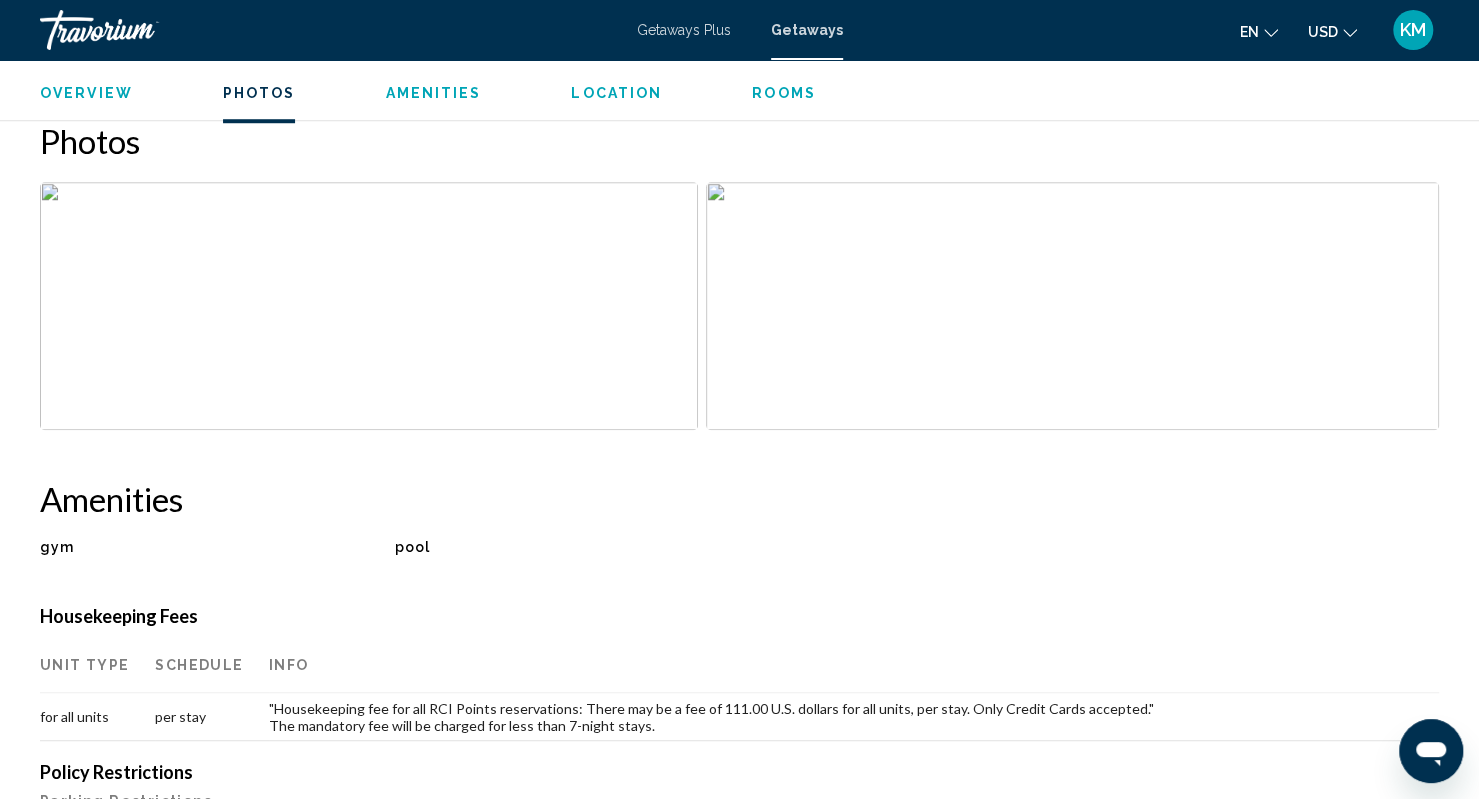 click at bounding box center (369, 306) 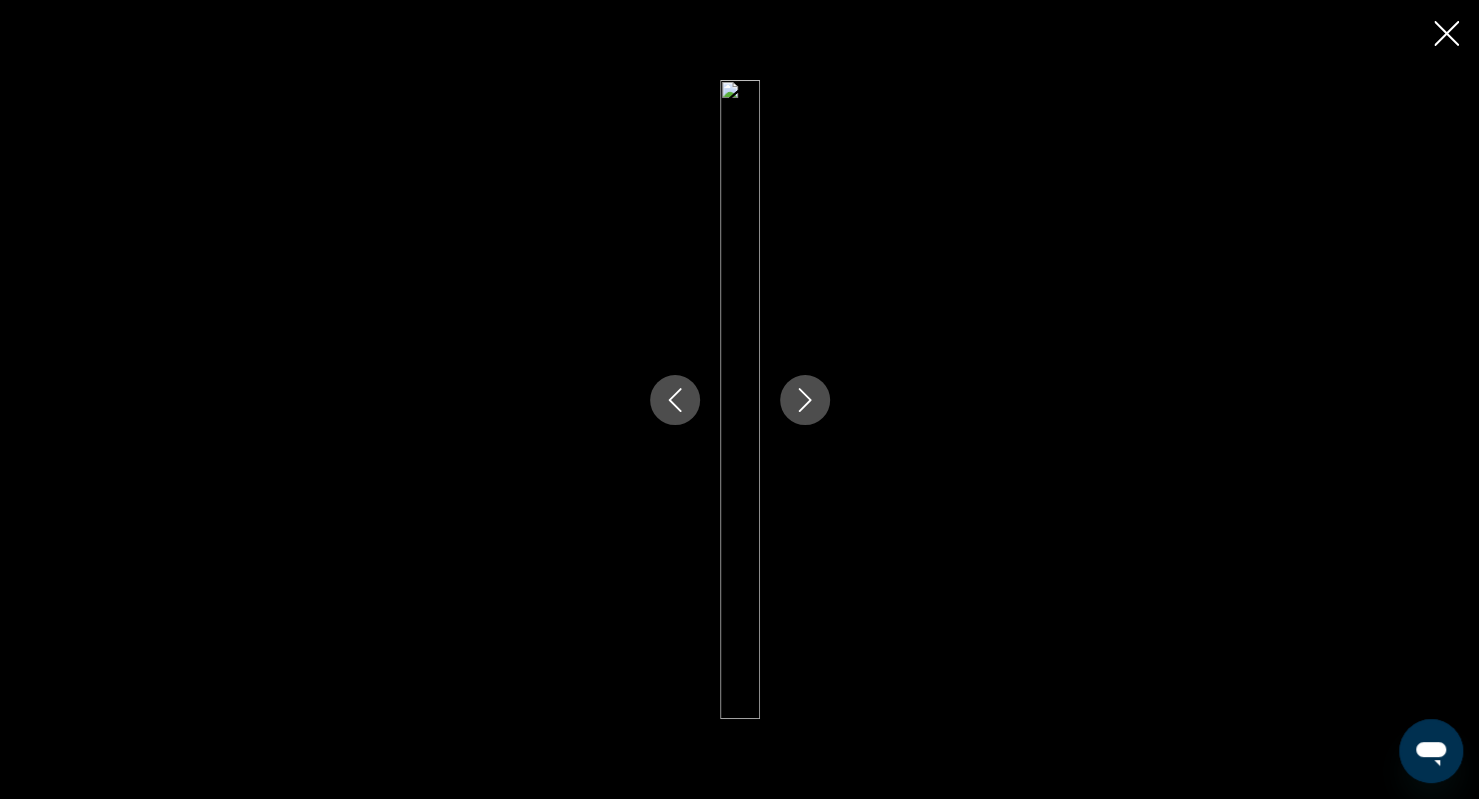 click 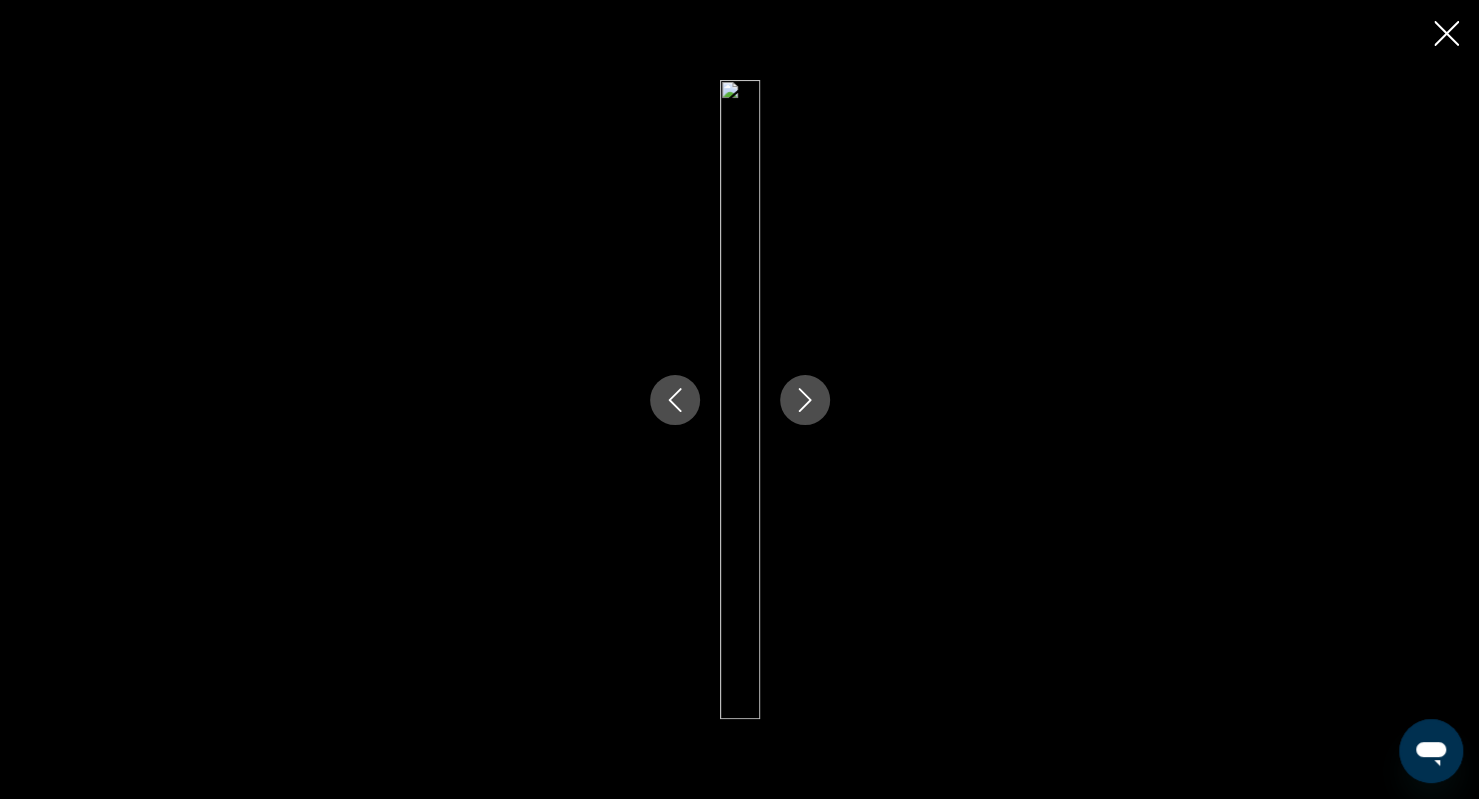 click 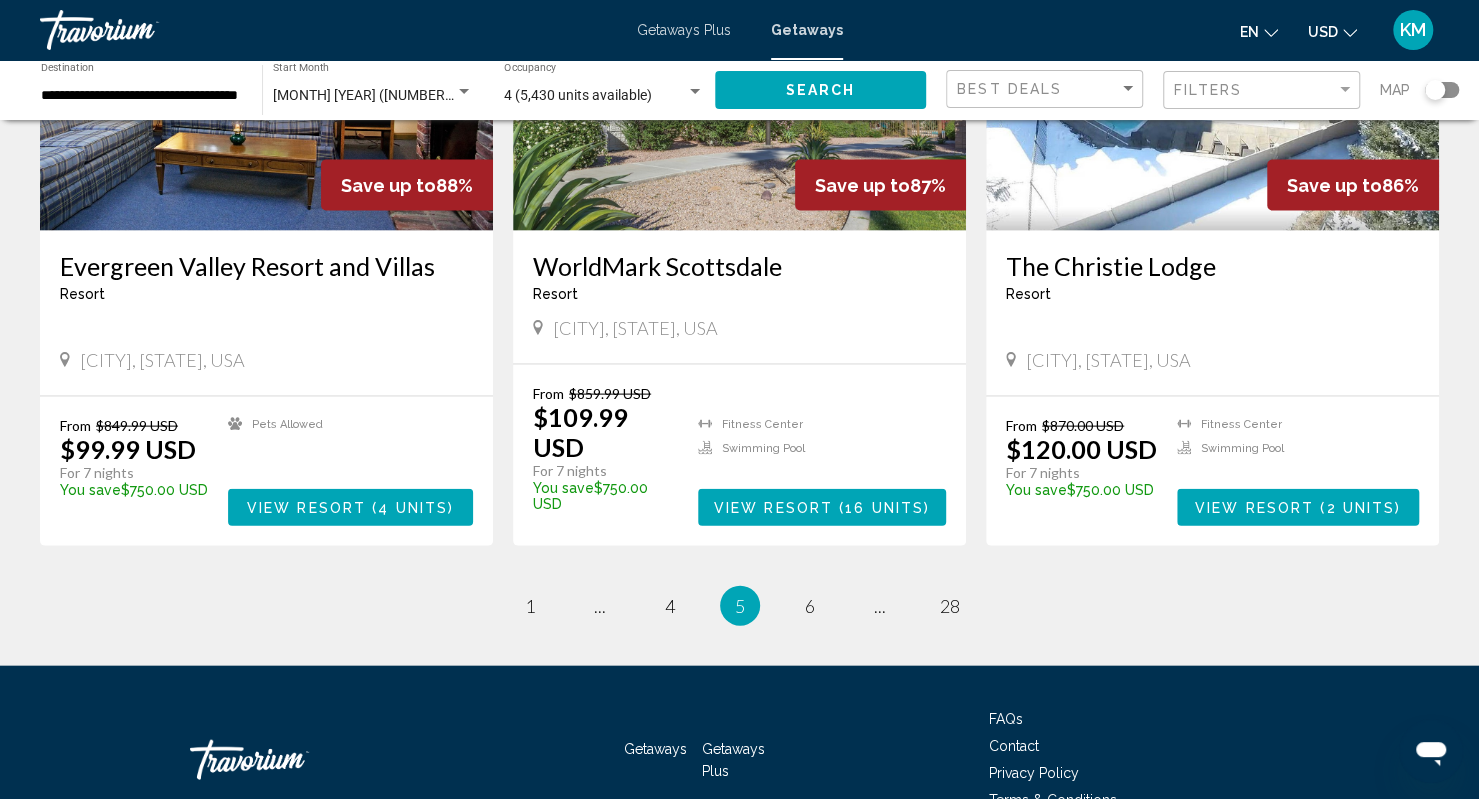 scroll, scrollTop: 2366, scrollLeft: 0, axis: vertical 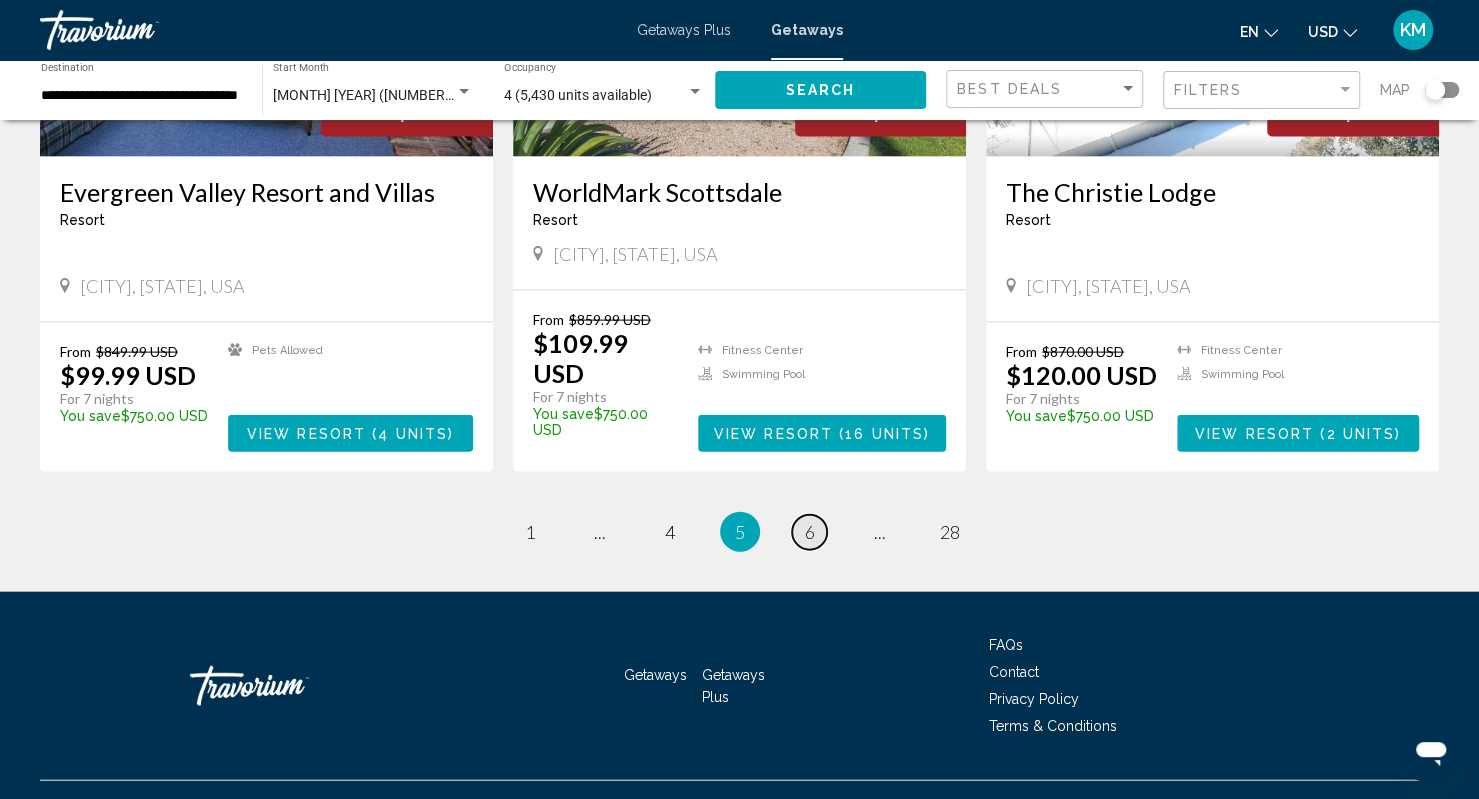 click on "6" at bounding box center (810, 532) 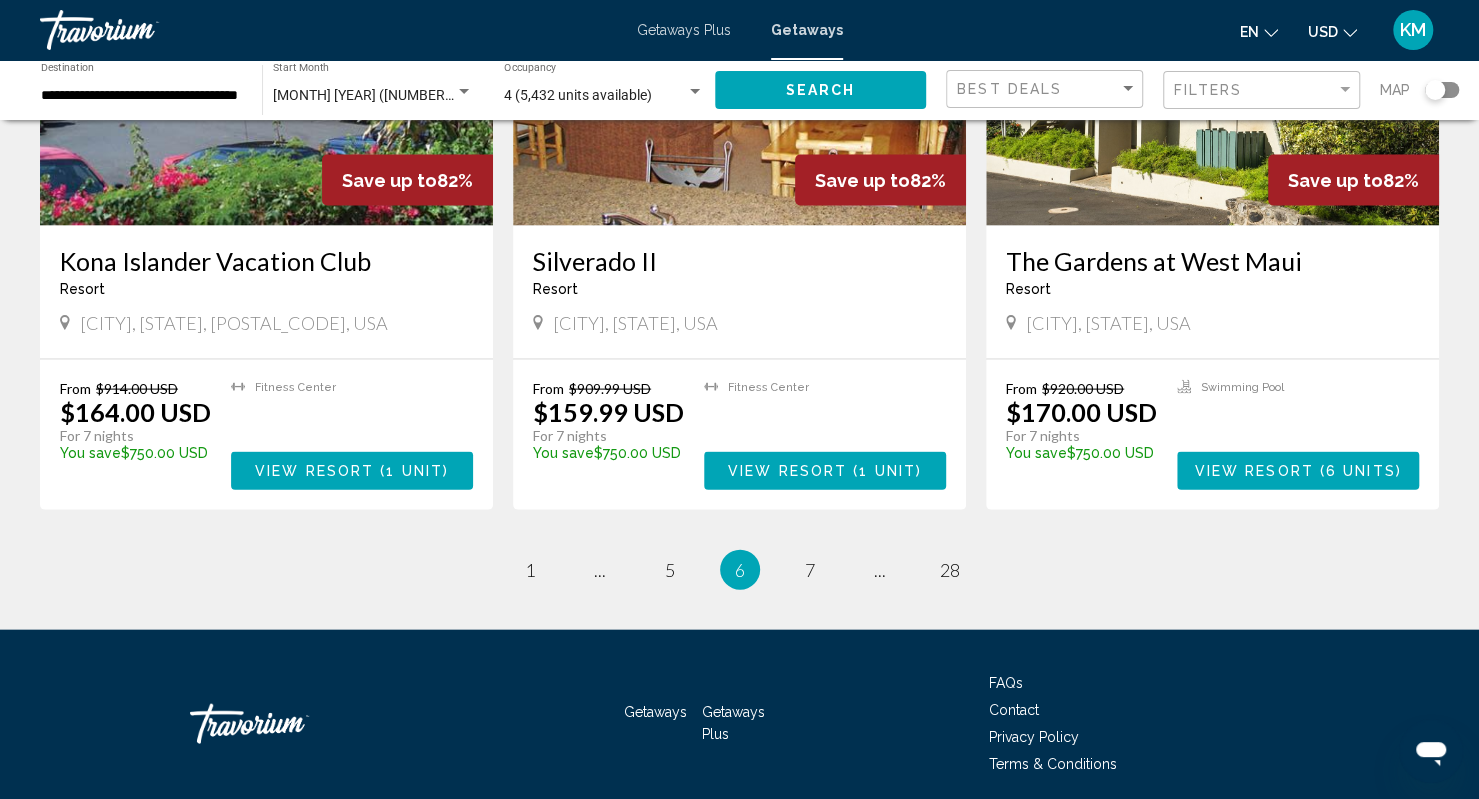 scroll, scrollTop: 2298, scrollLeft: 0, axis: vertical 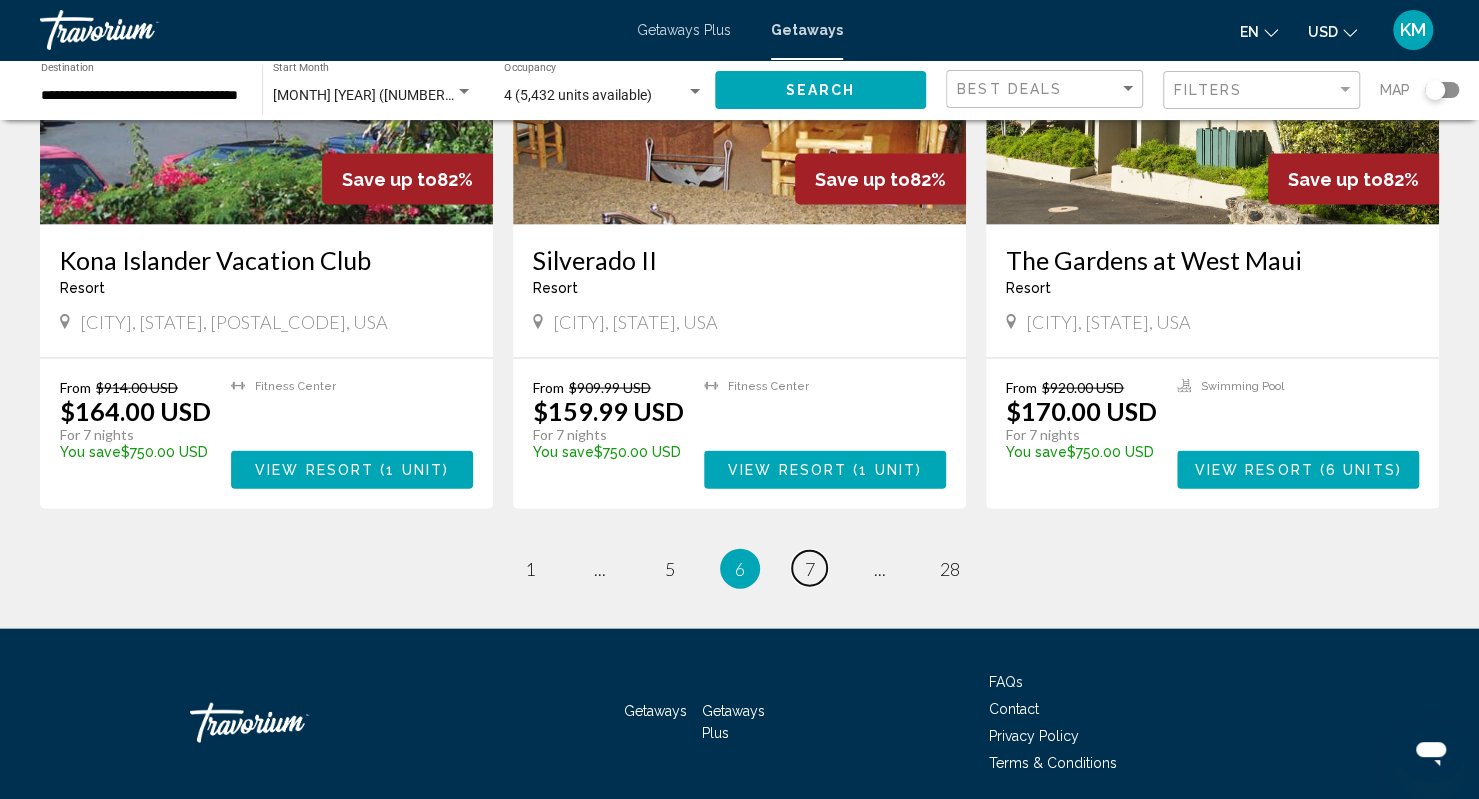 click on "7" at bounding box center (810, 569) 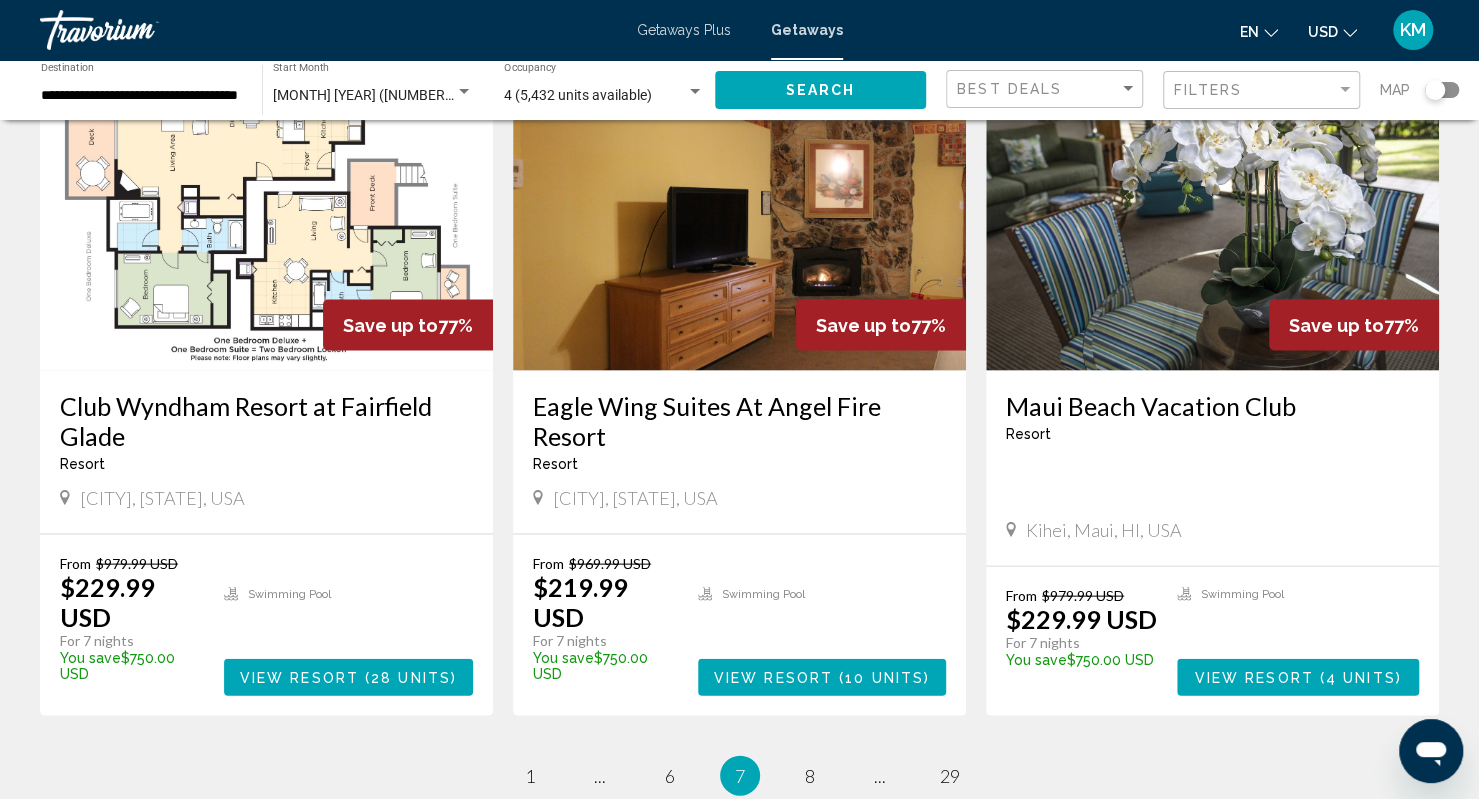 scroll, scrollTop: 2305, scrollLeft: 0, axis: vertical 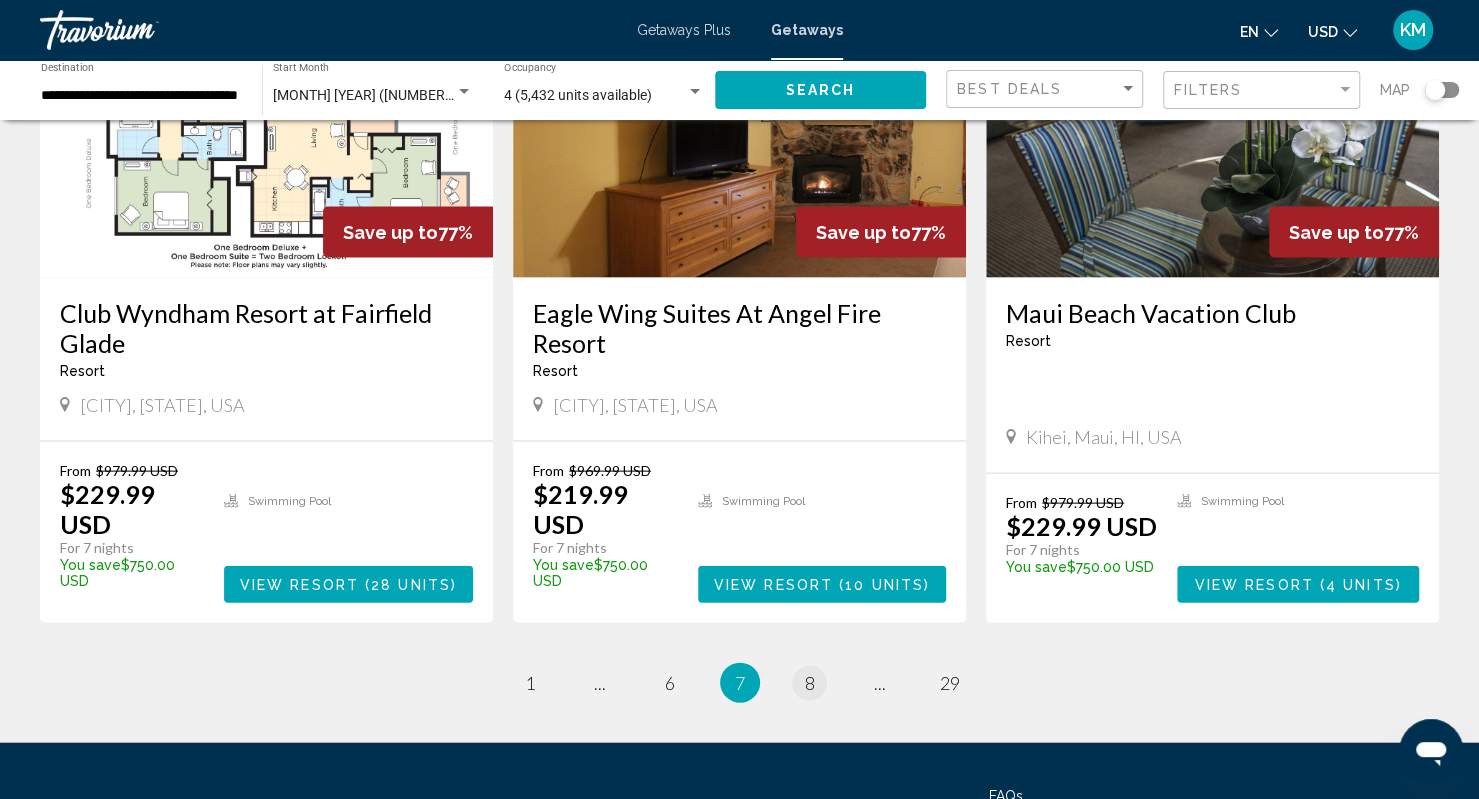 click on "page  8" at bounding box center [810, 683] 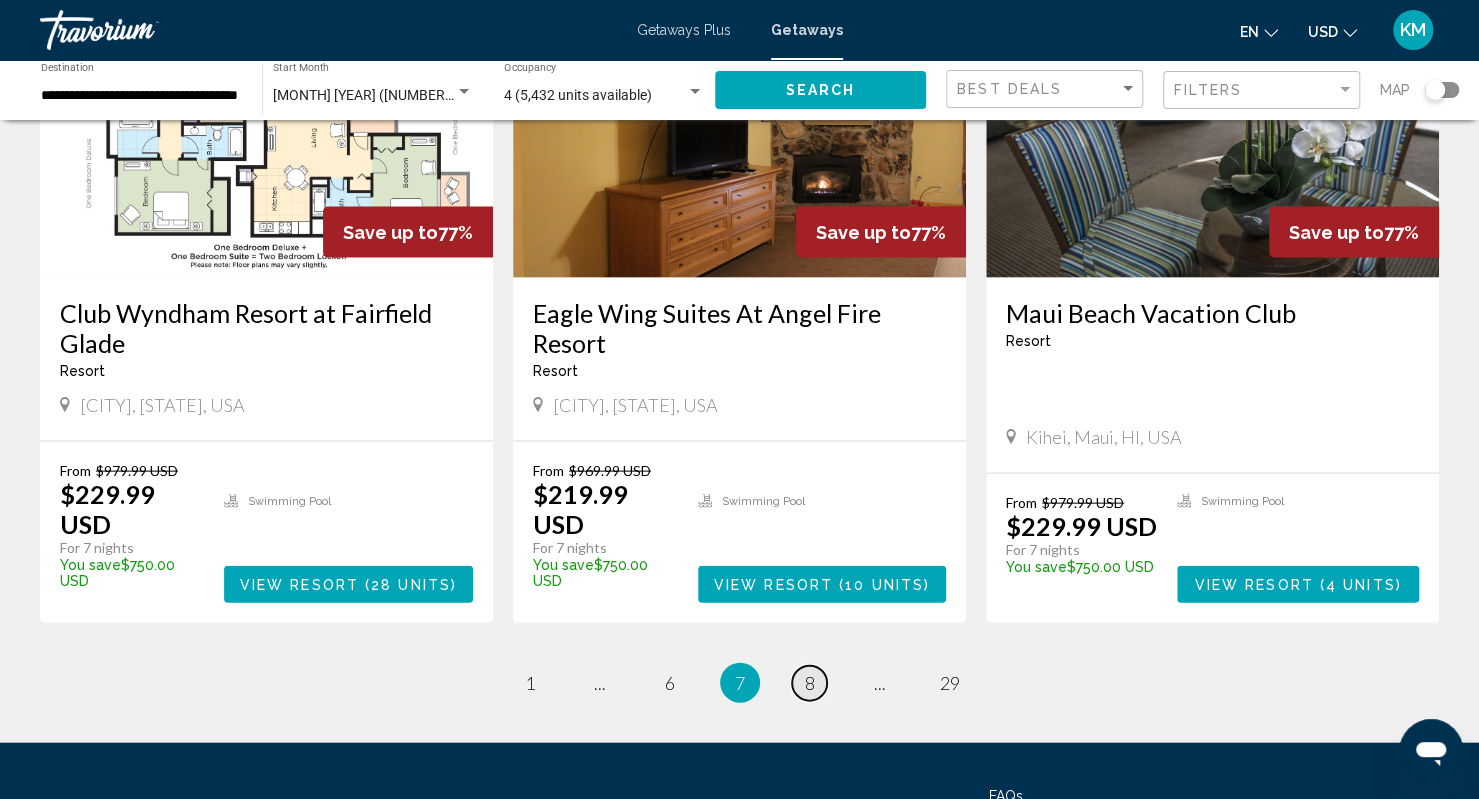 click on "page  8" at bounding box center [809, 683] 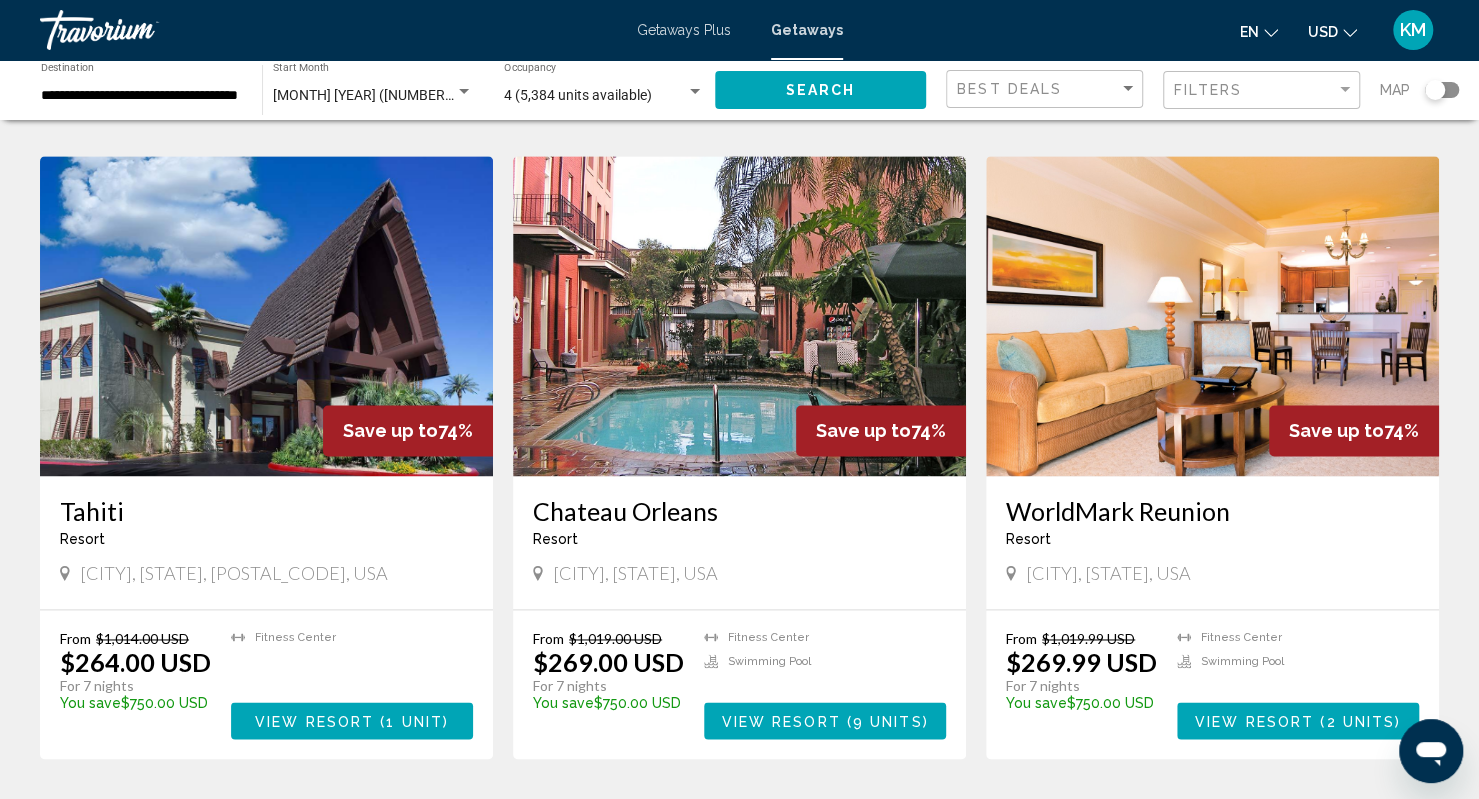 scroll, scrollTop: 1436, scrollLeft: 0, axis: vertical 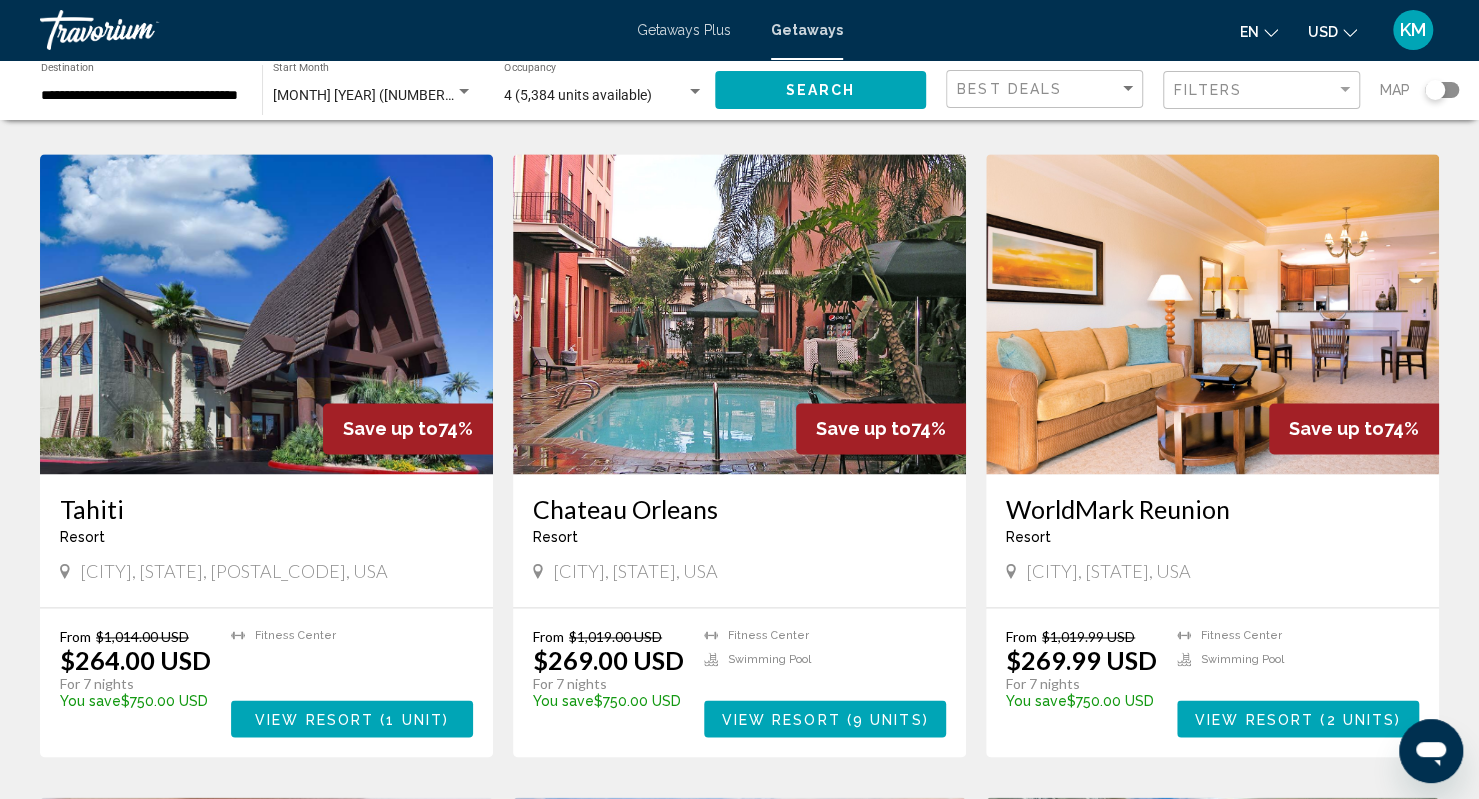 click at bounding box center [1212, 314] 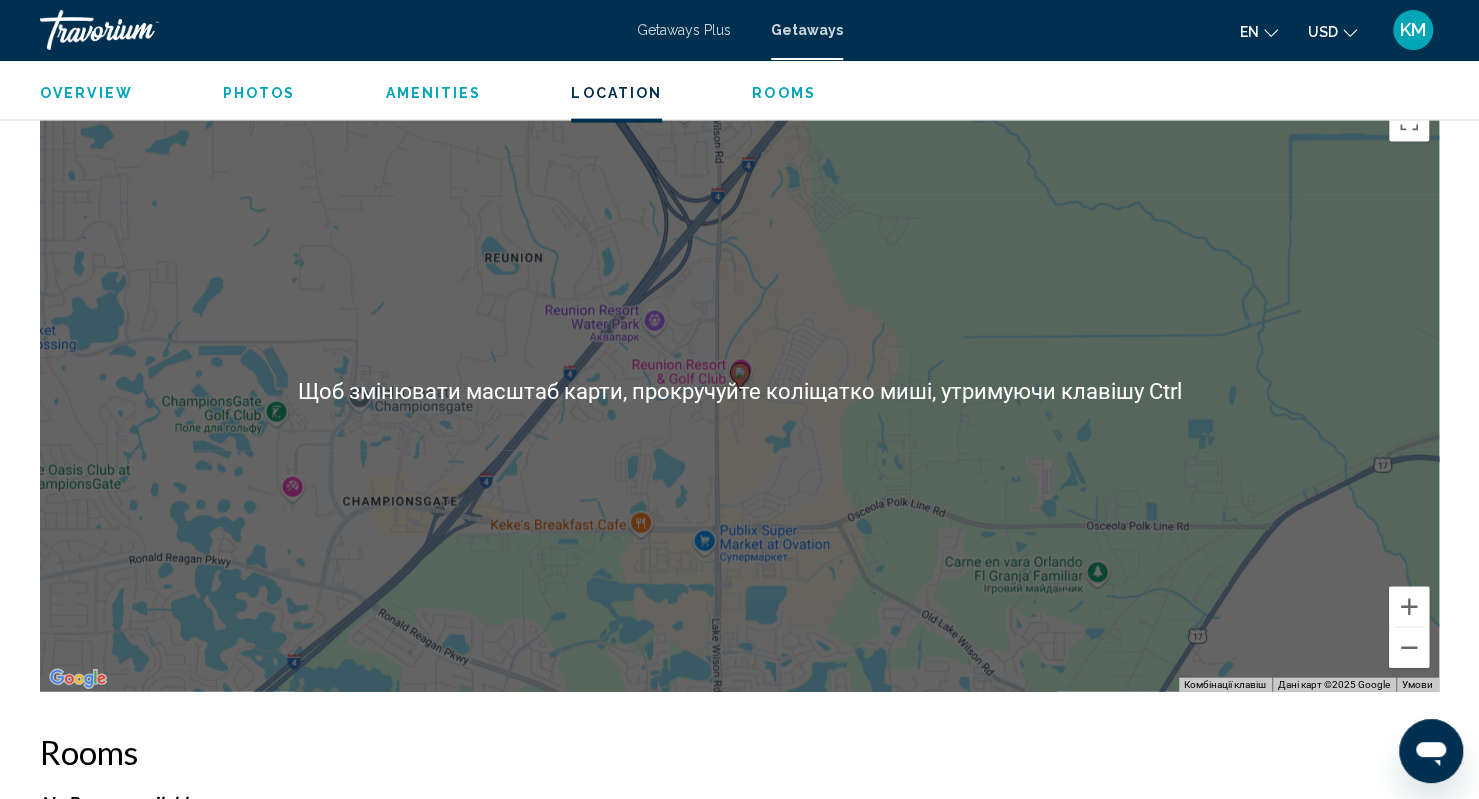 scroll, scrollTop: 2558, scrollLeft: 0, axis: vertical 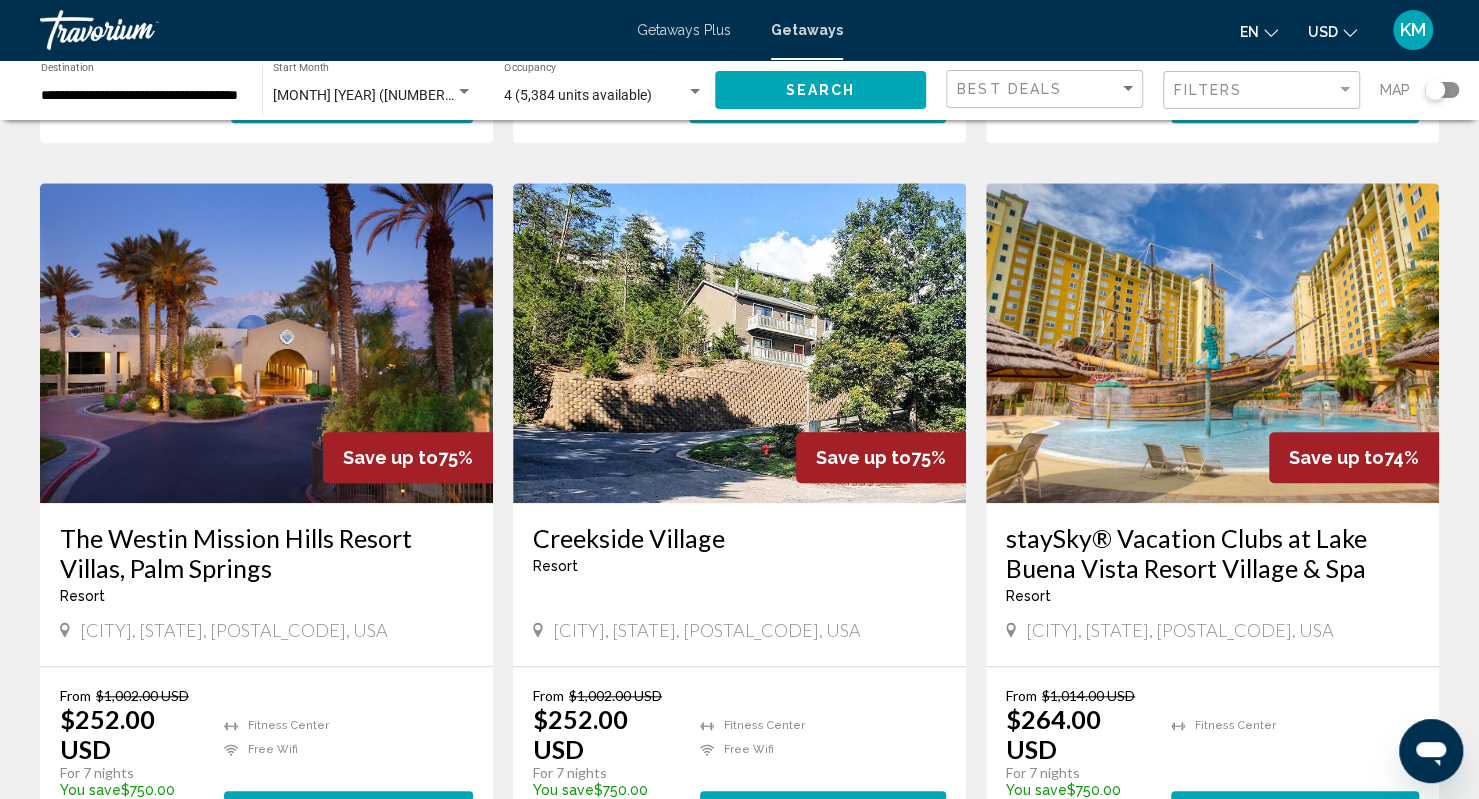 click at bounding box center (1212, 343) 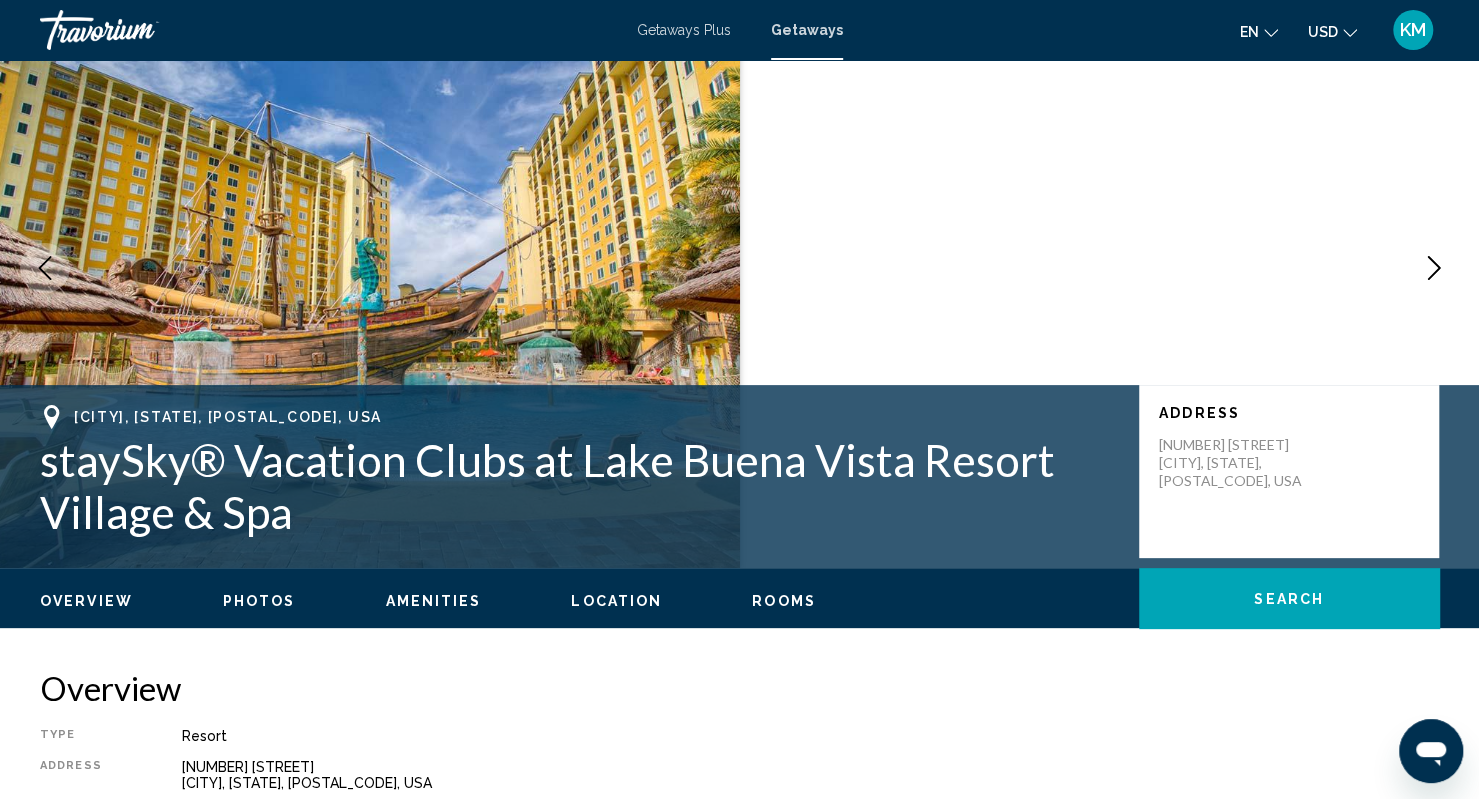 scroll, scrollTop: 91, scrollLeft: 0, axis: vertical 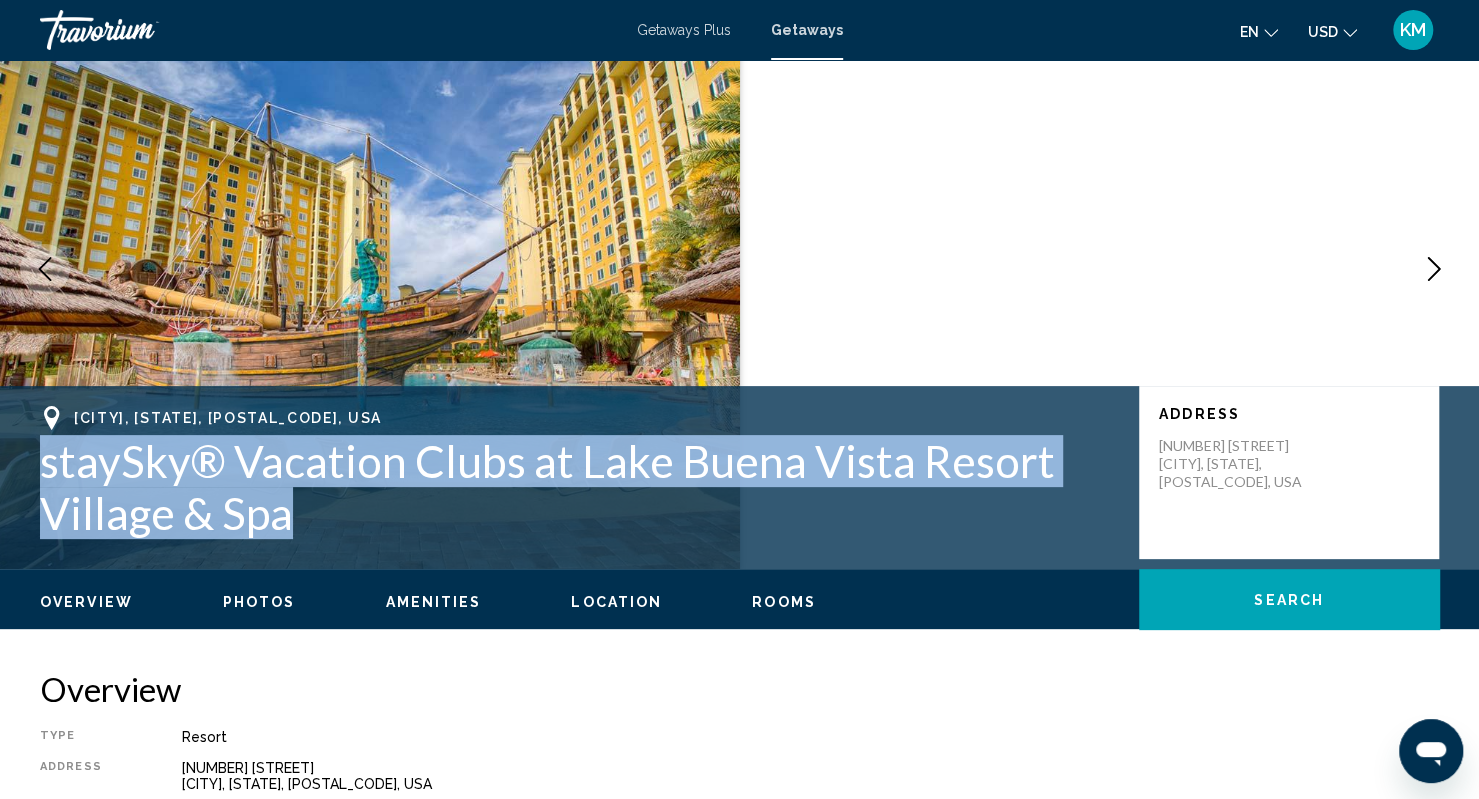 drag, startPoint x: 44, startPoint y: 461, endPoint x: 288, endPoint y: 533, distance: 254.40126 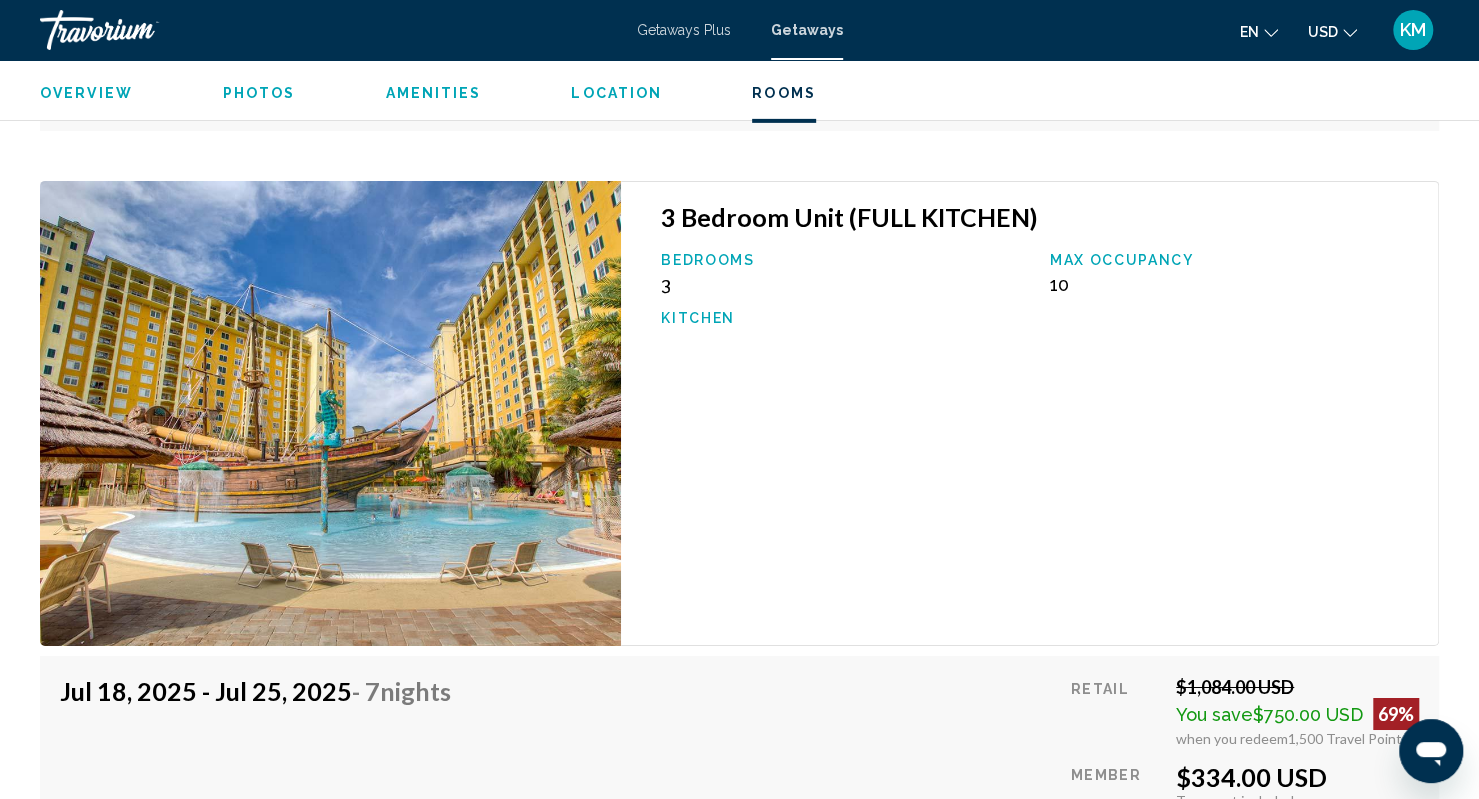 scroll, scrollTop: 3776, scrollLeft: 0, axis: vertical 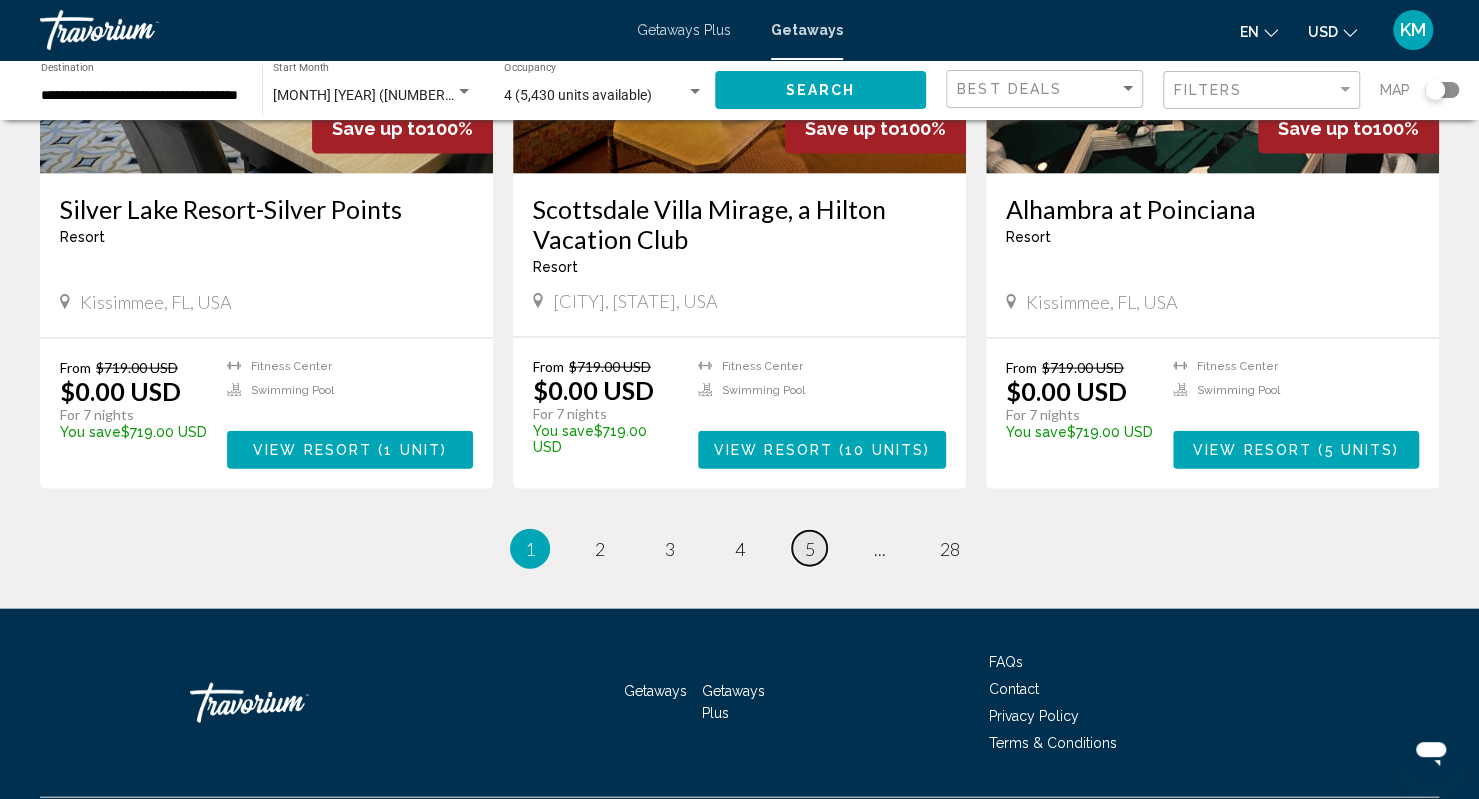 click on "page  5" at bounding box center (809, 548) 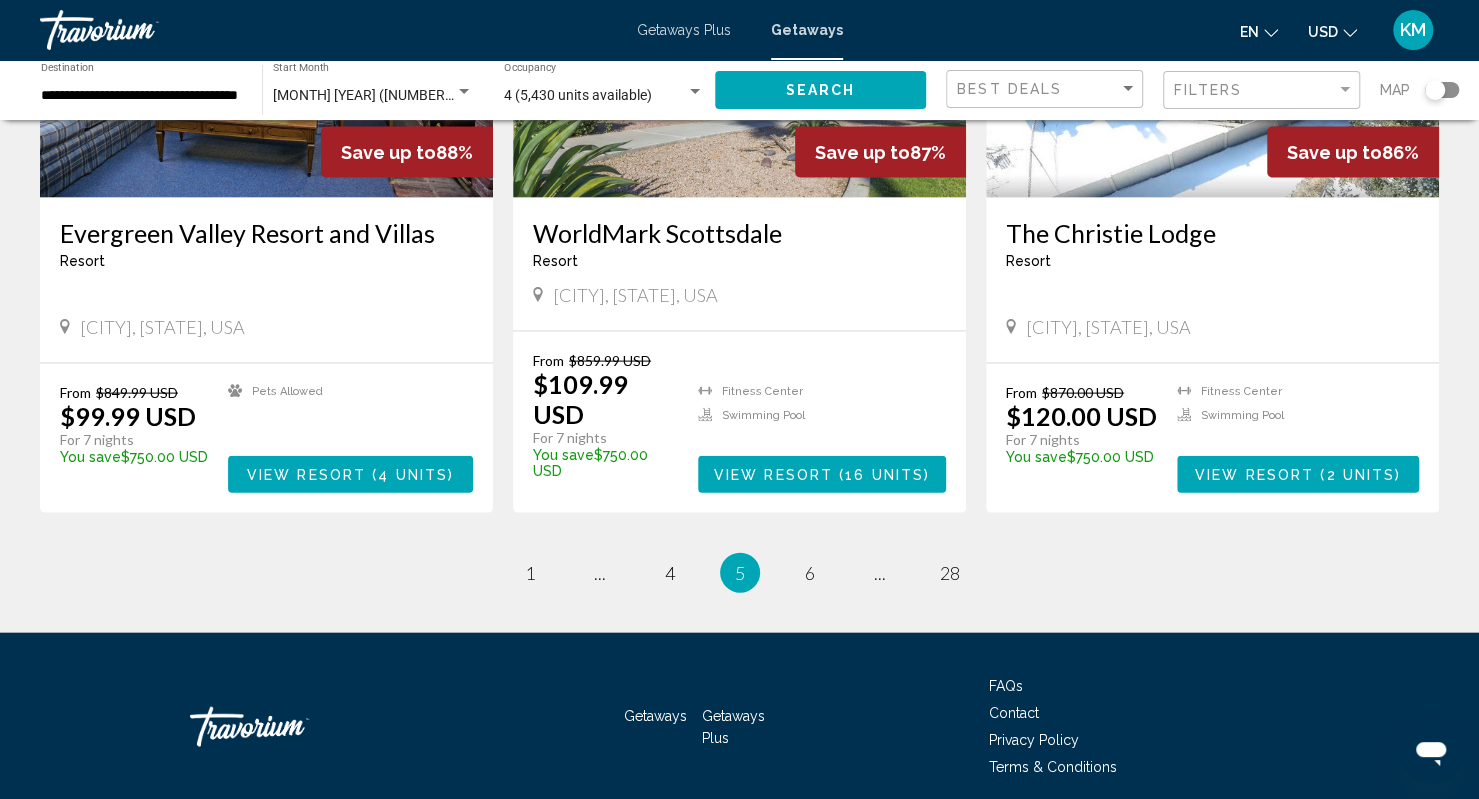scroll, scrollTop: 2337, scrollLeft: 0, axis: vertical 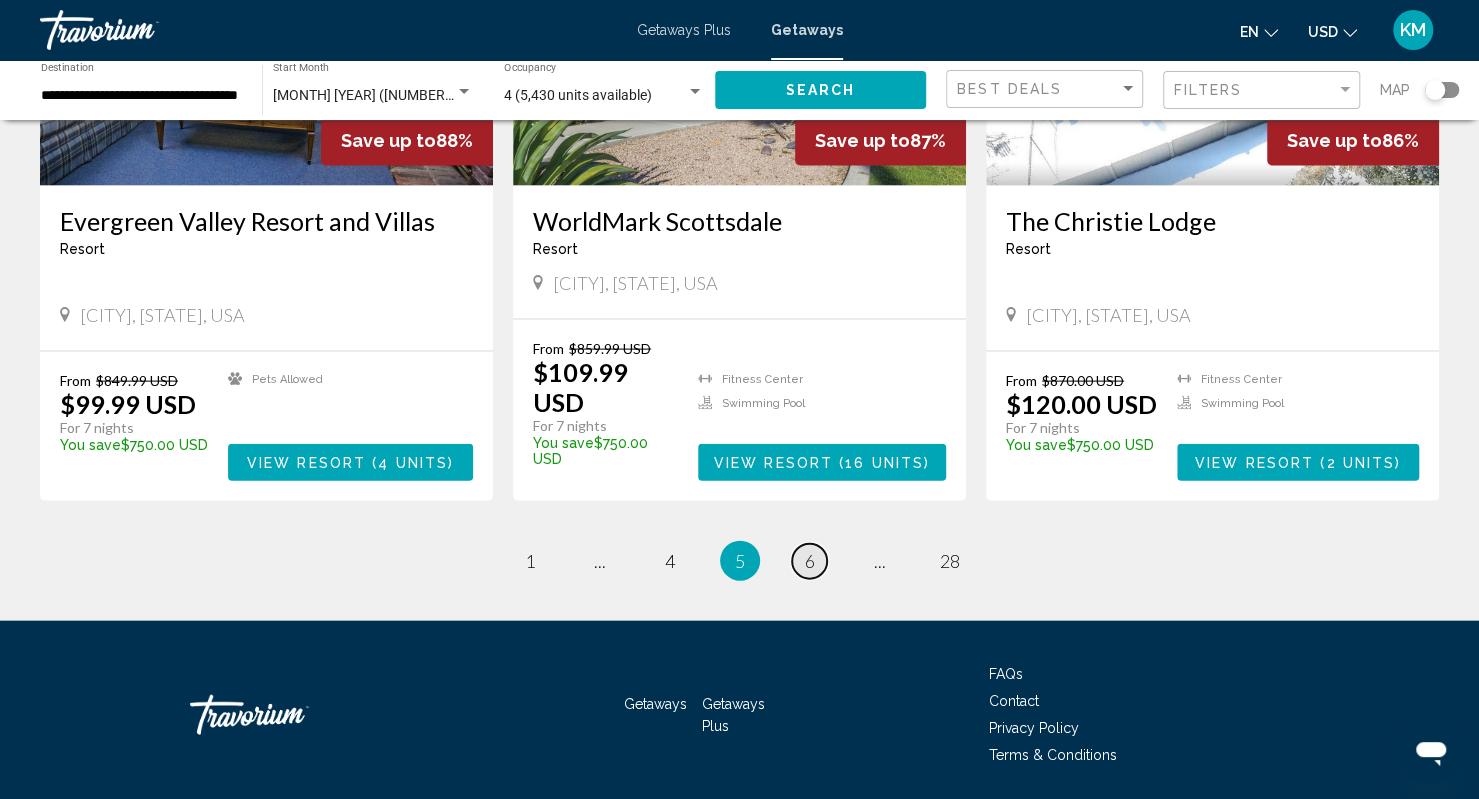click on "6" at bounding box center [810, 561] 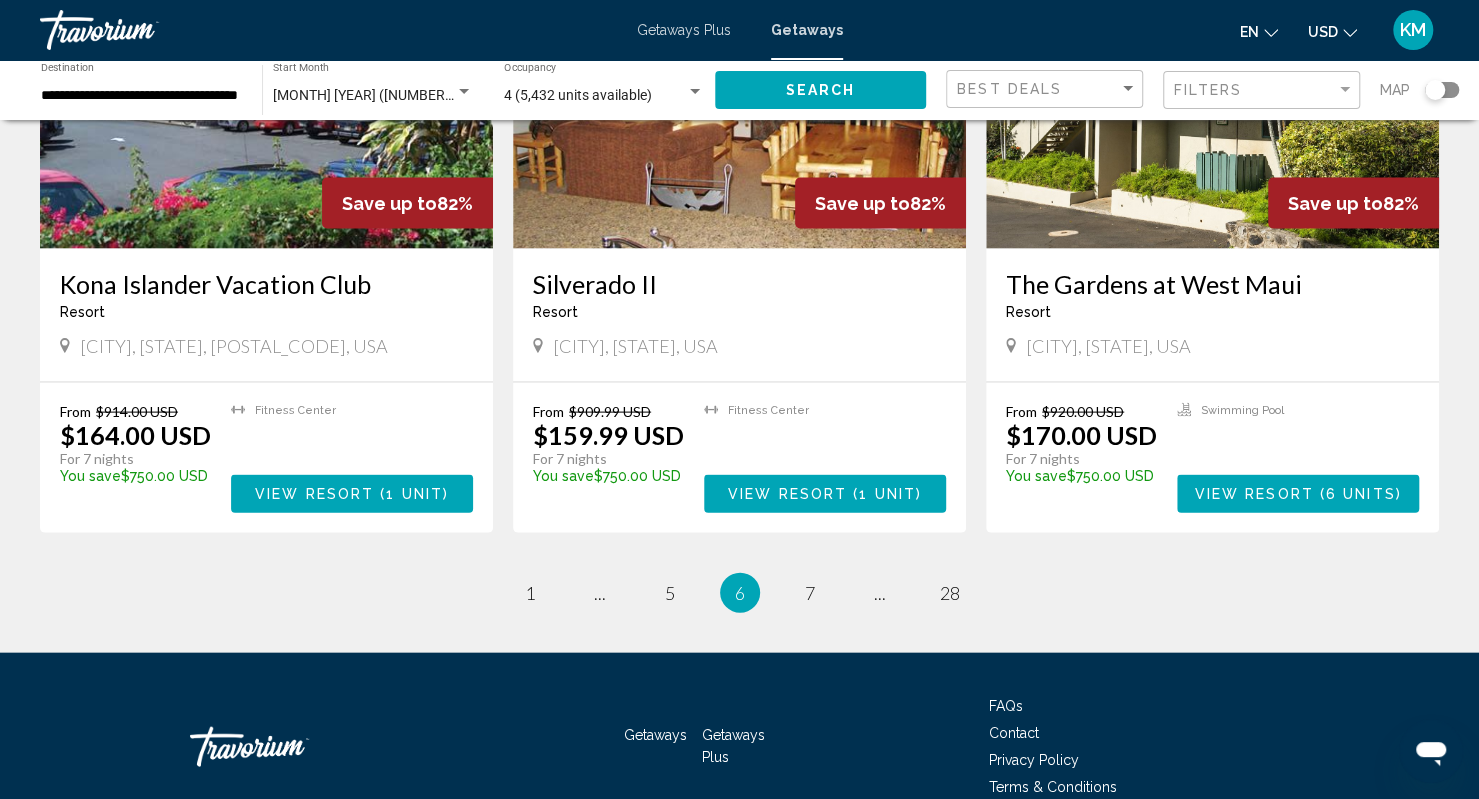 scroll, scrollTop: 2306, scrollLeft: 0, axis: vertical 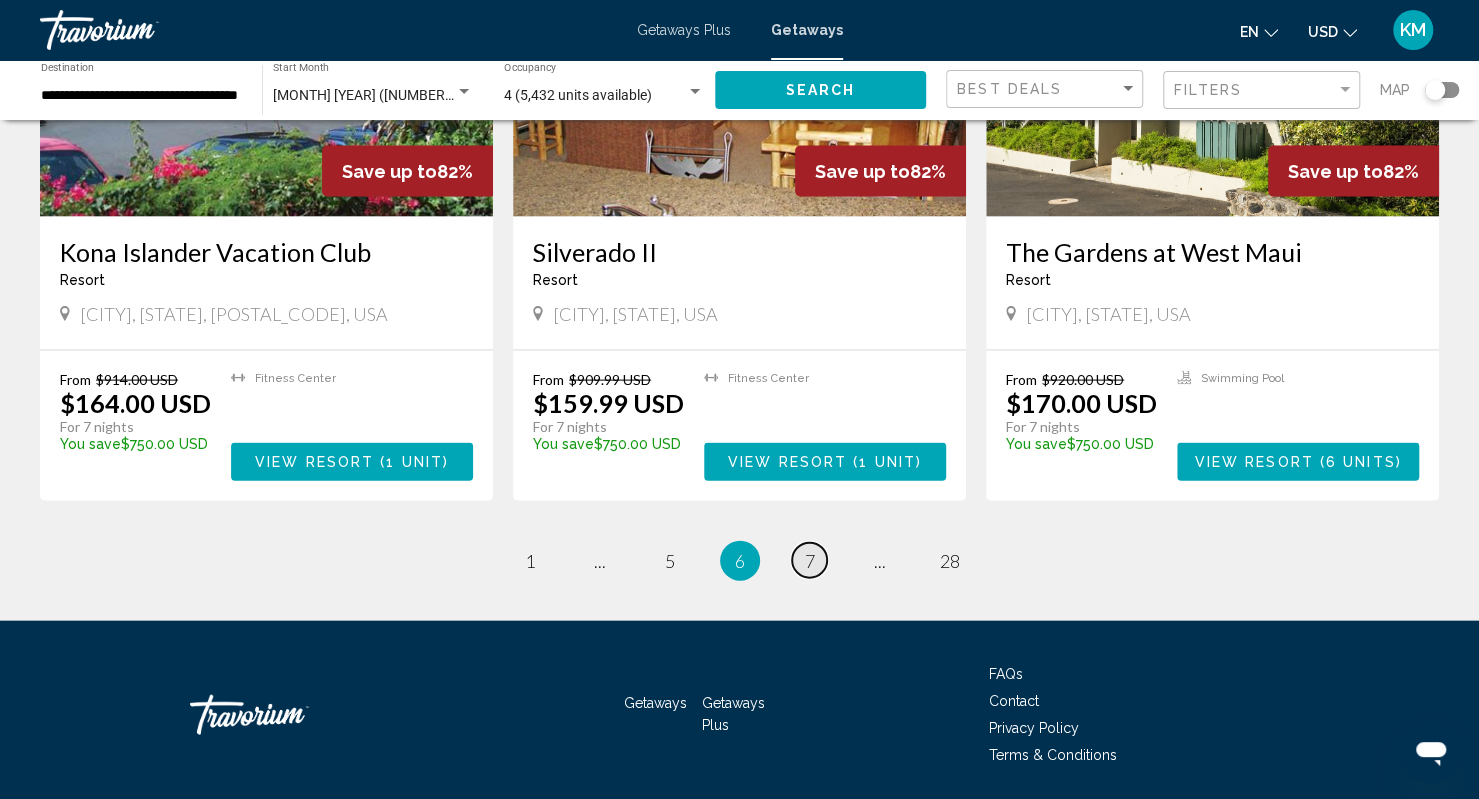 click on "7" at bounding box center (810, 561) 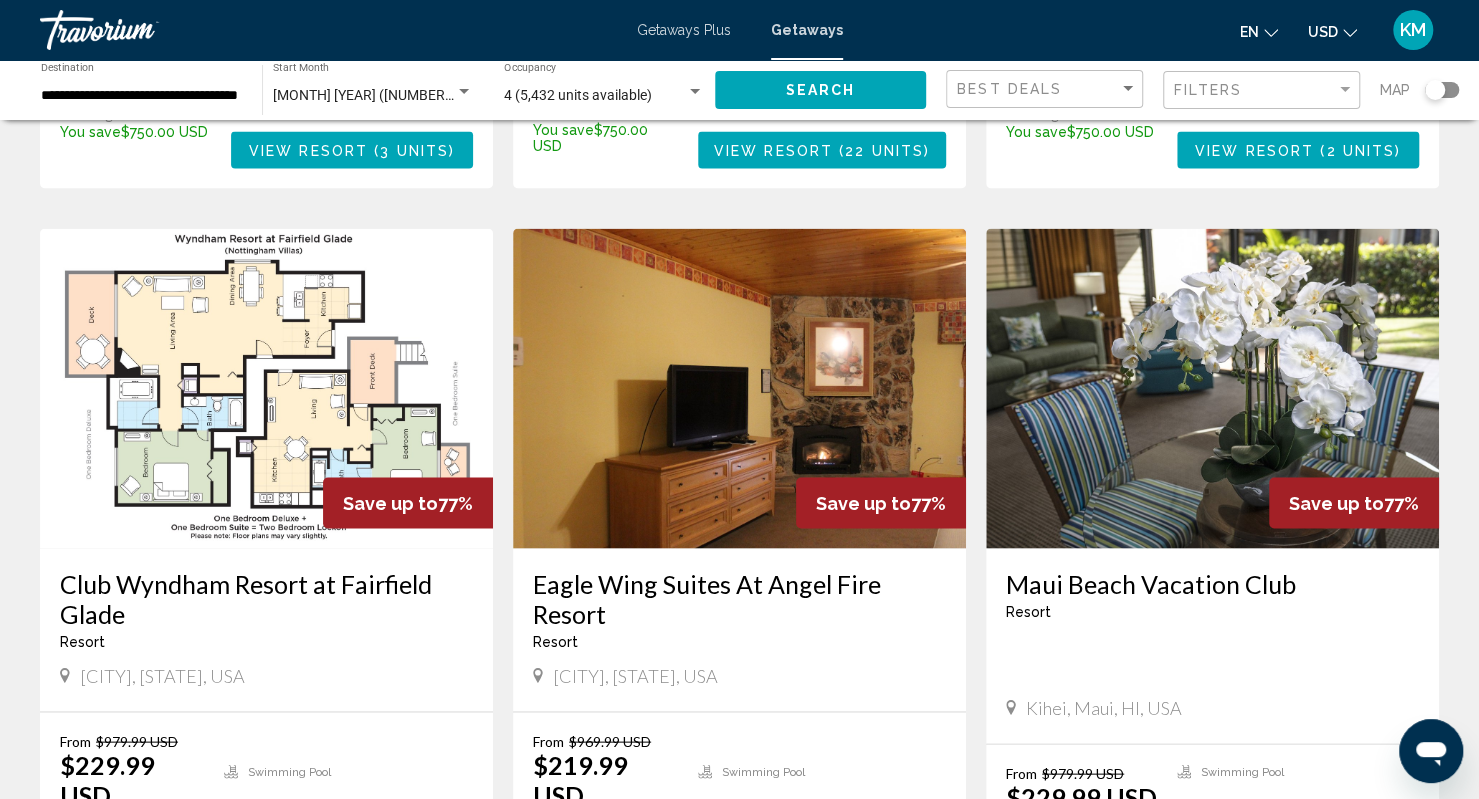 scroll, scrollTop: 2396, scrollLeft: 0, axis: vertical 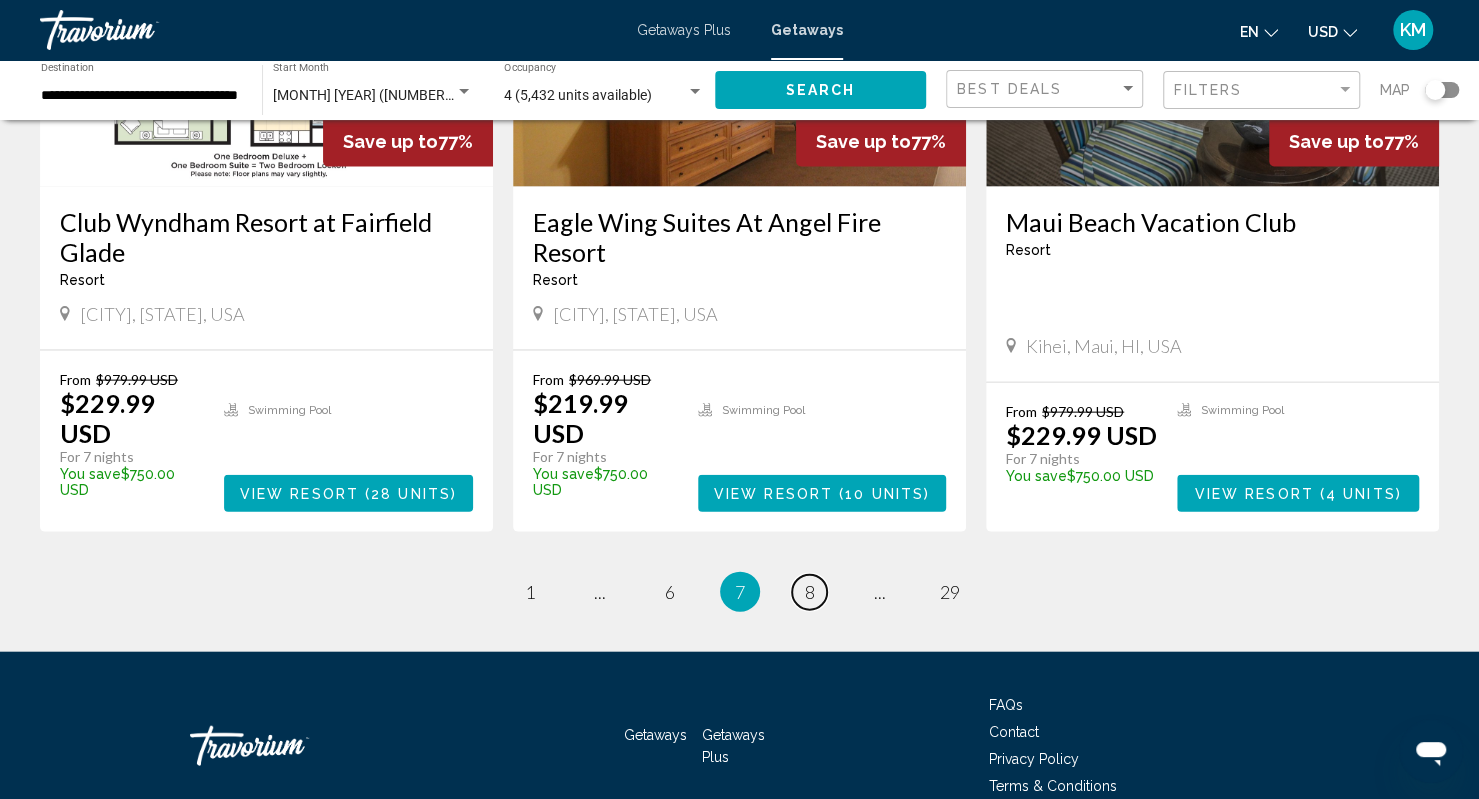 click on "8" at bounding box center (810, 592) 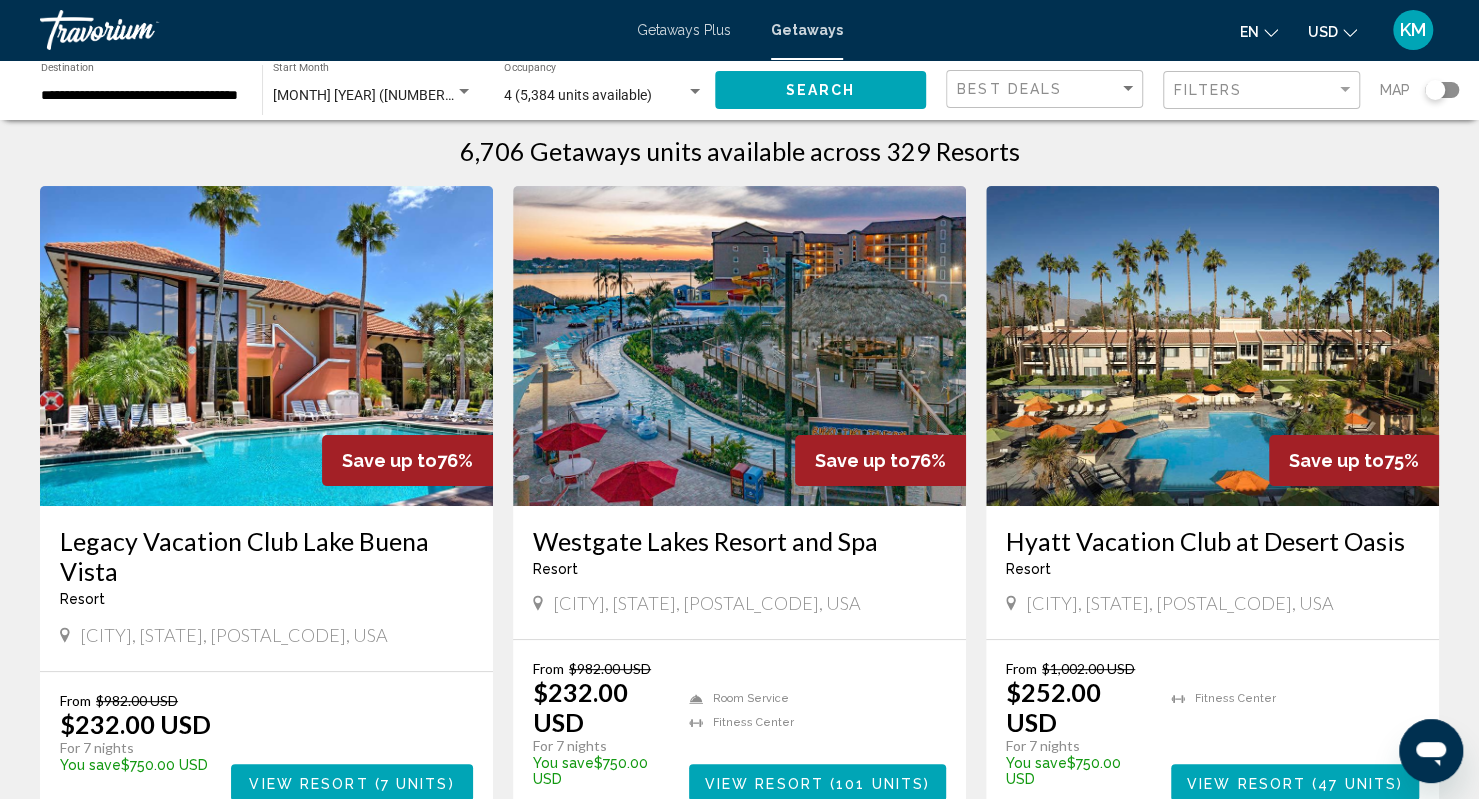 scroll, scrollTop: 0, scrollLeft: 0, axis: both 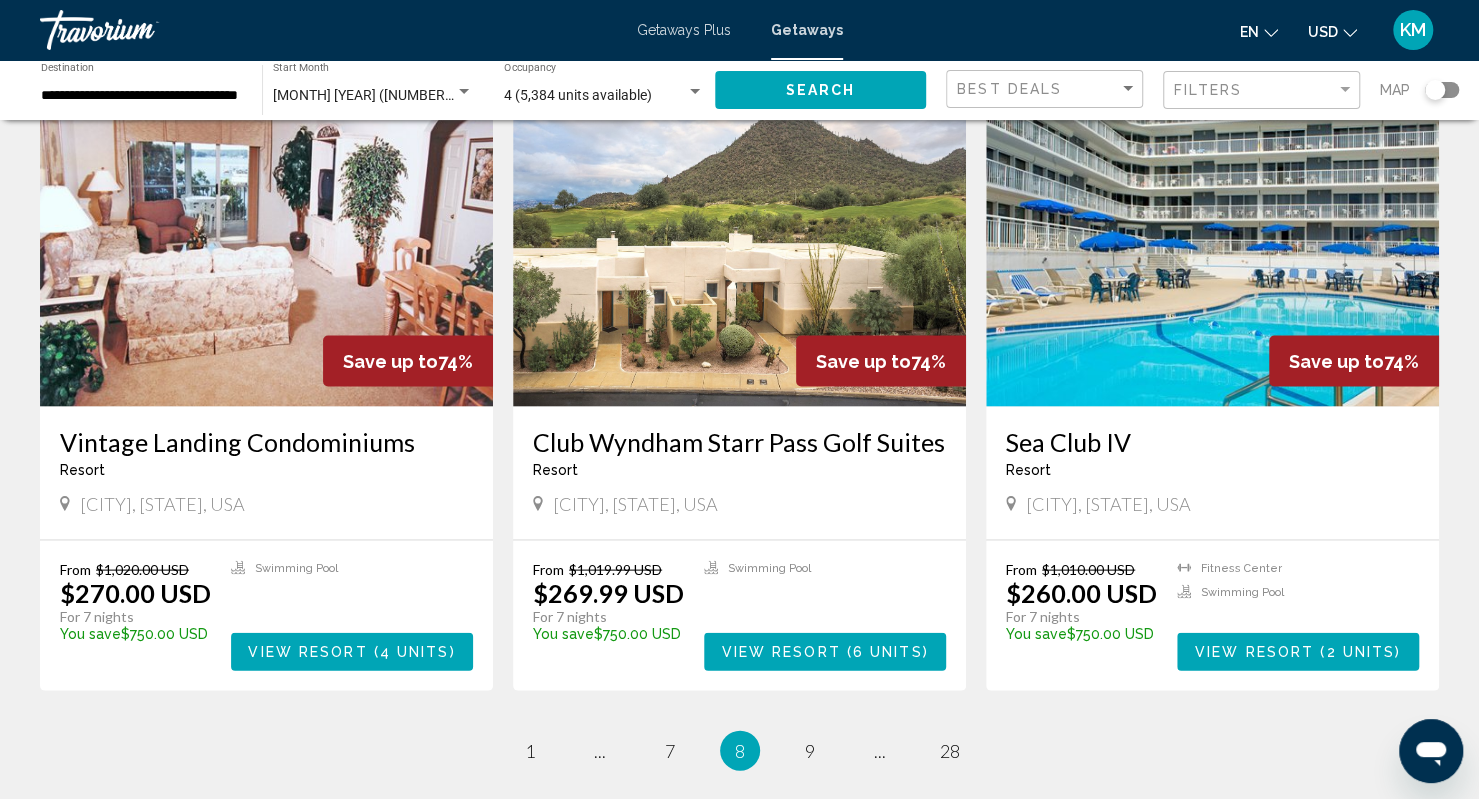 click at bounding box center (1212, 246) 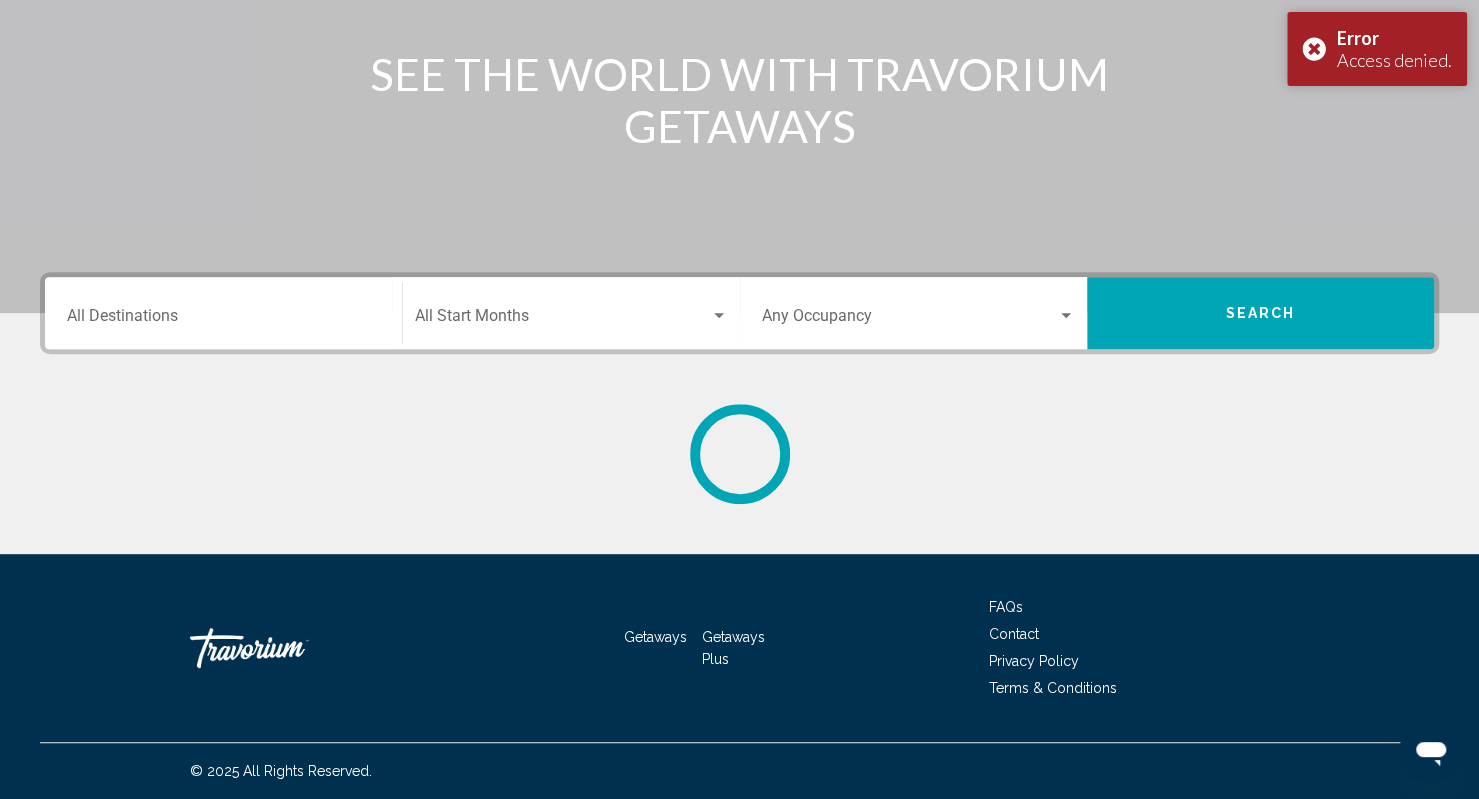 scroll, scrollTop: 0, scrollLeft: 0, axis: both 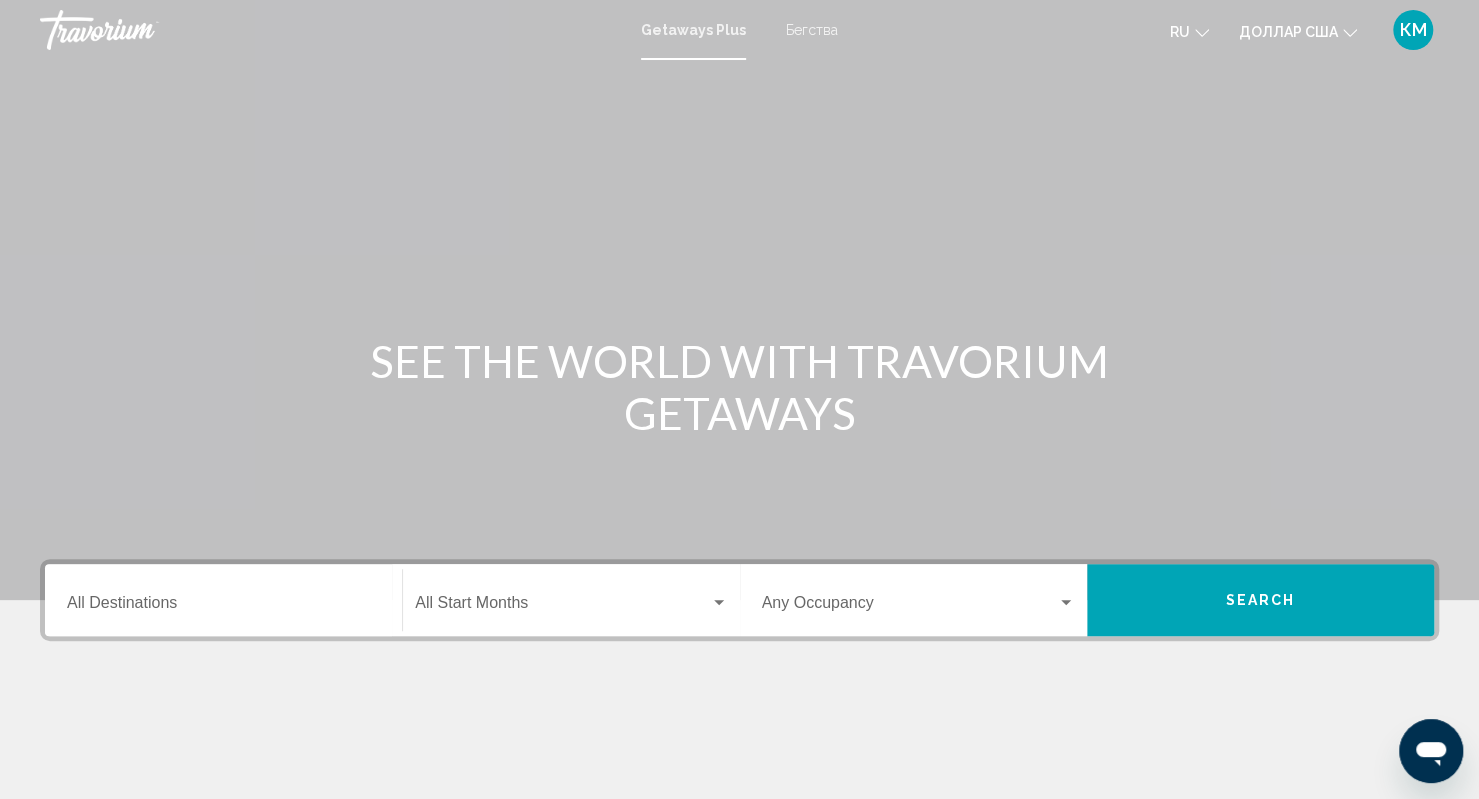 click on "Destination All Destinations" at bounding box center (223, 600) 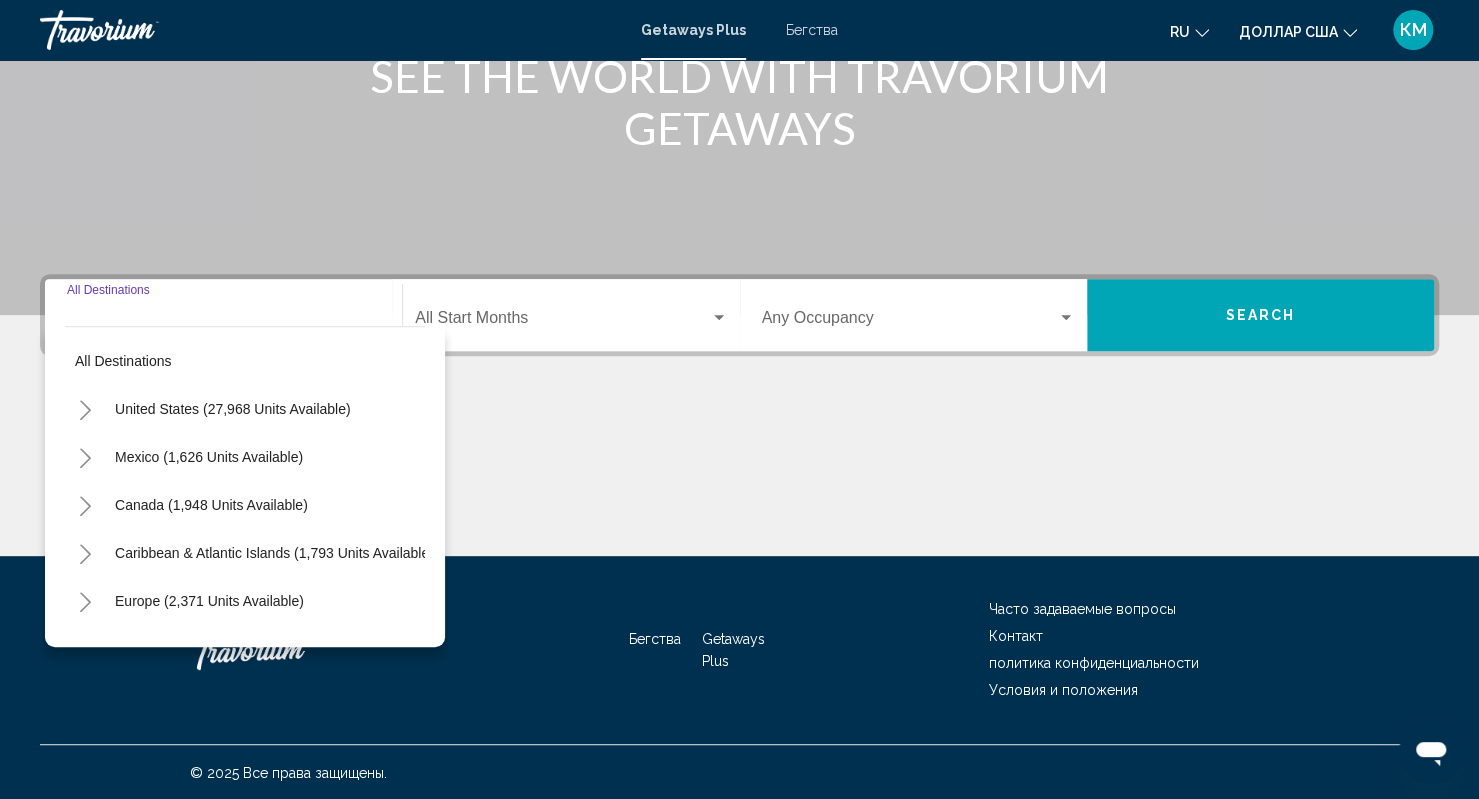 scroll, scrollTop: 286, scrollLeft: 0, axis: vertical 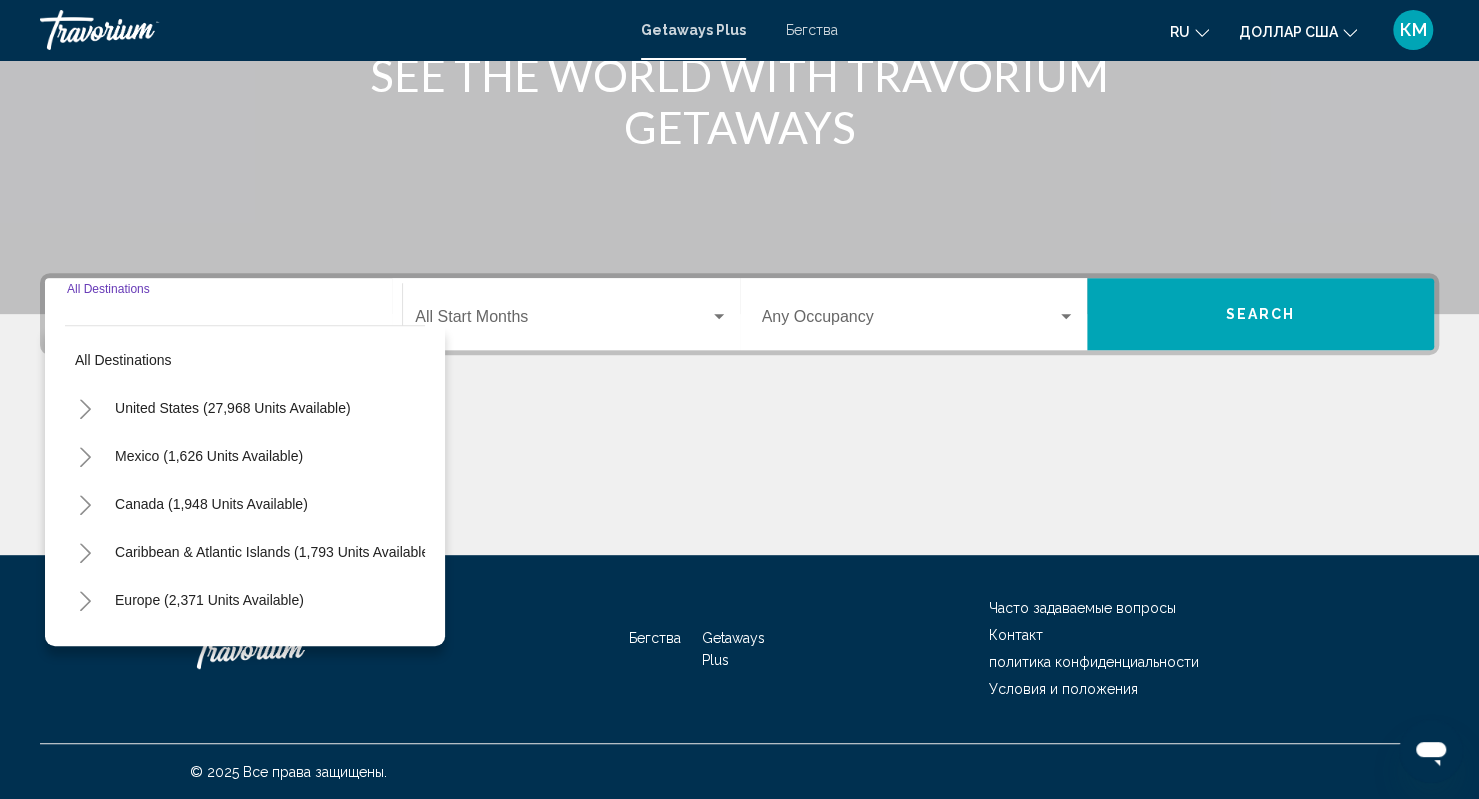 click 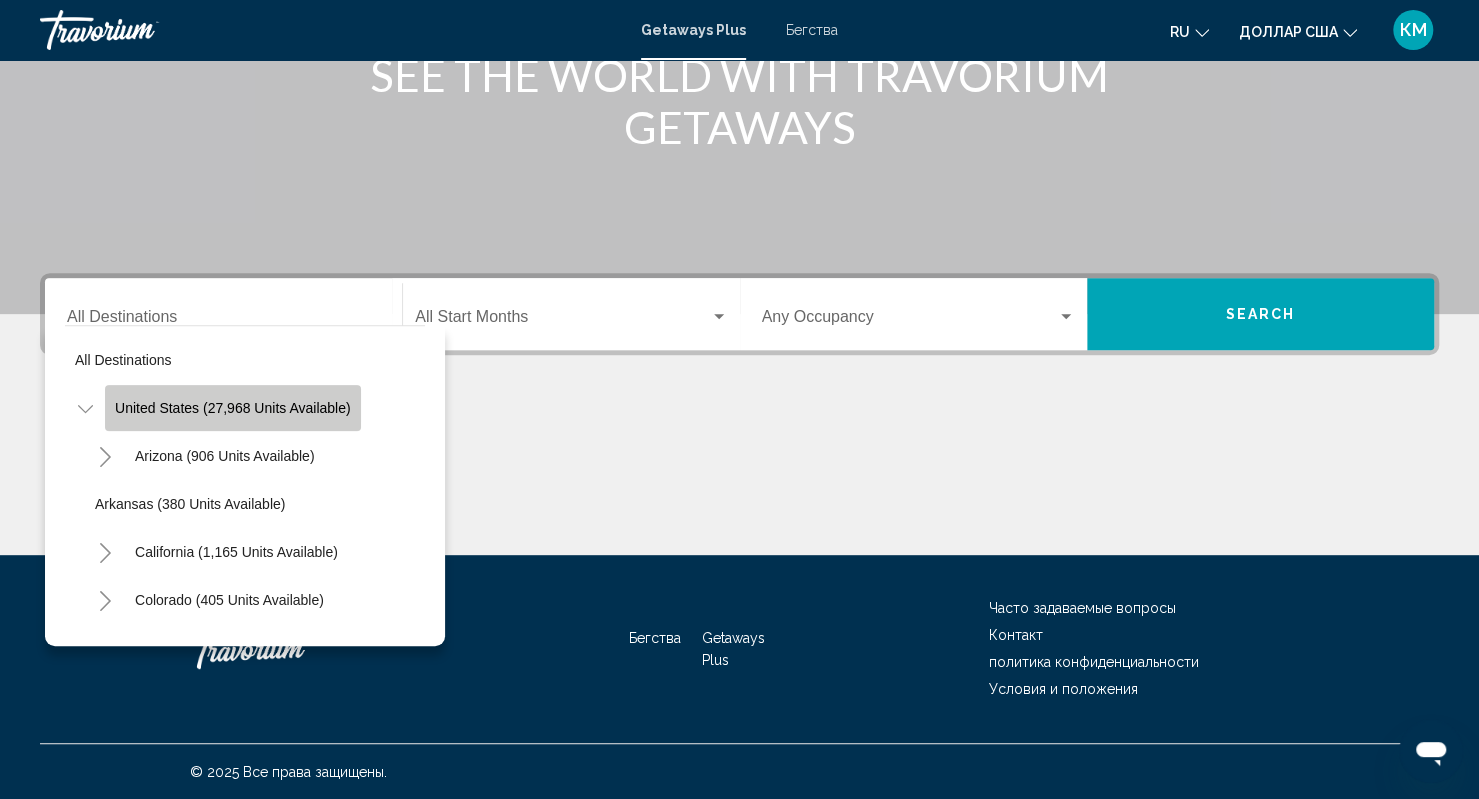 click on "United States (27,968 units available)" 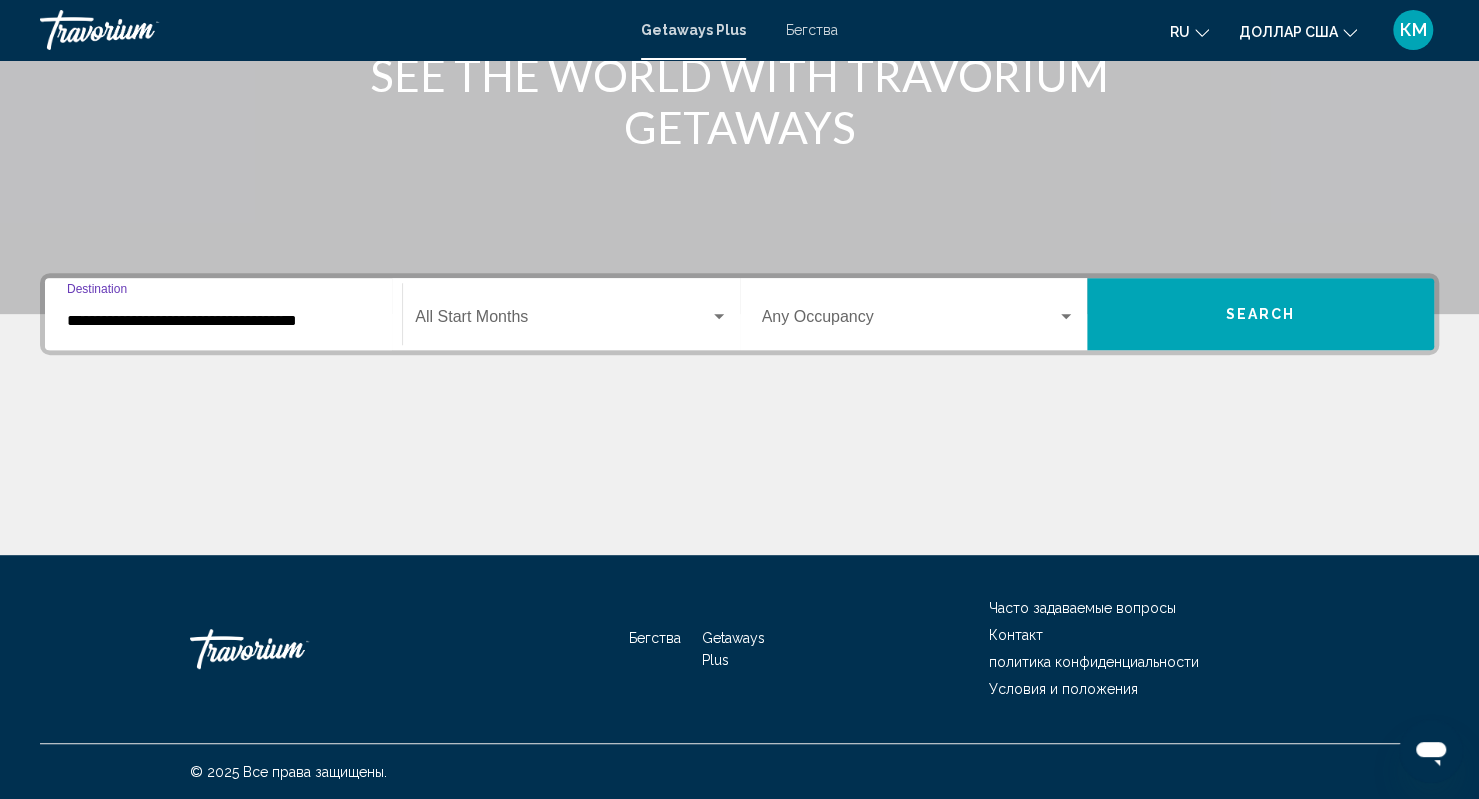click at bounding box center [562, 321] 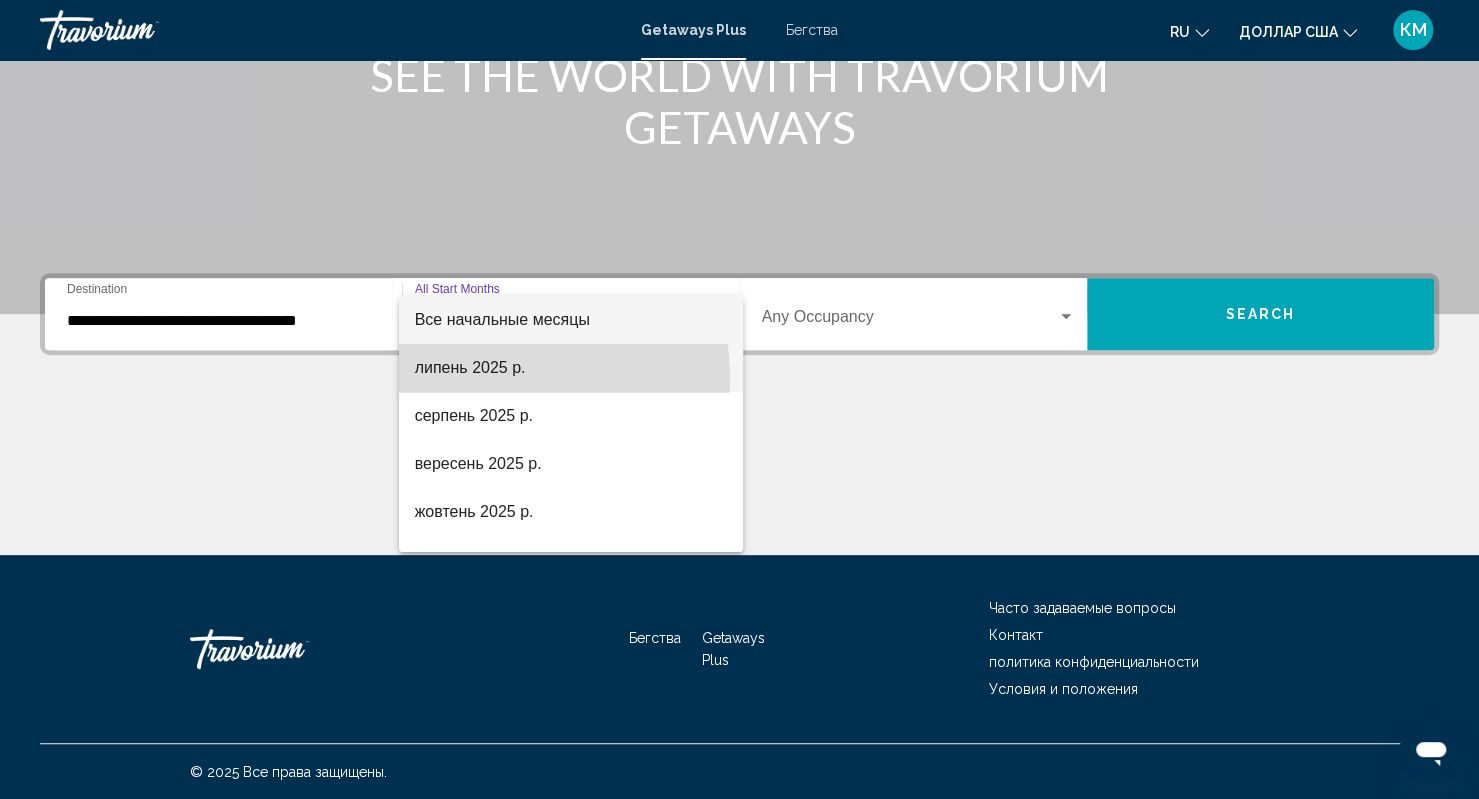 click on "липень 2025 р." at bounding box center (571, 368) 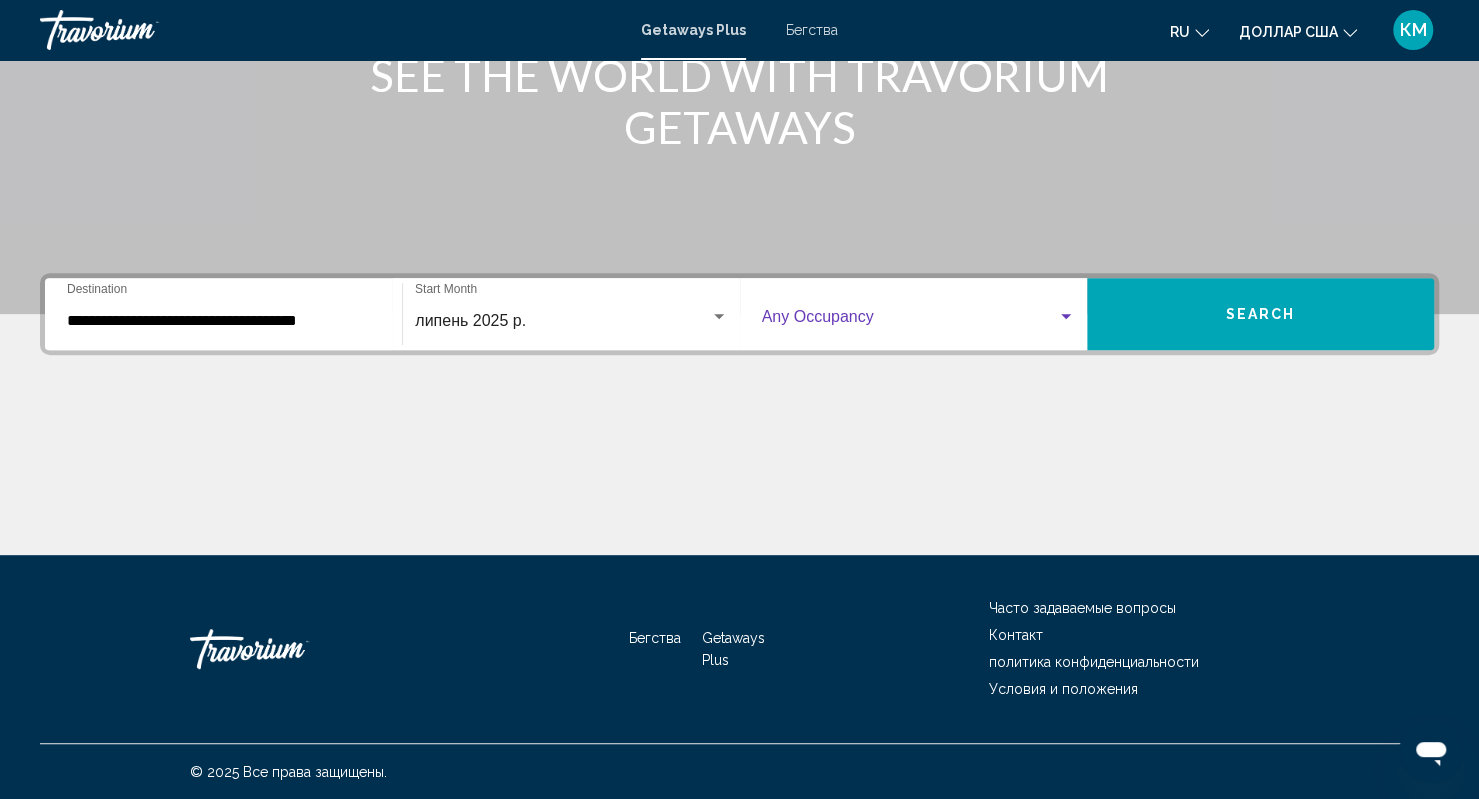 click at bounding box center (909, 321) 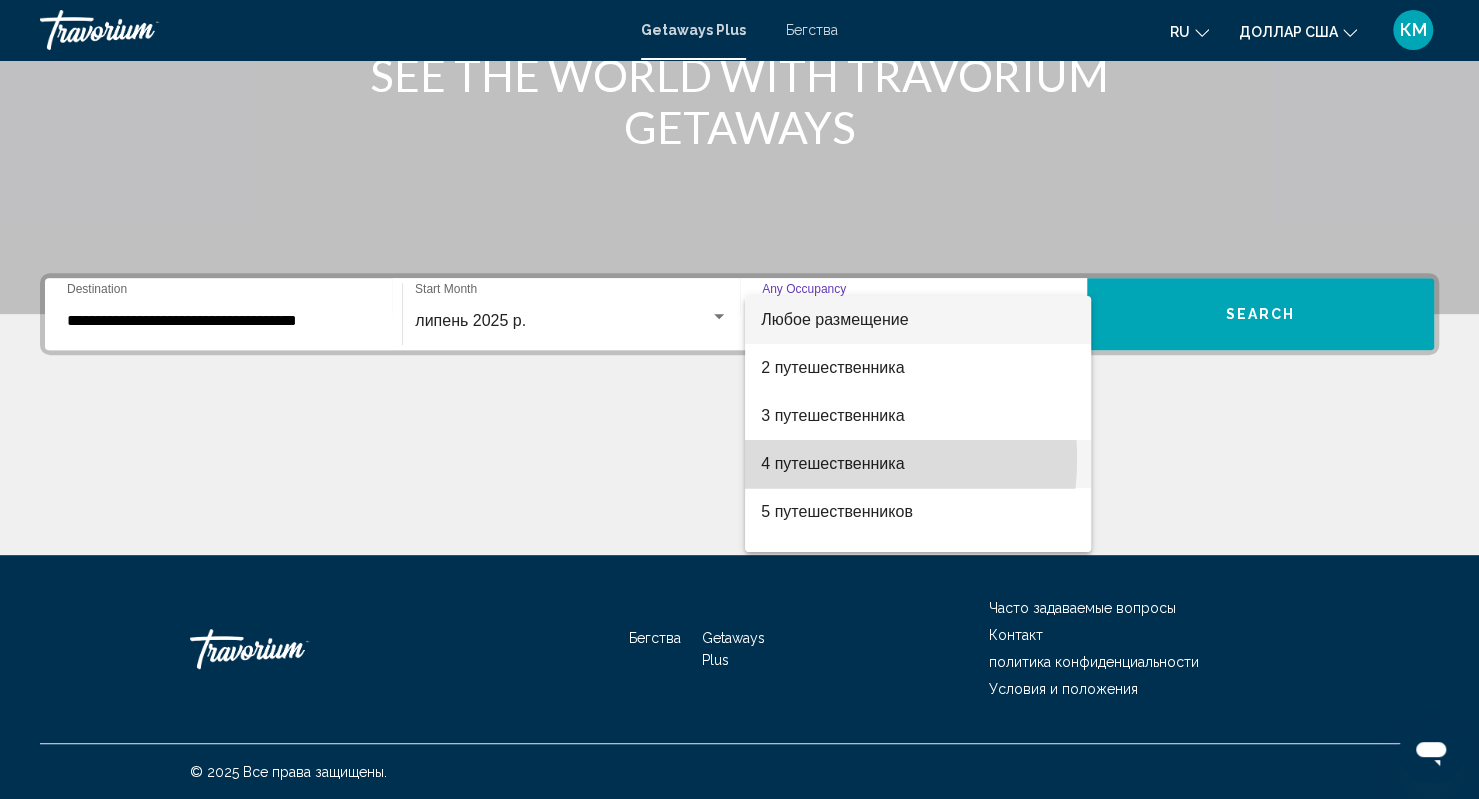 click on "4 путешественника" at bounding box center (832, 463) 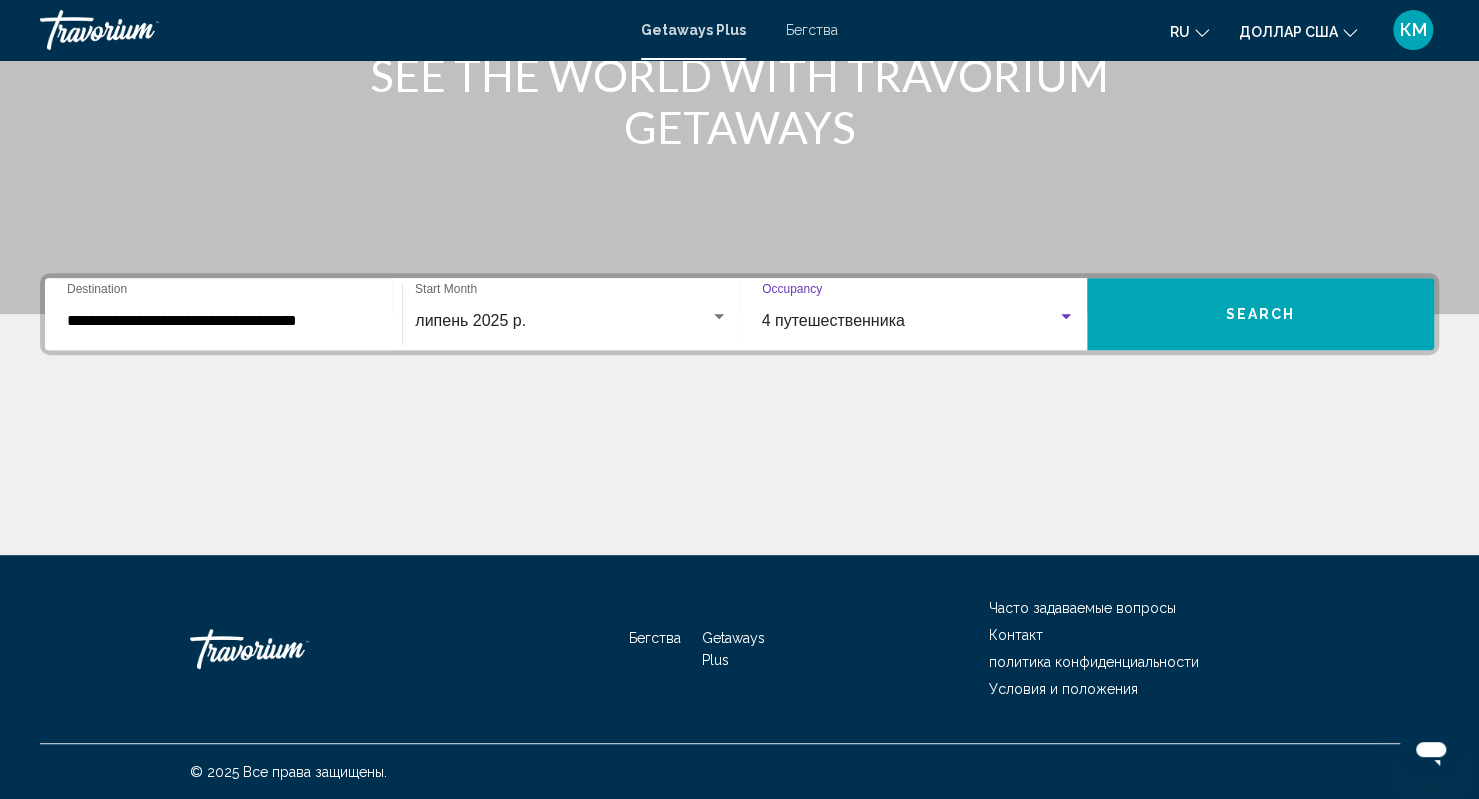 click on "**********" at bounding box center (223, 321) 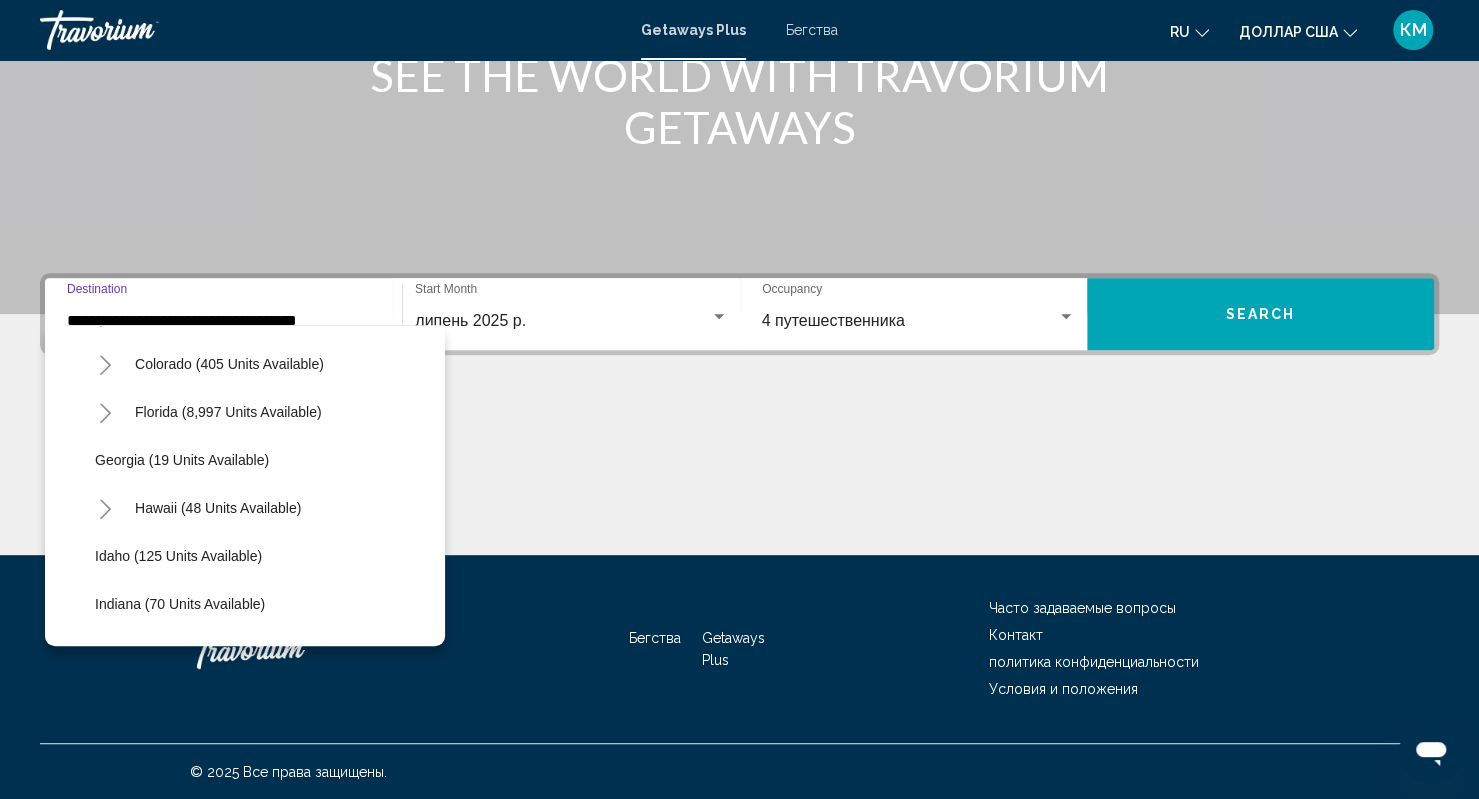 scroll, scrollTop: 240, scrollLeft: 0, axis: vertical 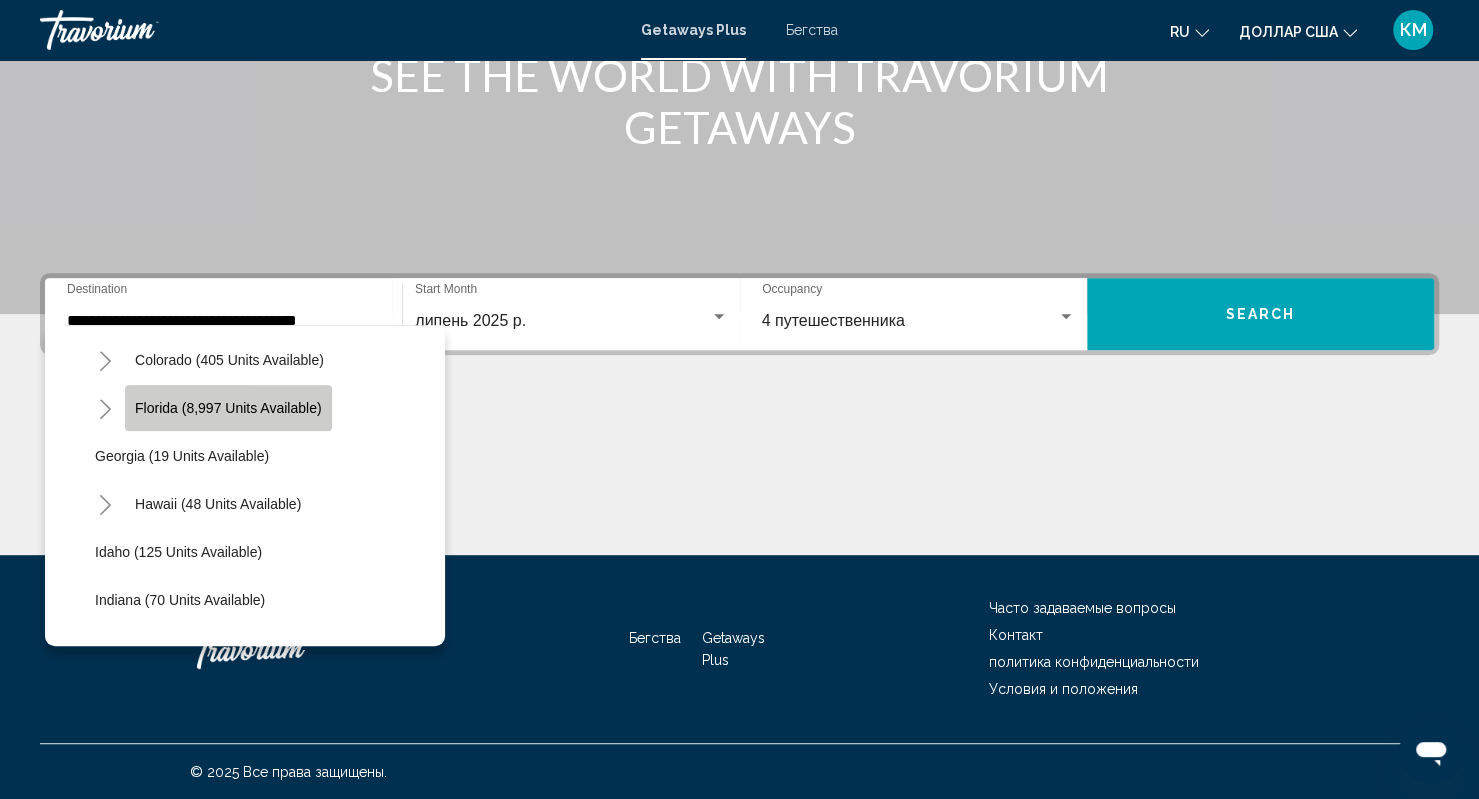 click on "Florida (8,997 units available)" 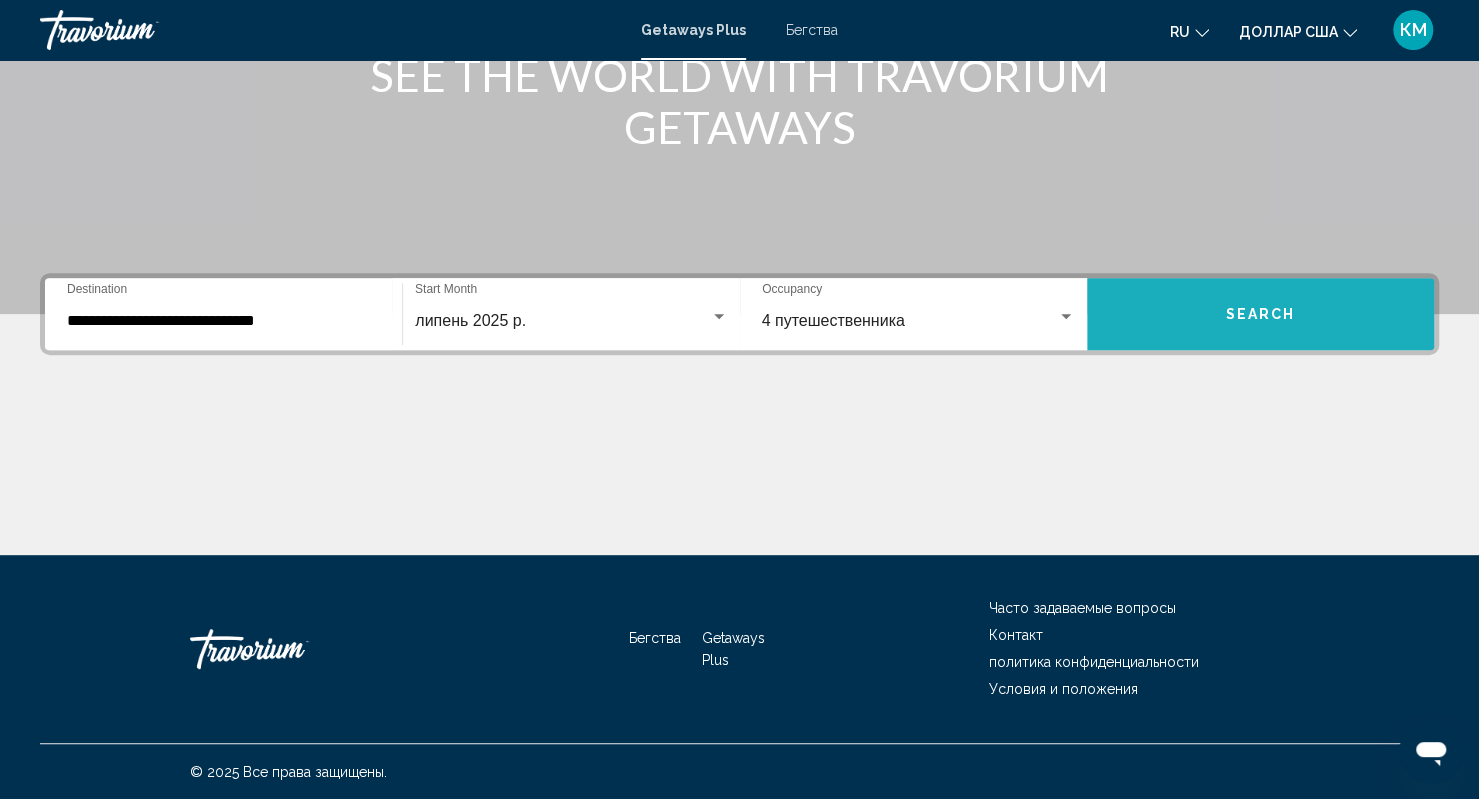 click on "Search" at bounding box center [1261, 315] 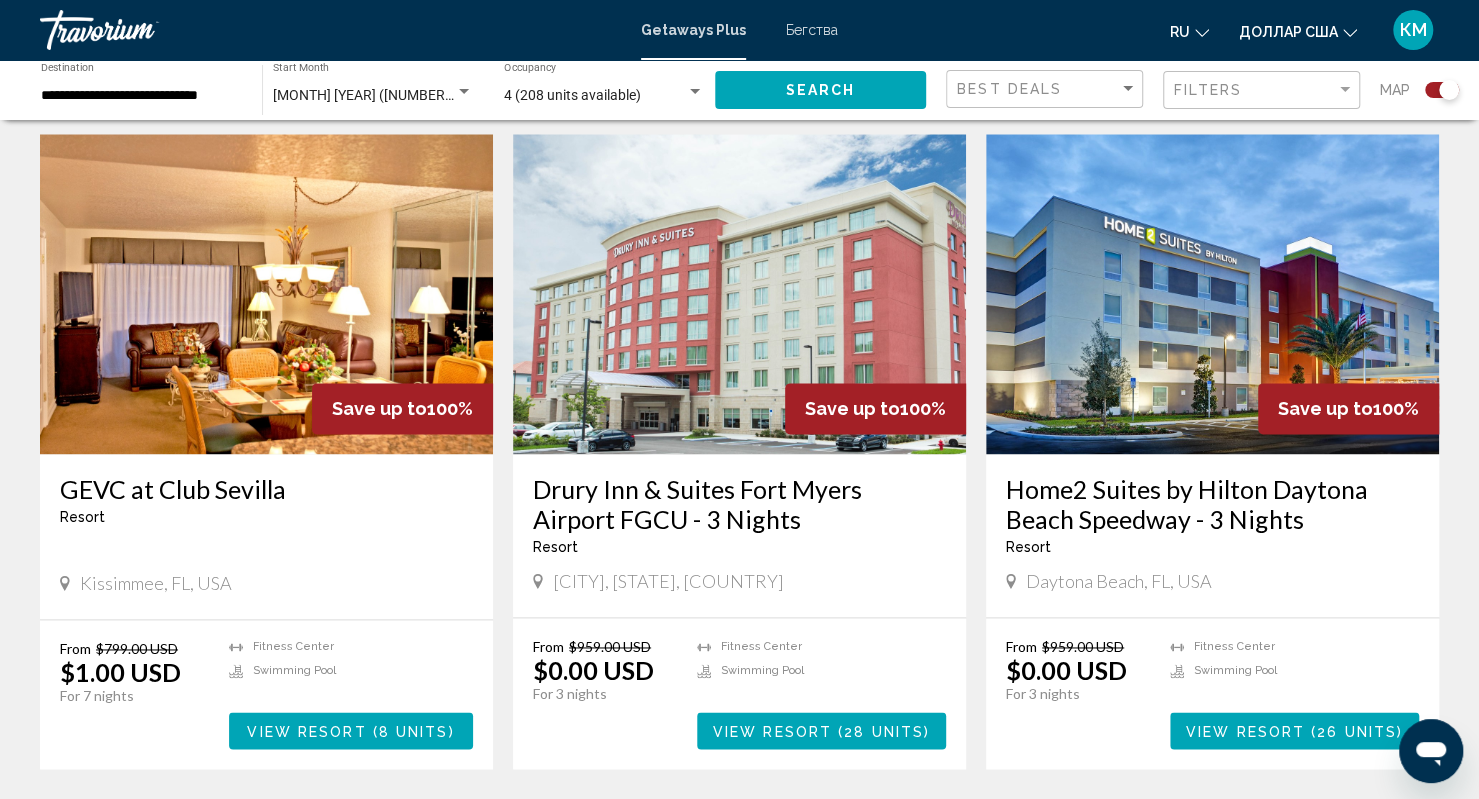 scroll, scrollTop: 1402, scrollLeft: 0, axis: vertical 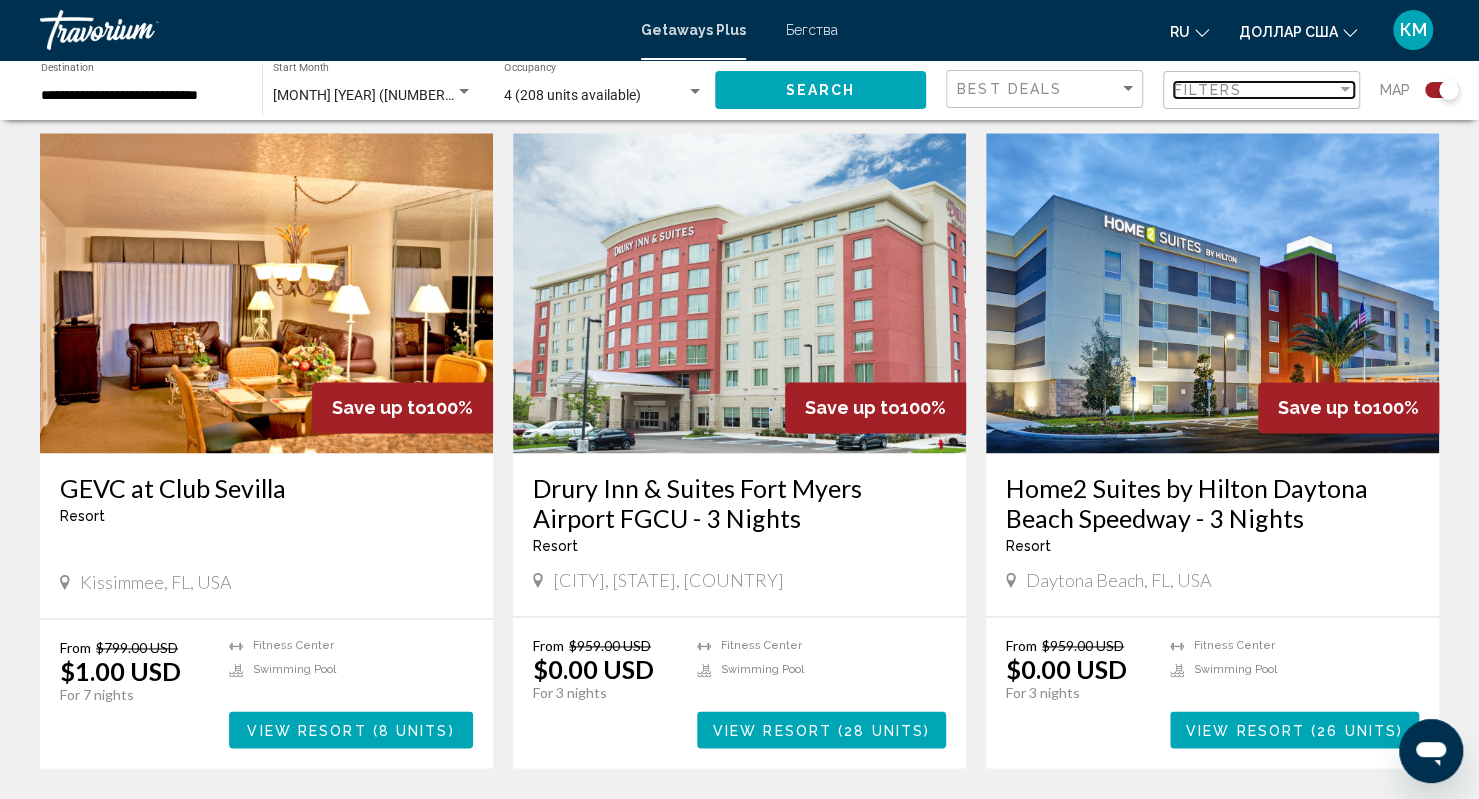 click on "Filters" at bounding box center [1208, 90] 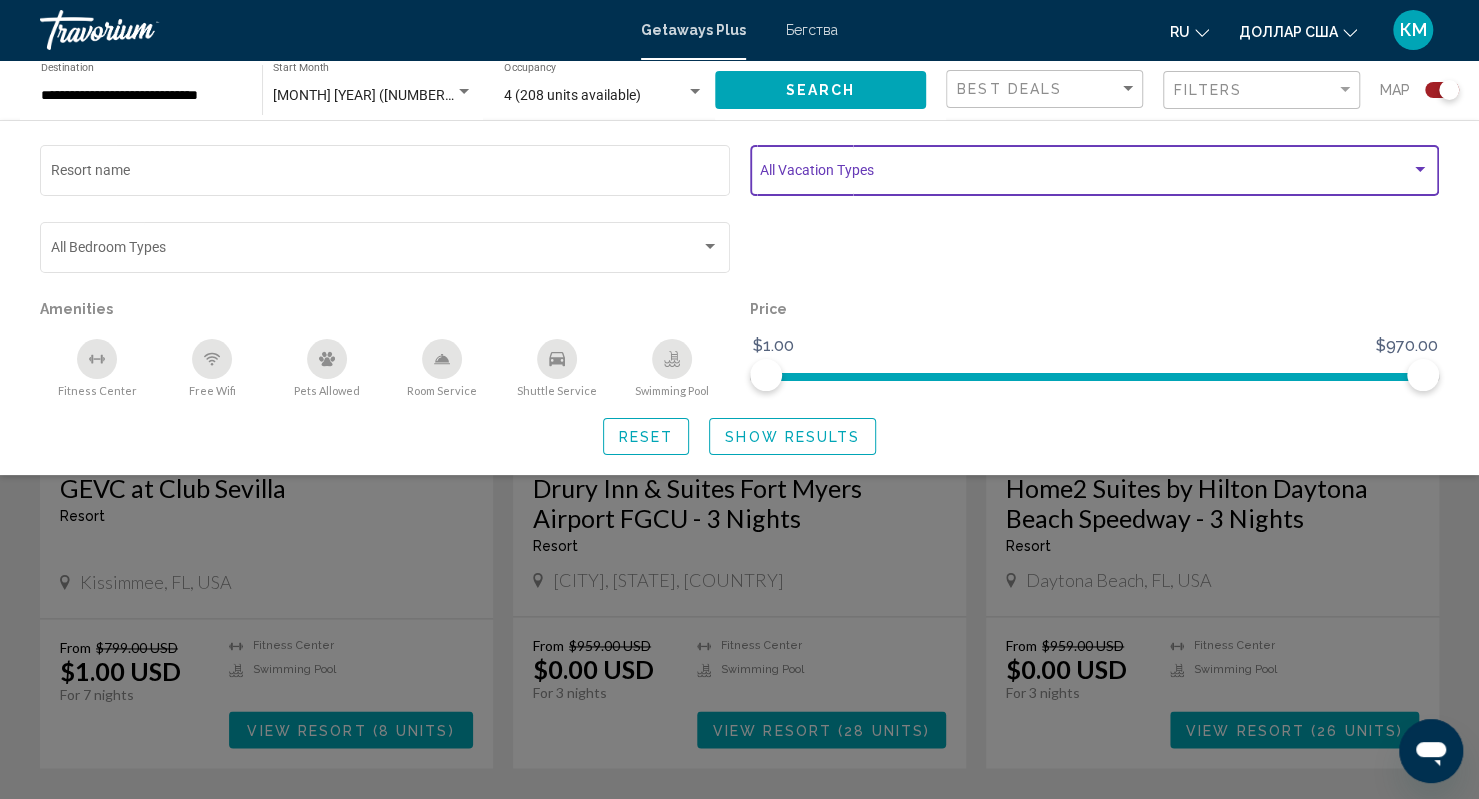 click at bounding box center [1085, 174] 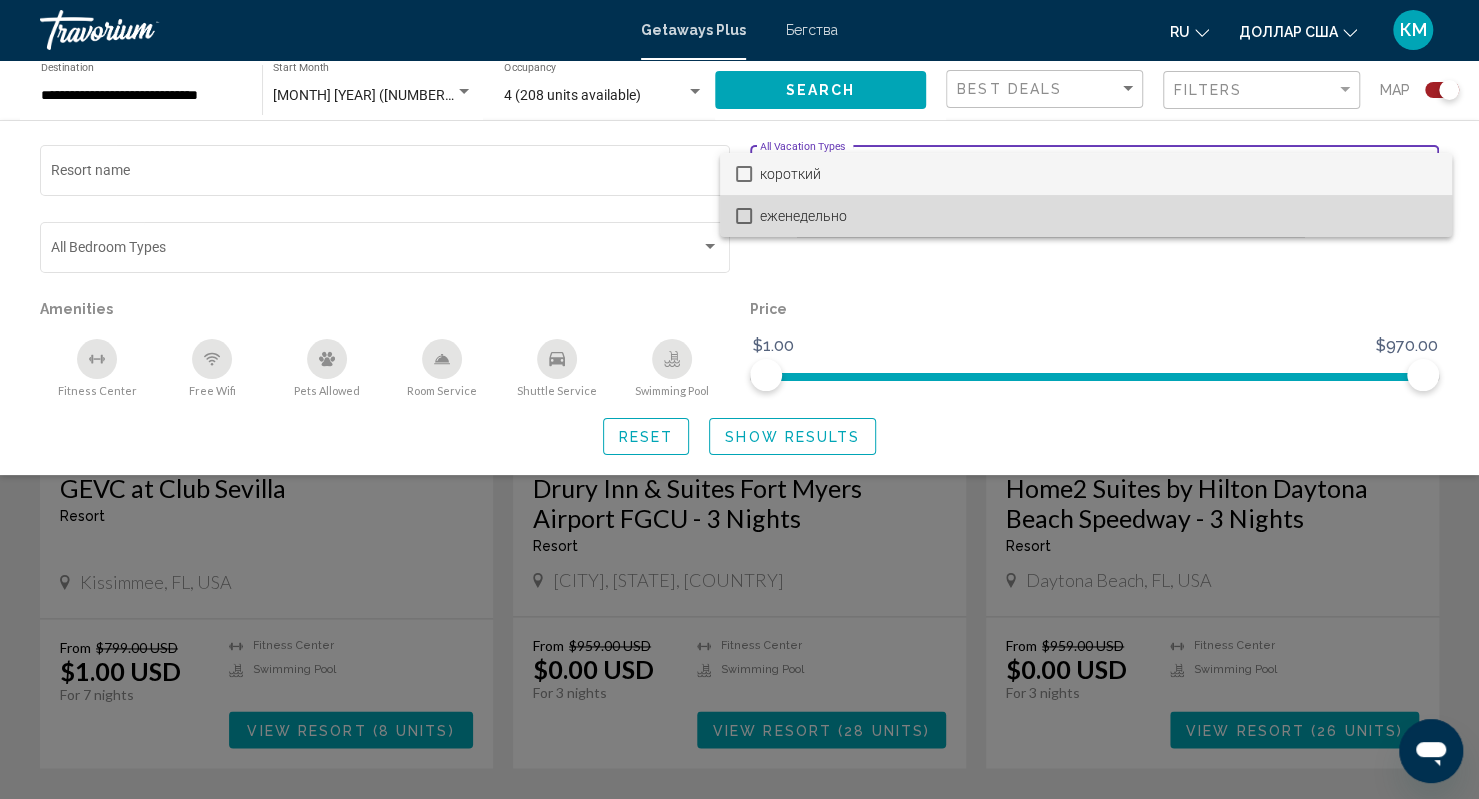 click at bounding box center [744, 216] 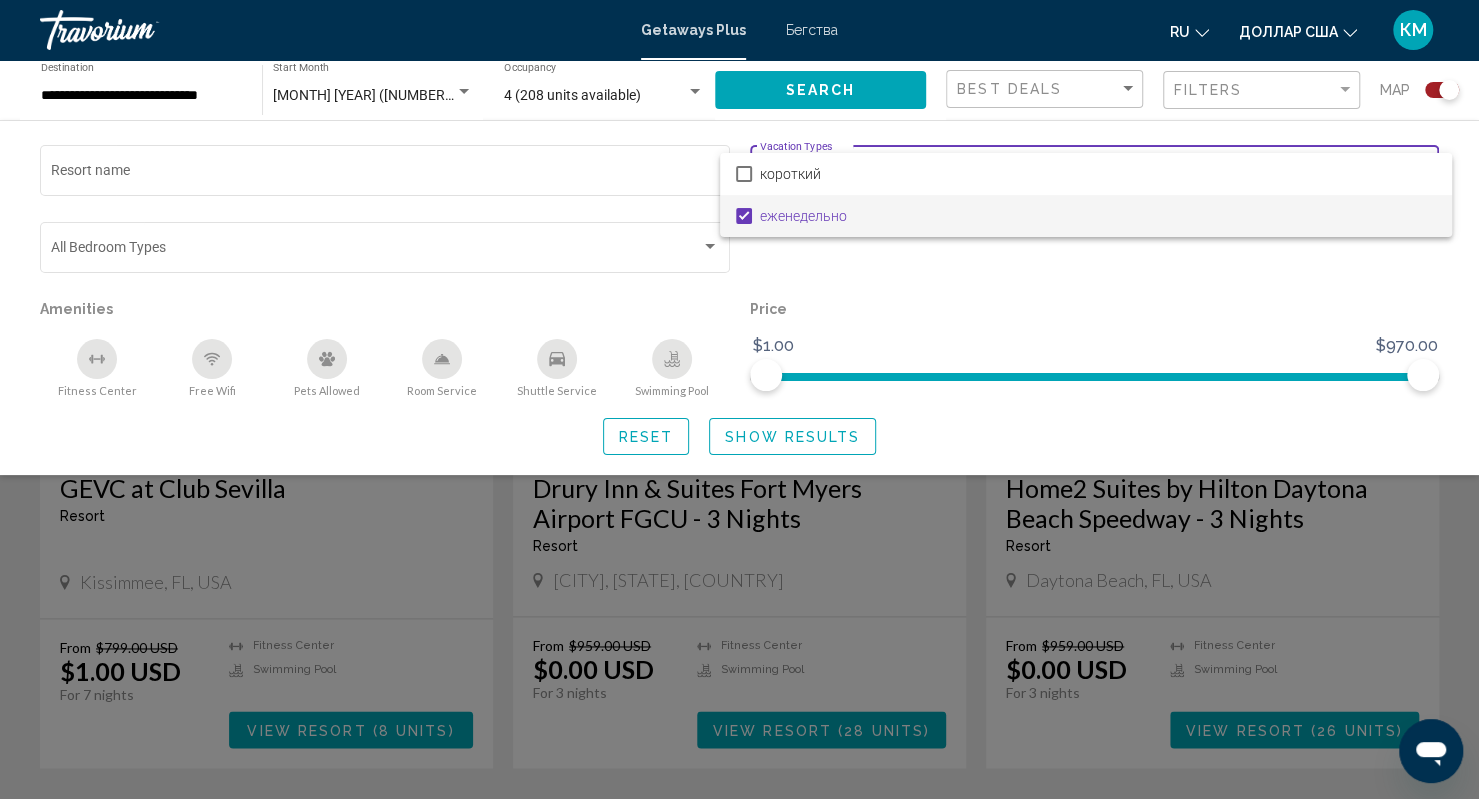 click at bounding box center (739, 399) 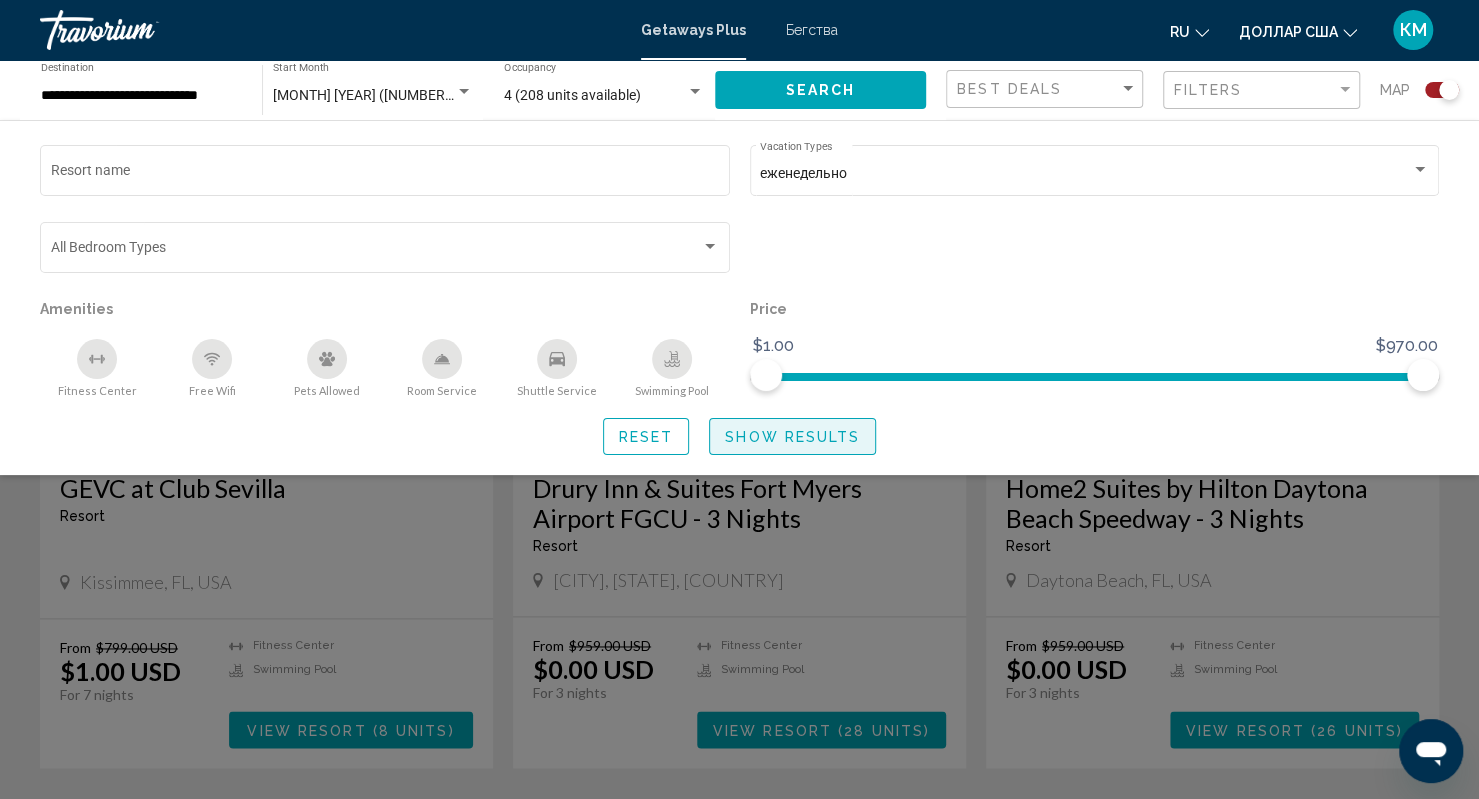 click on "Show Results" 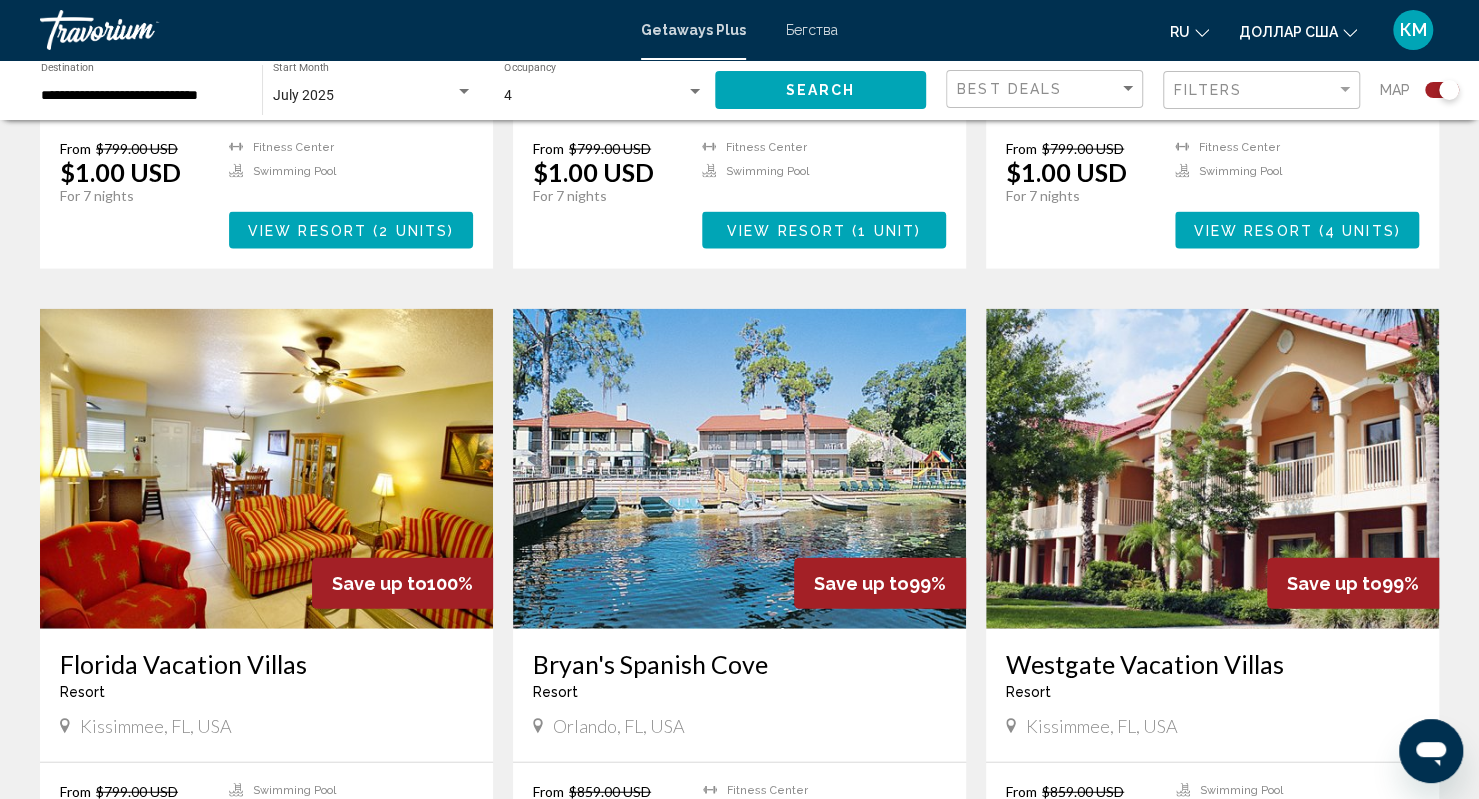 scroll, scrollTop: 2696, scrollLeft: 0, axis: vertical 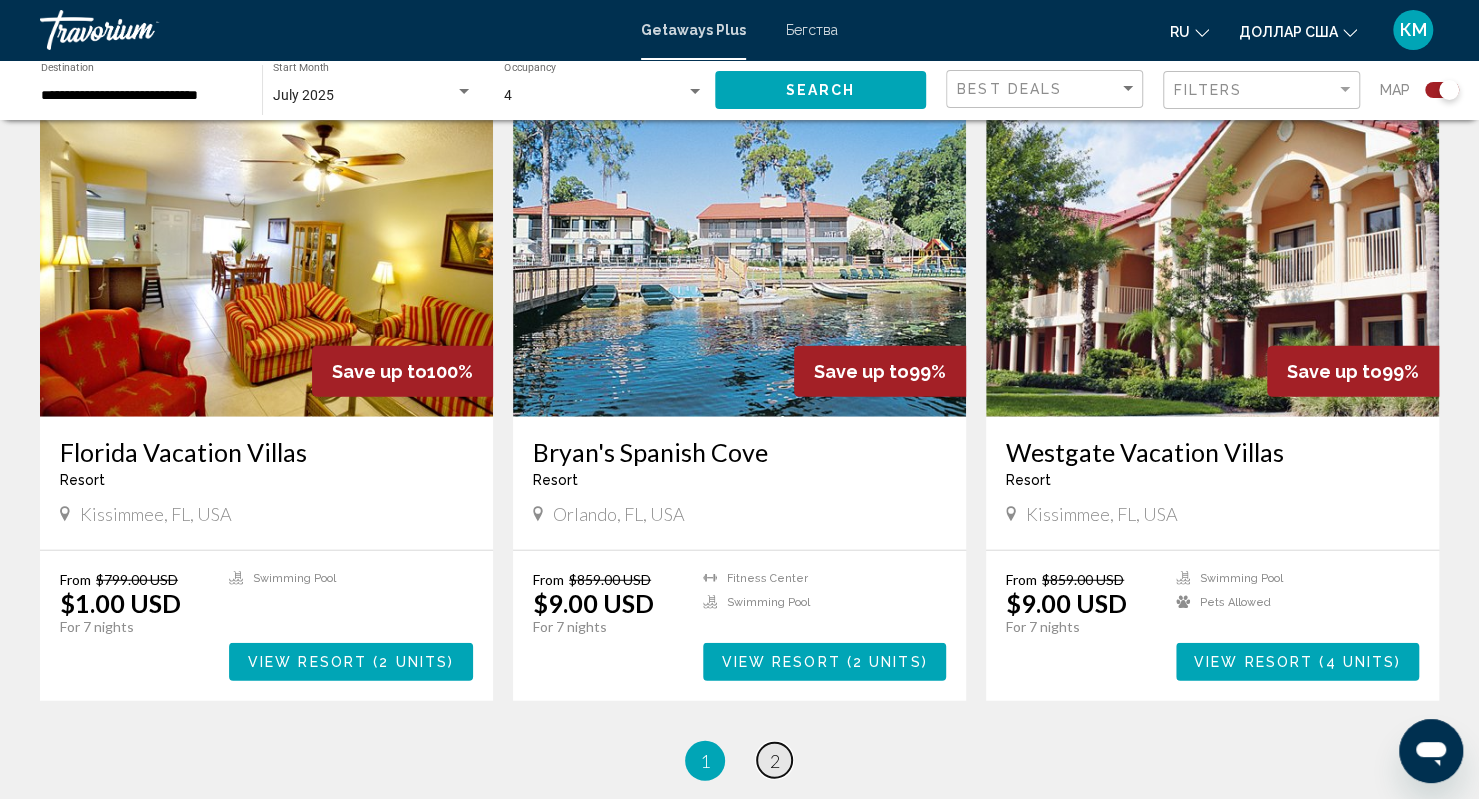 click on "2" at bounding box center [775, 761] 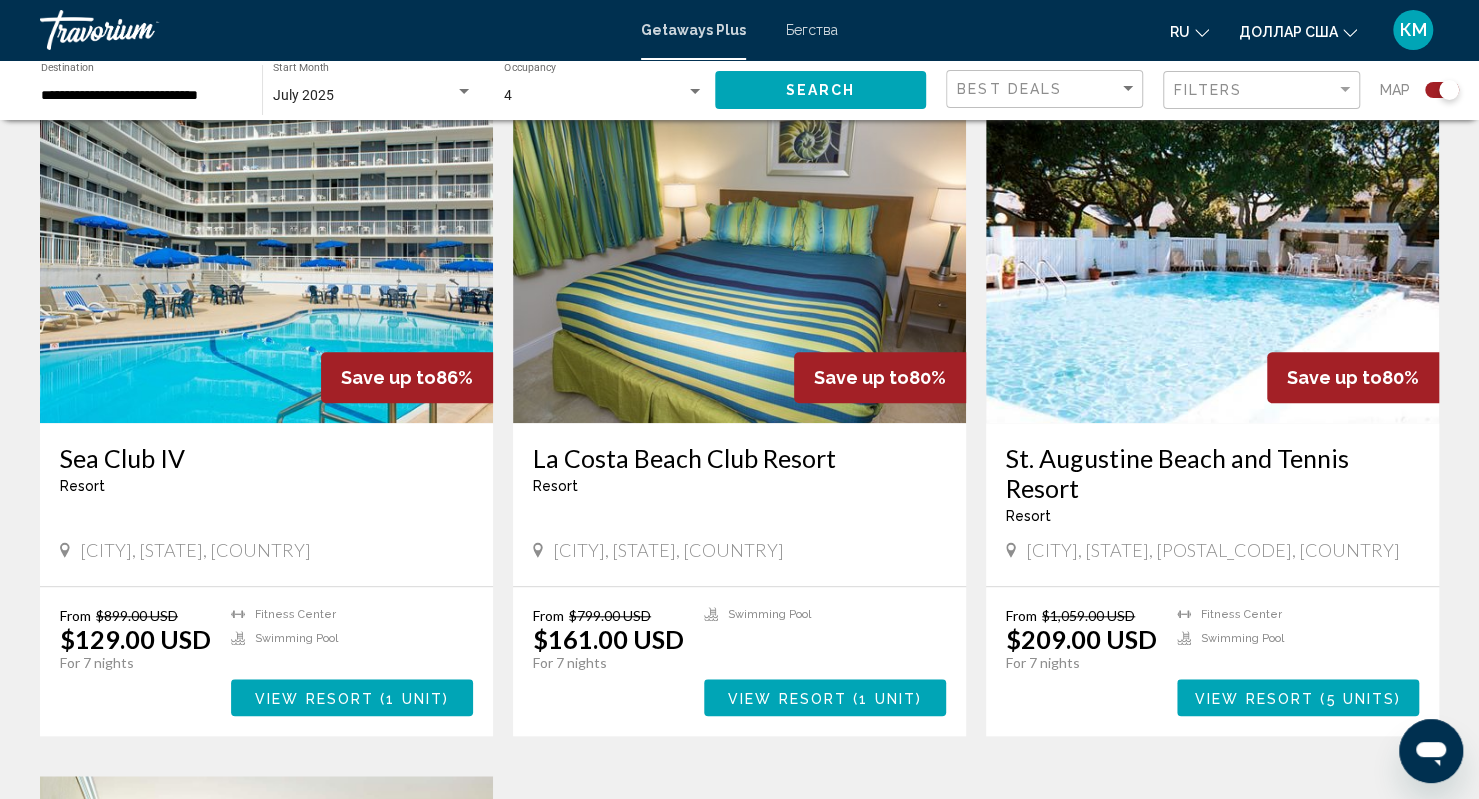 scroll, scrollTop: 757, scrollLeft: 0, axis: vertical 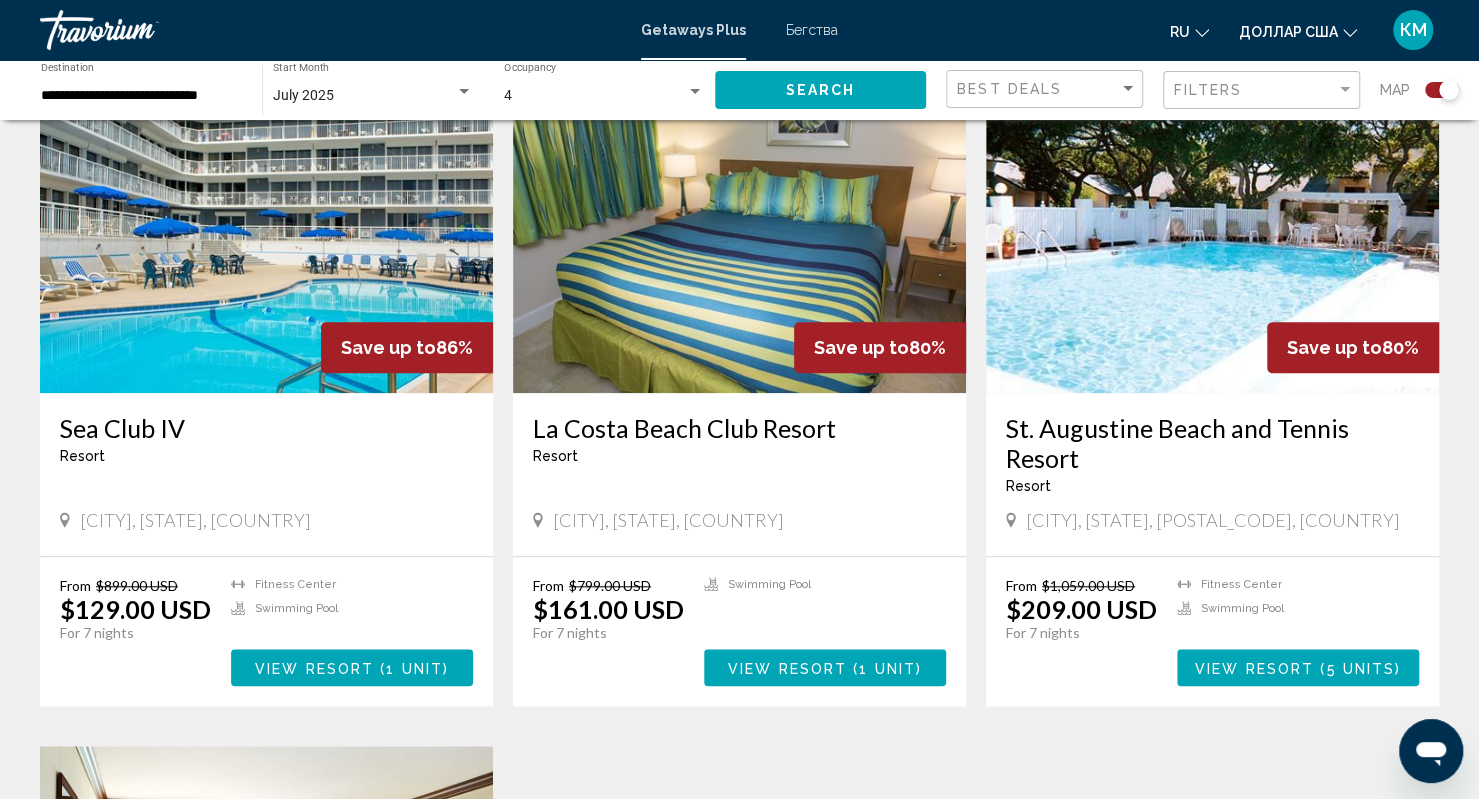 click at bounding box center [266, 233] 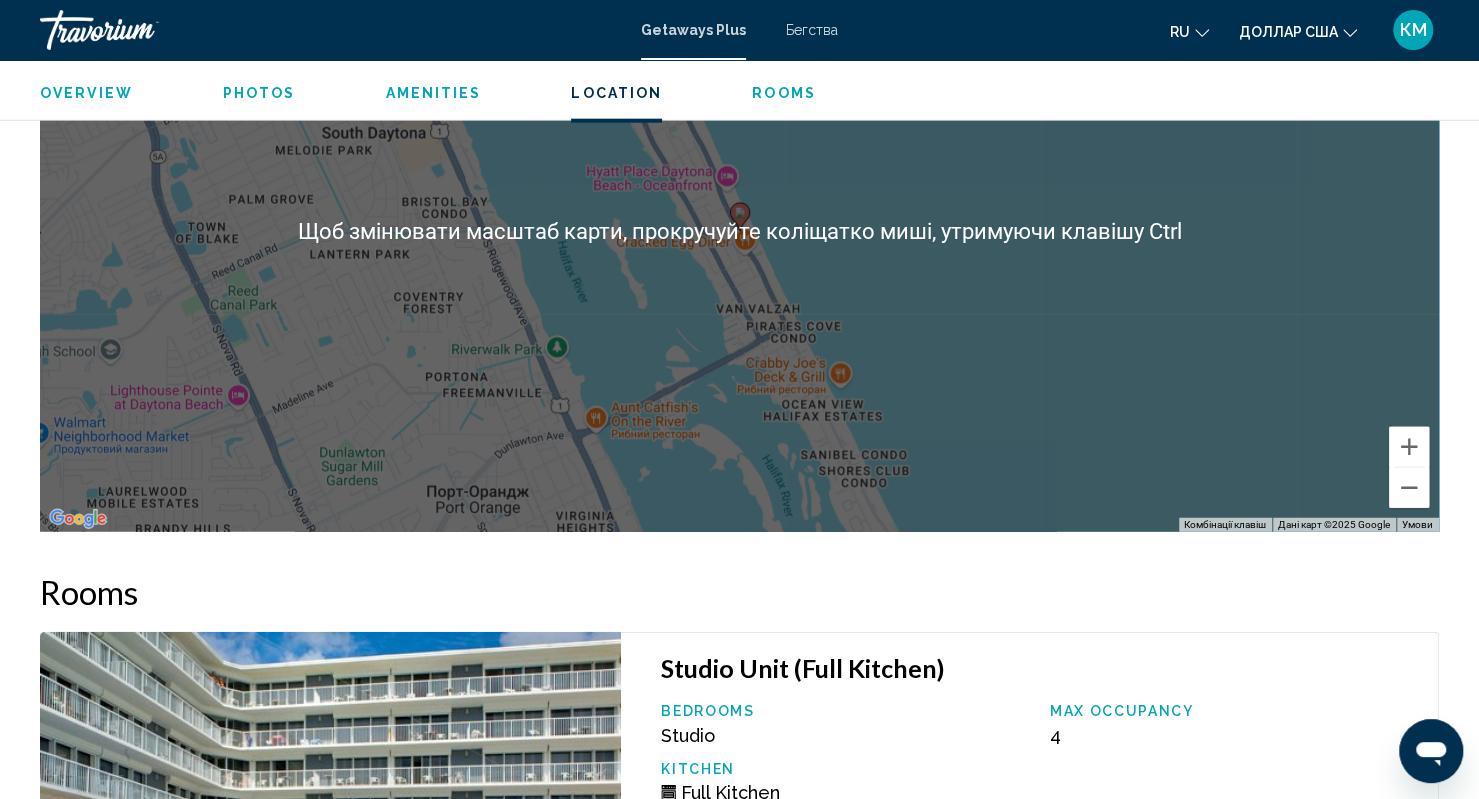 scroll, scrollTop: 2802, scrollLeft: 0, axis: vertical 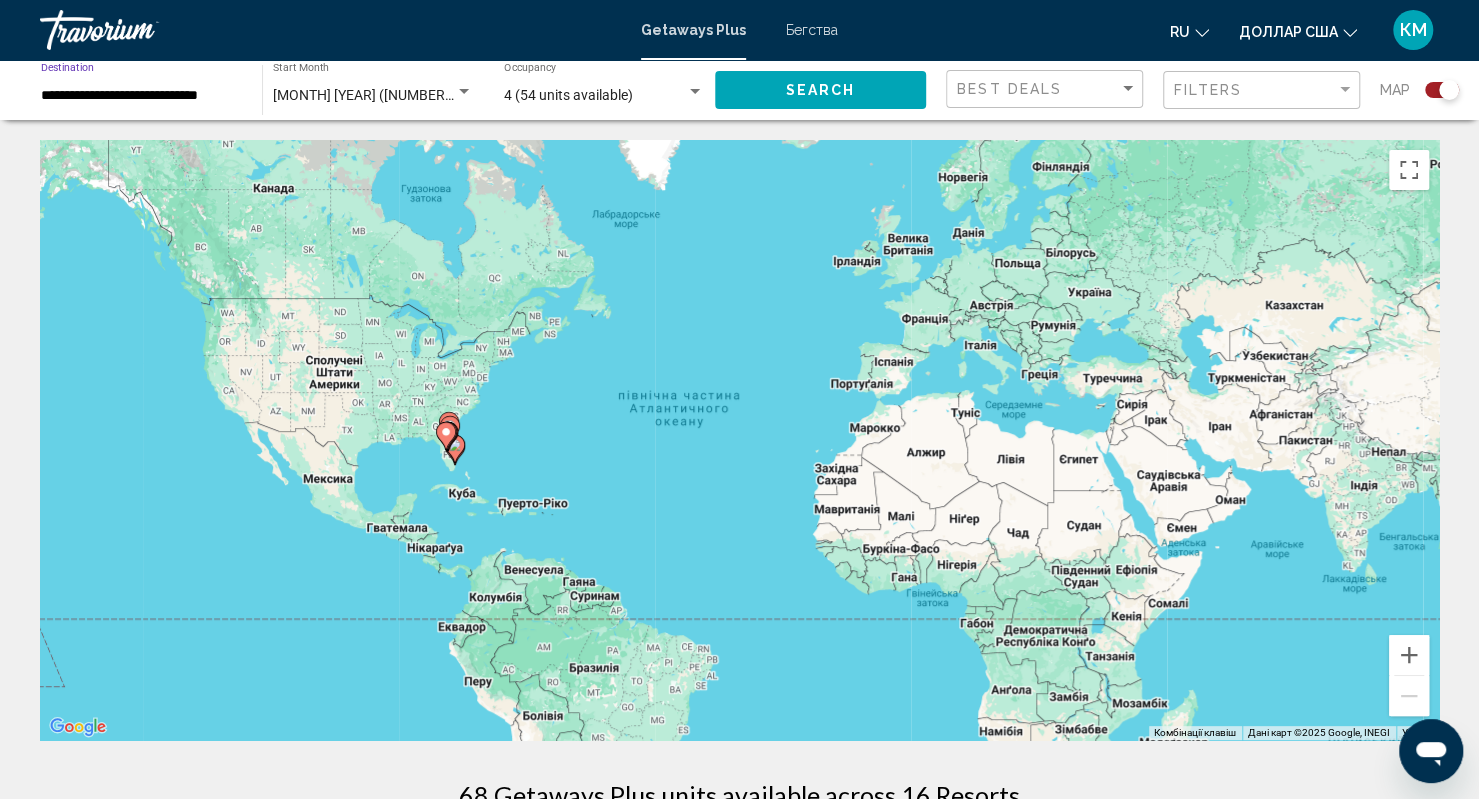 click on "**********" at bounding box center (141, 96) 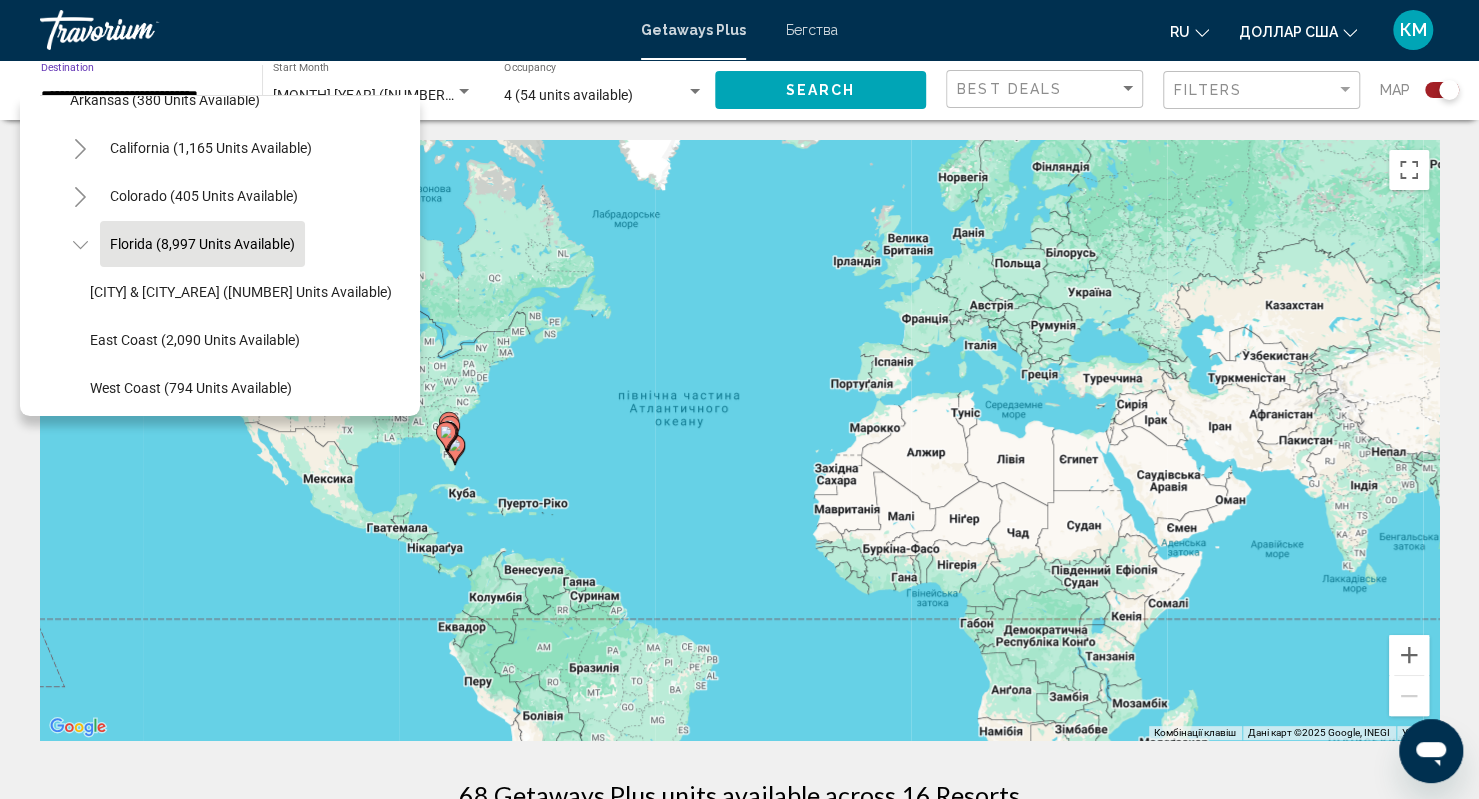 scroll, scrollTop: 0, scrollLeft: 0, axis: both 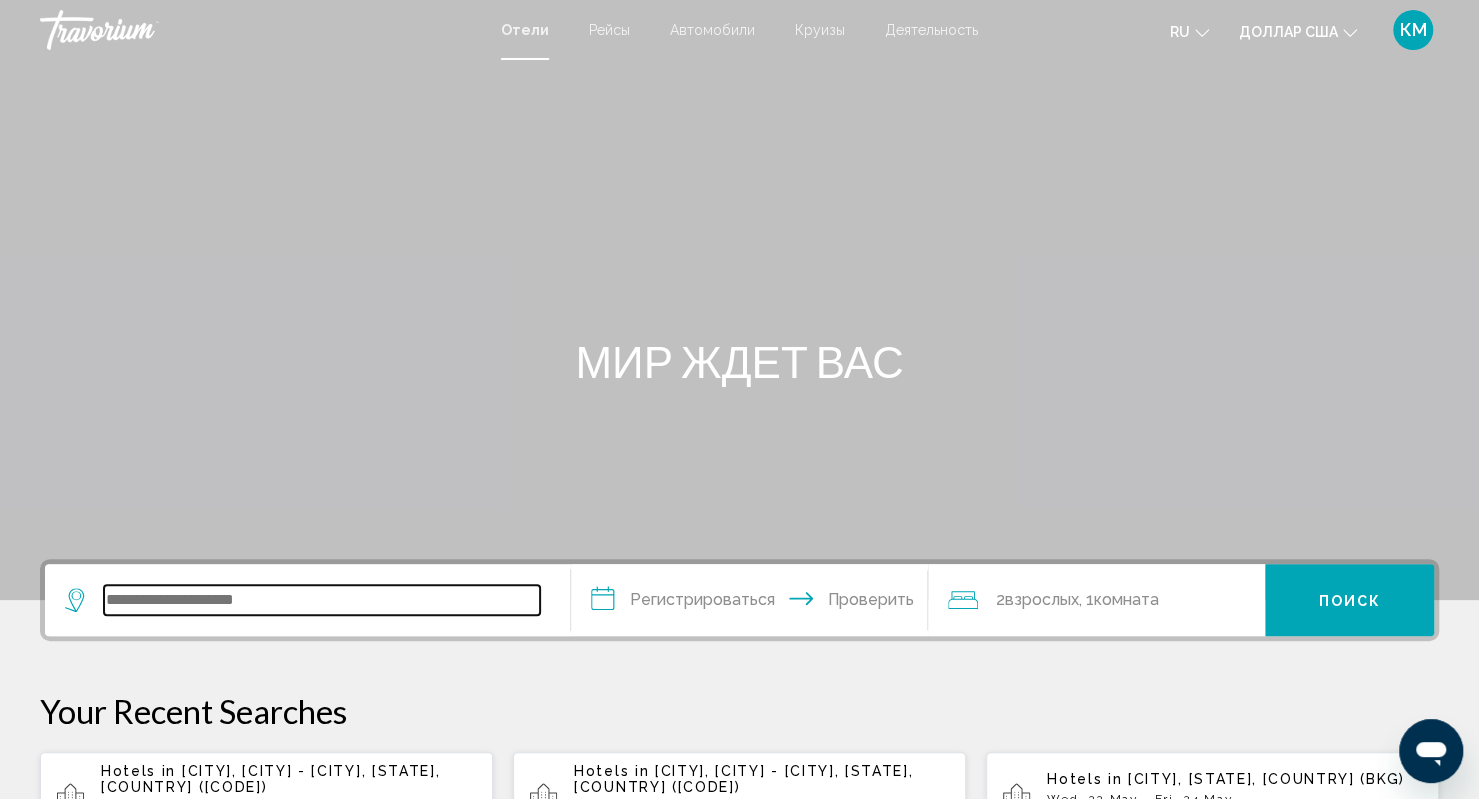 click at bounding box center [322, 600] 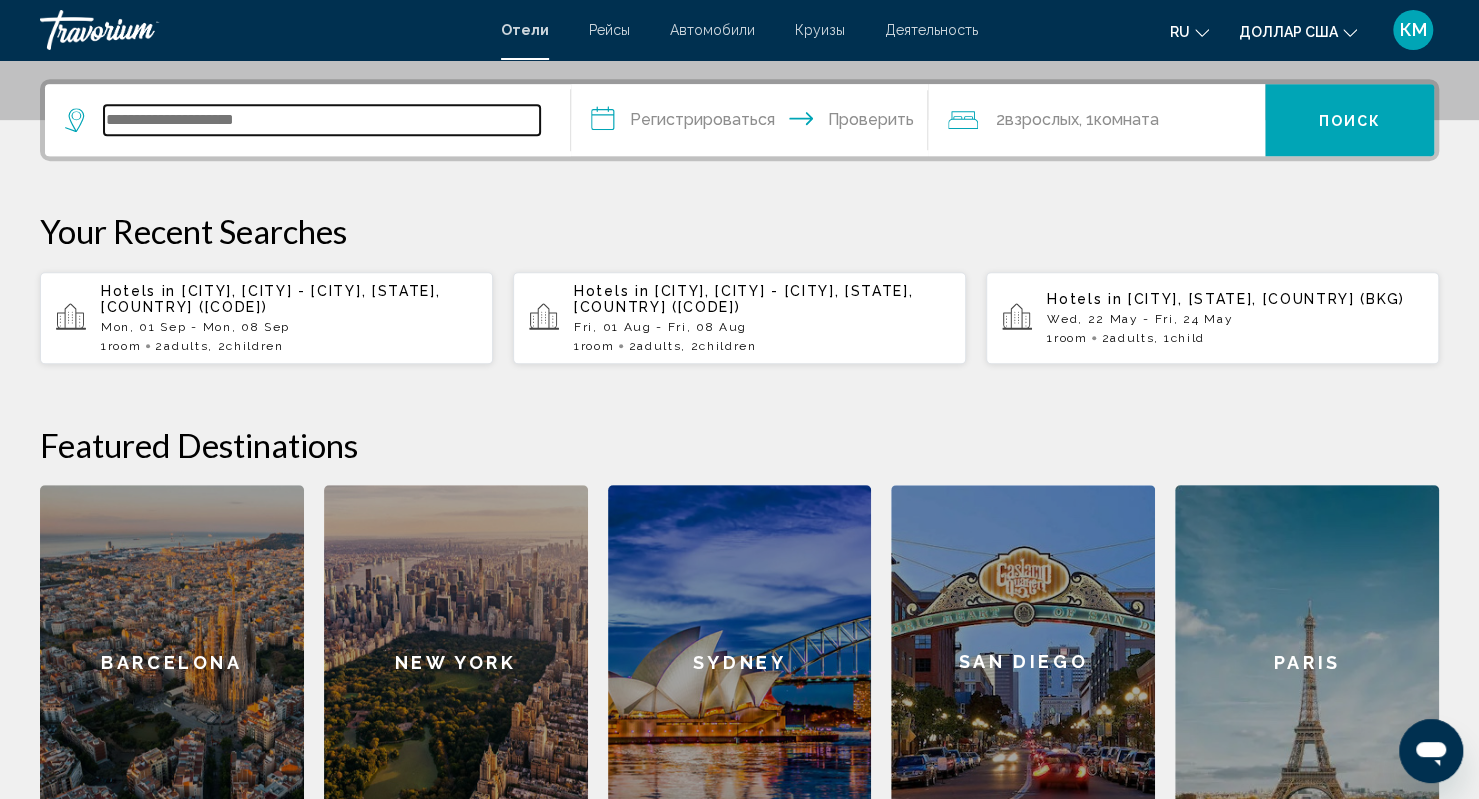 scroll, scrollTop: 494, scrollLeft: 0, axis: vertical 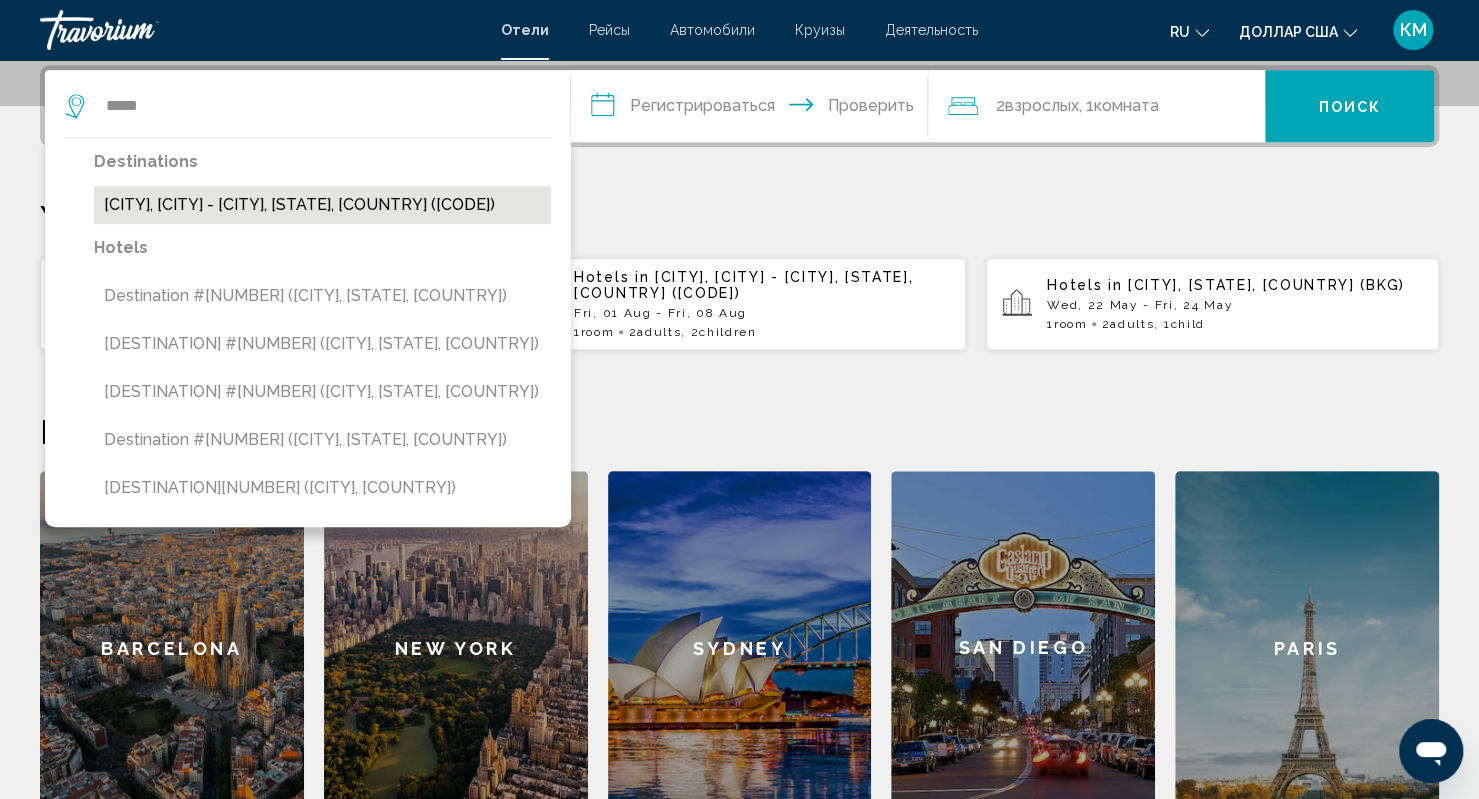 click on "[CITY], [CITY] - [CITY], [STATE], [COUNTRY] ([CODE])" at bounding box center (322, 205) 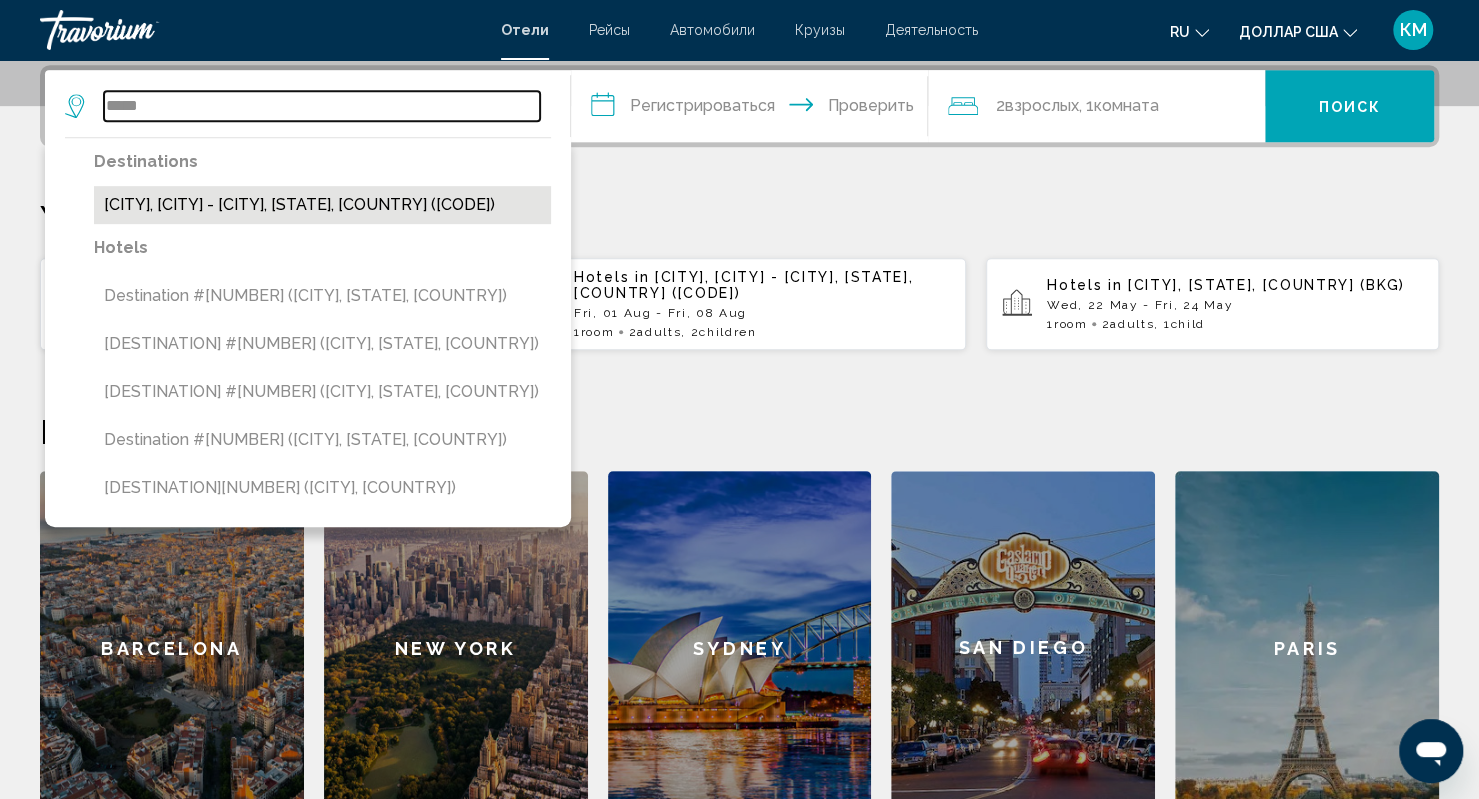 type on "**********" 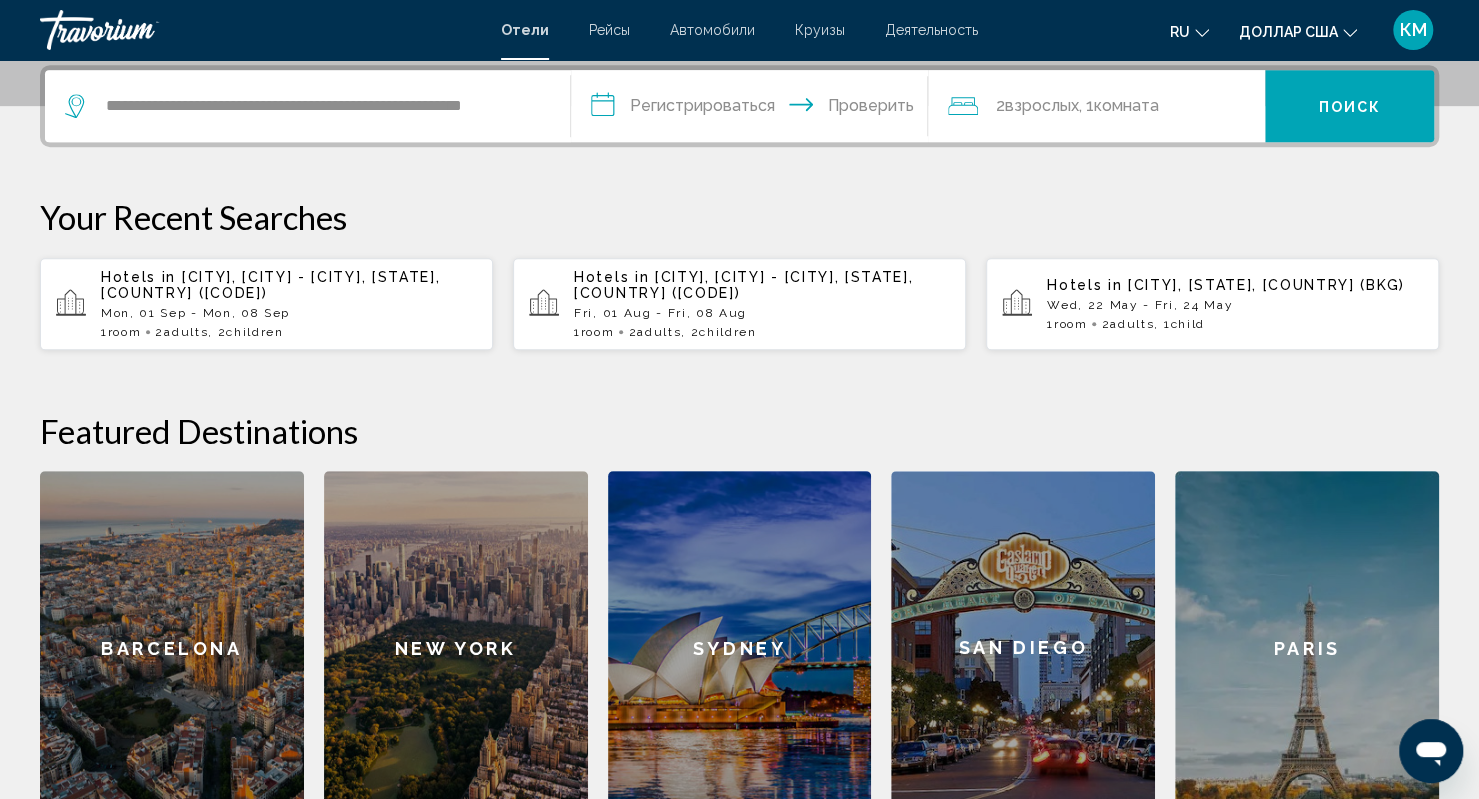 click on "**********" at bounding box center (753, 109) 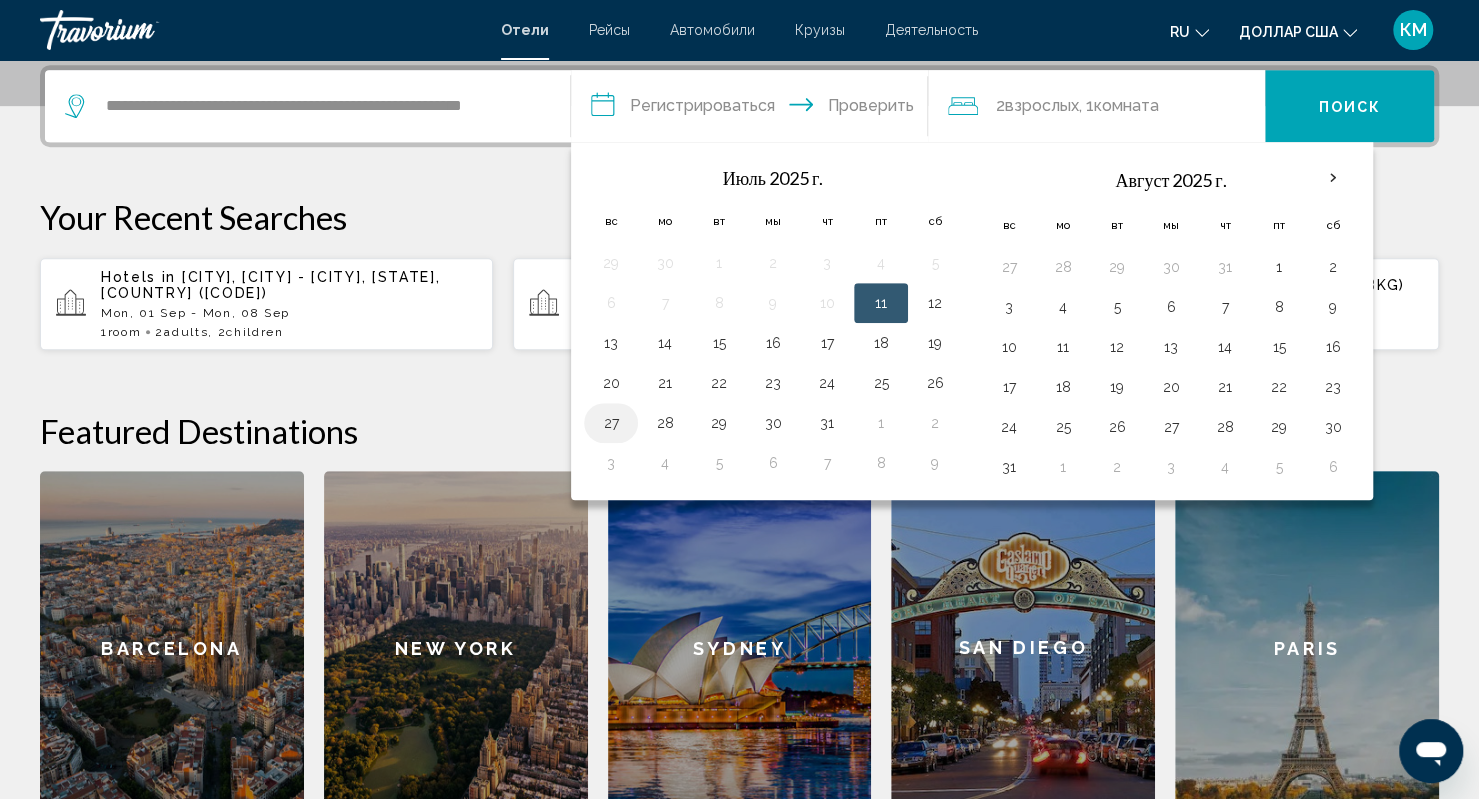 click on "27" at bounding box center (611, 423) 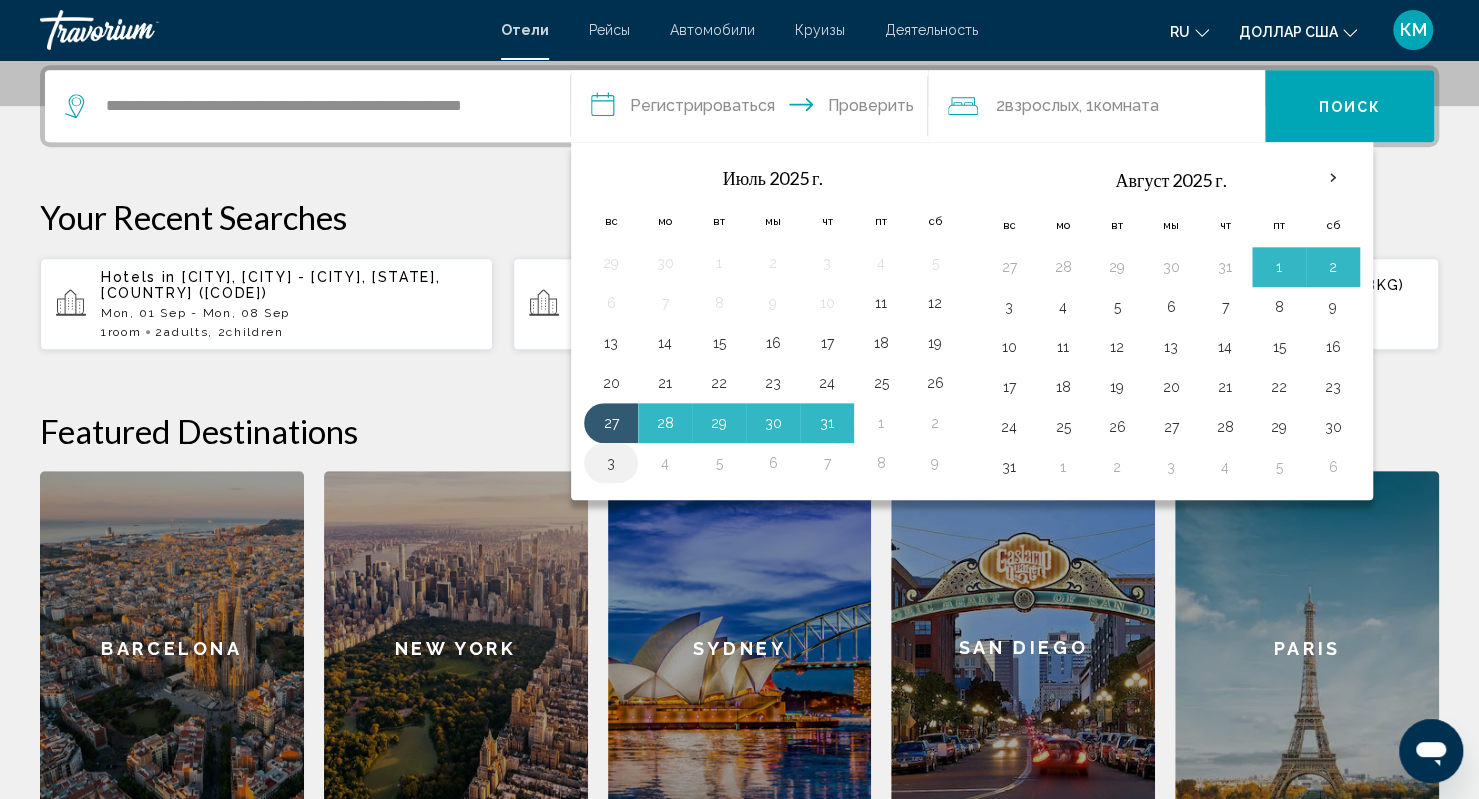 click on "3" at bounding box center (611, 463) 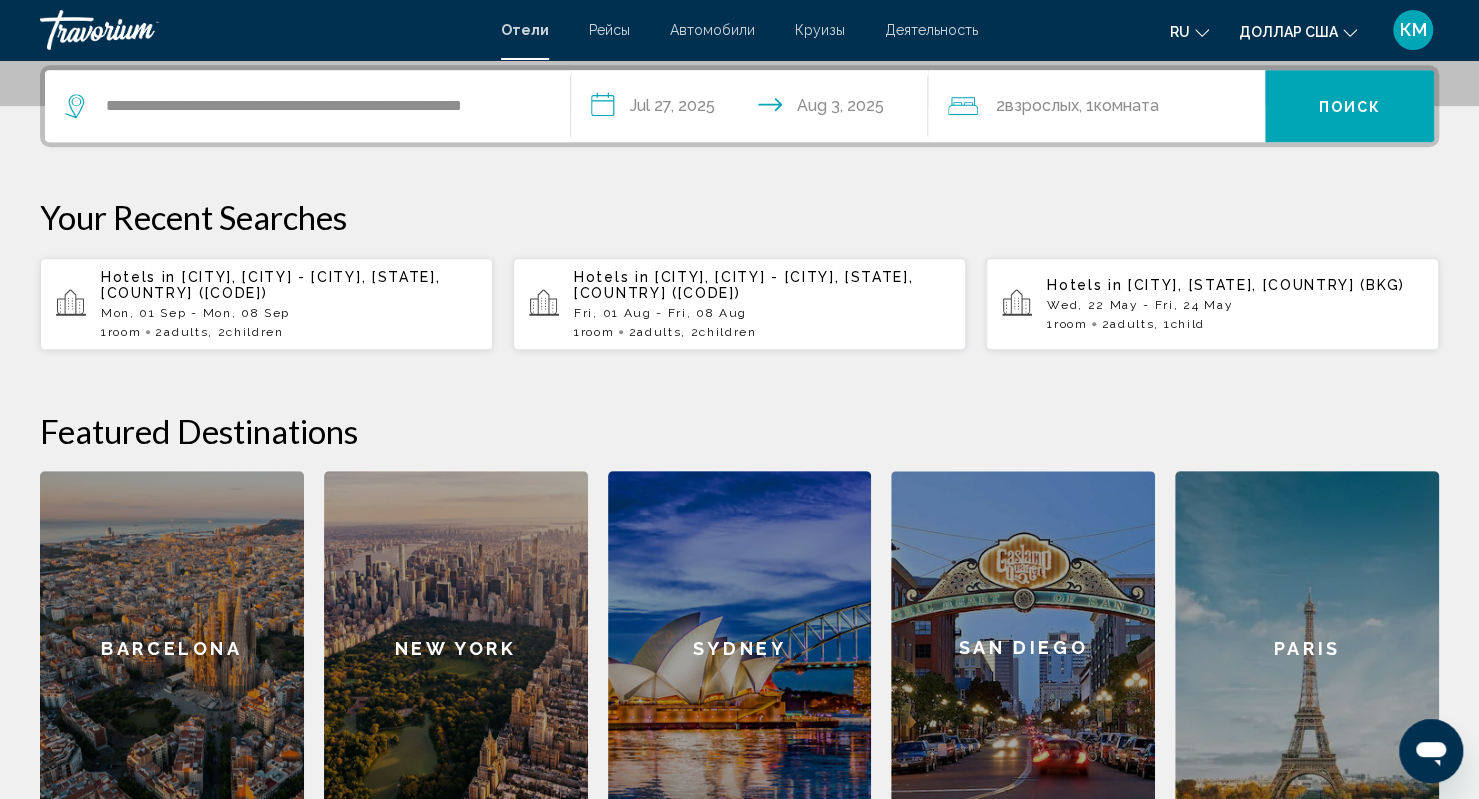 click on "комната" 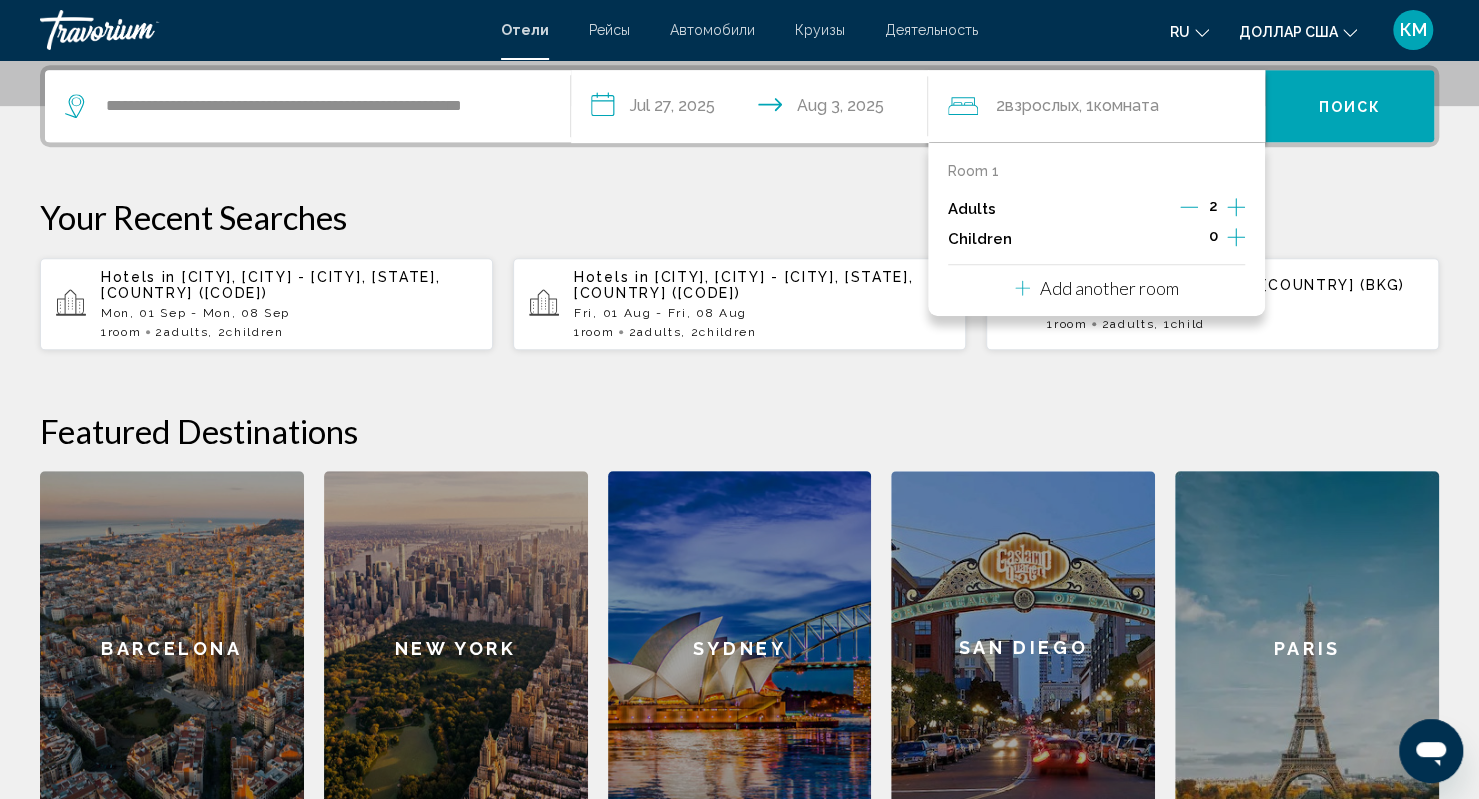 click 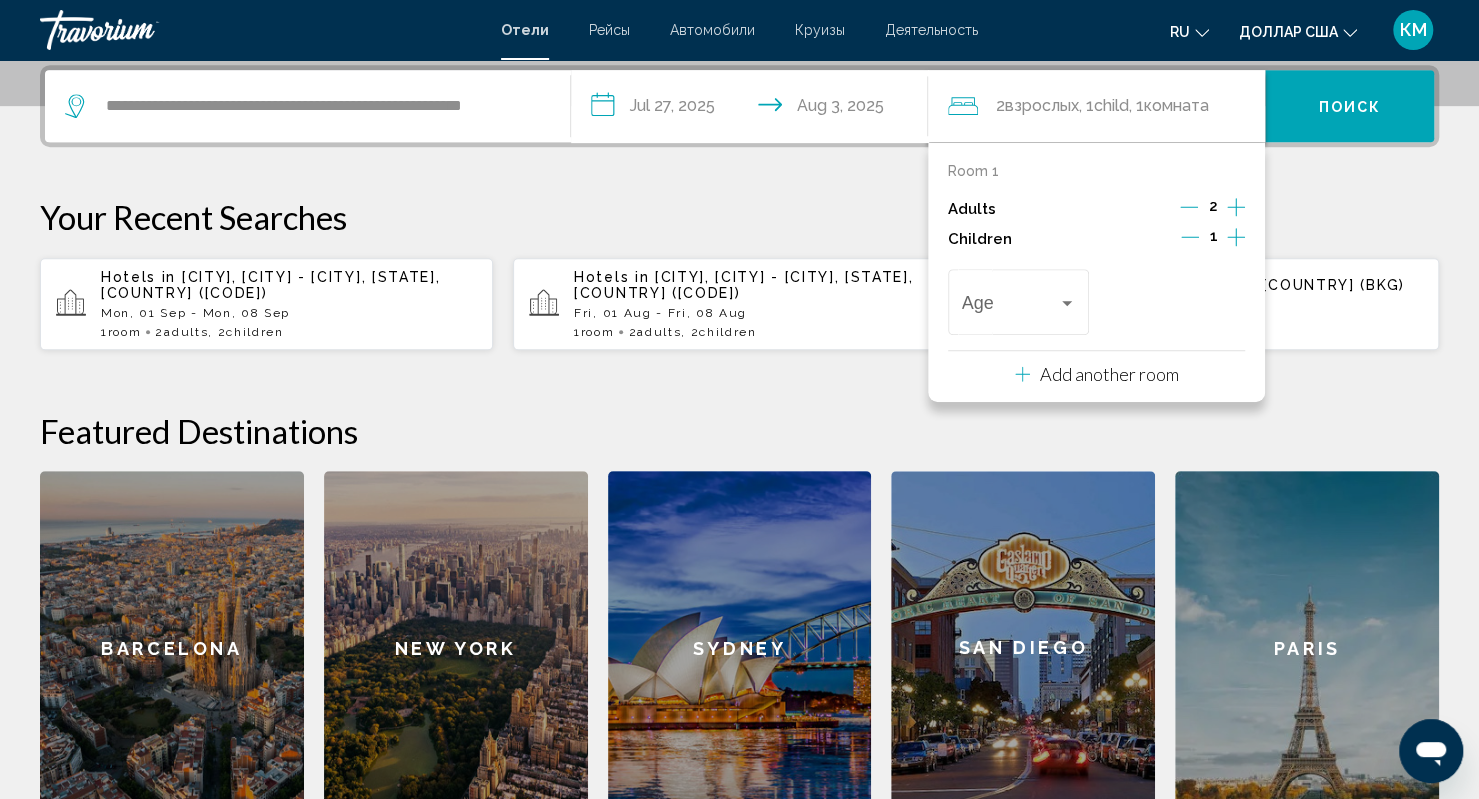 click 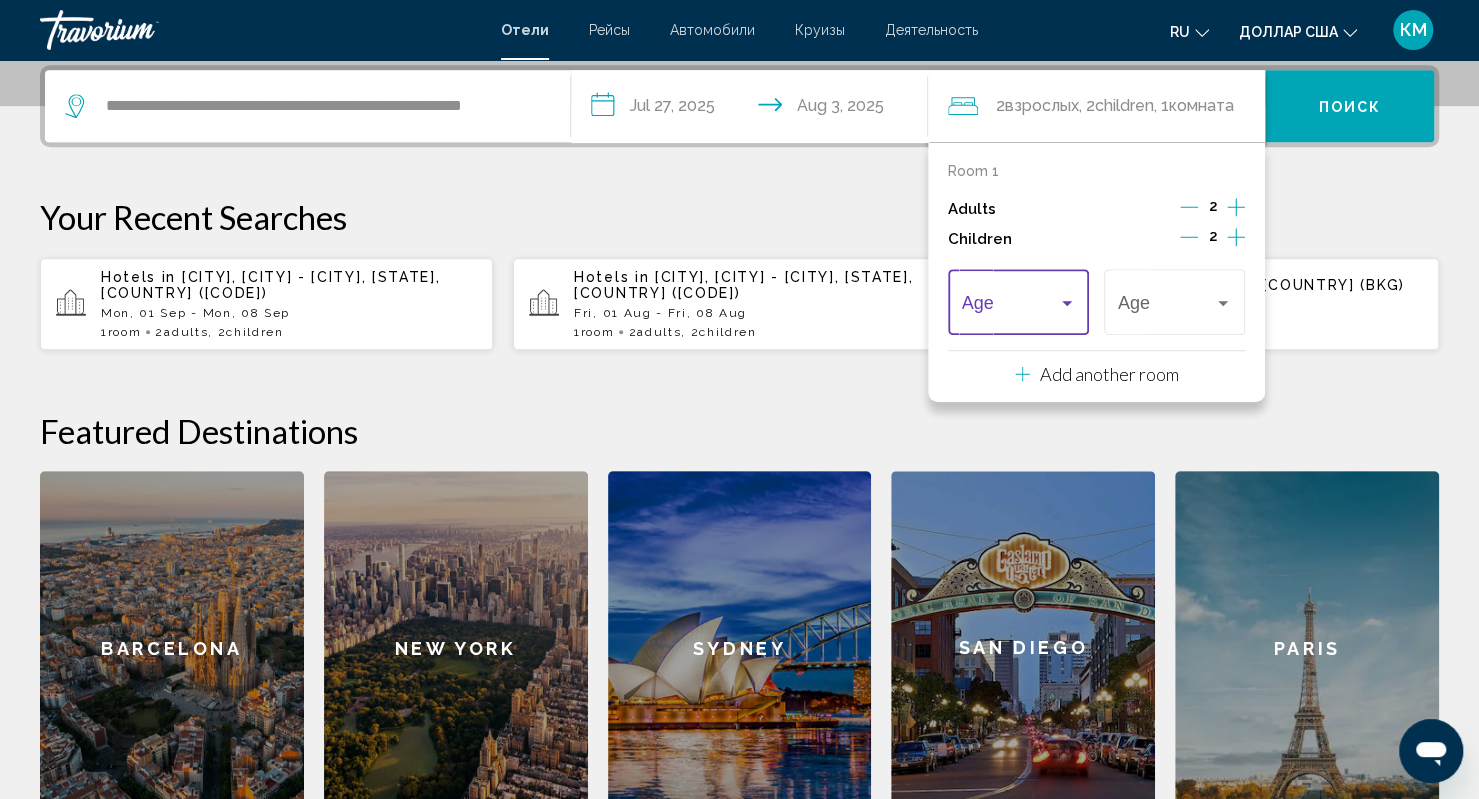 click at bounding box center (1019, 307) 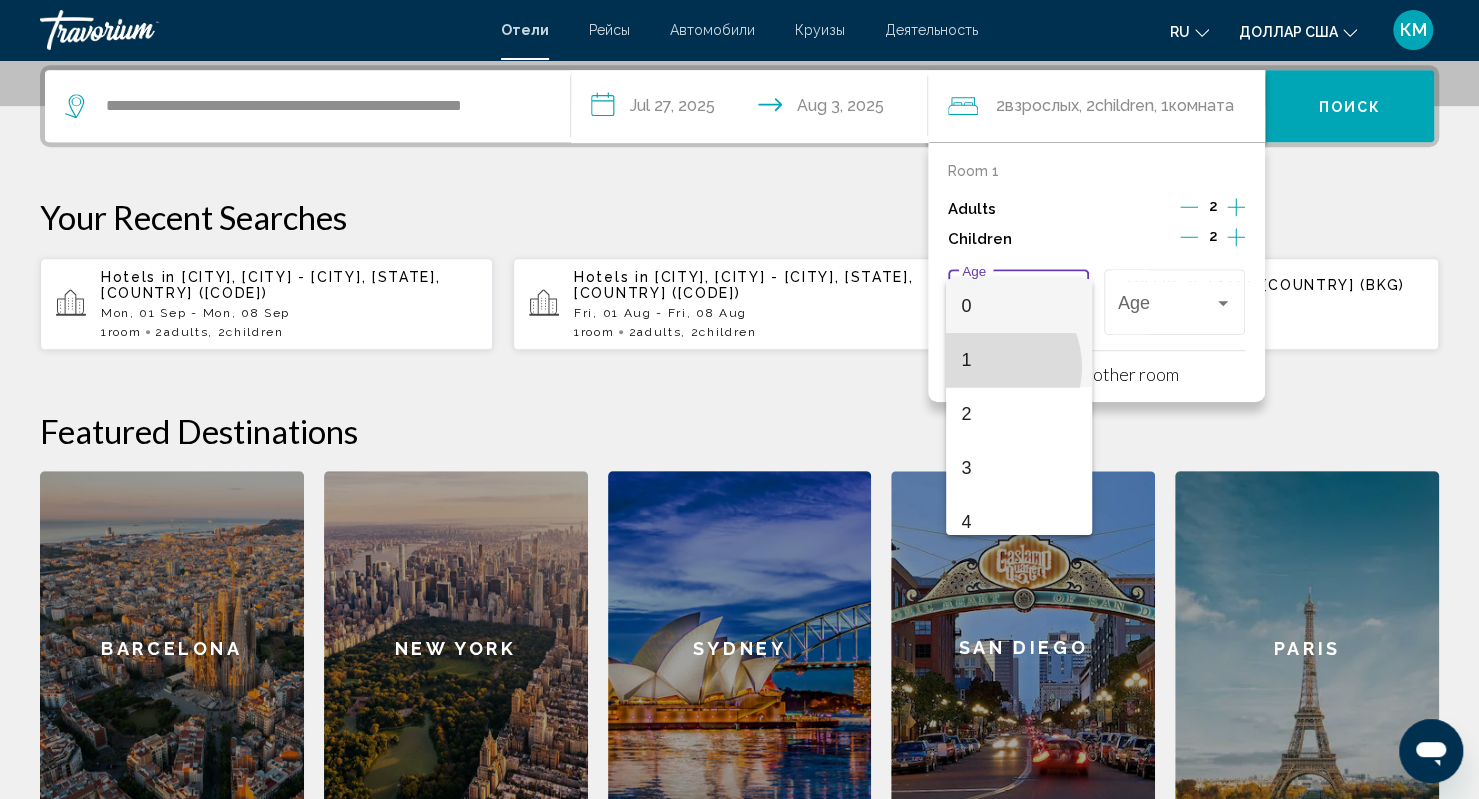 click on "1" at bounding box center (1019, 360) 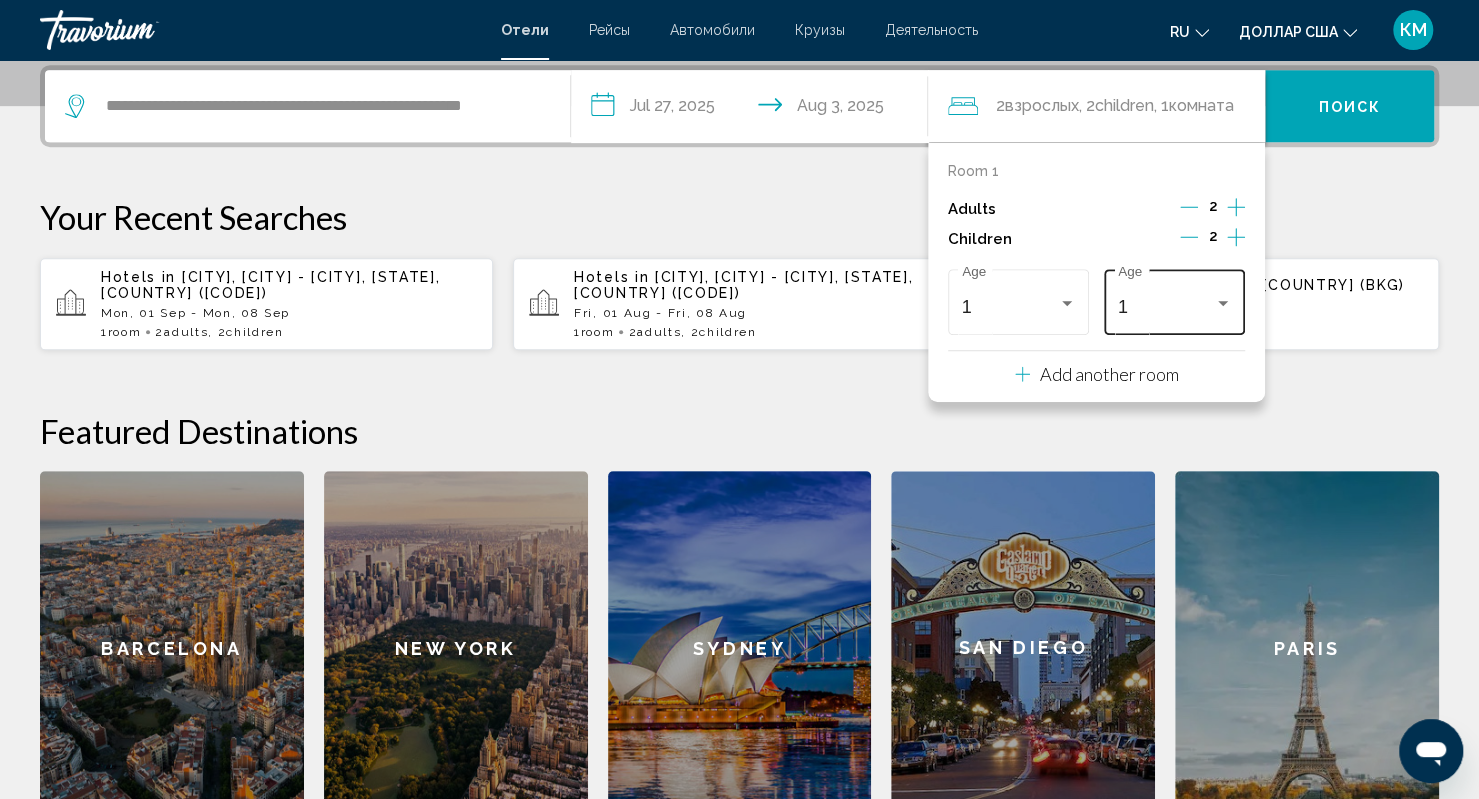 click on "1 Age" at bounding box center [1175, 299] 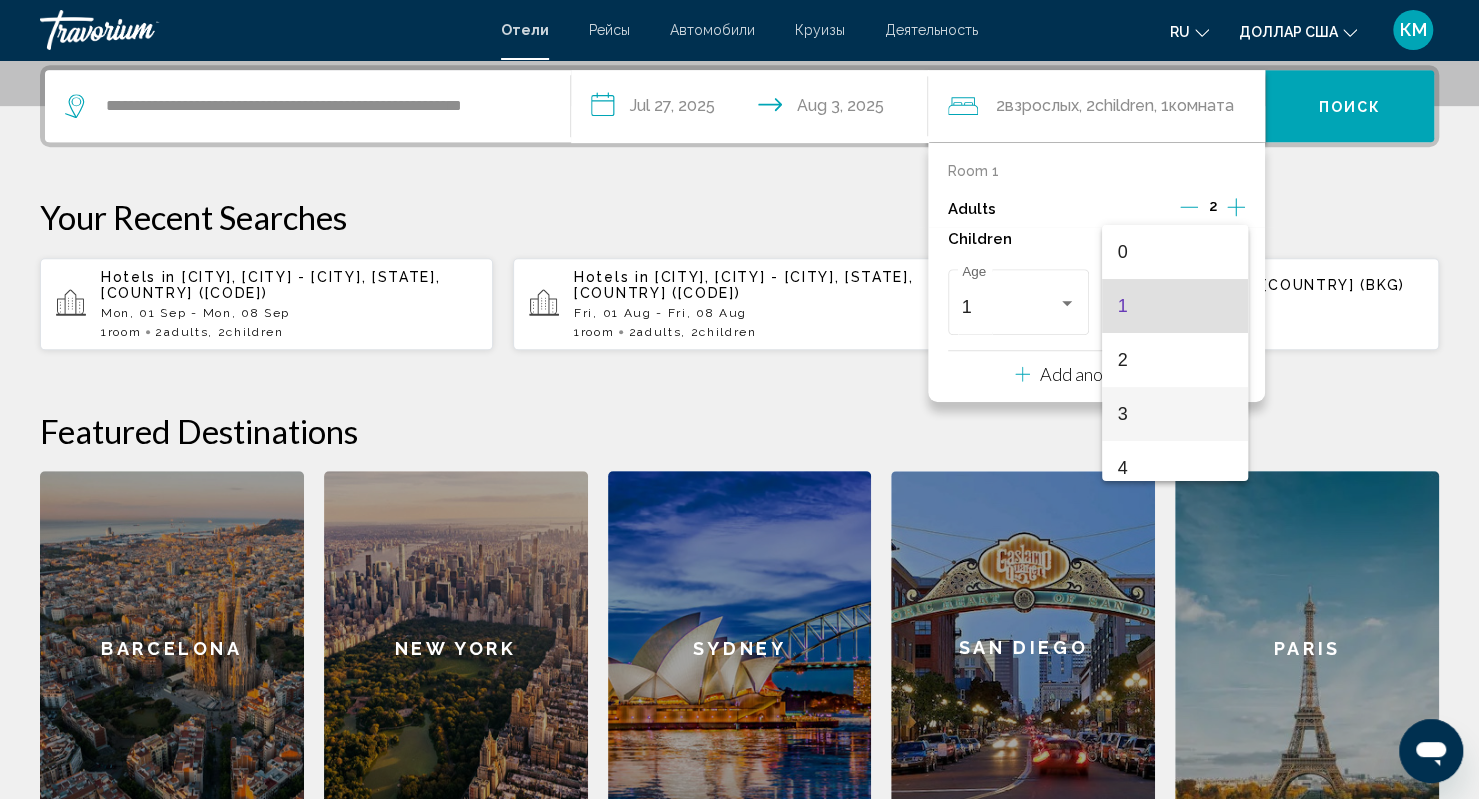 scroll, scrollTop: 138, scrollLeft: 0, axis: vertical 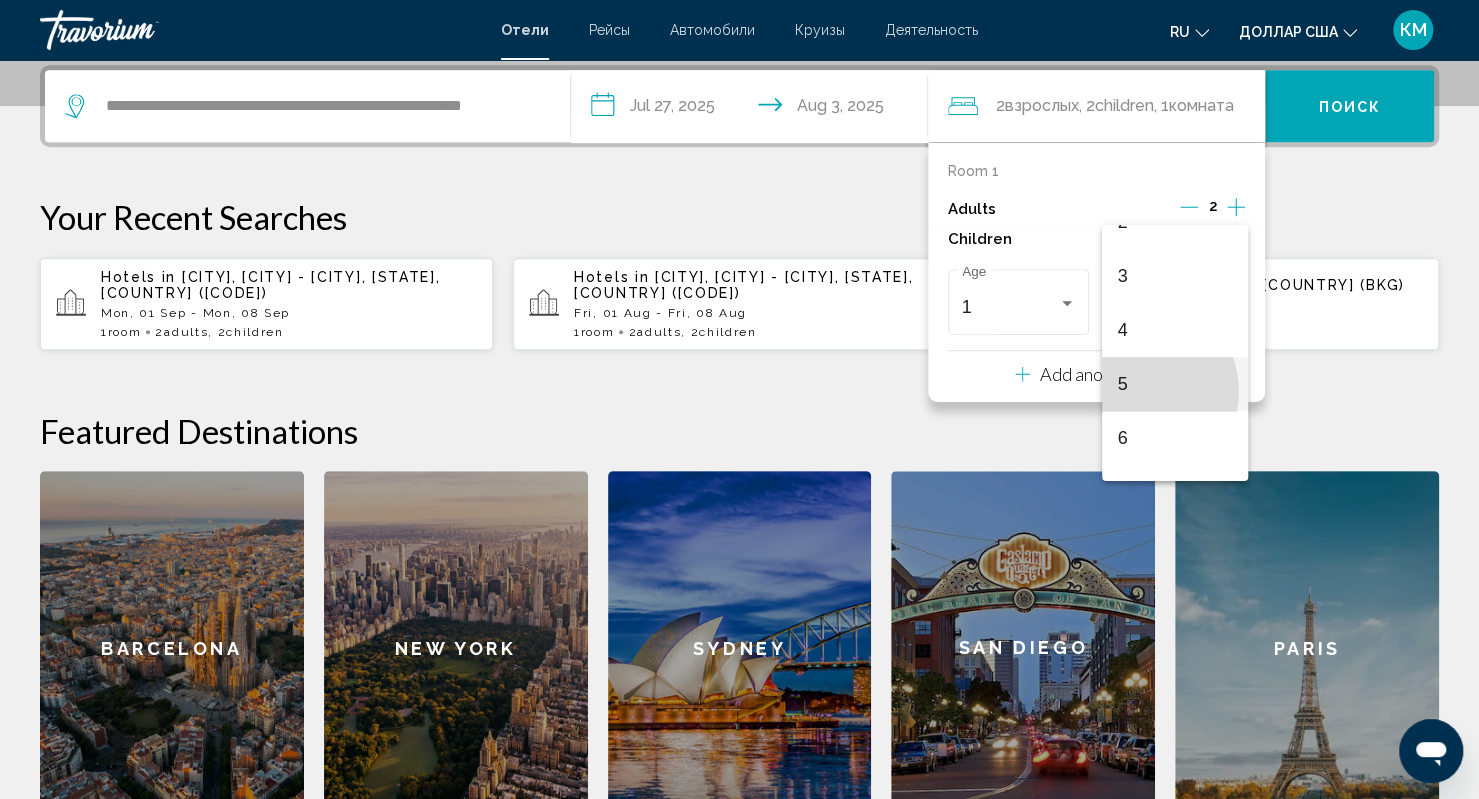 click on "5" at bounding box center [1175, 384] 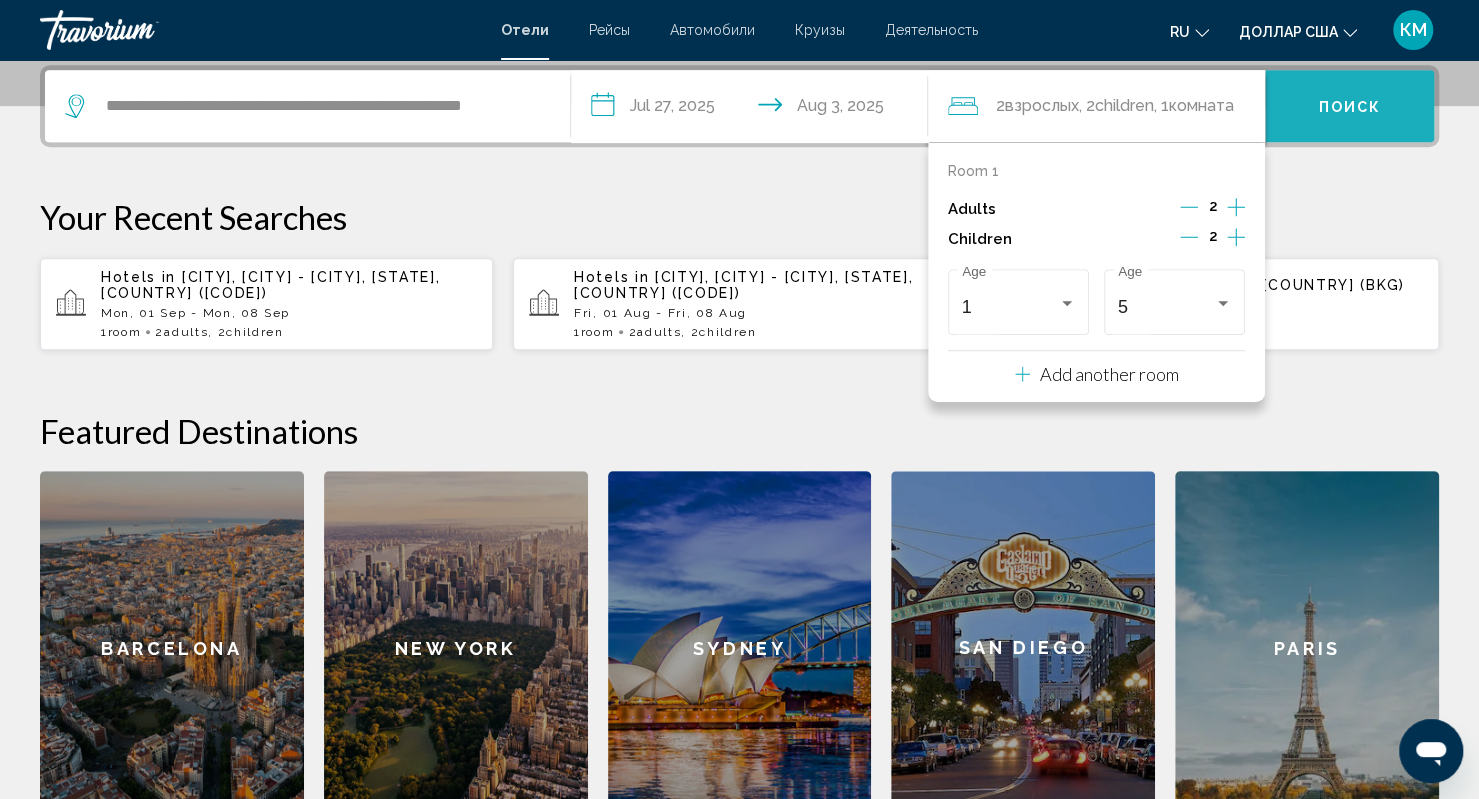 click on "Поиск" at bounding box center (1349, 107) 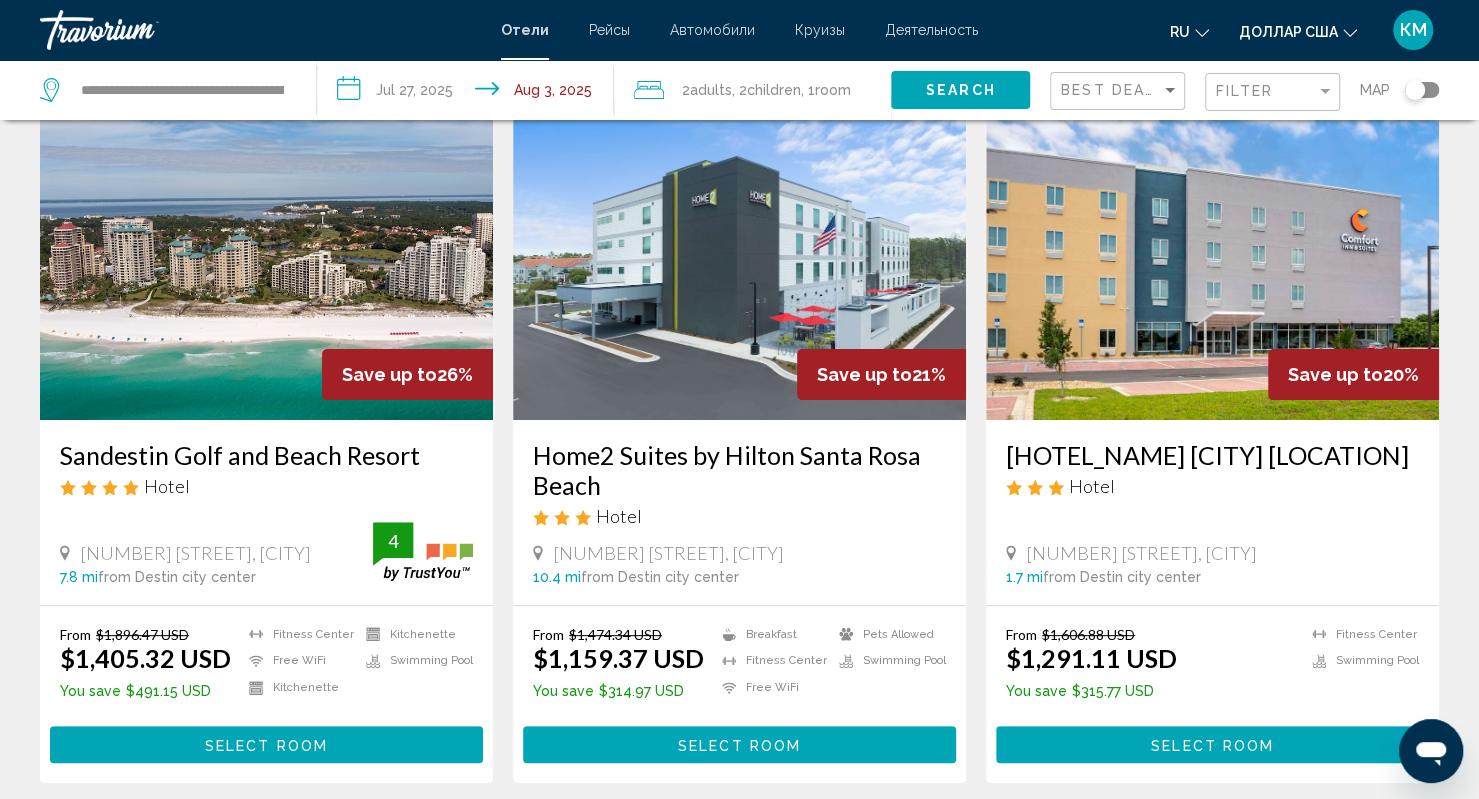 scroll, scrollTop: 89, scrollLeft: 0, axis: vertical 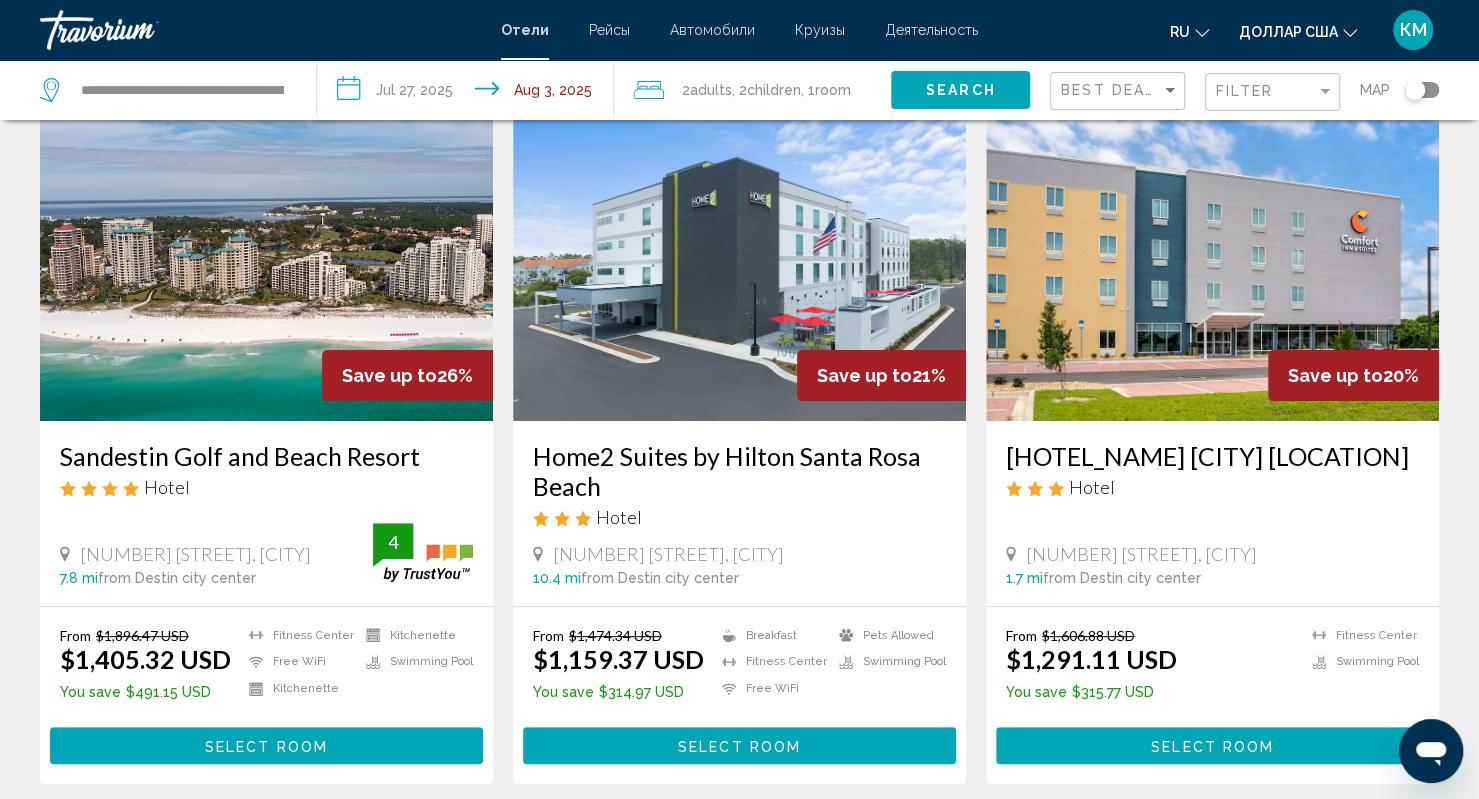click at bounding box center (266, 261) 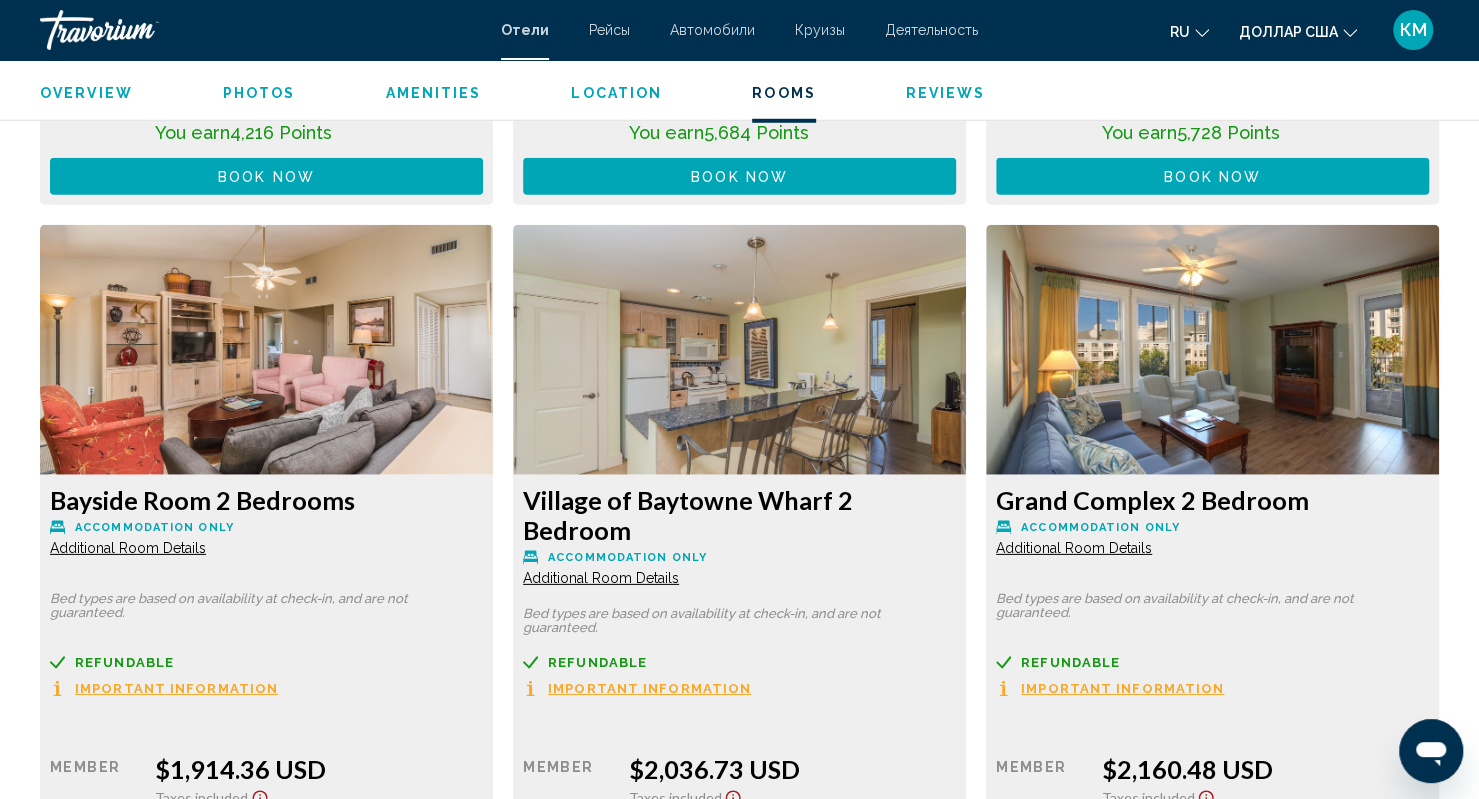 scroll, scrollTop: 3309, scrollLeft: 0, axis: vertical 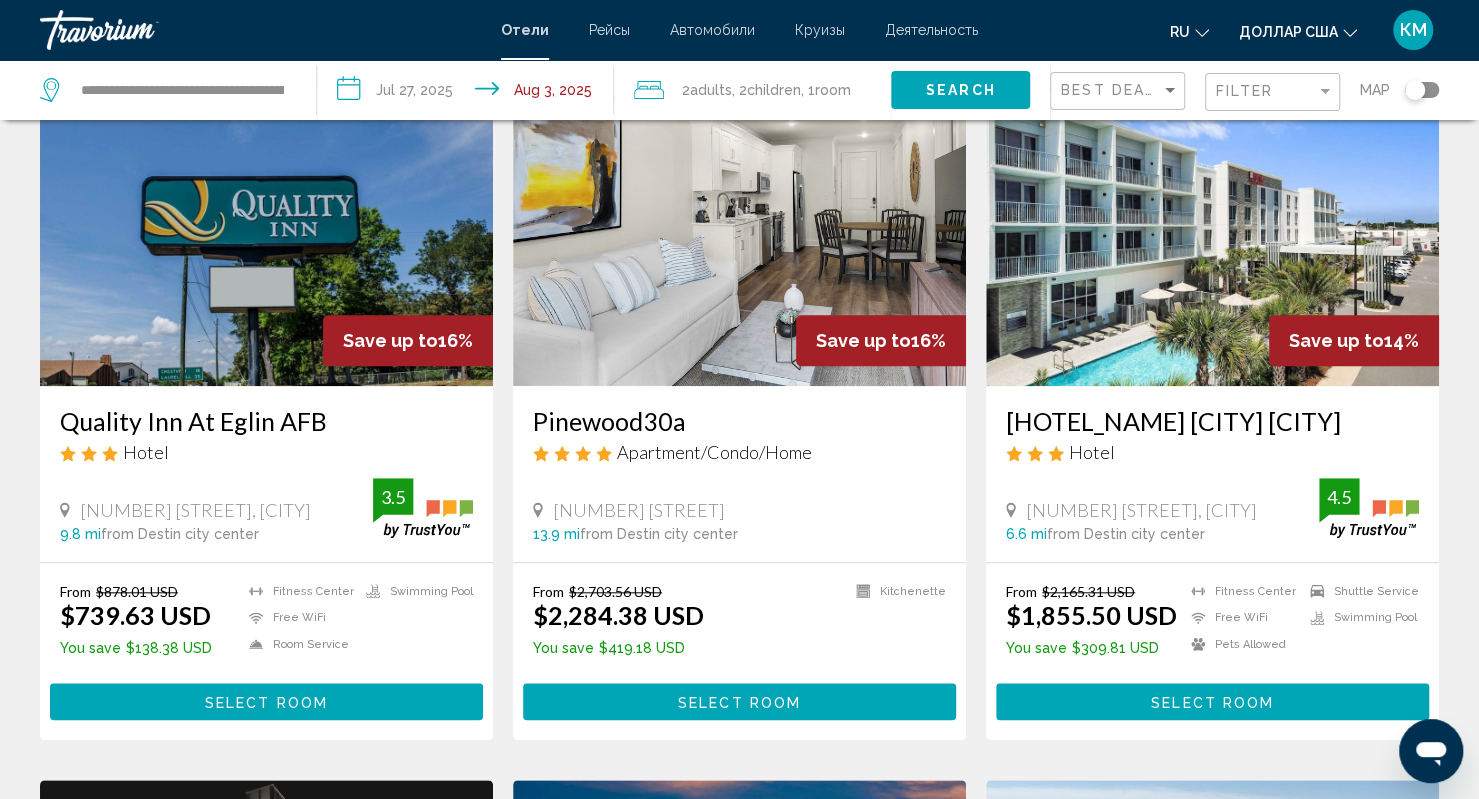 click at bounding box center (266, 226) 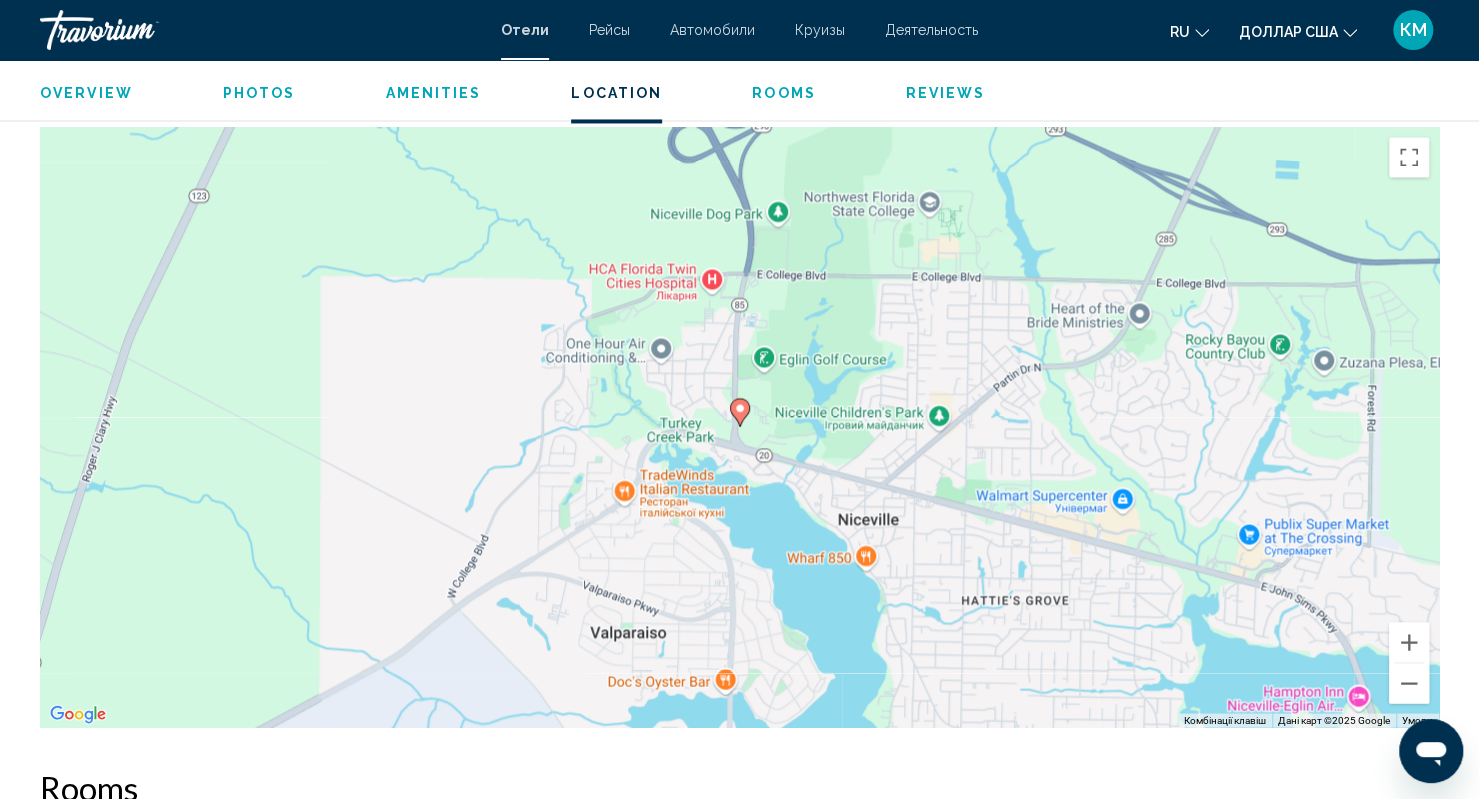 scroll, scrollTop: 1886, scrollLeft: 0, axis: vertical 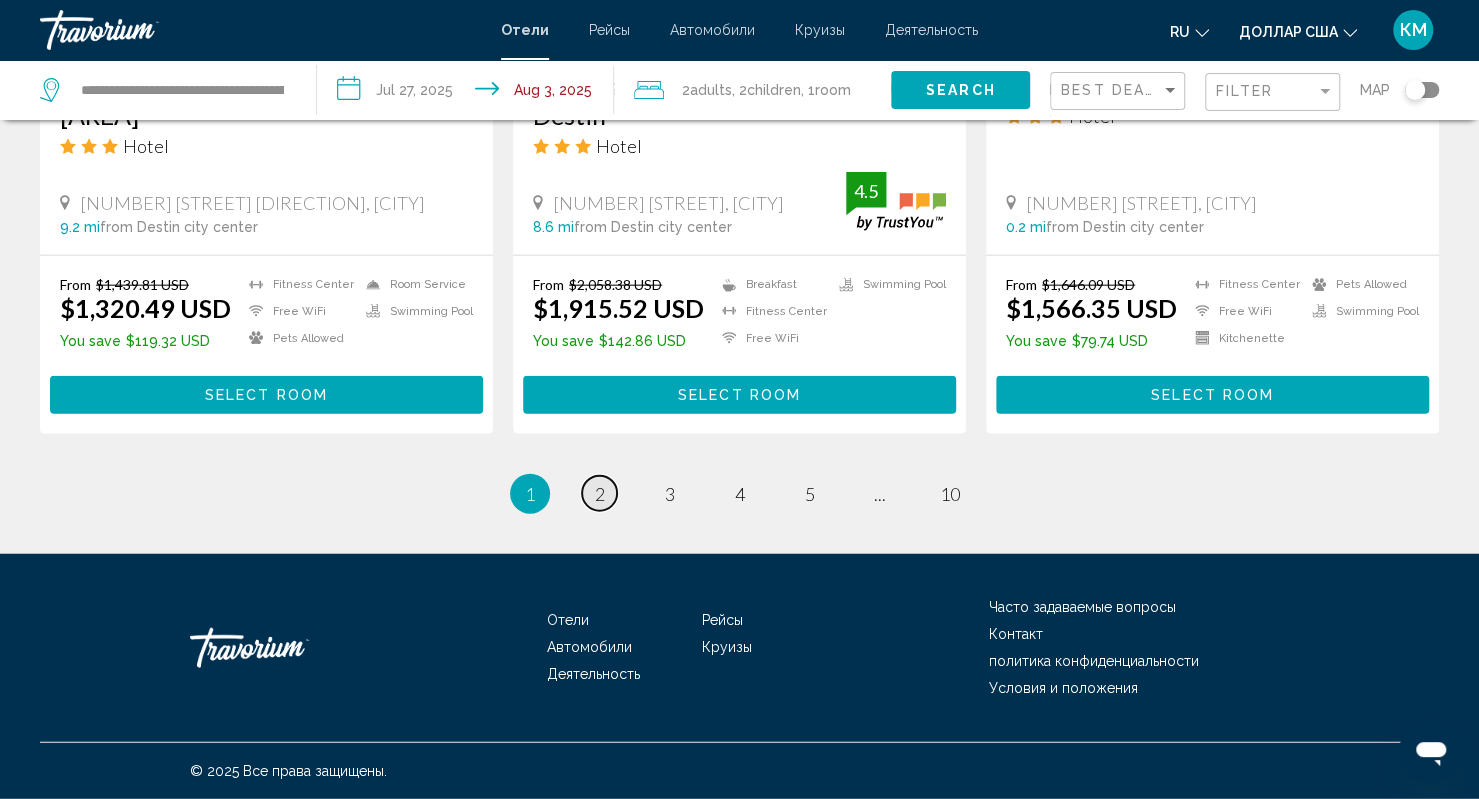 click on "2" at bounding box center [600, 494] 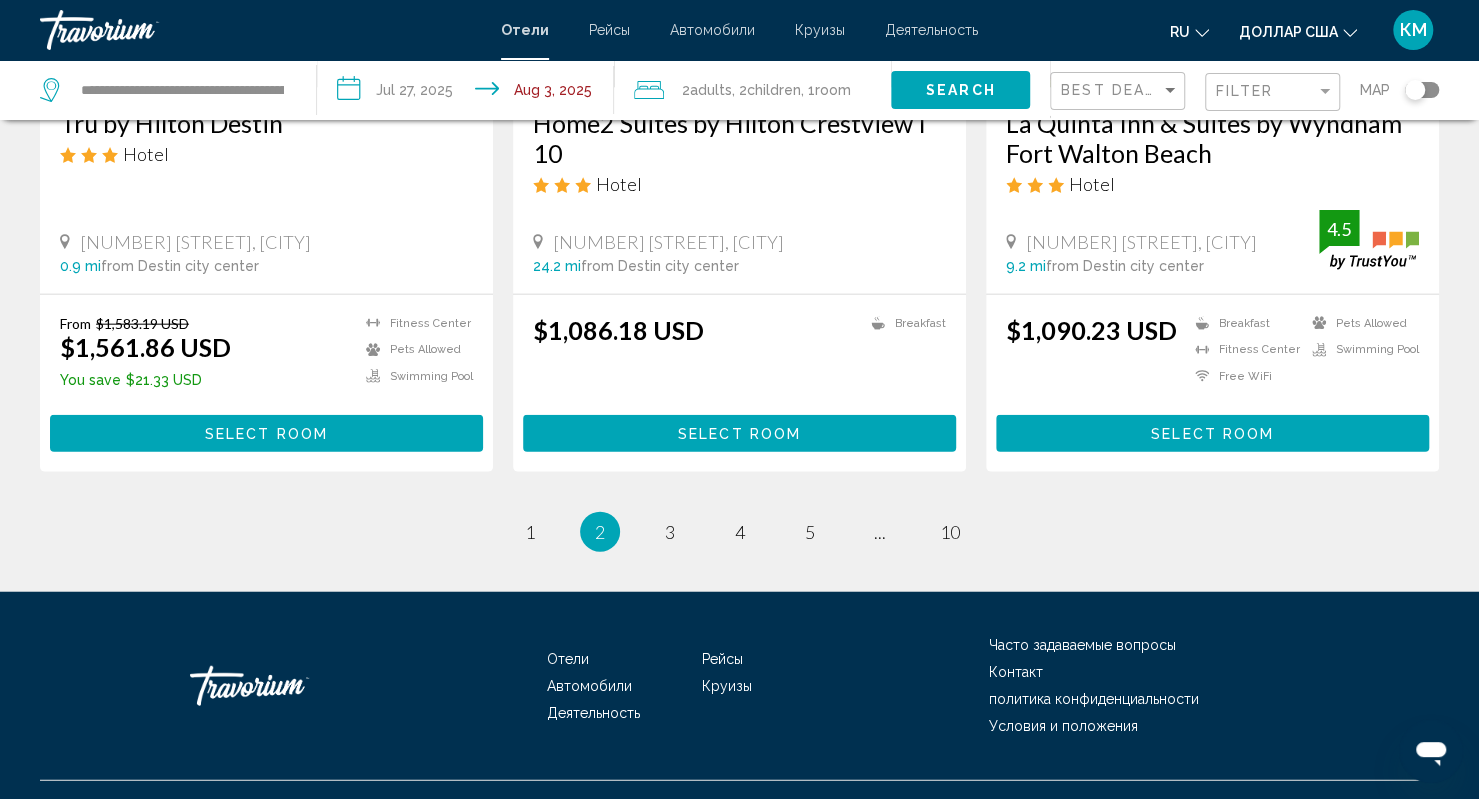 scroll, scrollTop: 2662, scrollLeft: 0, axis: vertical 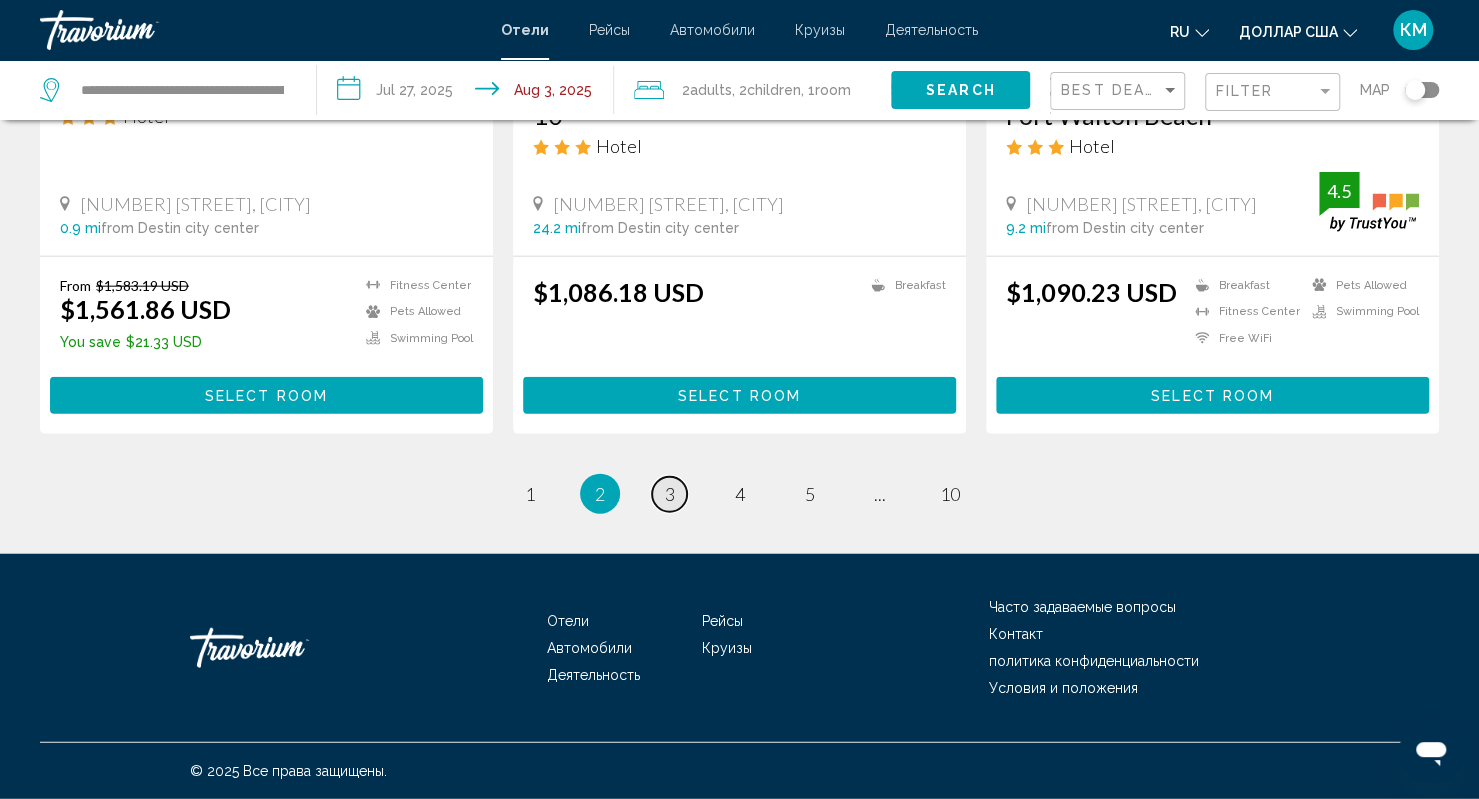 click on "3" at bounding box center [670, 494] 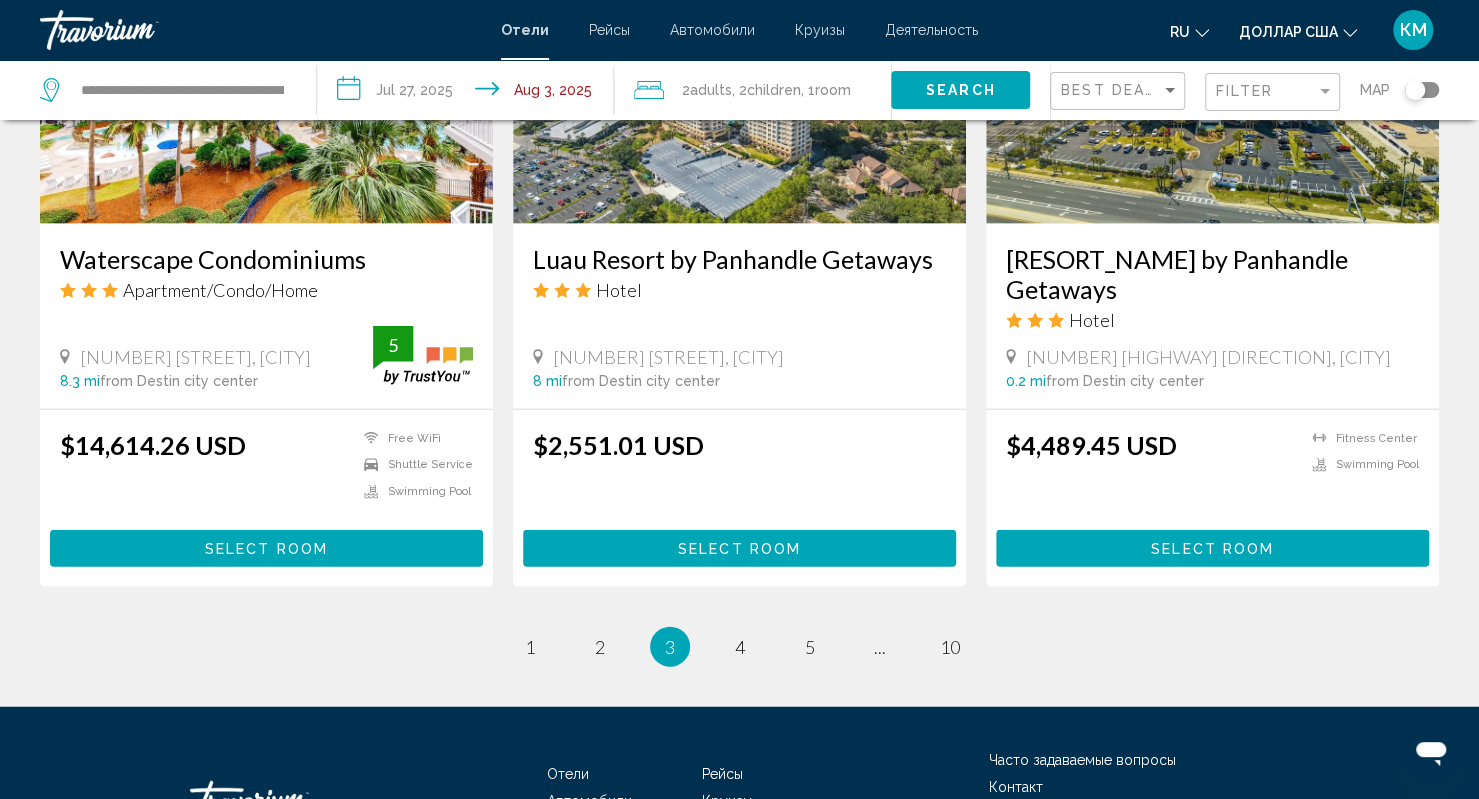 scroll, scrollTop: 2496, scrollLeft: 0, axis: vertical 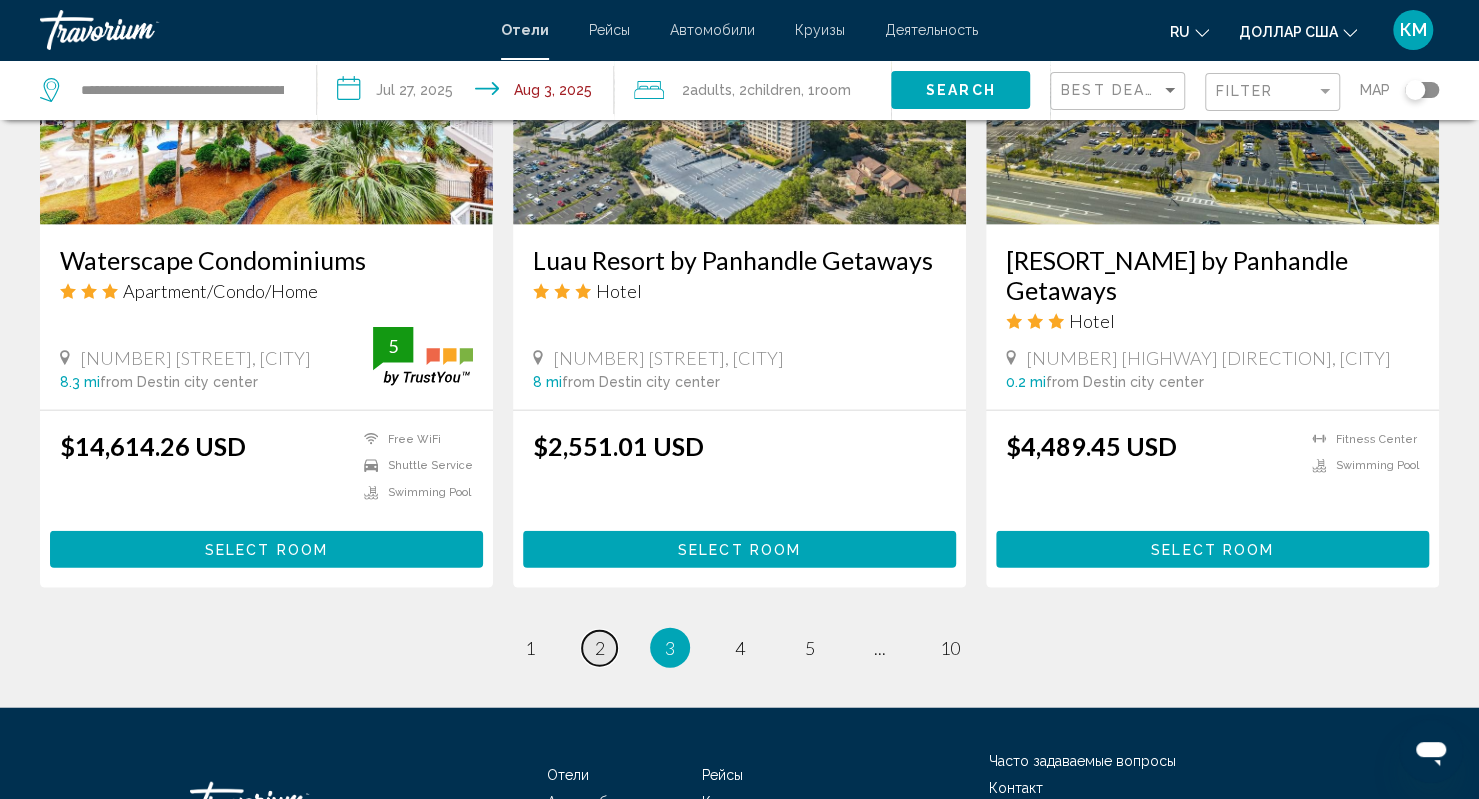 click on "2" at bounding box center [600, 648] 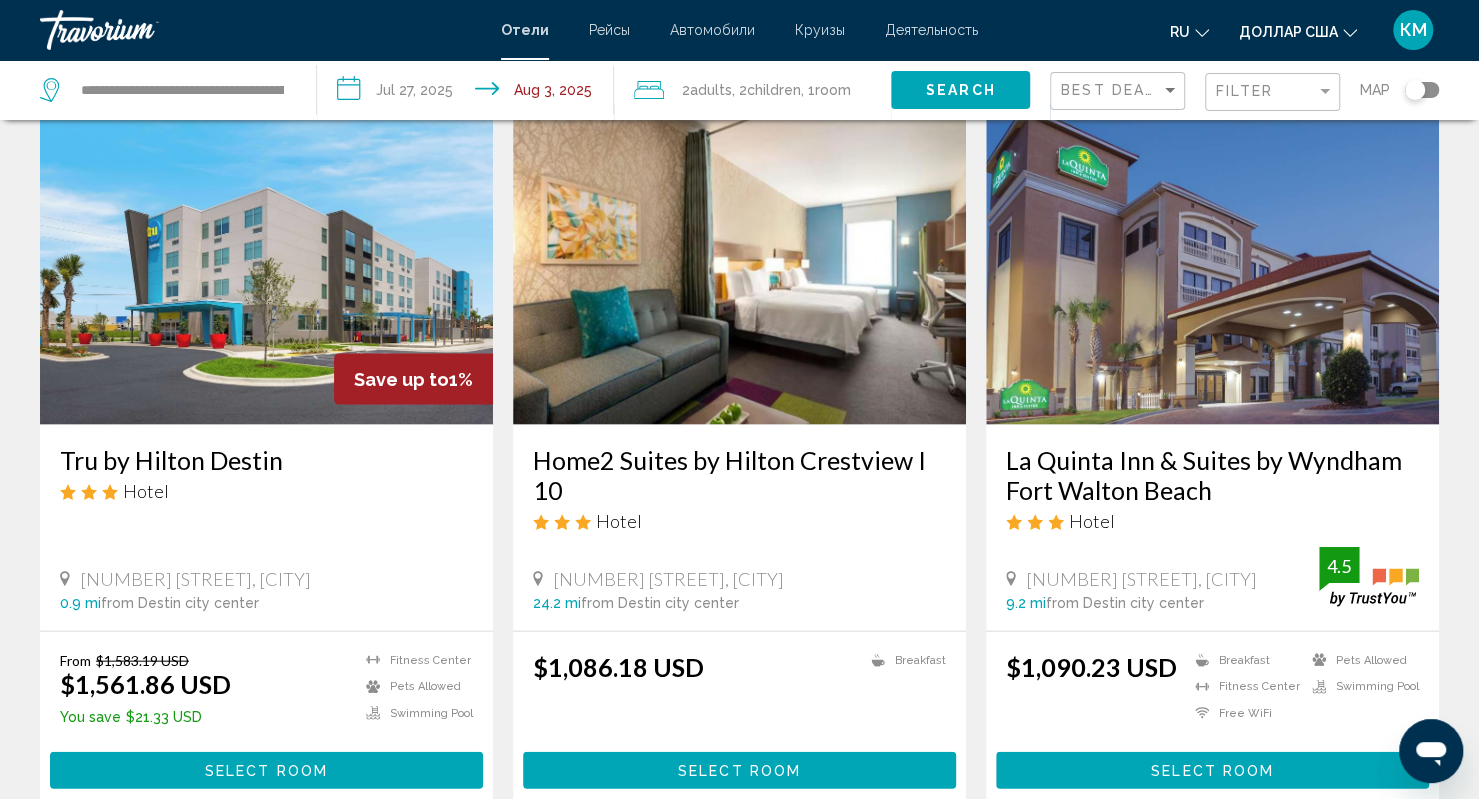 scroll, scrollTop: 2287, scrollLeft: 0, axis: vertical 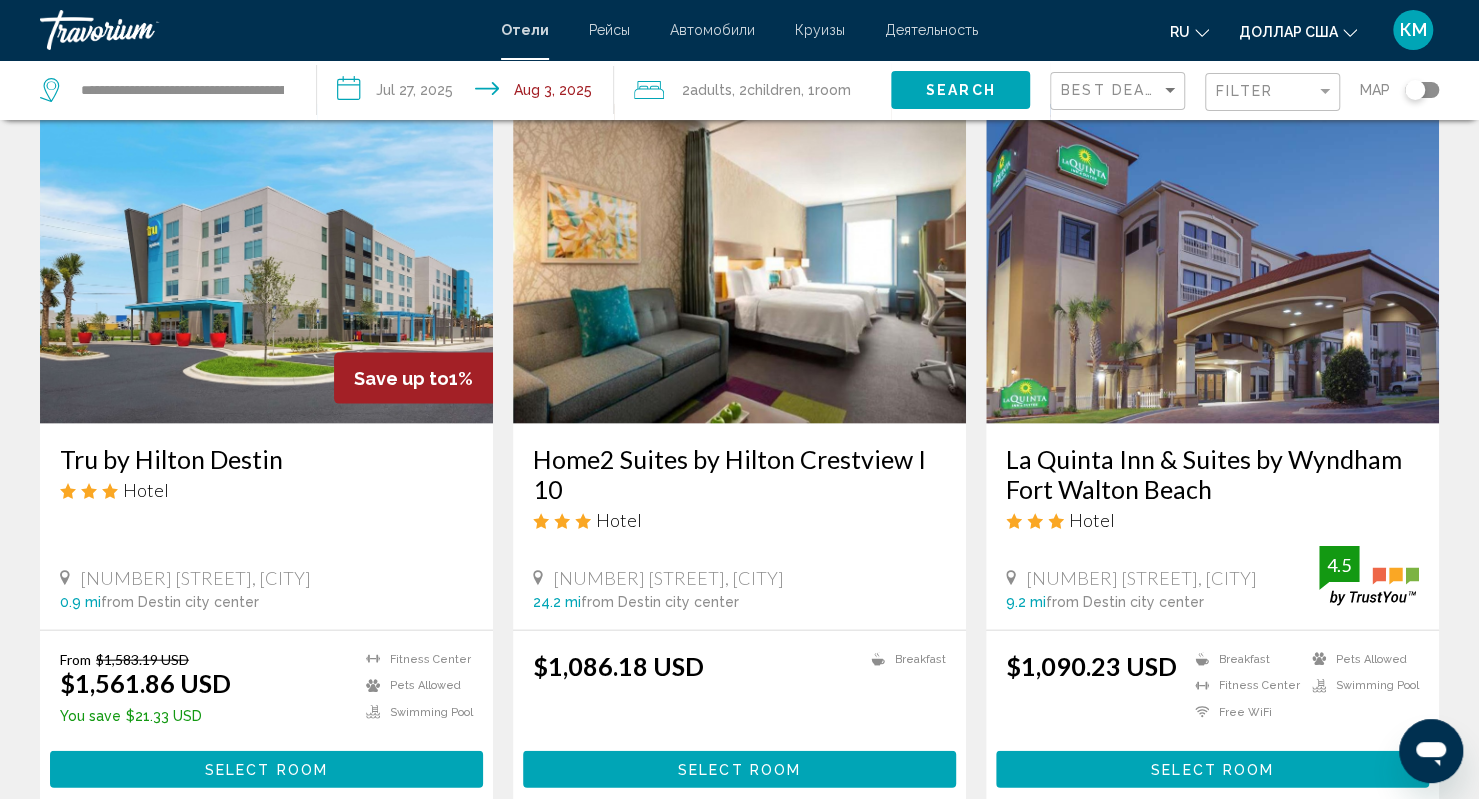 click at bounding box center (739, 264) 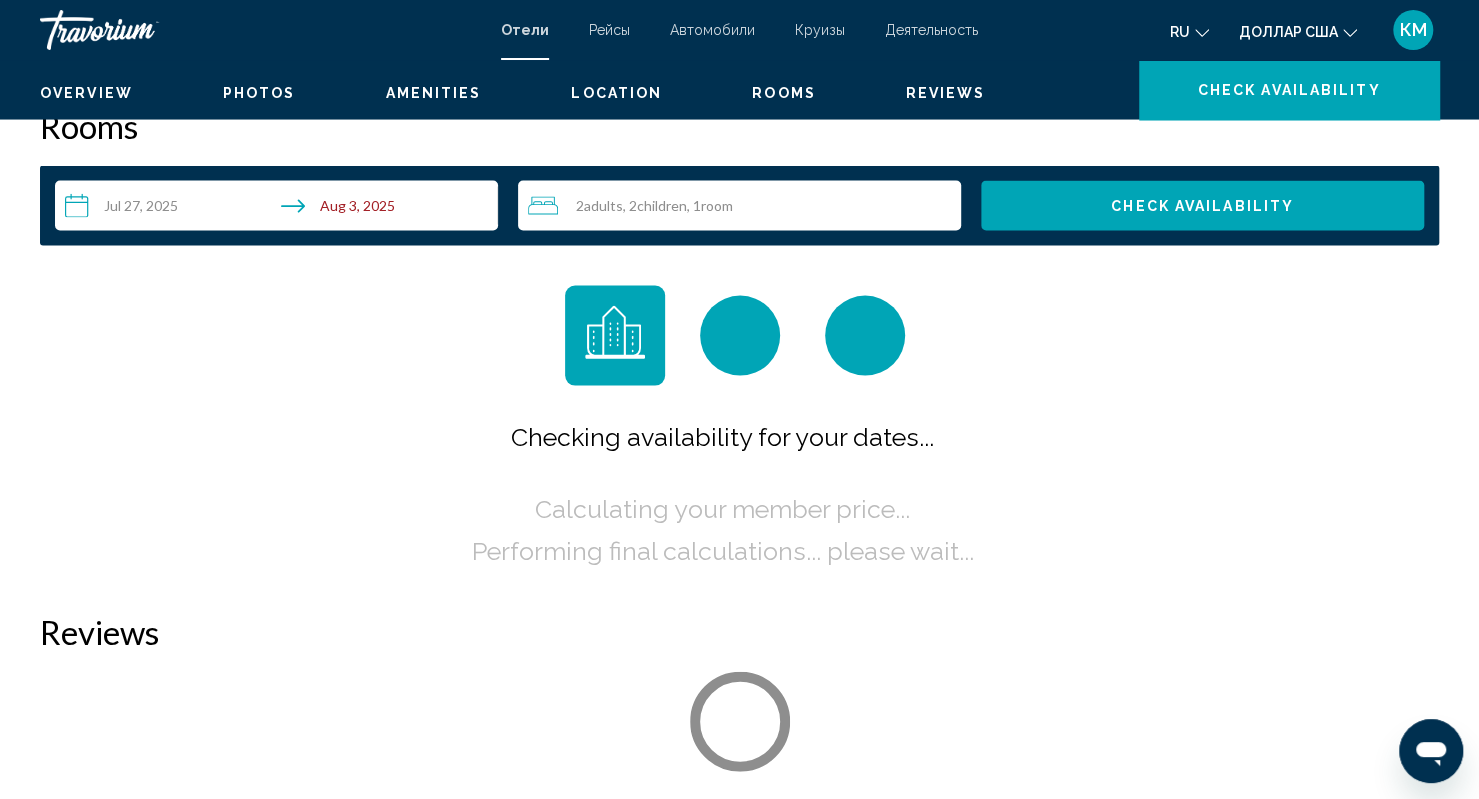 scroll, scrollTop: 0, scrollLeft: 0, axis: both 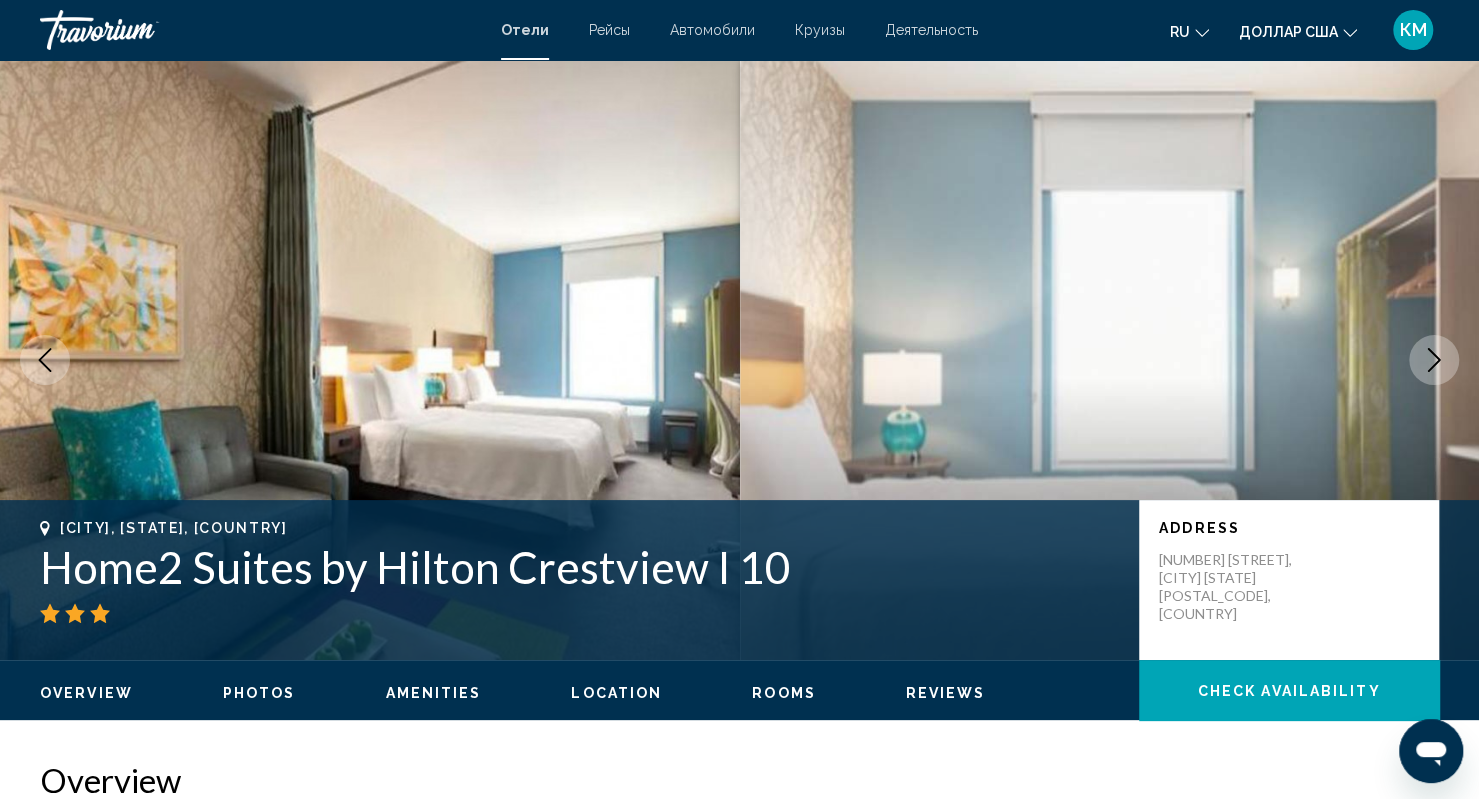 click 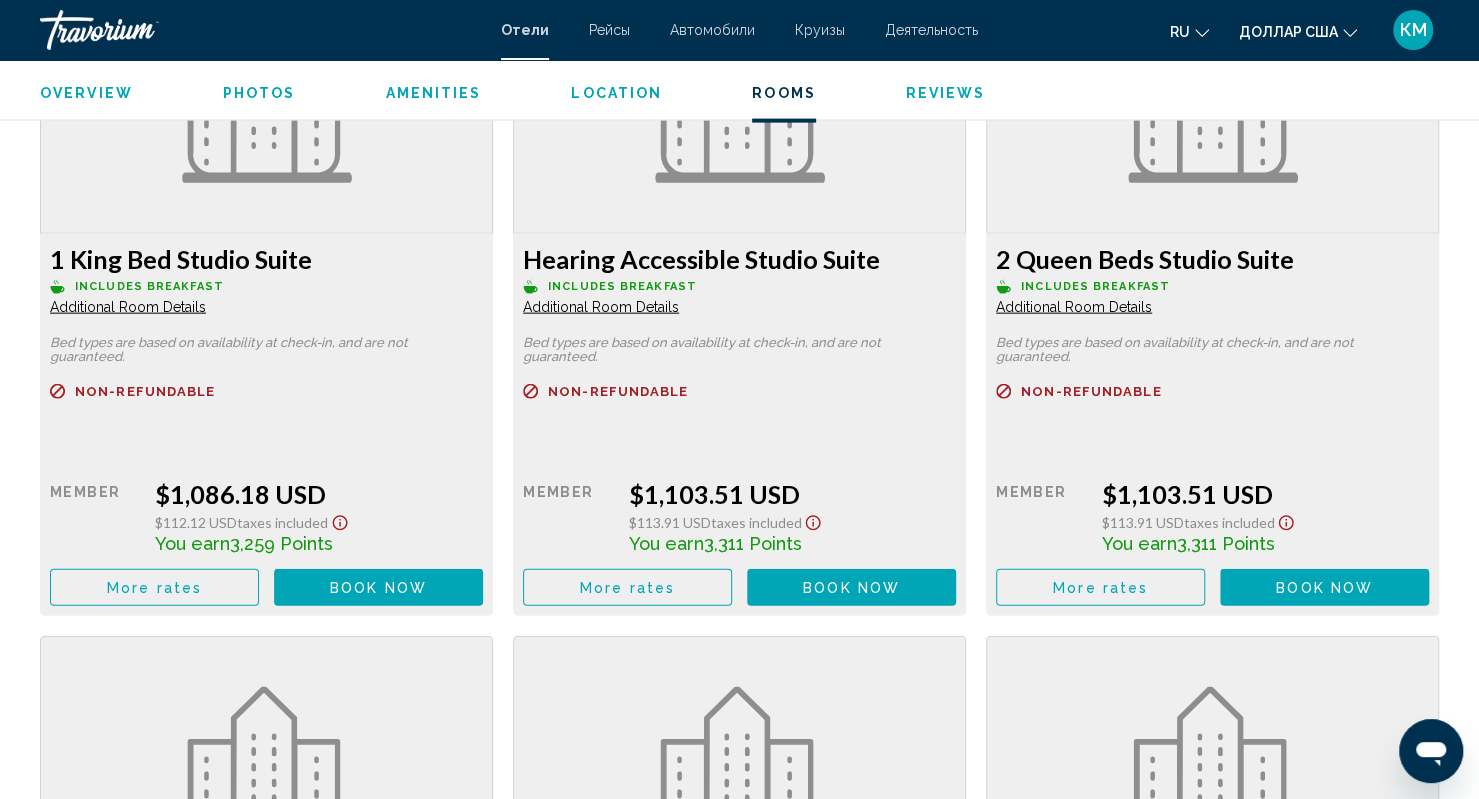 scroll, scrollTop: 2591, scrollLeft: 0, axis: vertical 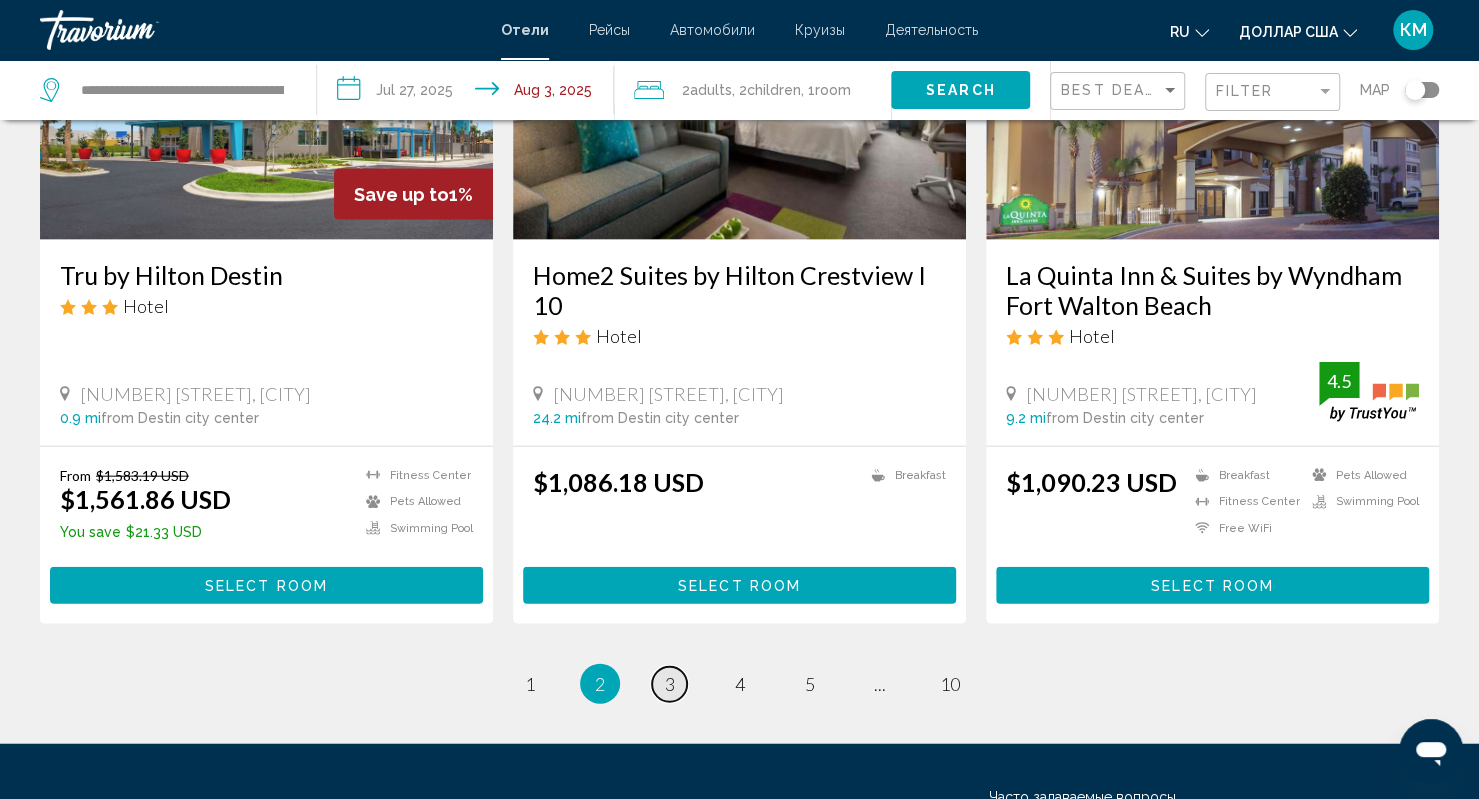 click on "page  3" at bounding box center (669, 684) 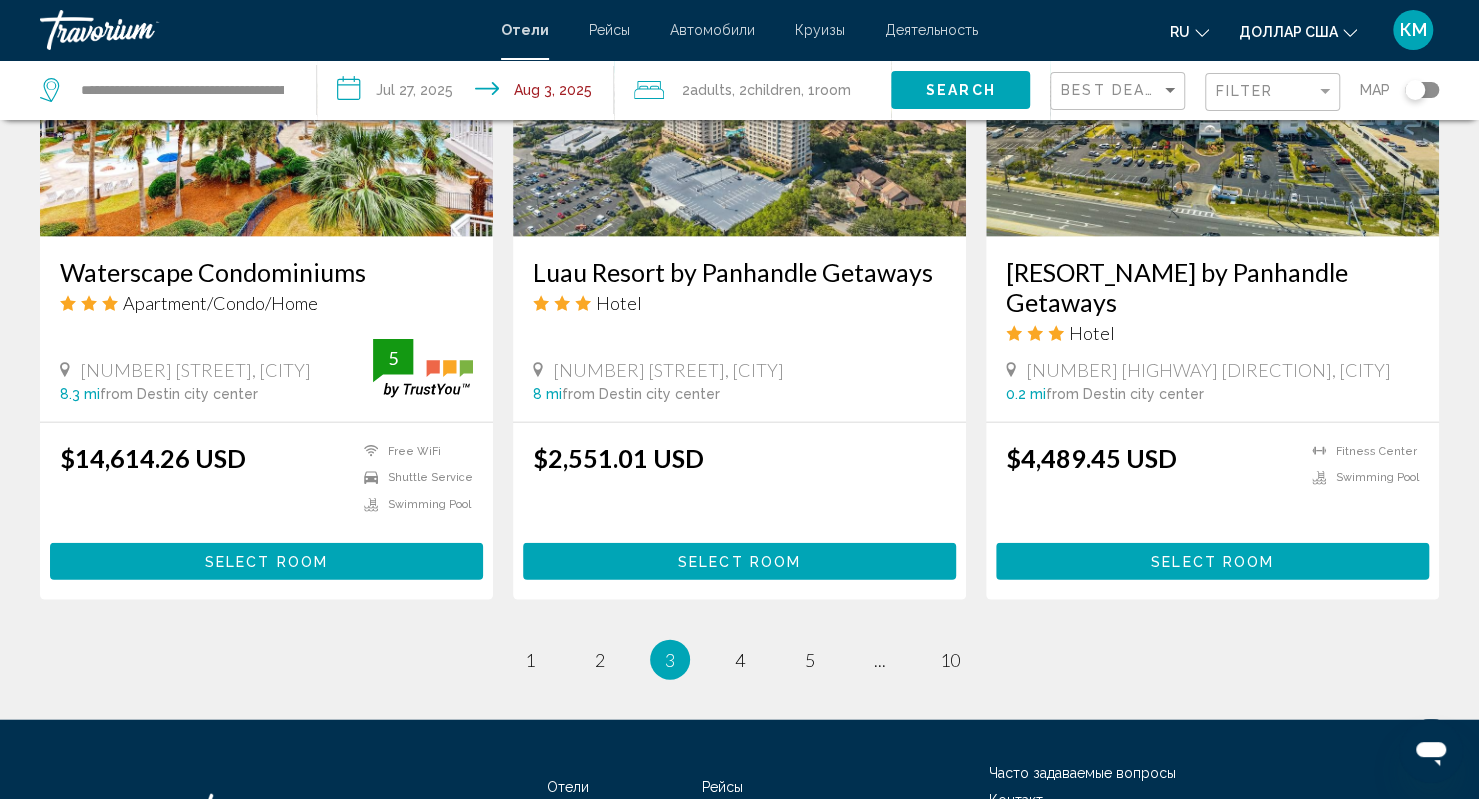 scroll, scrollTop: 2489, scrollLeft: 0, axis: vertical 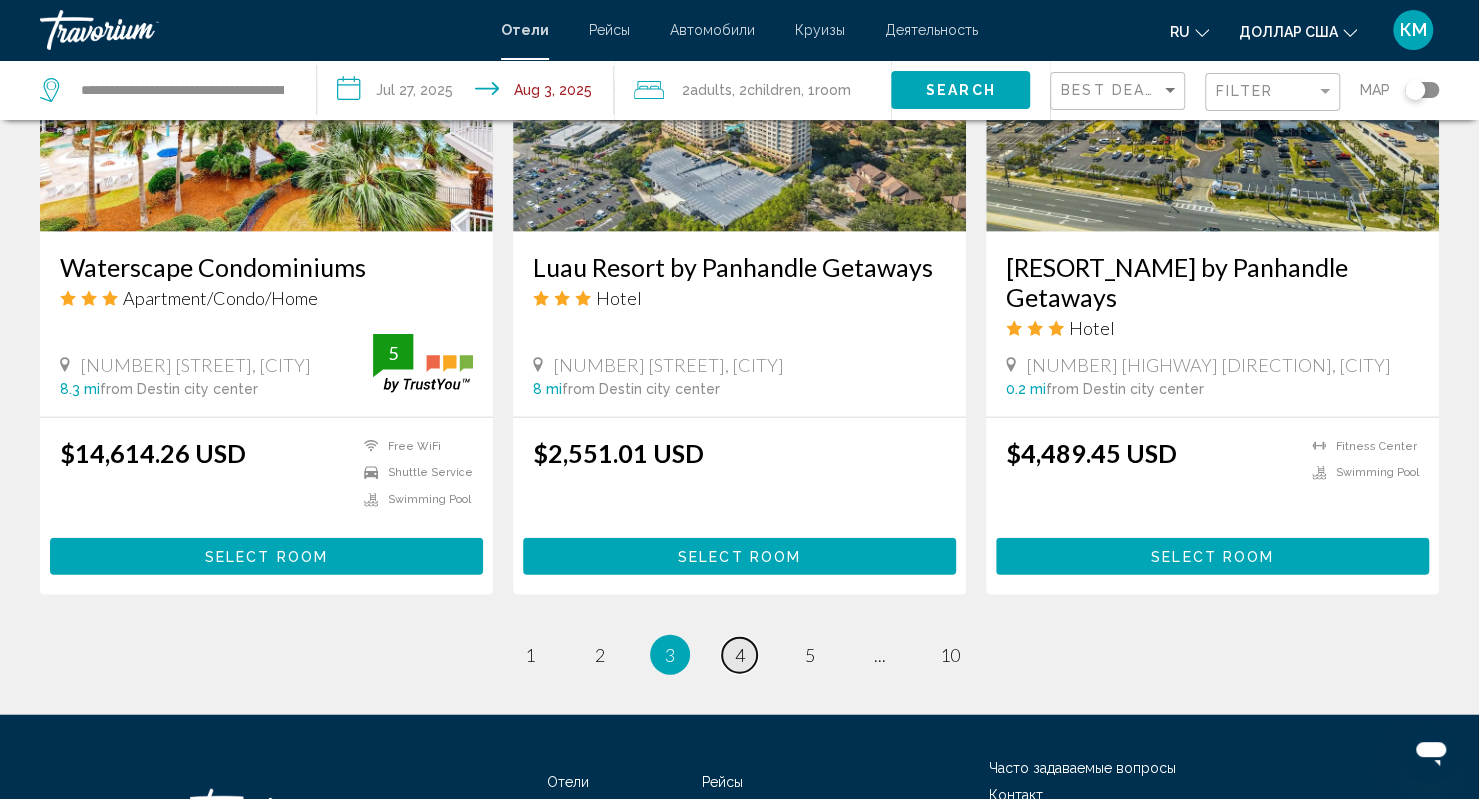click on "4" at bounding box center [740, 655] 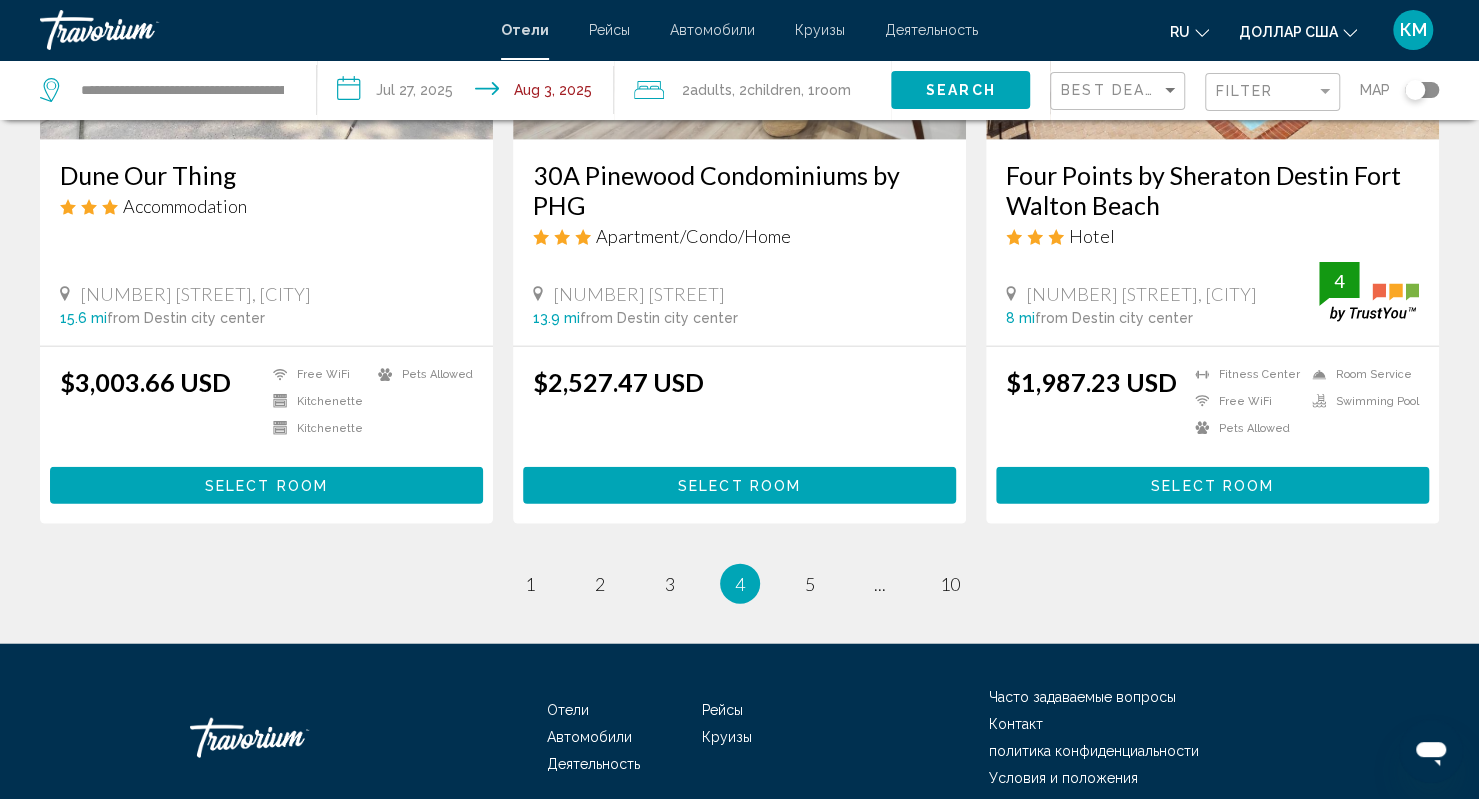 scroll, scrollTop: 2544, scrollLeft: 0, axis: vertical 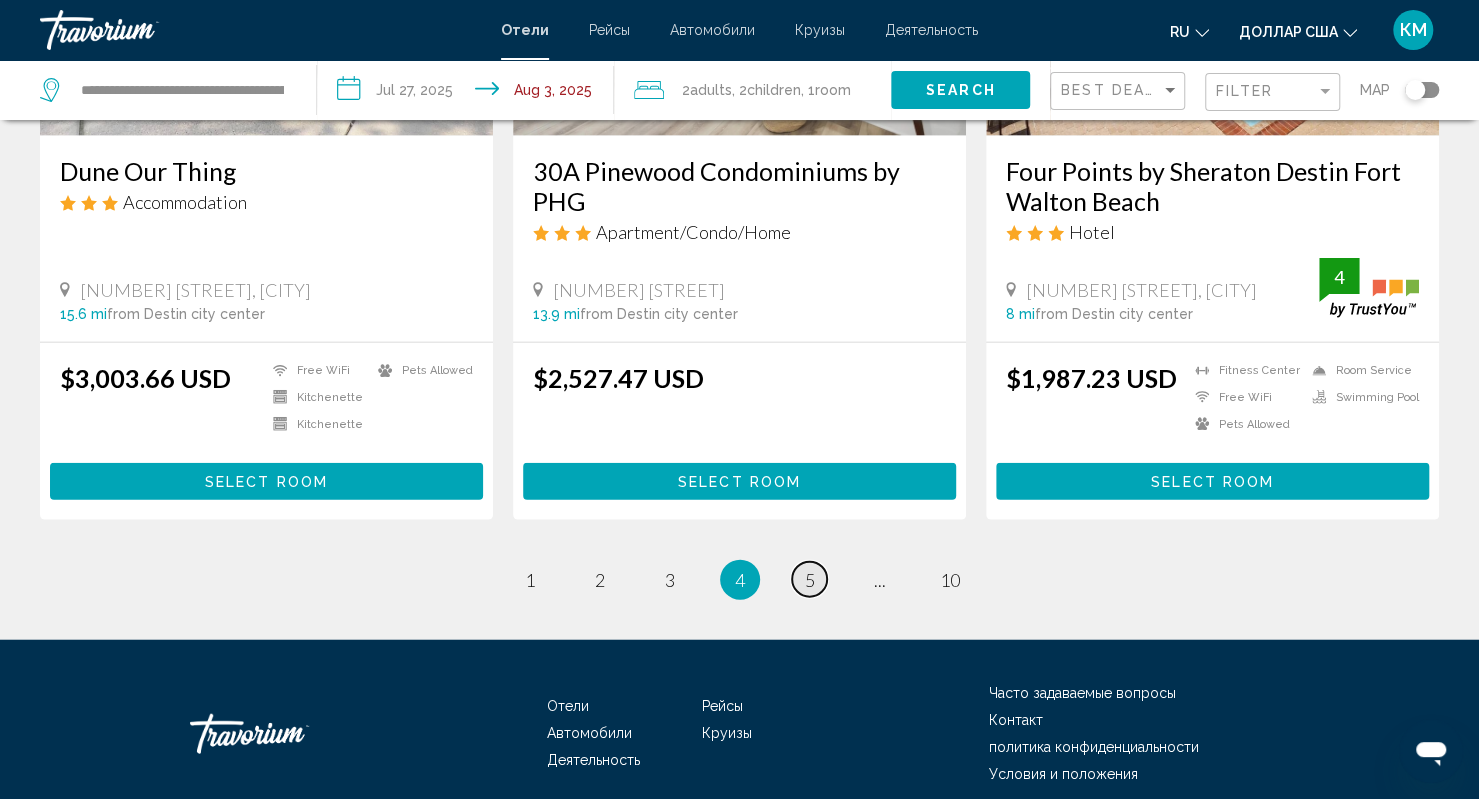 click on "5" at bounding box center [810, 580] 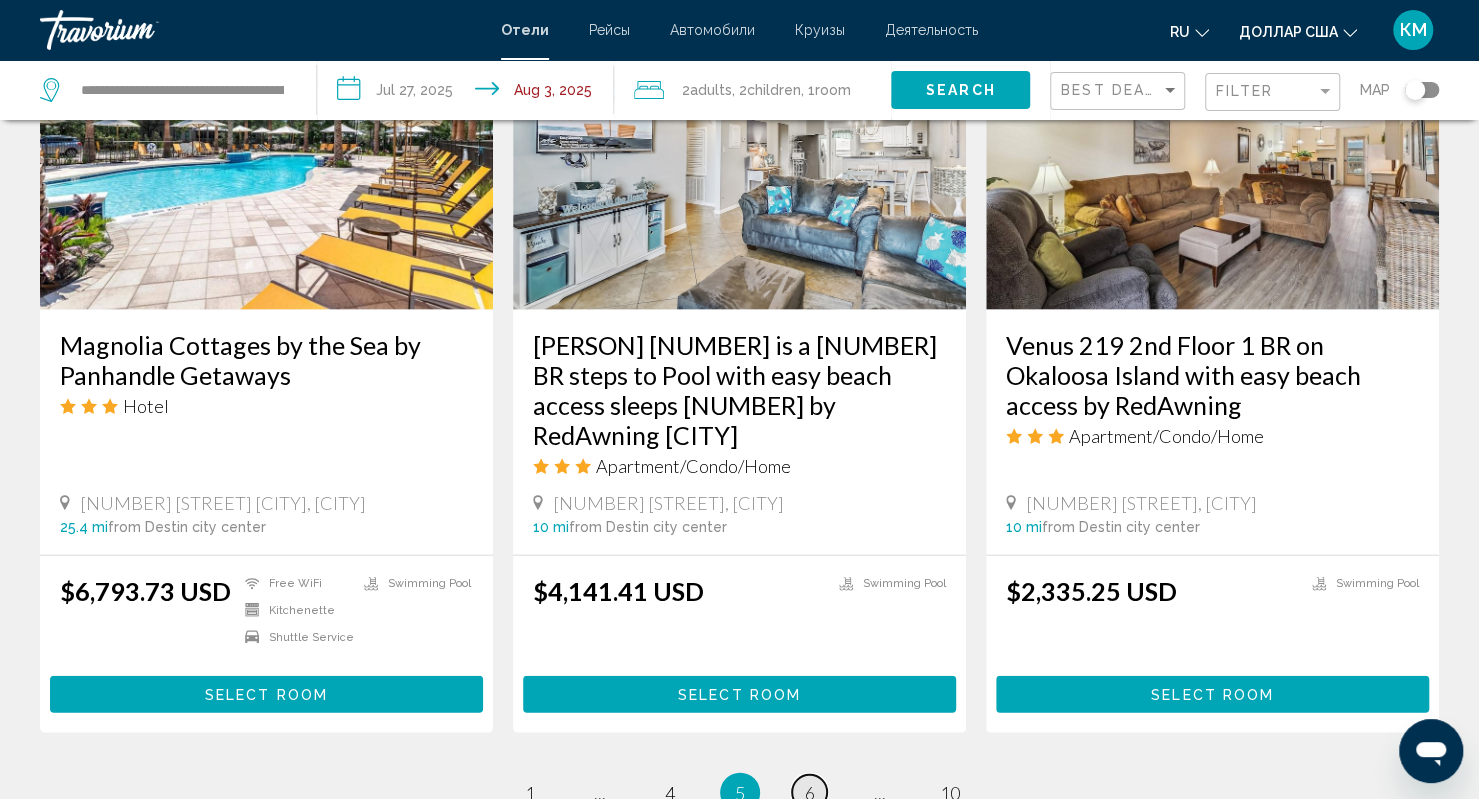 scroll, scrollTop: 2521, scrollLeft: 0, axis: vertical 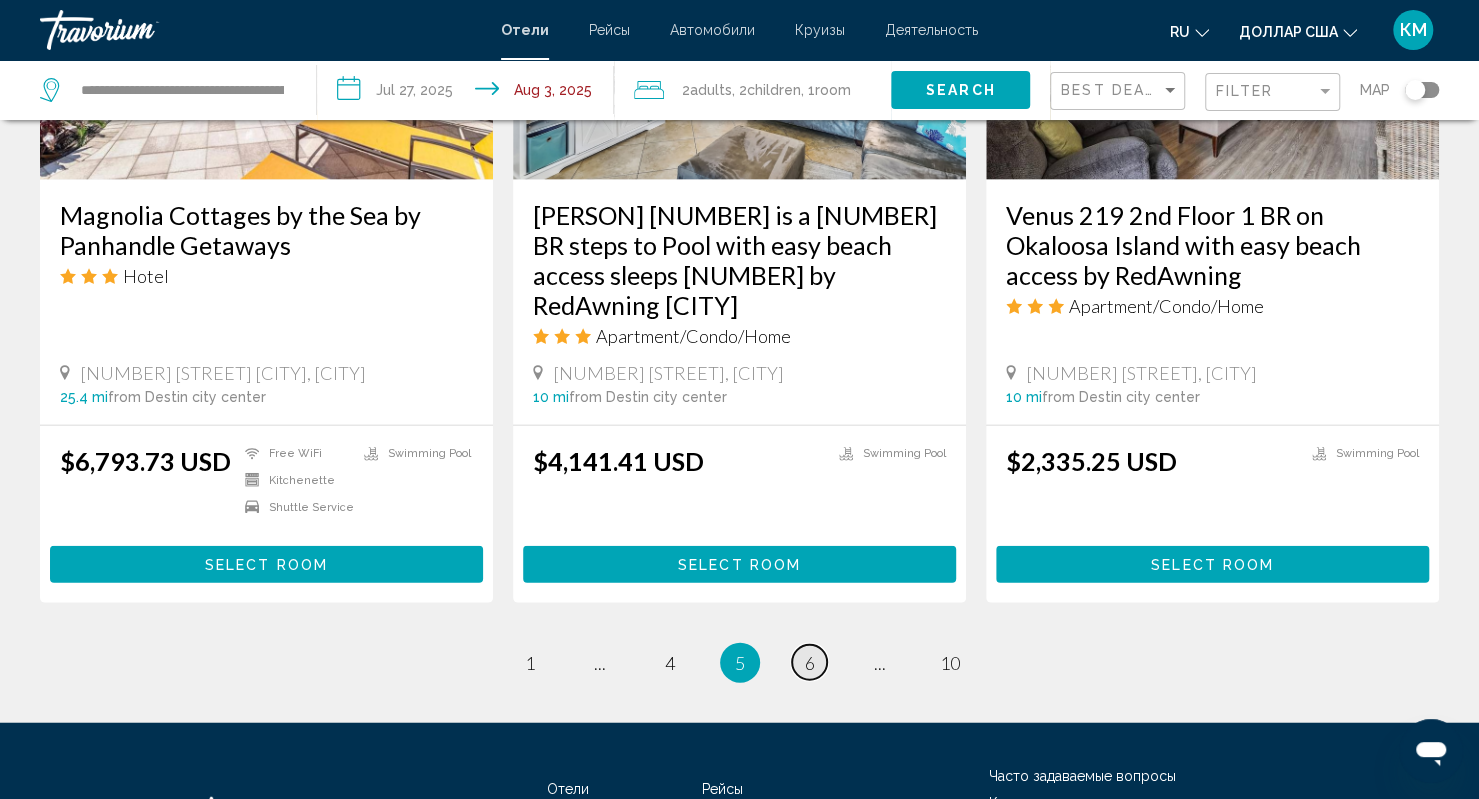 click on "6" at bounding box center (810, 663) 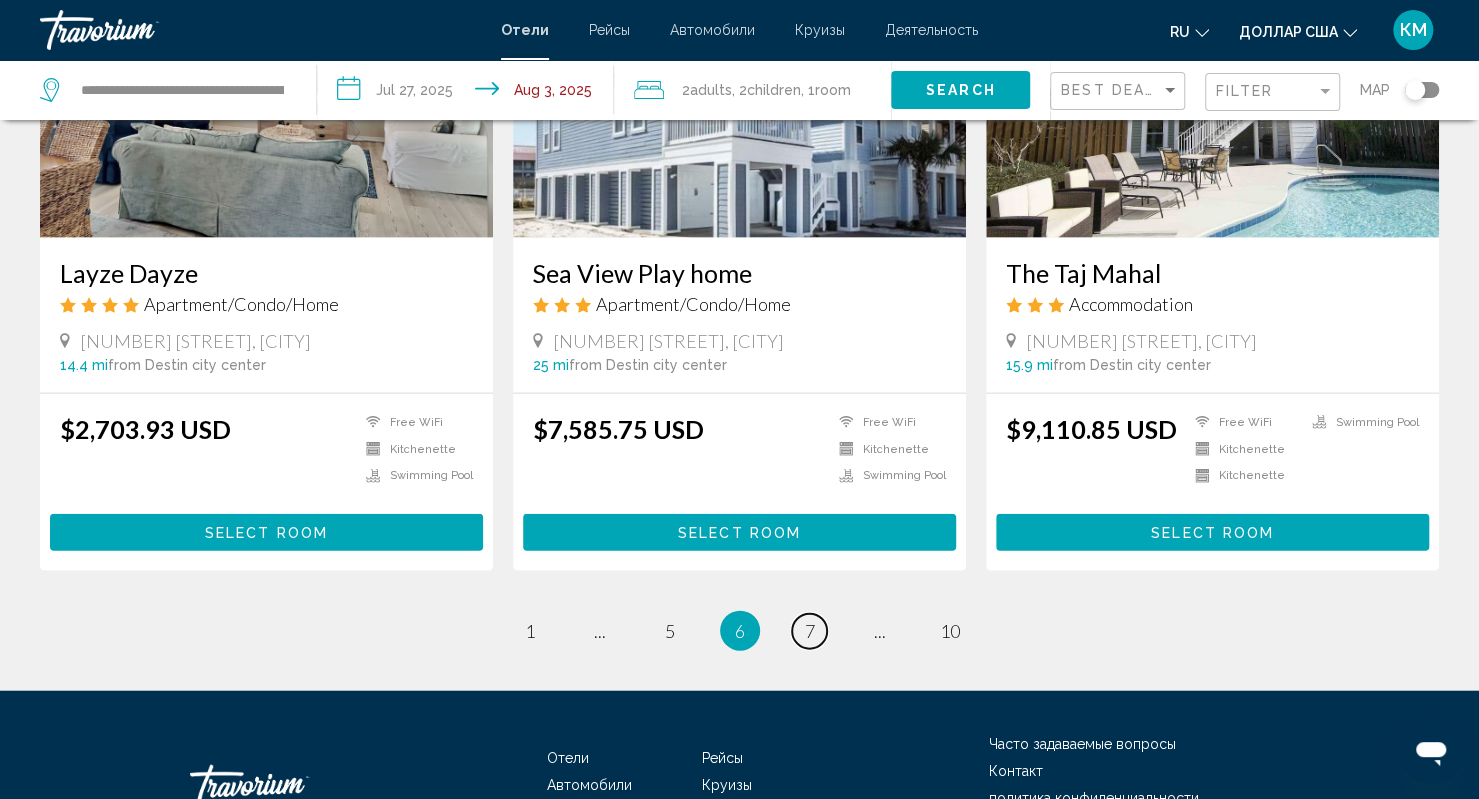 scroll, scrollTop: 2471, scrollLeft: 0, axis: vertical 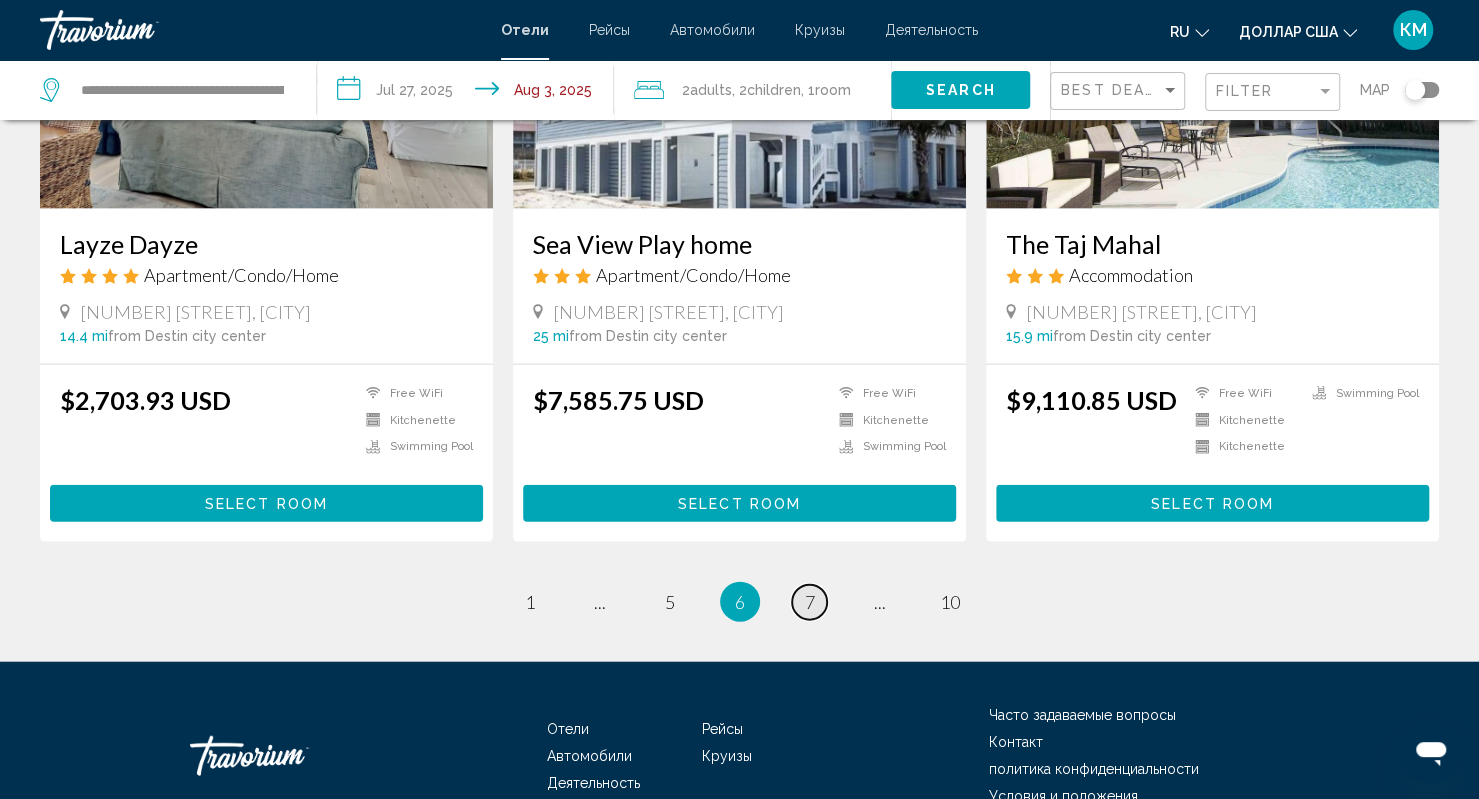 click on "7" at bounding box center (810, 602) 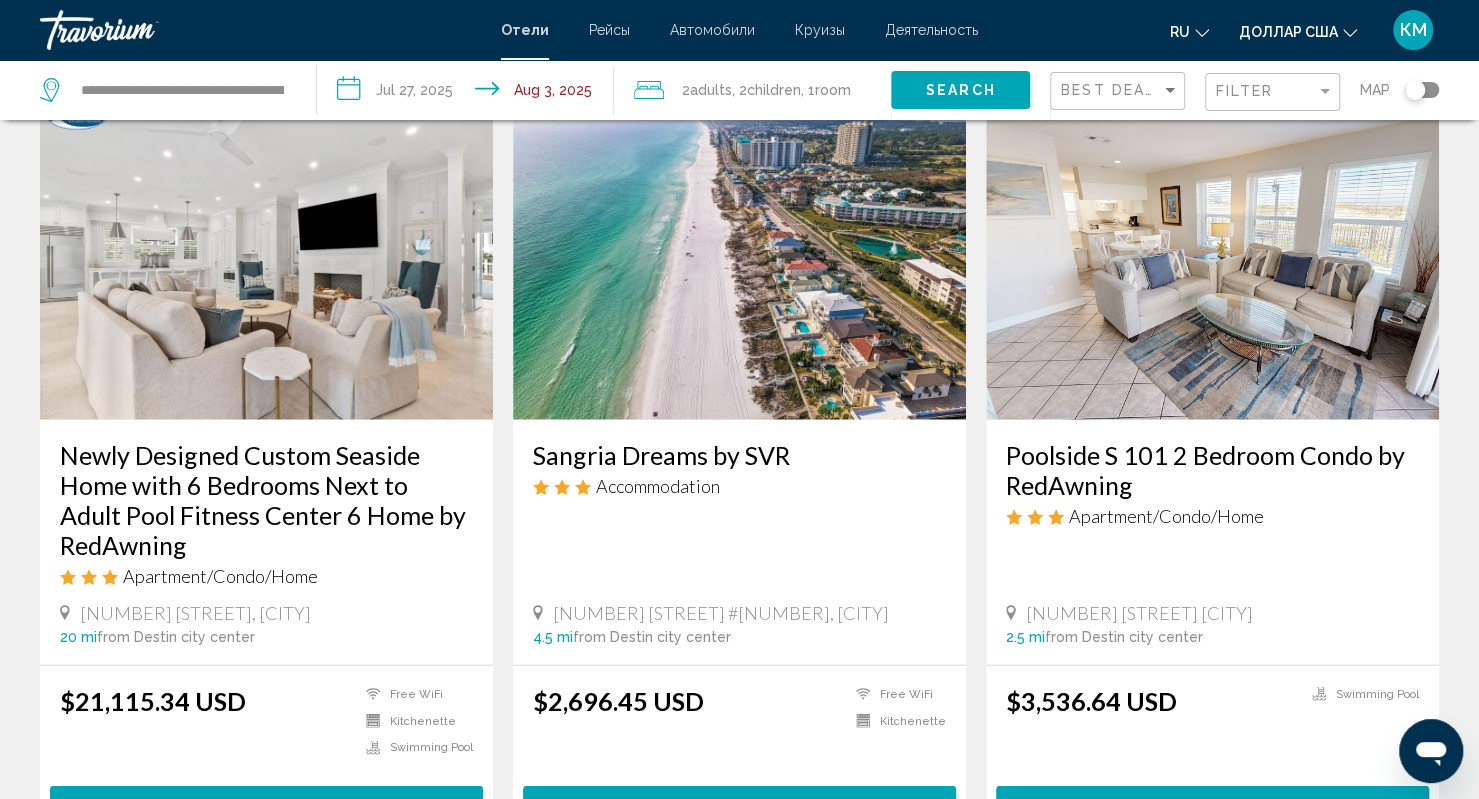 scroll, scrollTop: 2786, scrollLeft: 0, axis: vertical 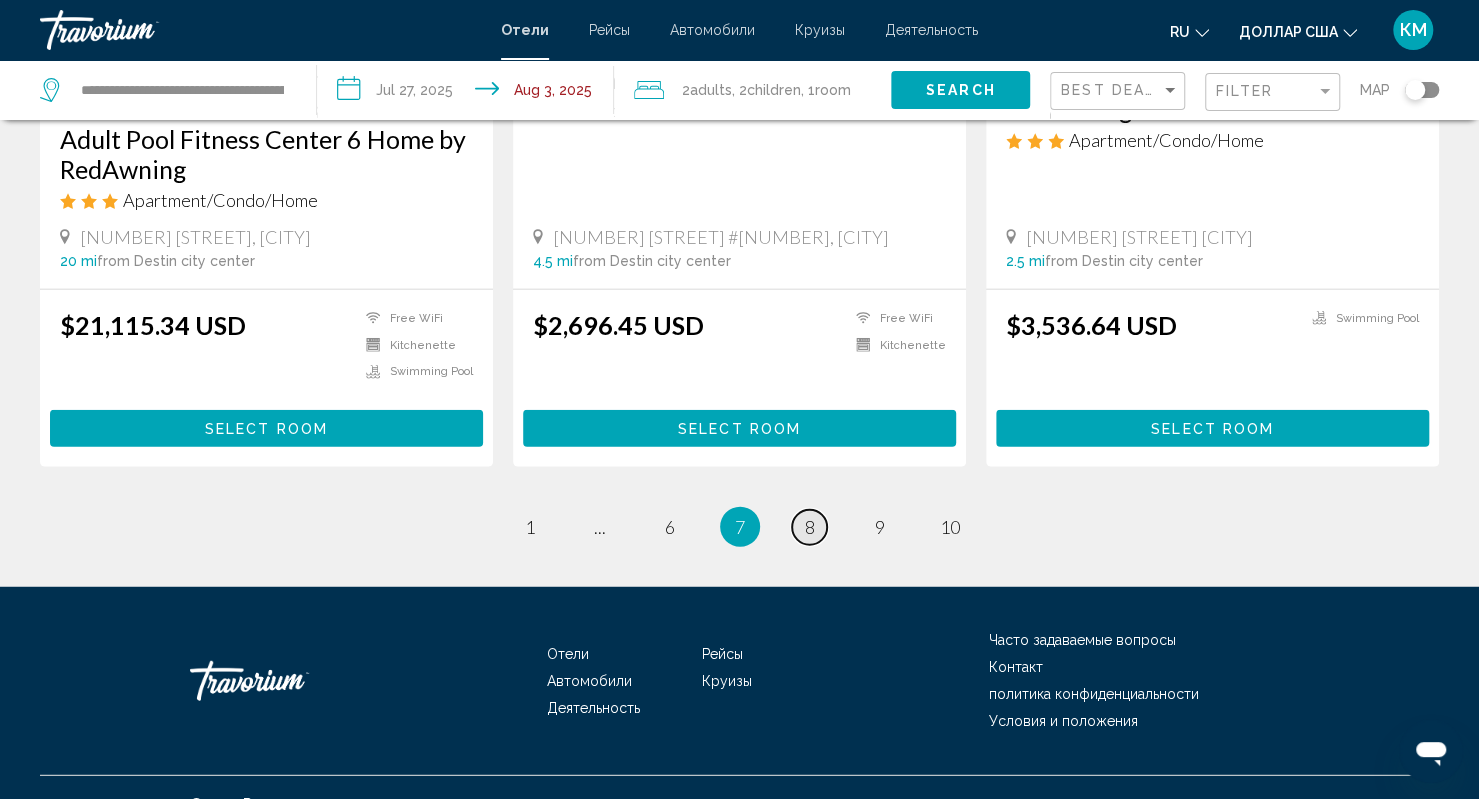 click on "page  8" at bounding box center [809, 527] 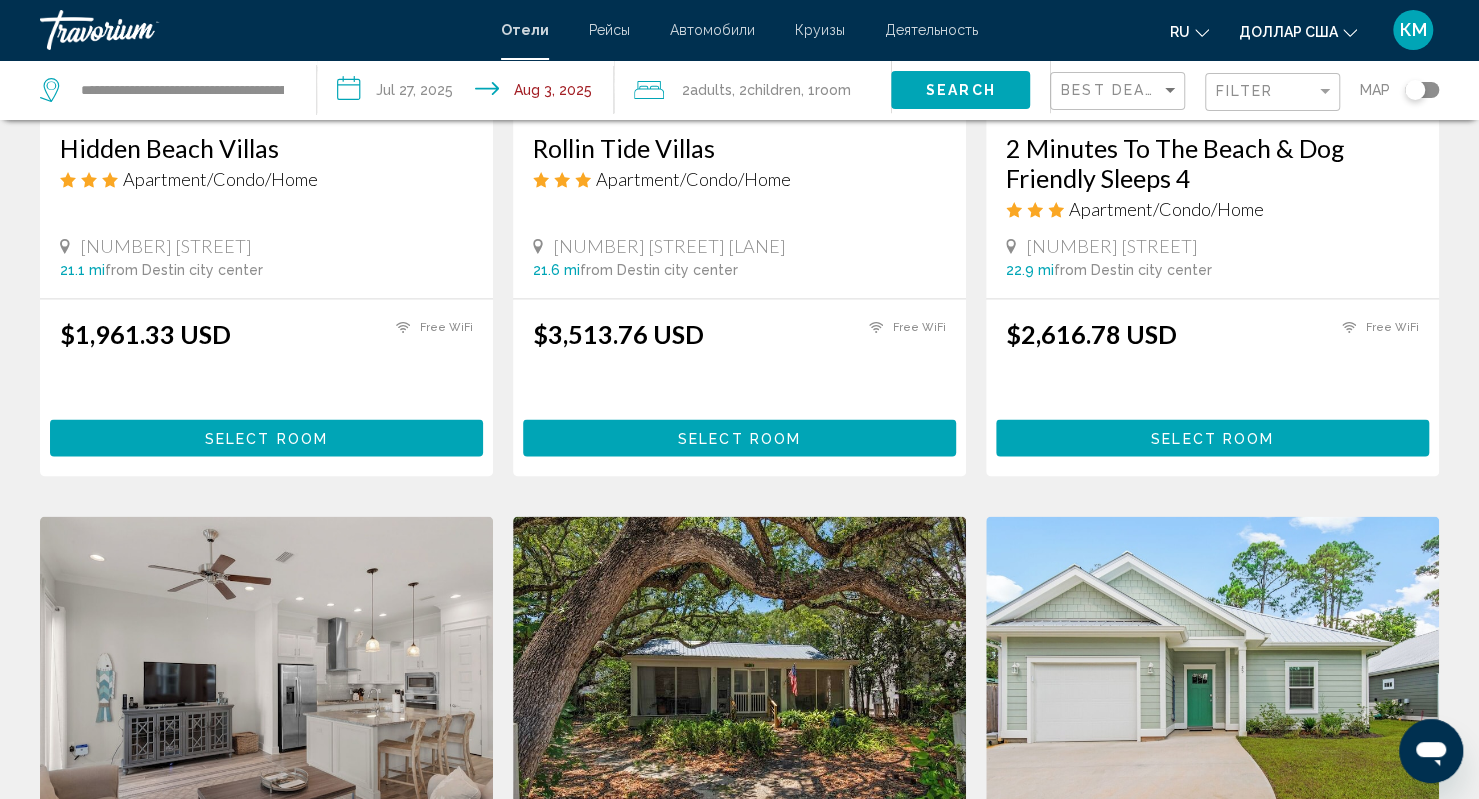 scroll, scrollTop: 1846, scrollLeft: 0, axis: vertical 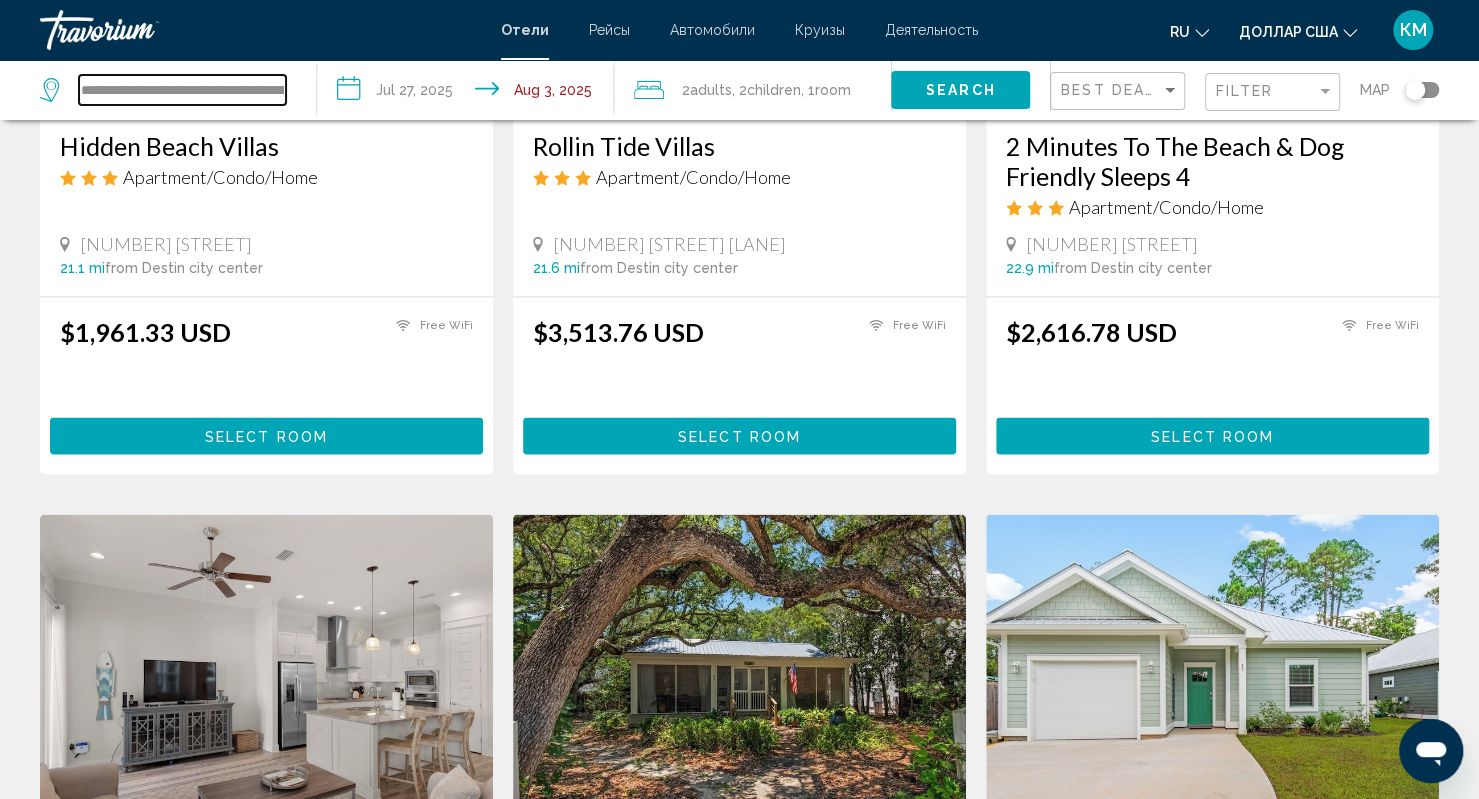 click on "**********" at bounding box center (182, 90) 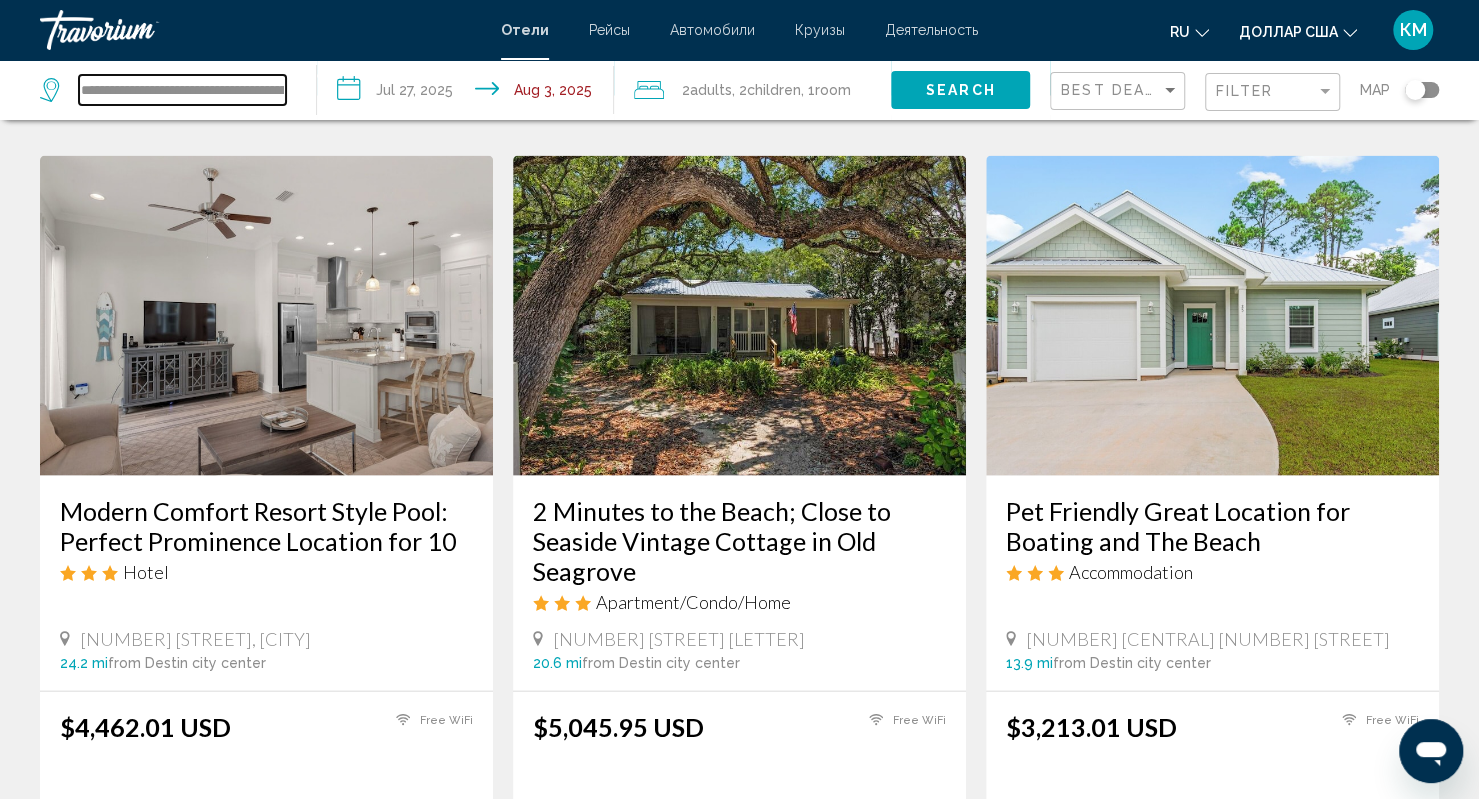 scroll, scrollTop: 2210, scrollLeft: 0, axis: vertical 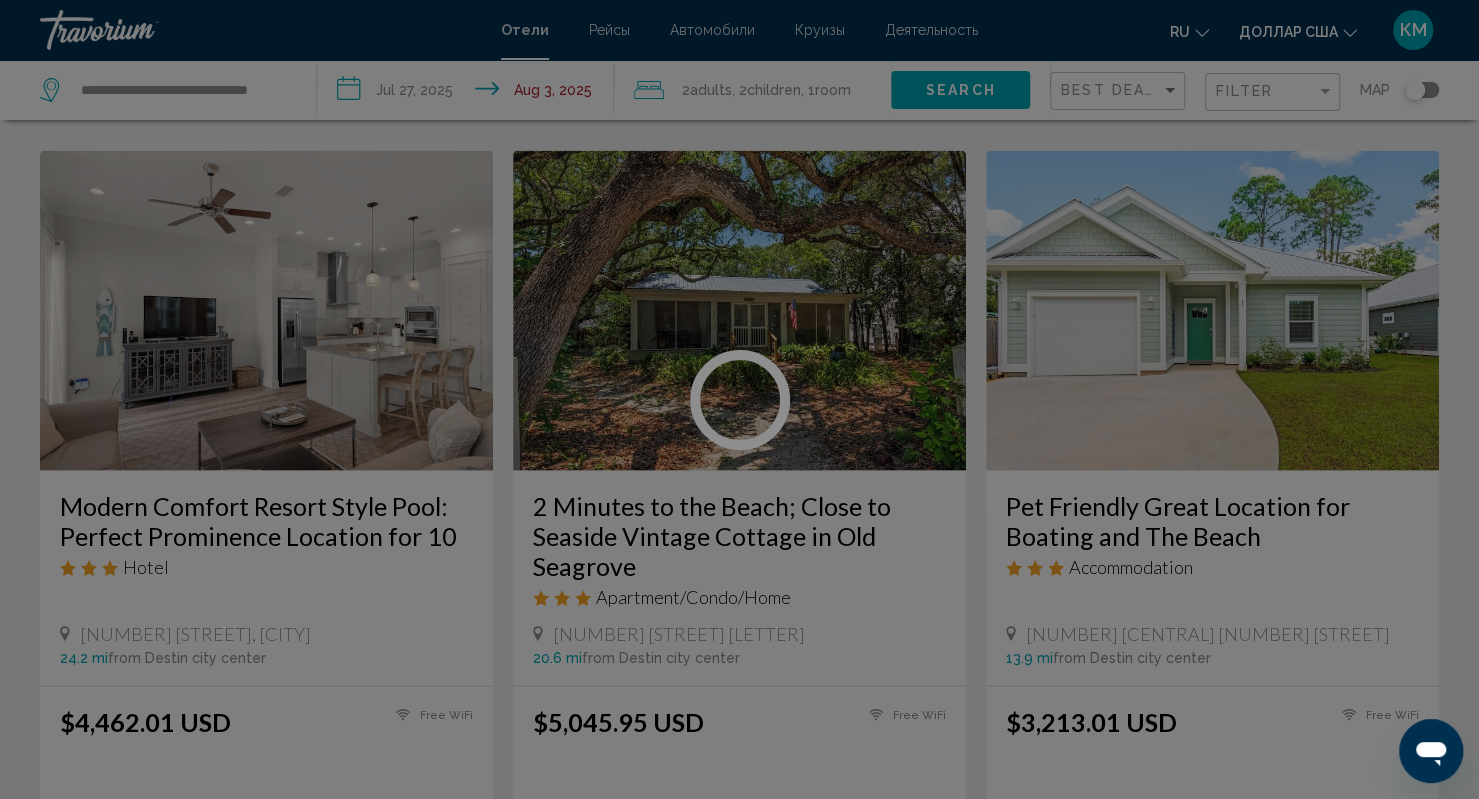 click at bounding box center [739, 399] 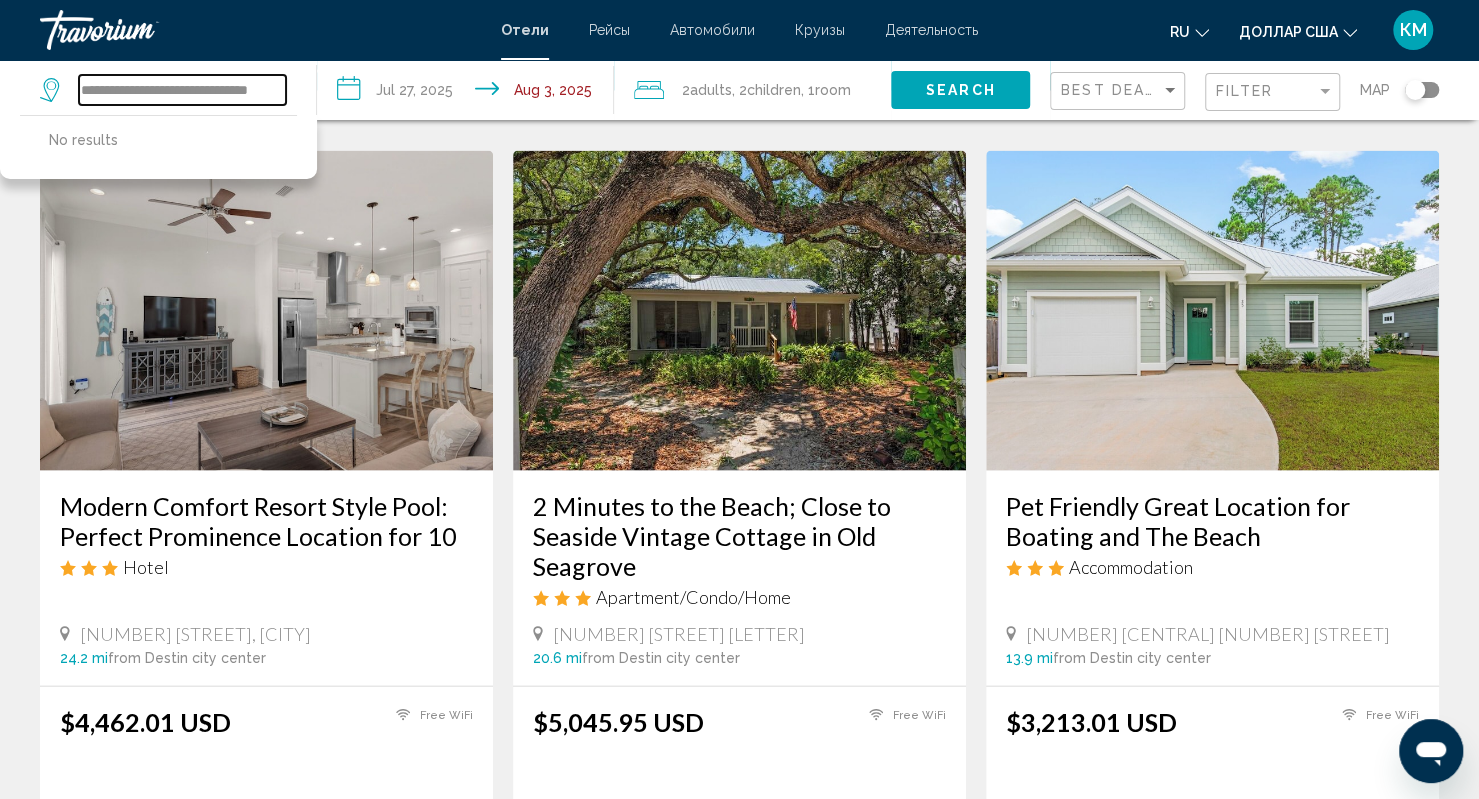 click on "**********" at bounding box center [182, 90] 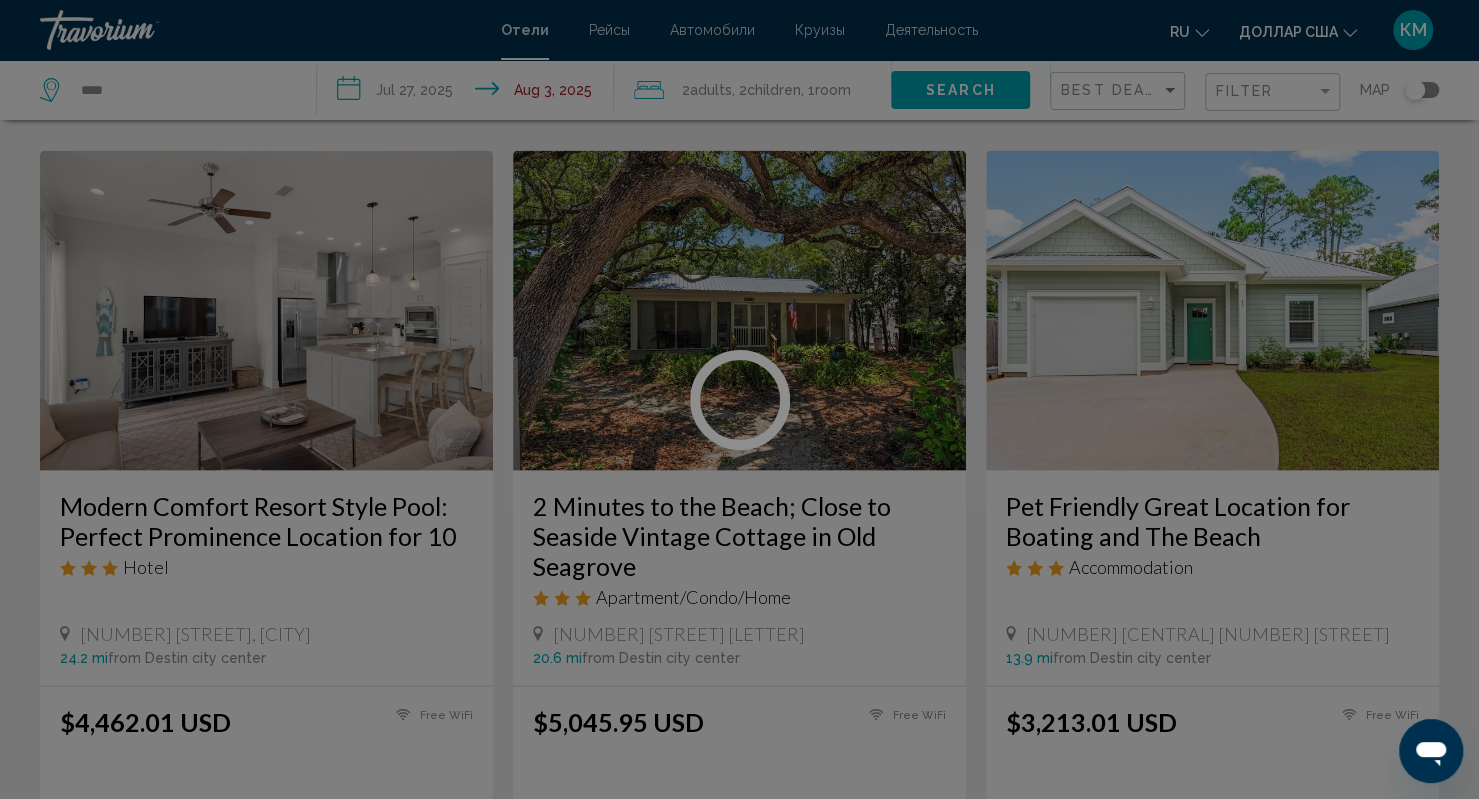 click at bounding box center [739, 399] 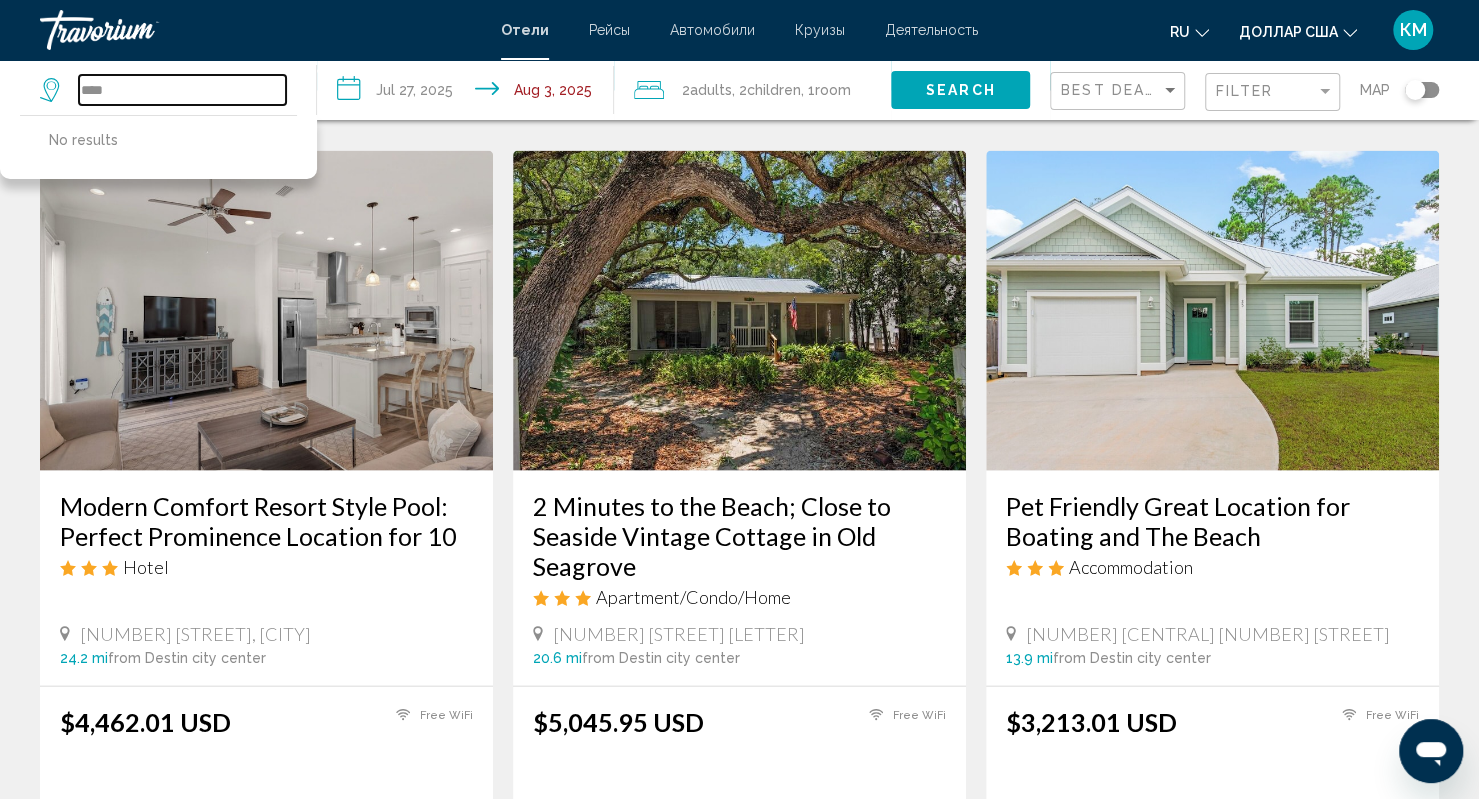 click on "****" at bounding box center [182, 90] 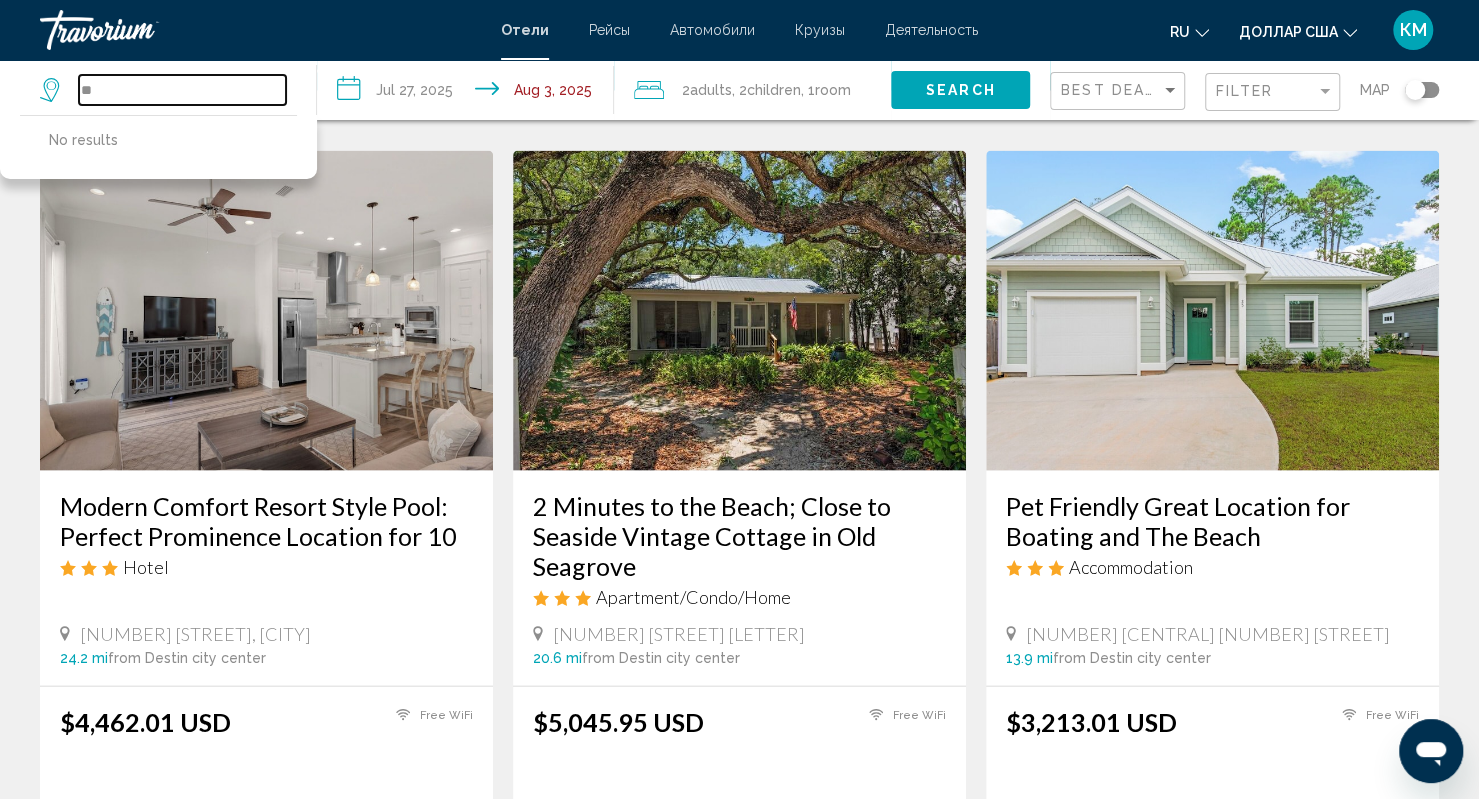 type on "*" 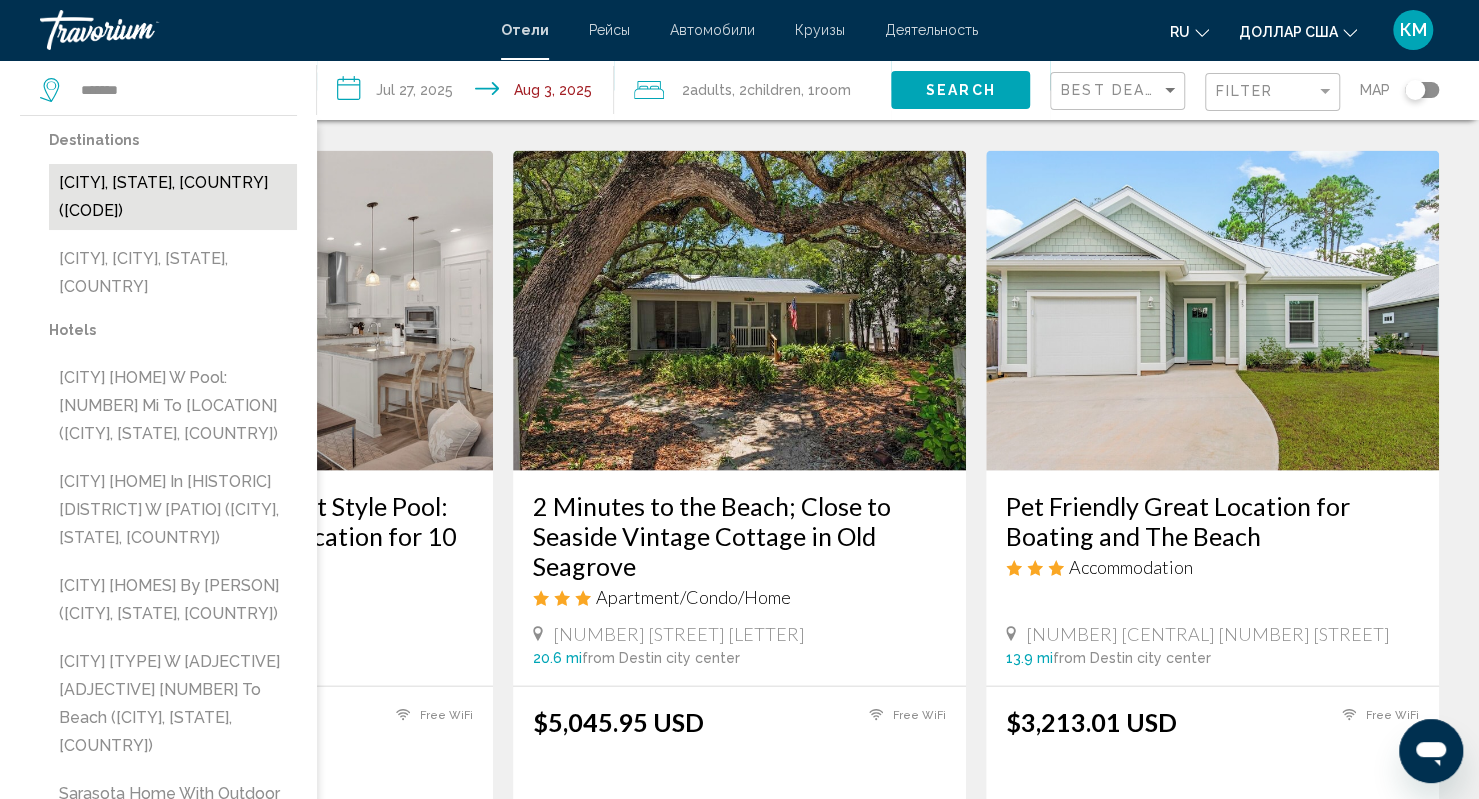 click on "[CITY], [STATE], [COUNTRY] ([CODE])" at bounding box center [173, 197] 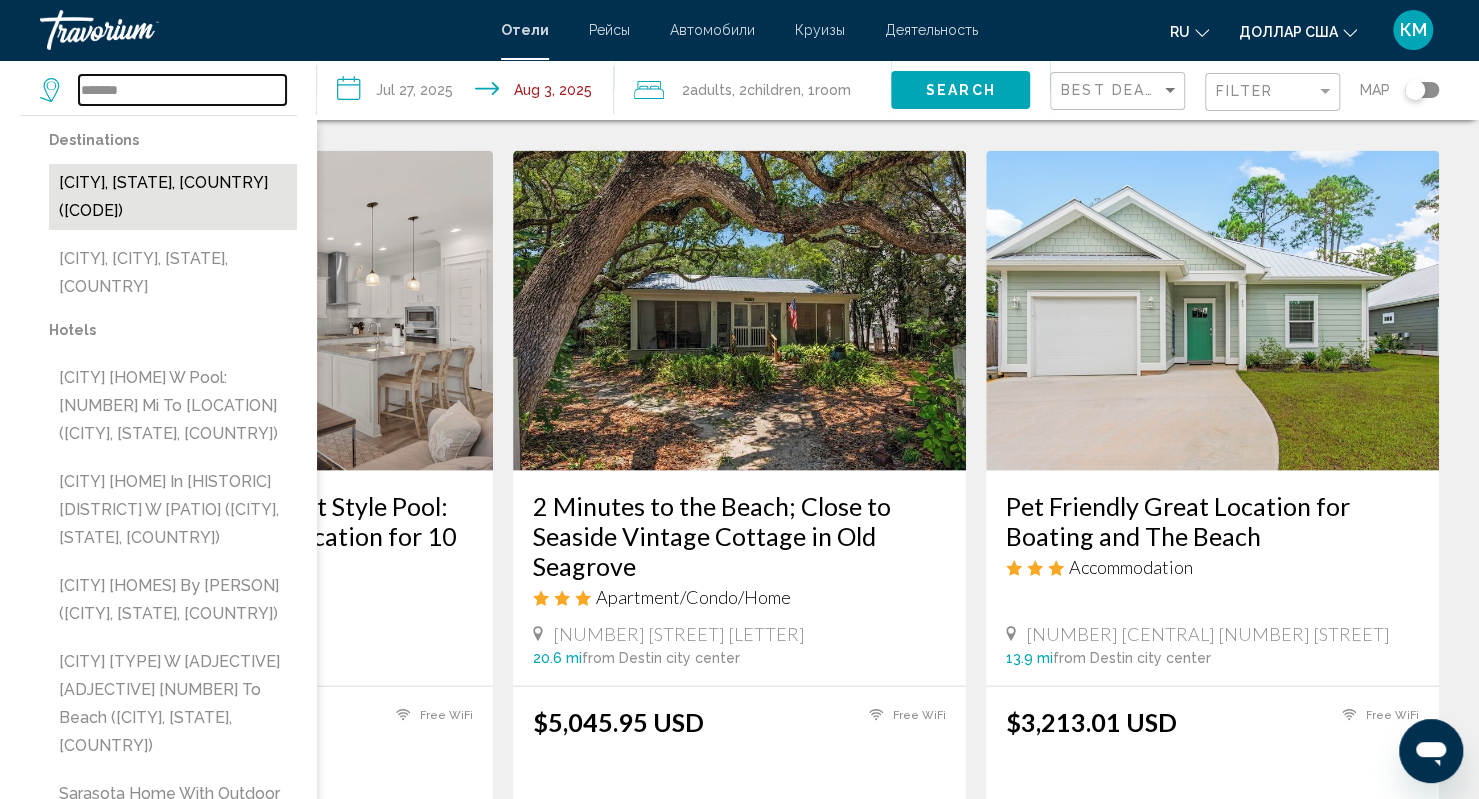 type on "**********" 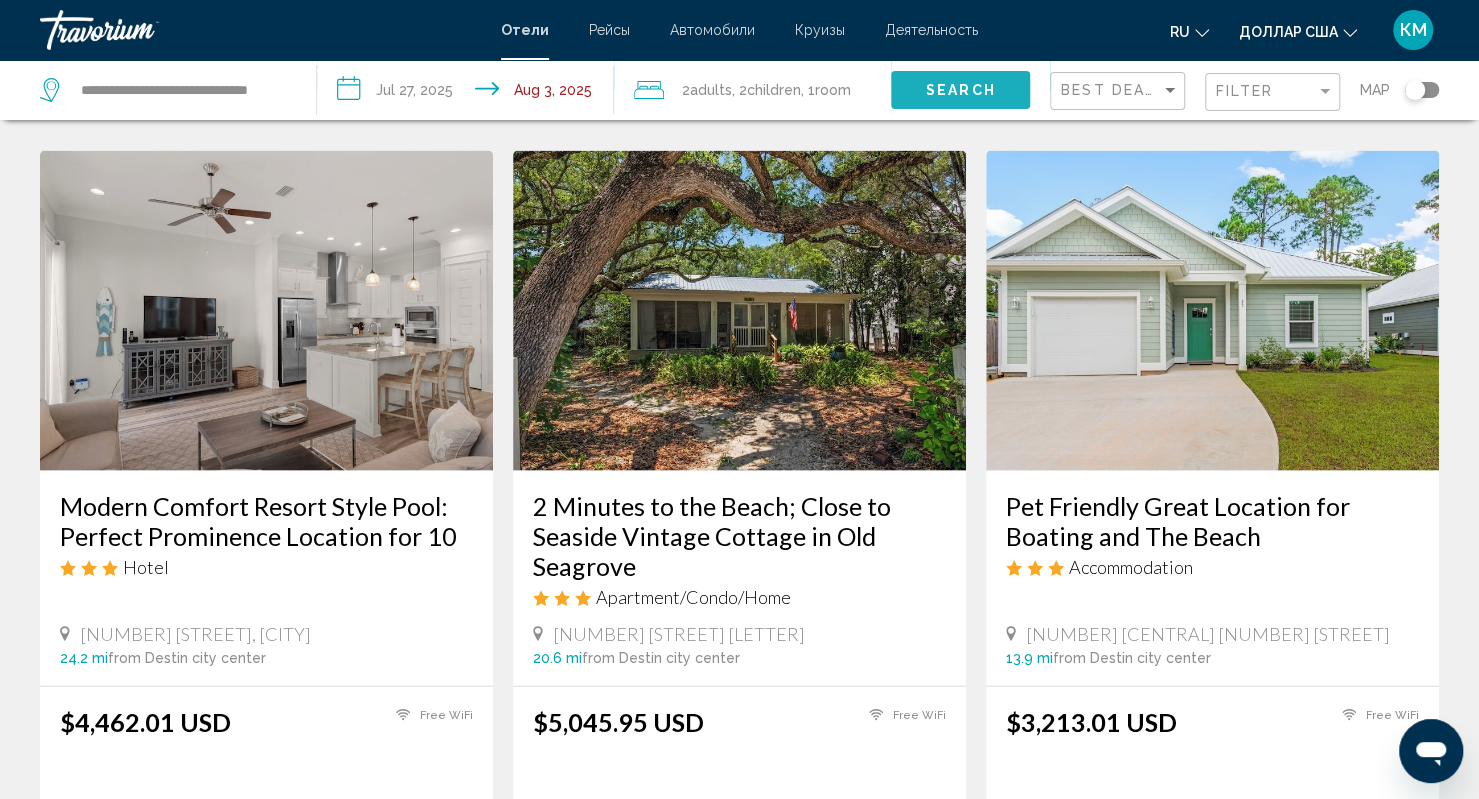 click on "Search" 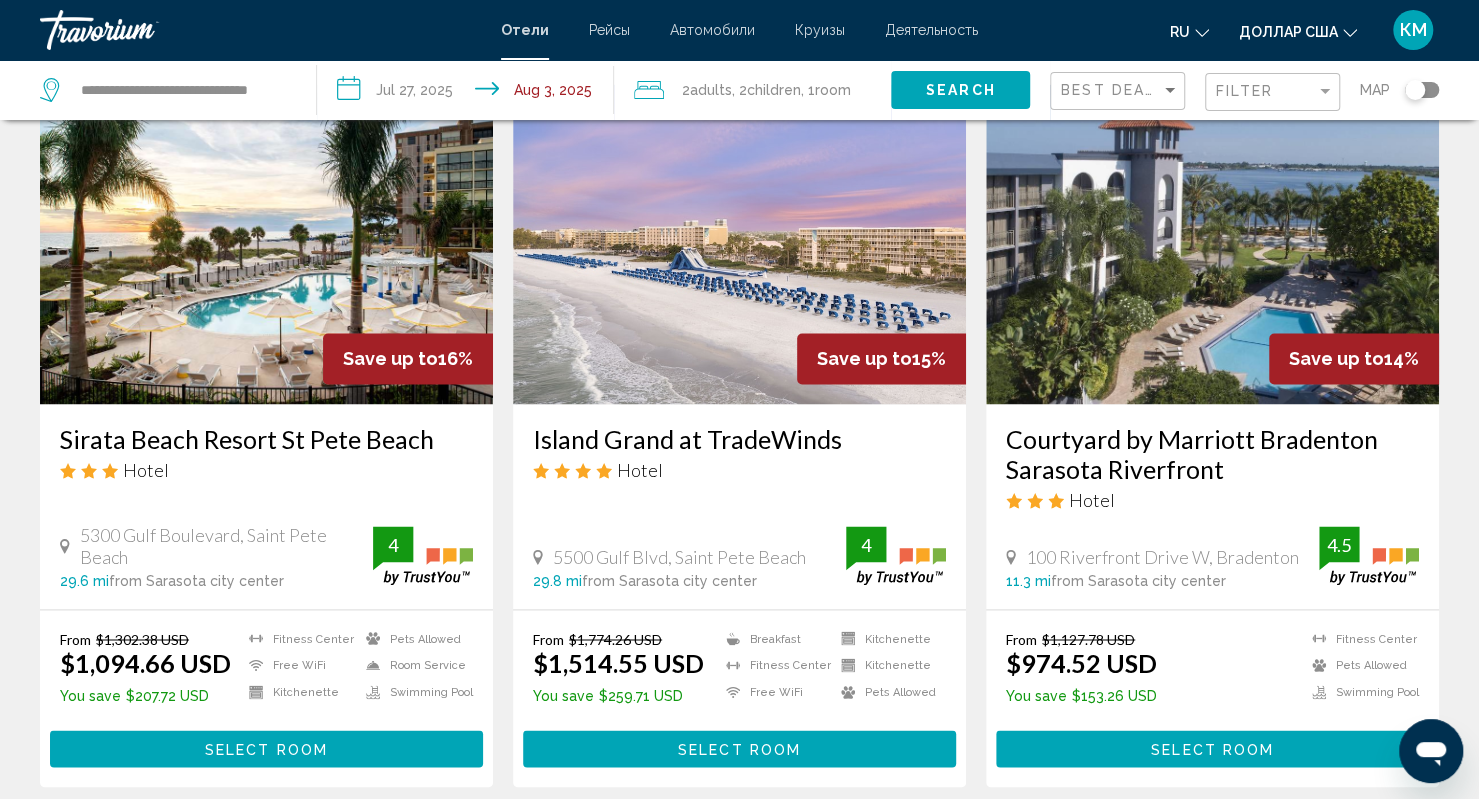 scroll, scrollTop: 1580, scrollLeft: 0, axis: vertical 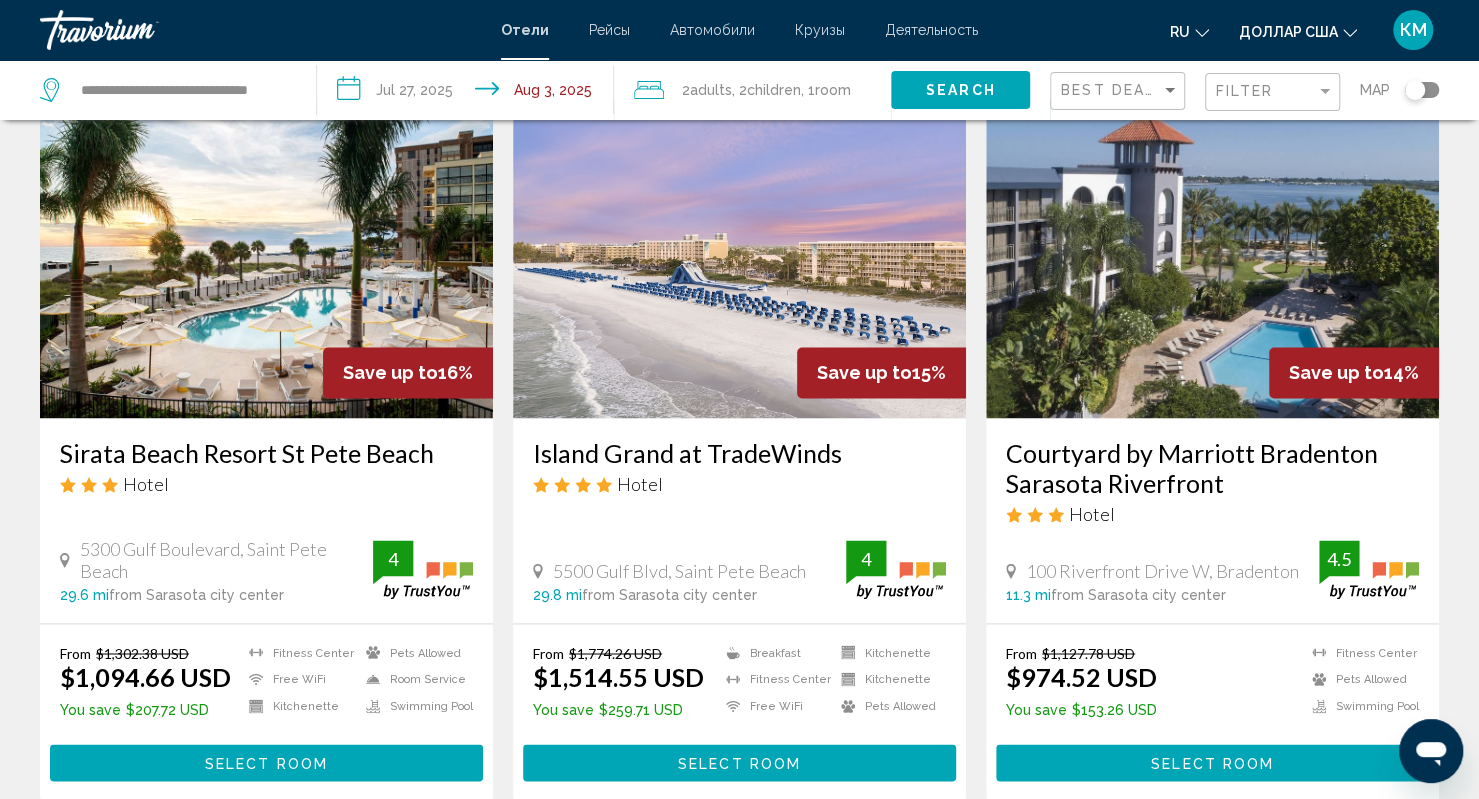 click at bounding box center (266, 258) 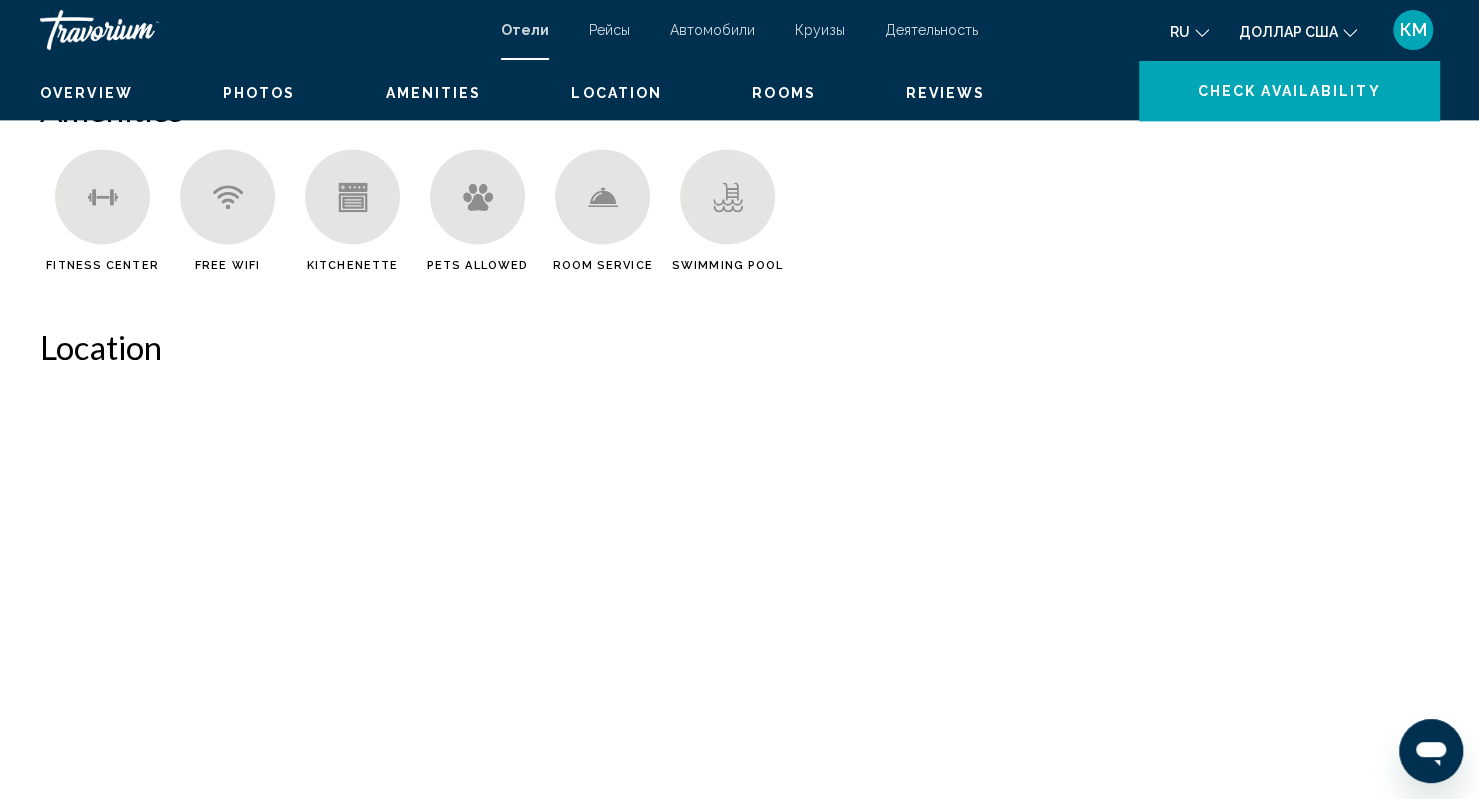 scroll, scrollTop: 0, scrollLeft: 0, axis: both 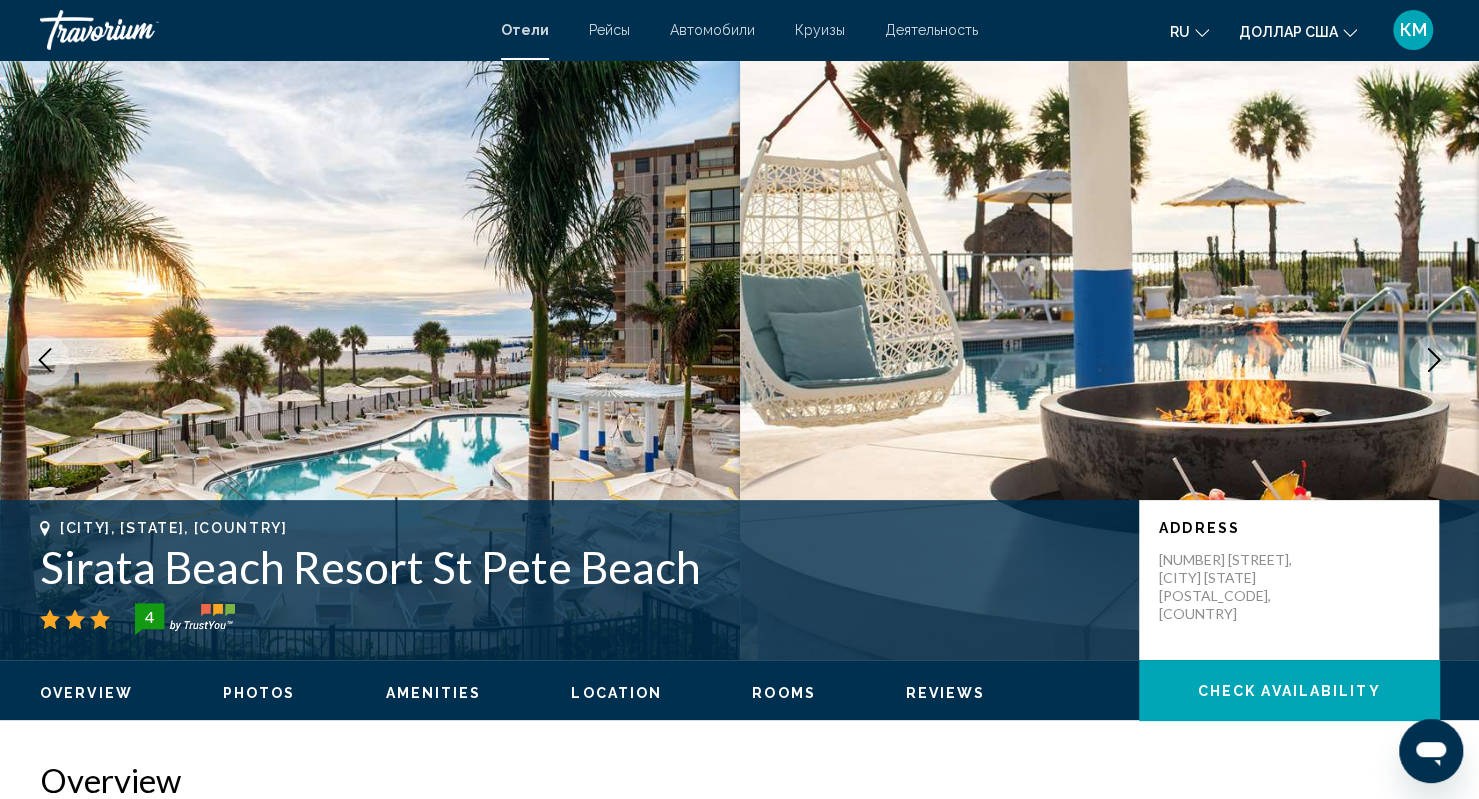 click 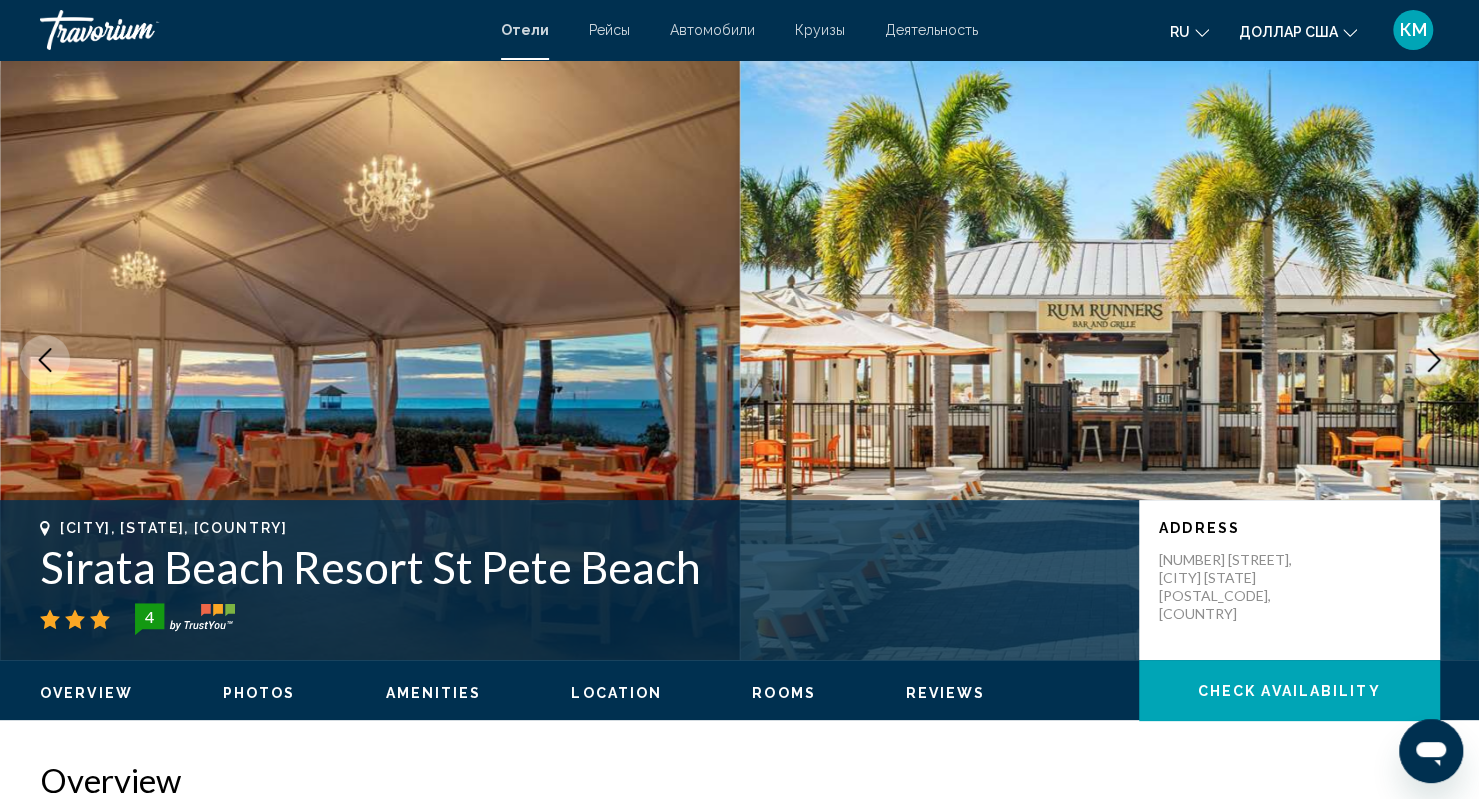 click 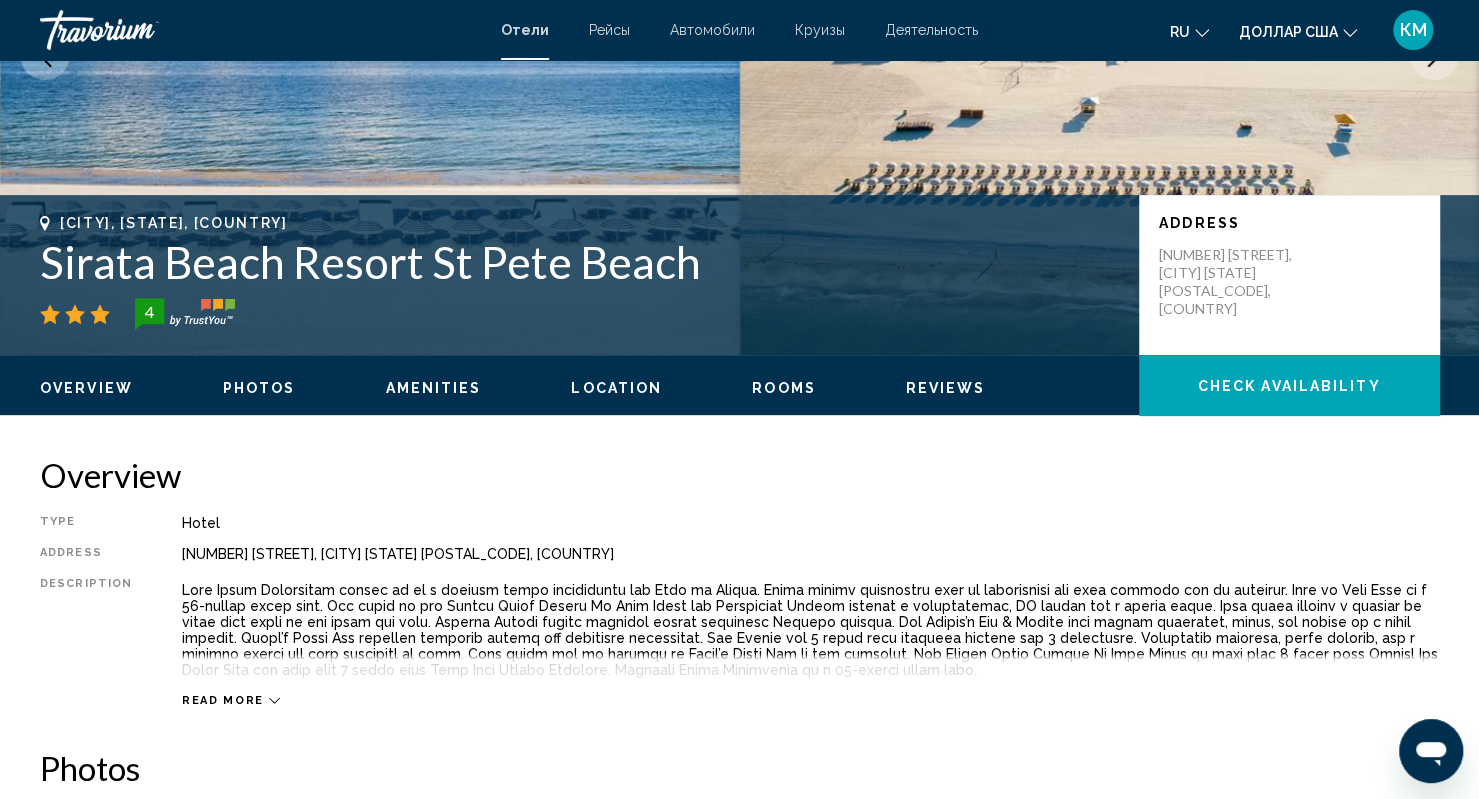 scroll, scrollTop: 306, scrollLeft: 0, axis: vertical 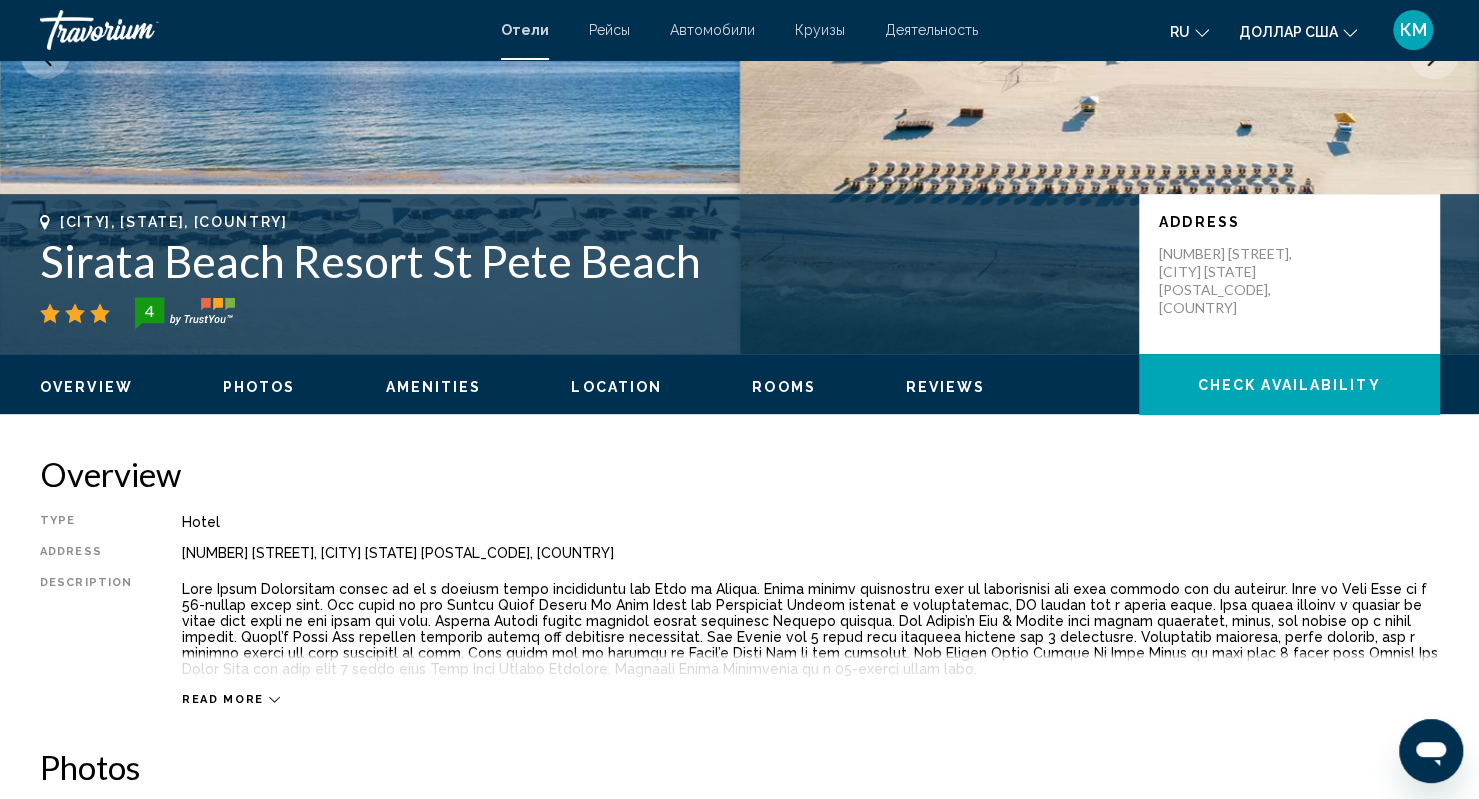 click on "Photos" at bounding box center (259, 387) 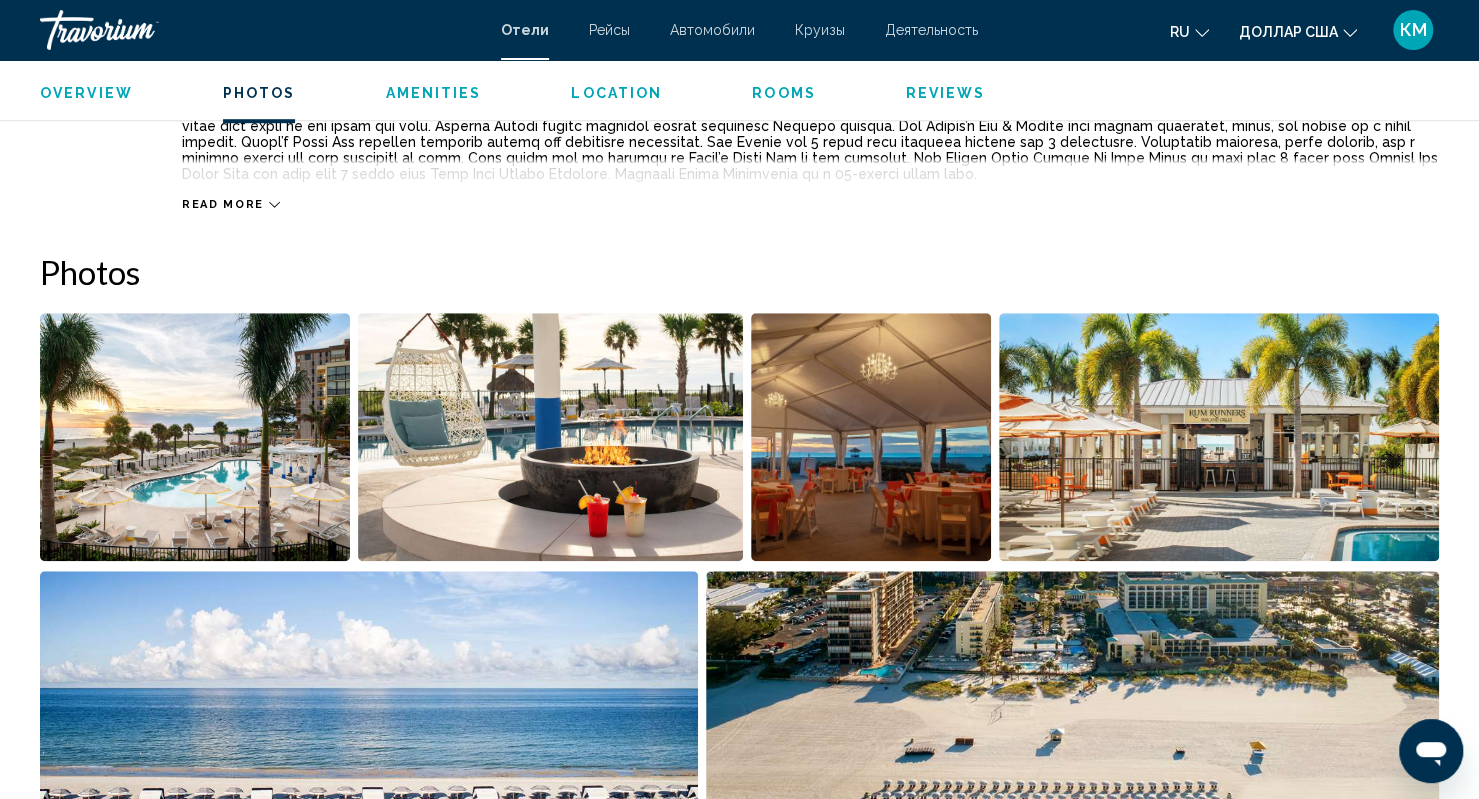 scroll, scrollTop: 933, scrollLeft: 0, axis: vertical 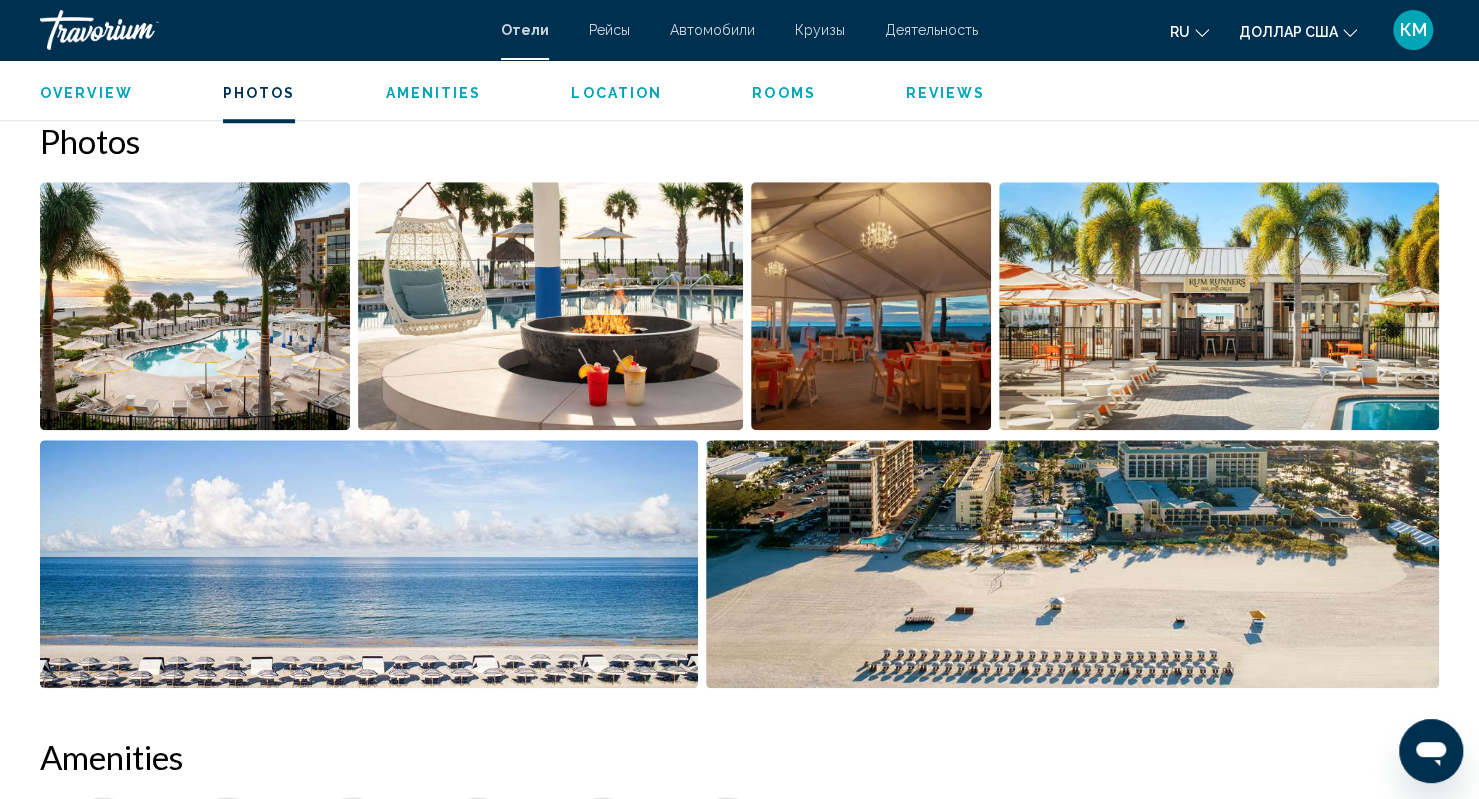 click at bounding box center [195, 306] 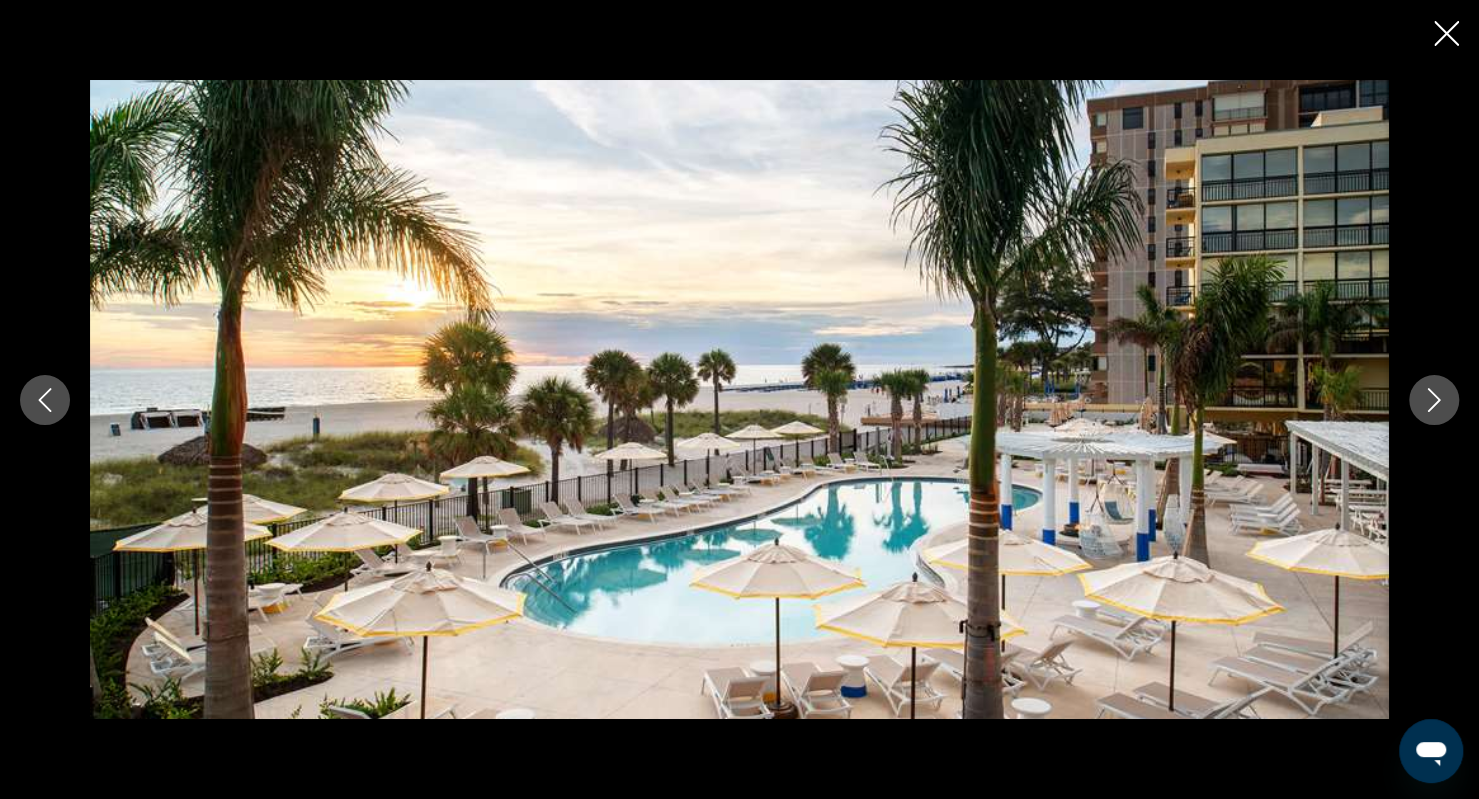 type 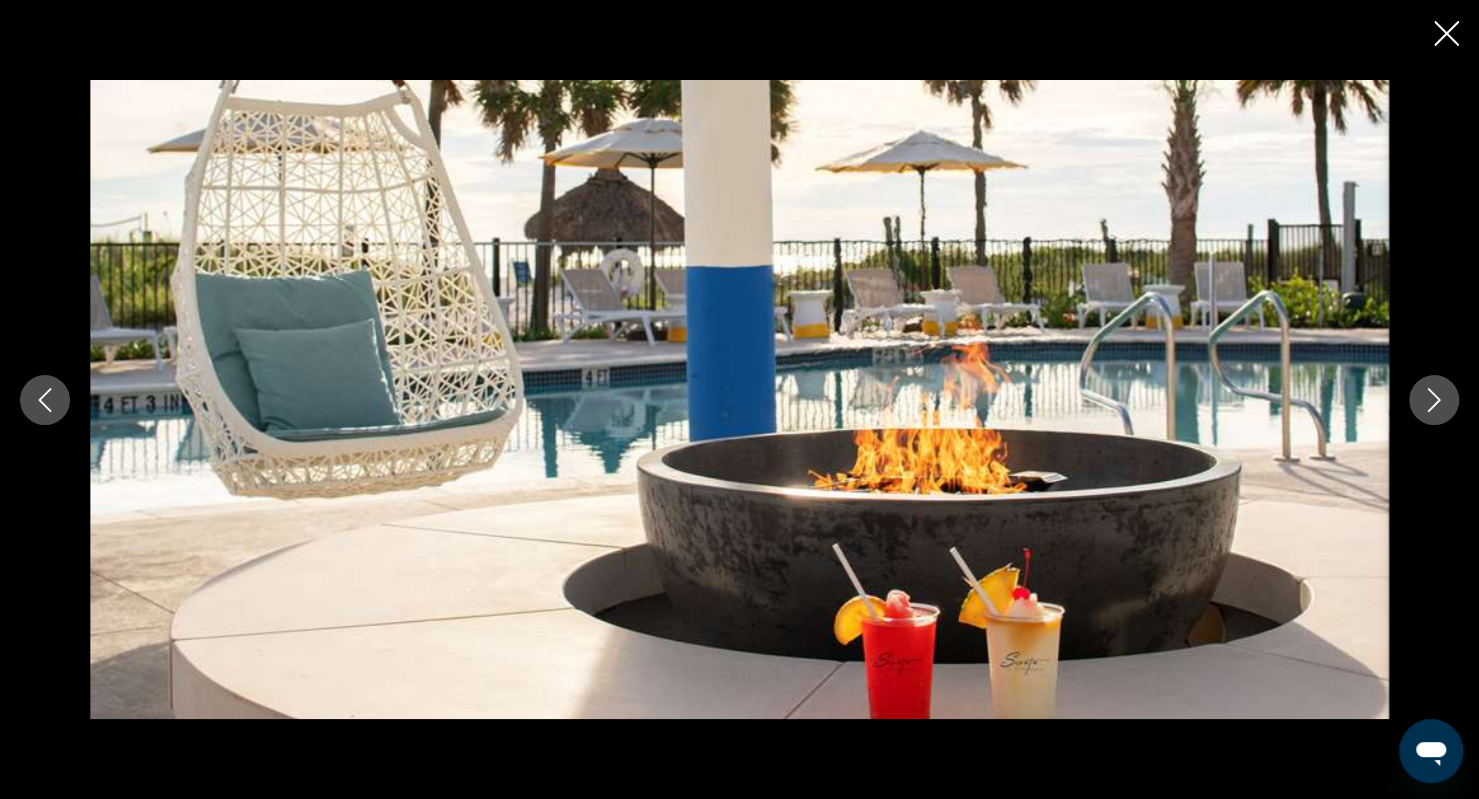 click 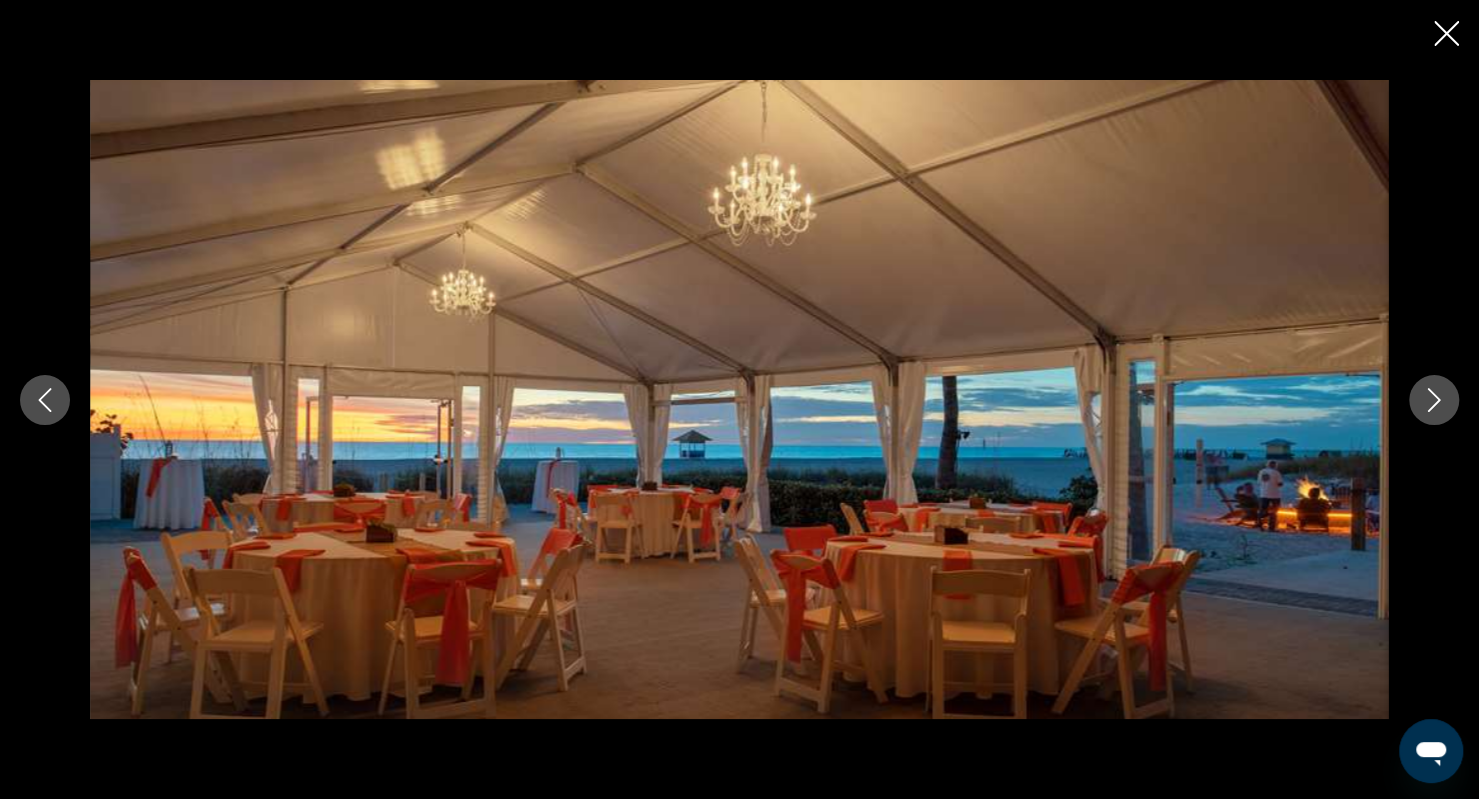 click 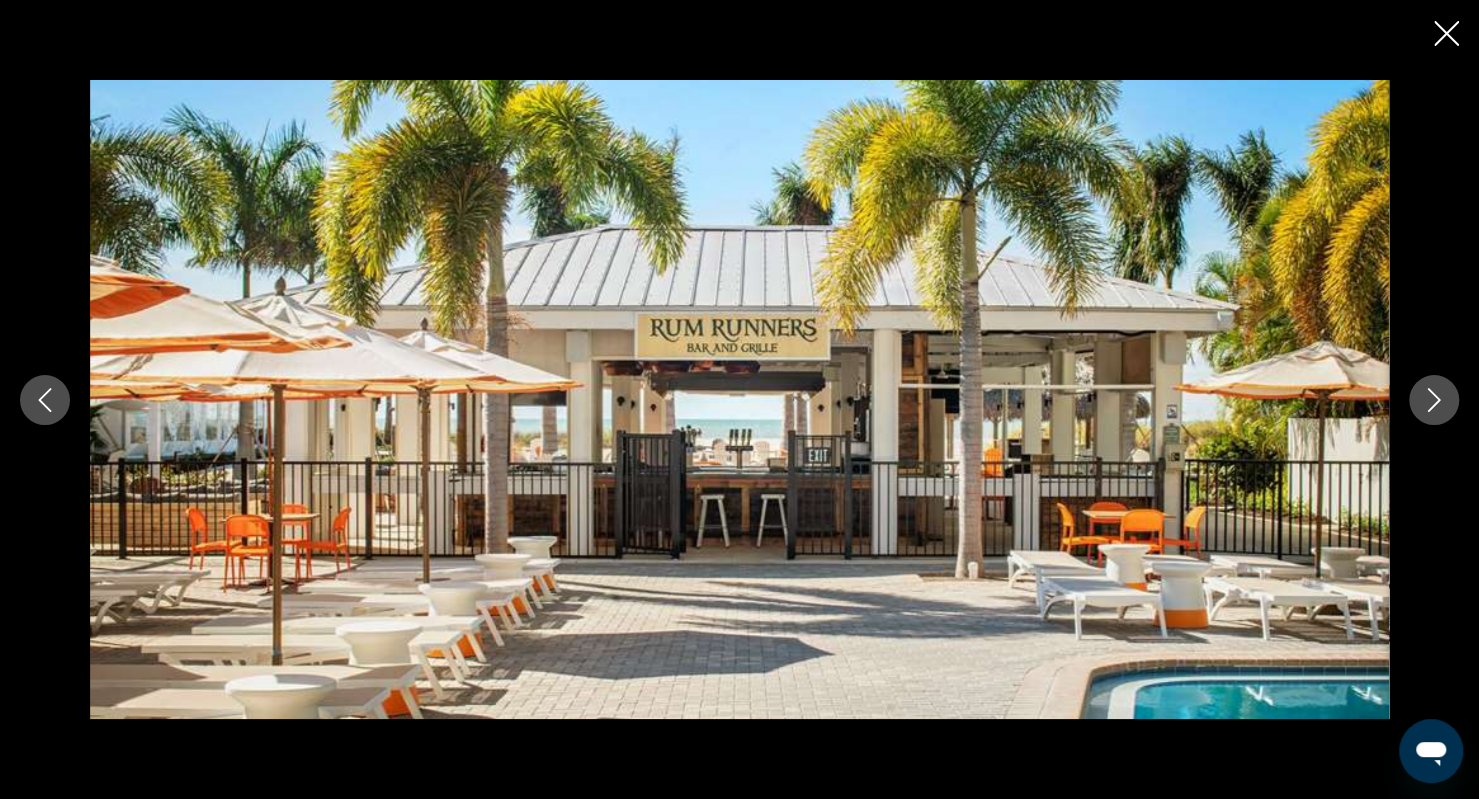 click 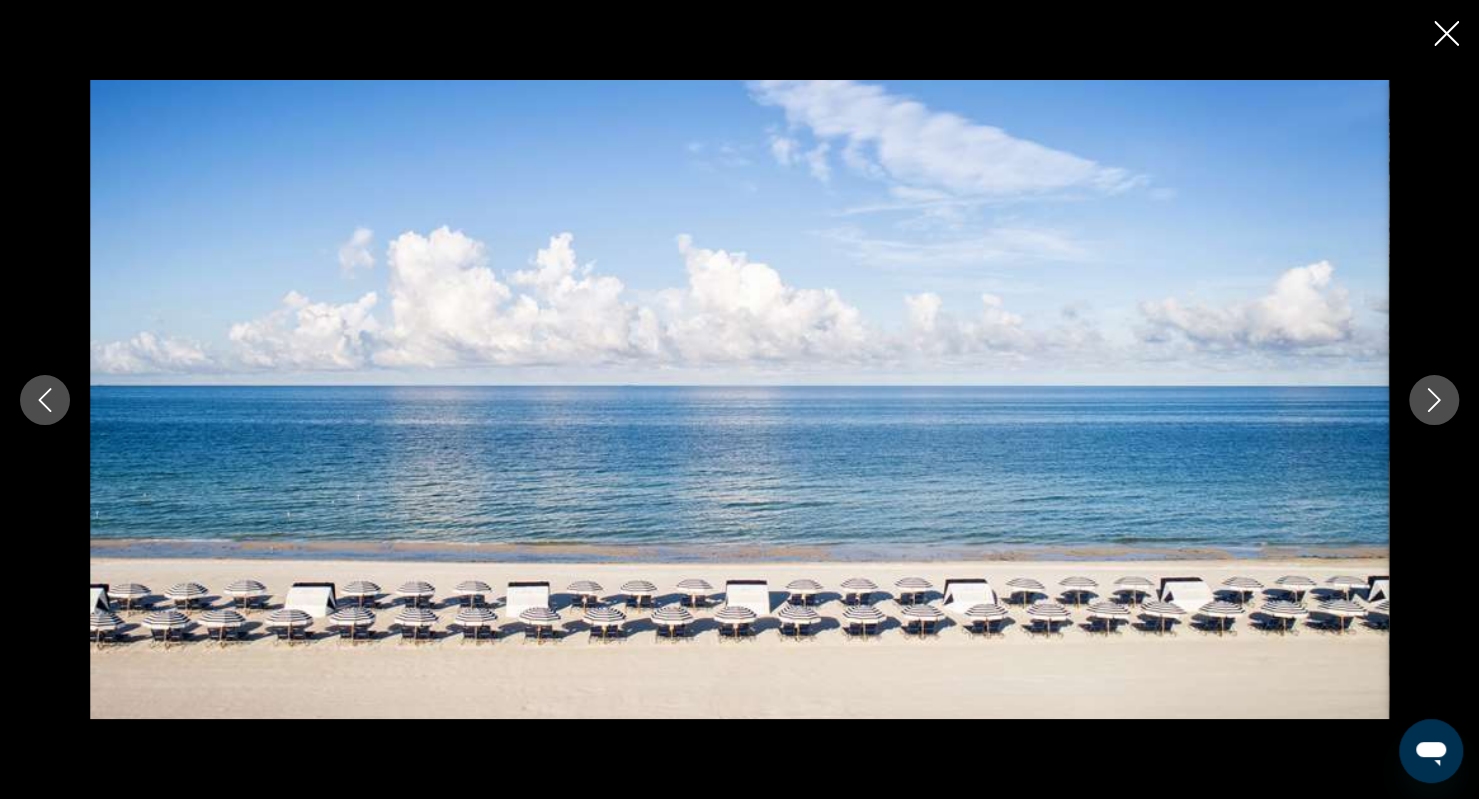 click 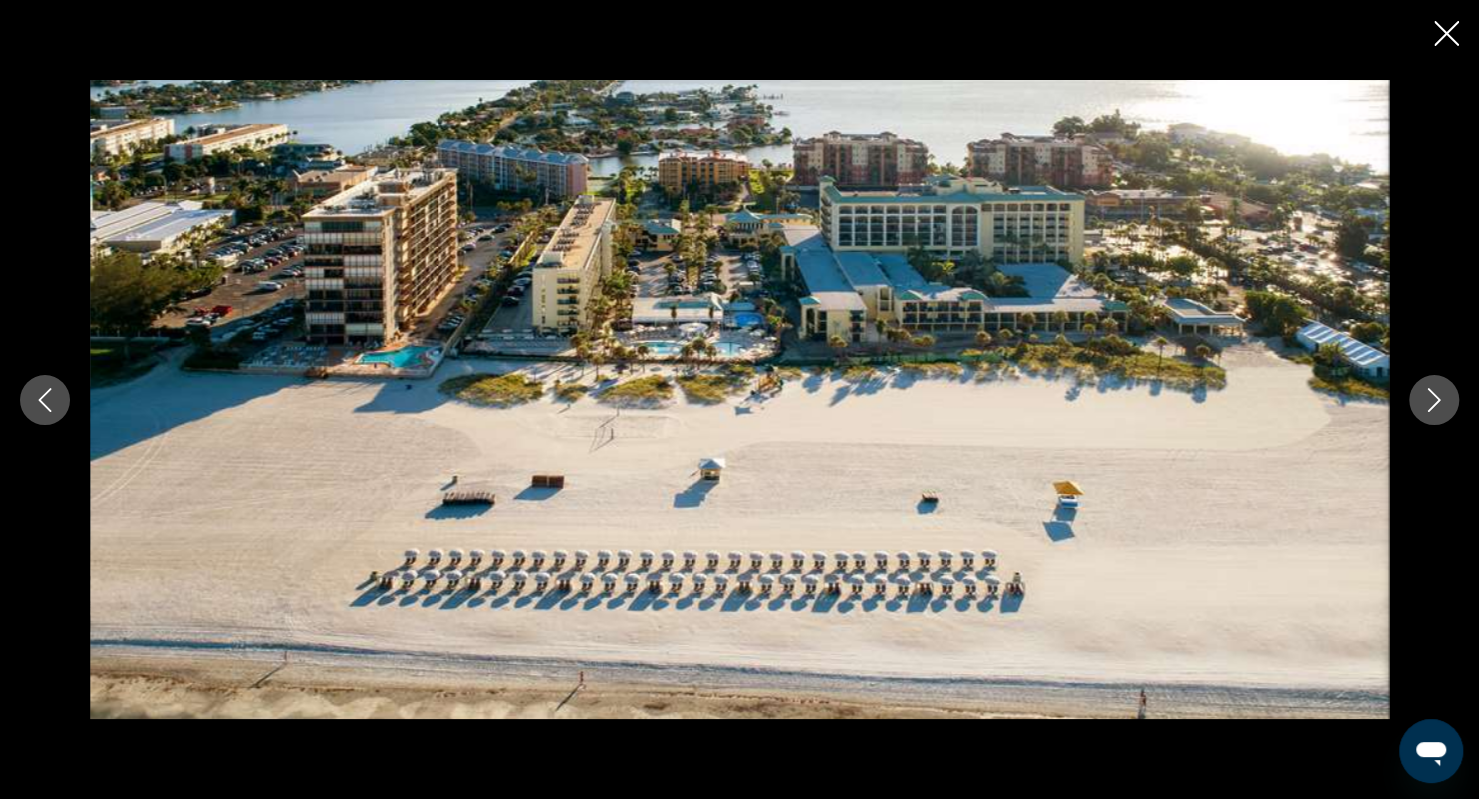 click 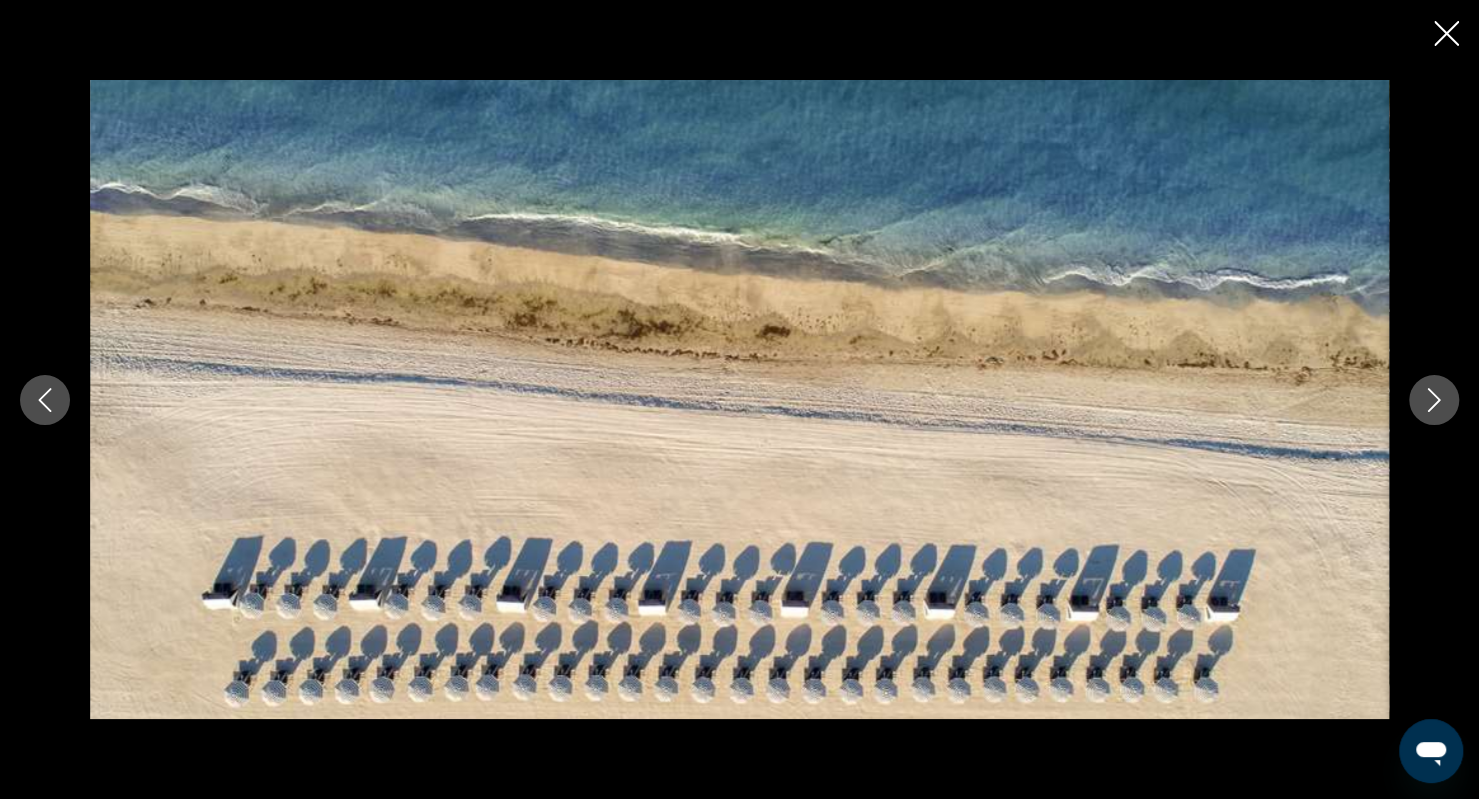 click 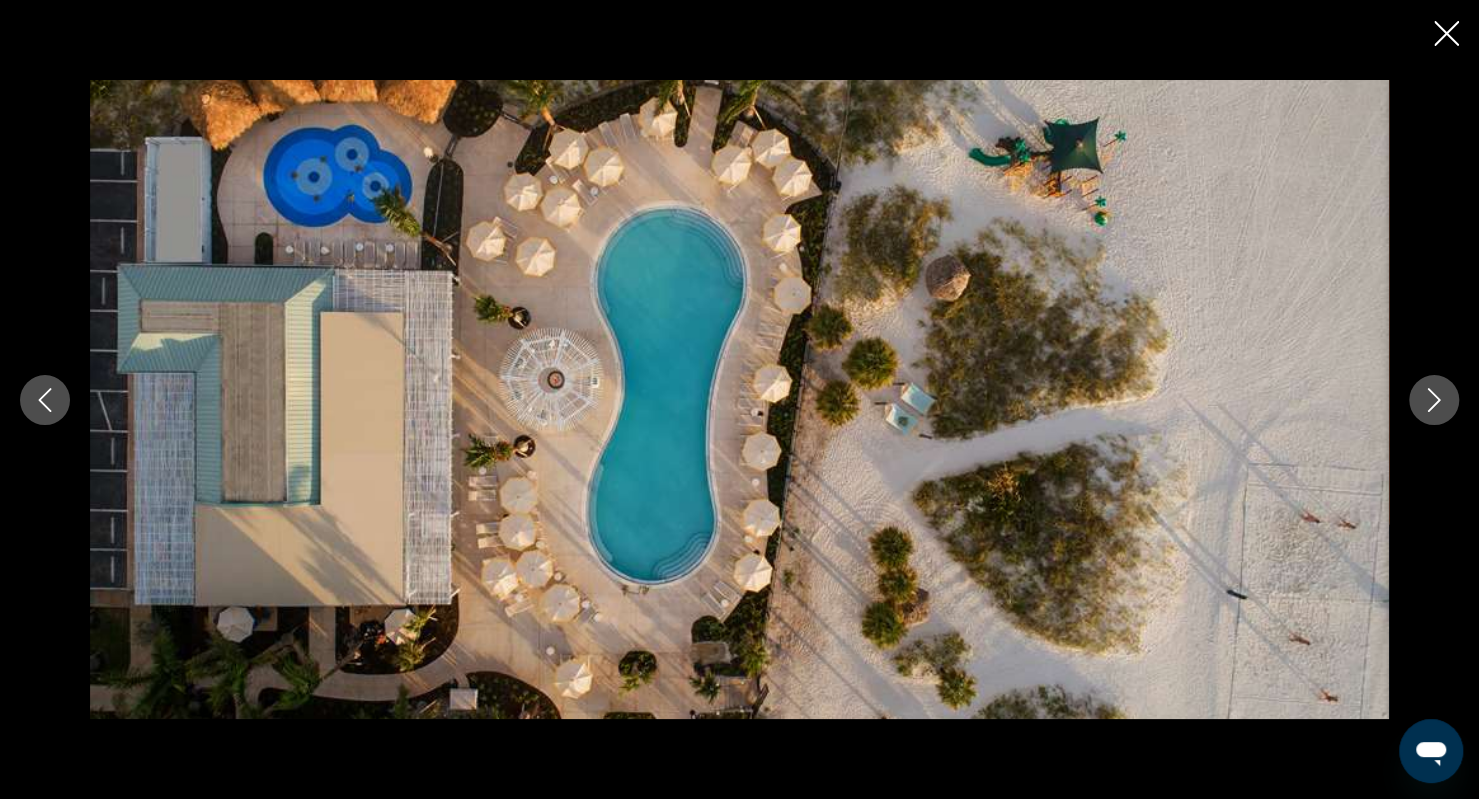 click 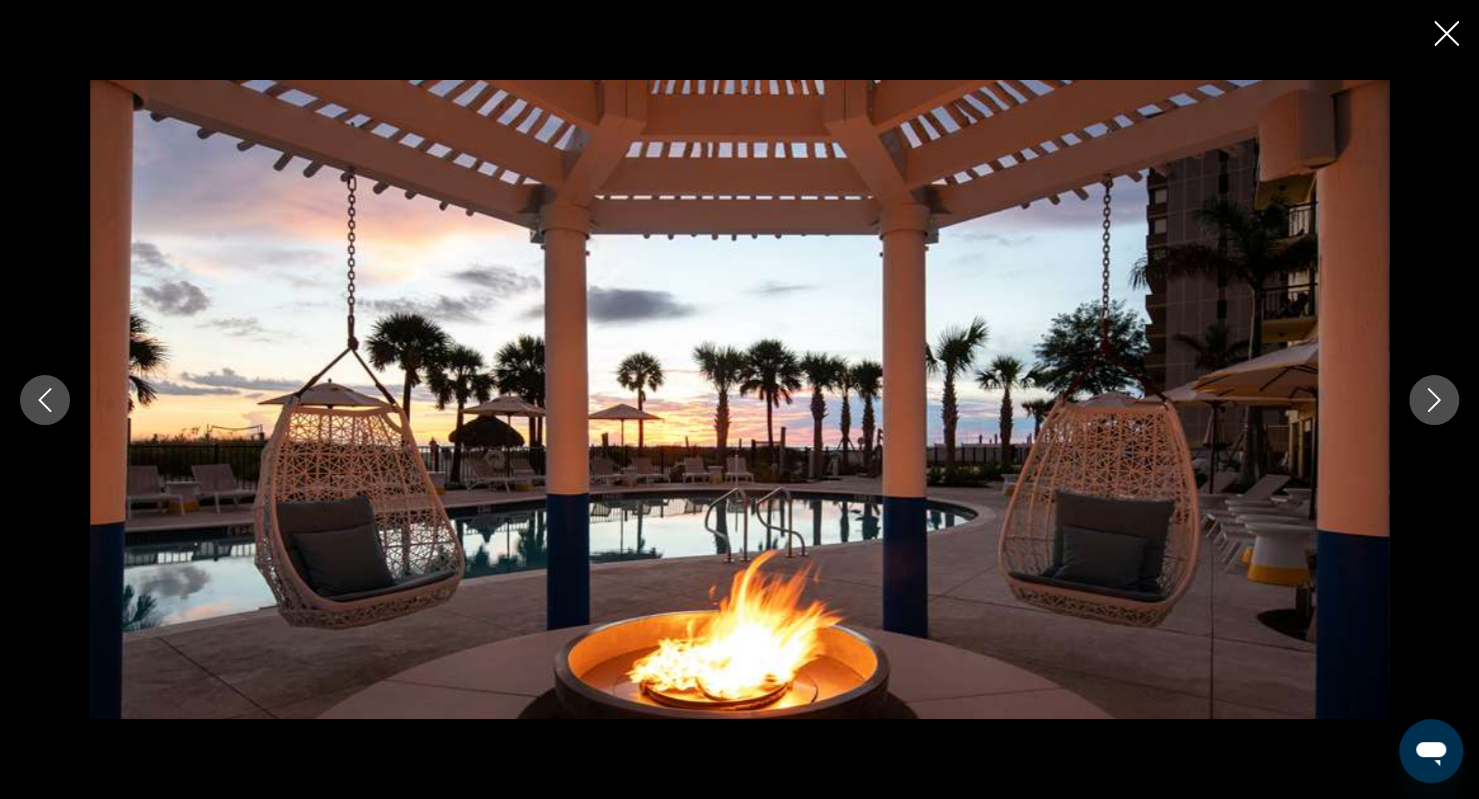 click 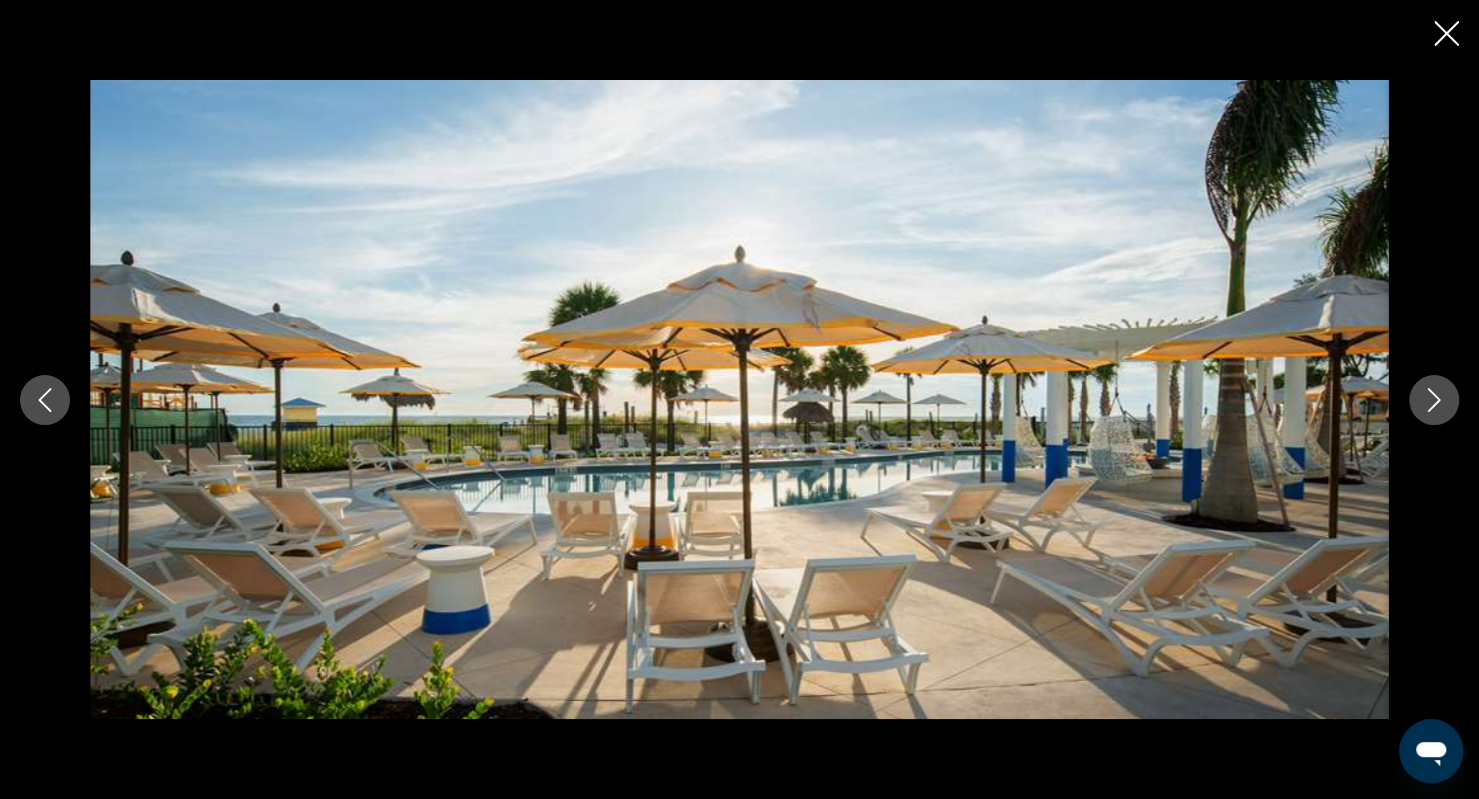 click 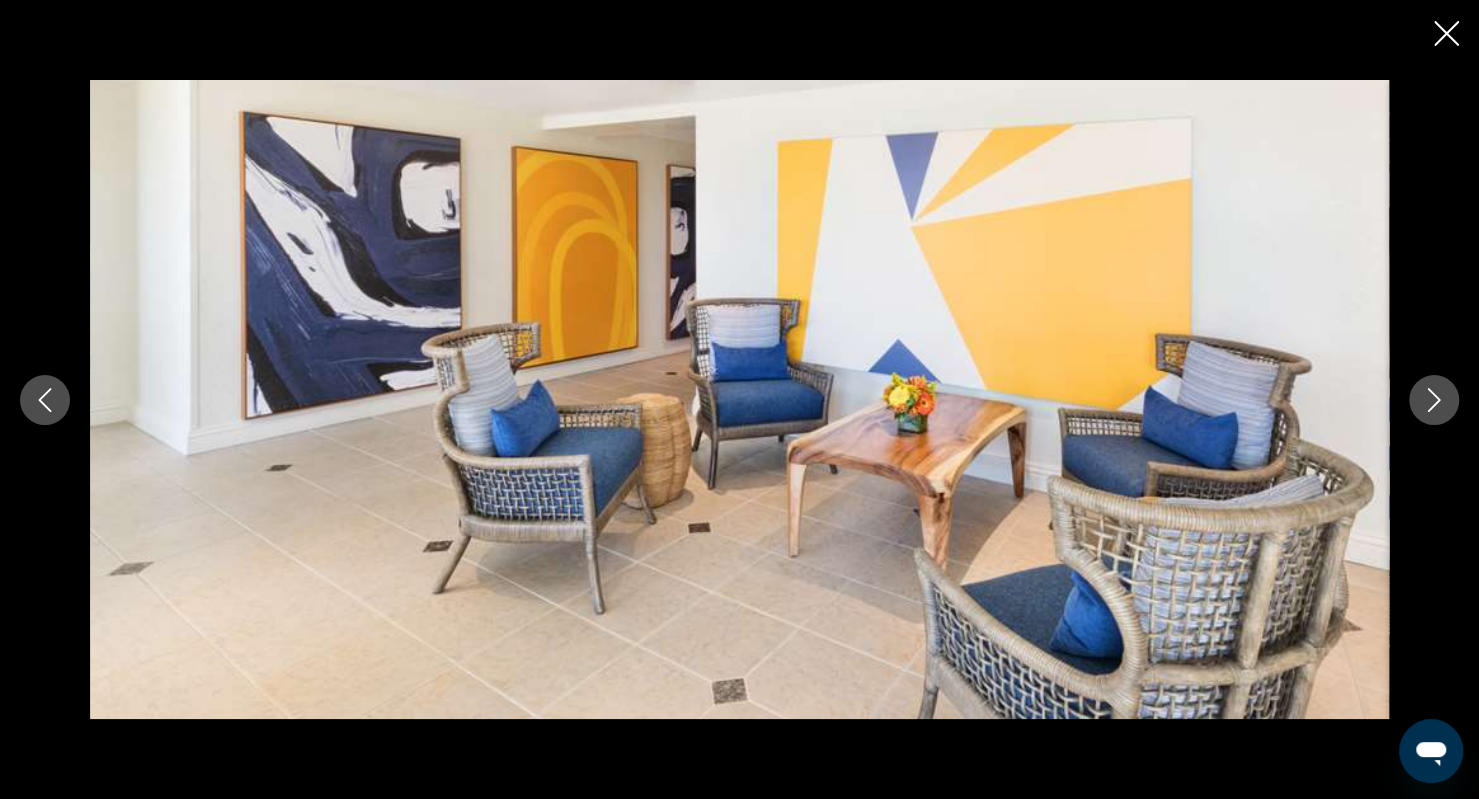 click 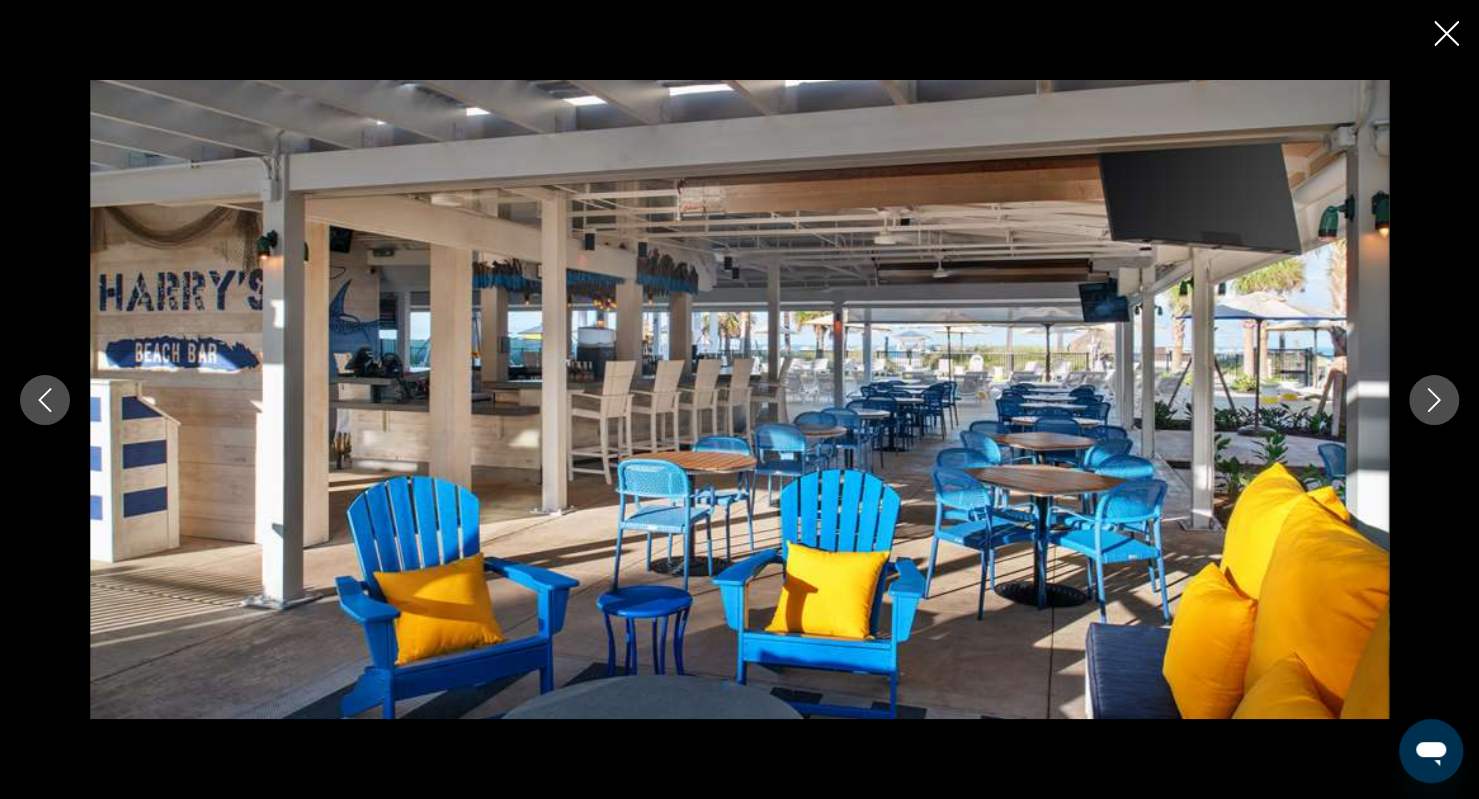 click 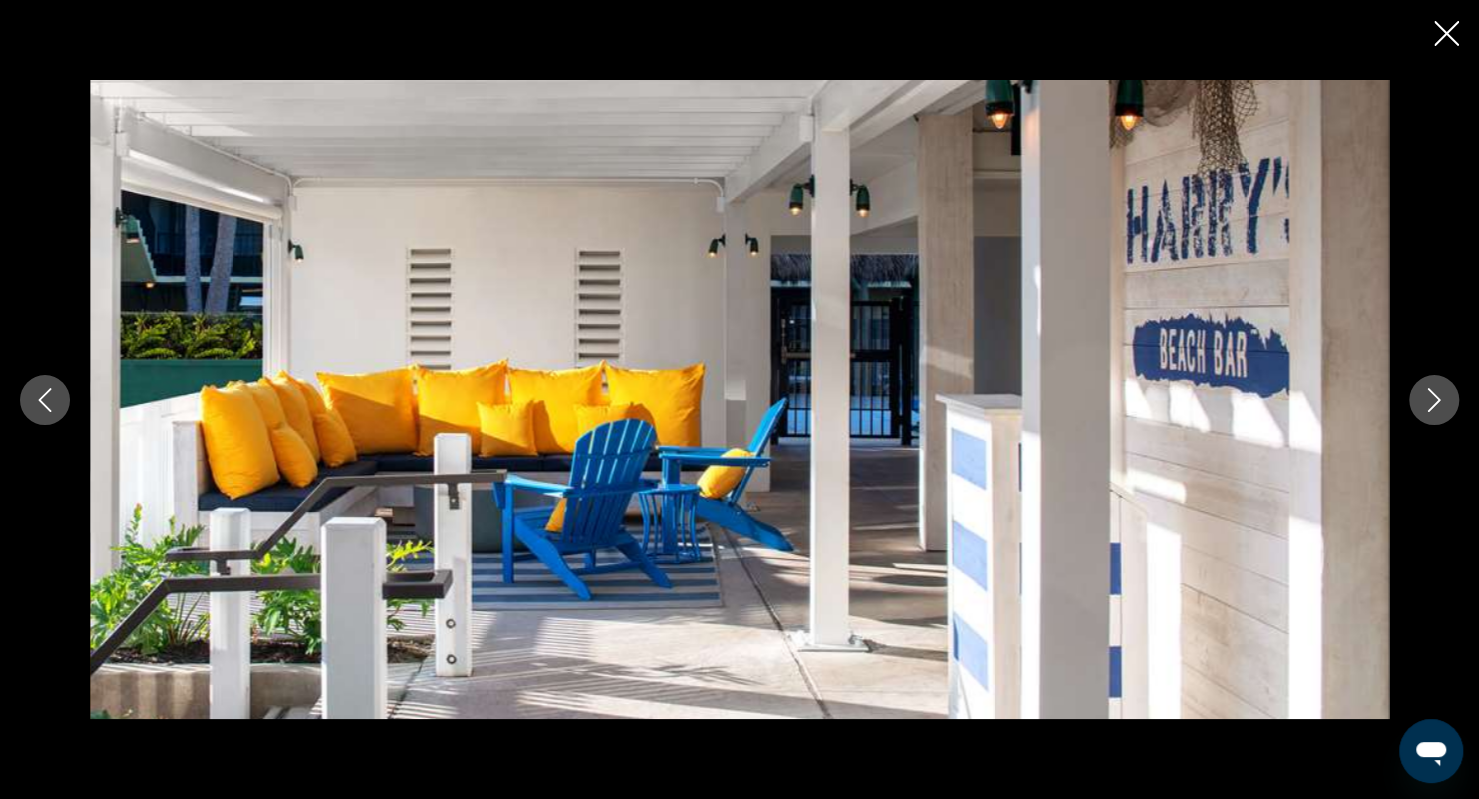 click 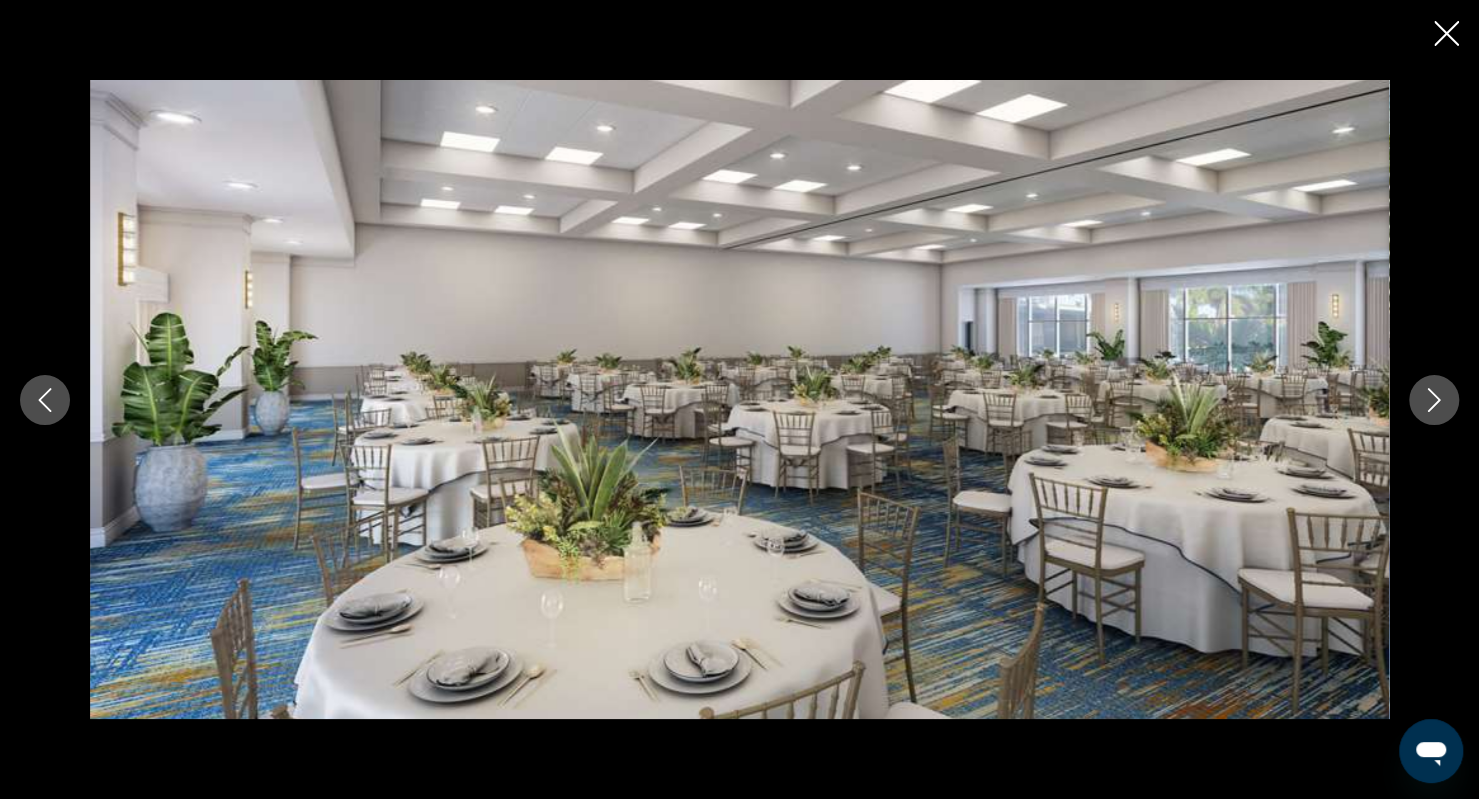 click 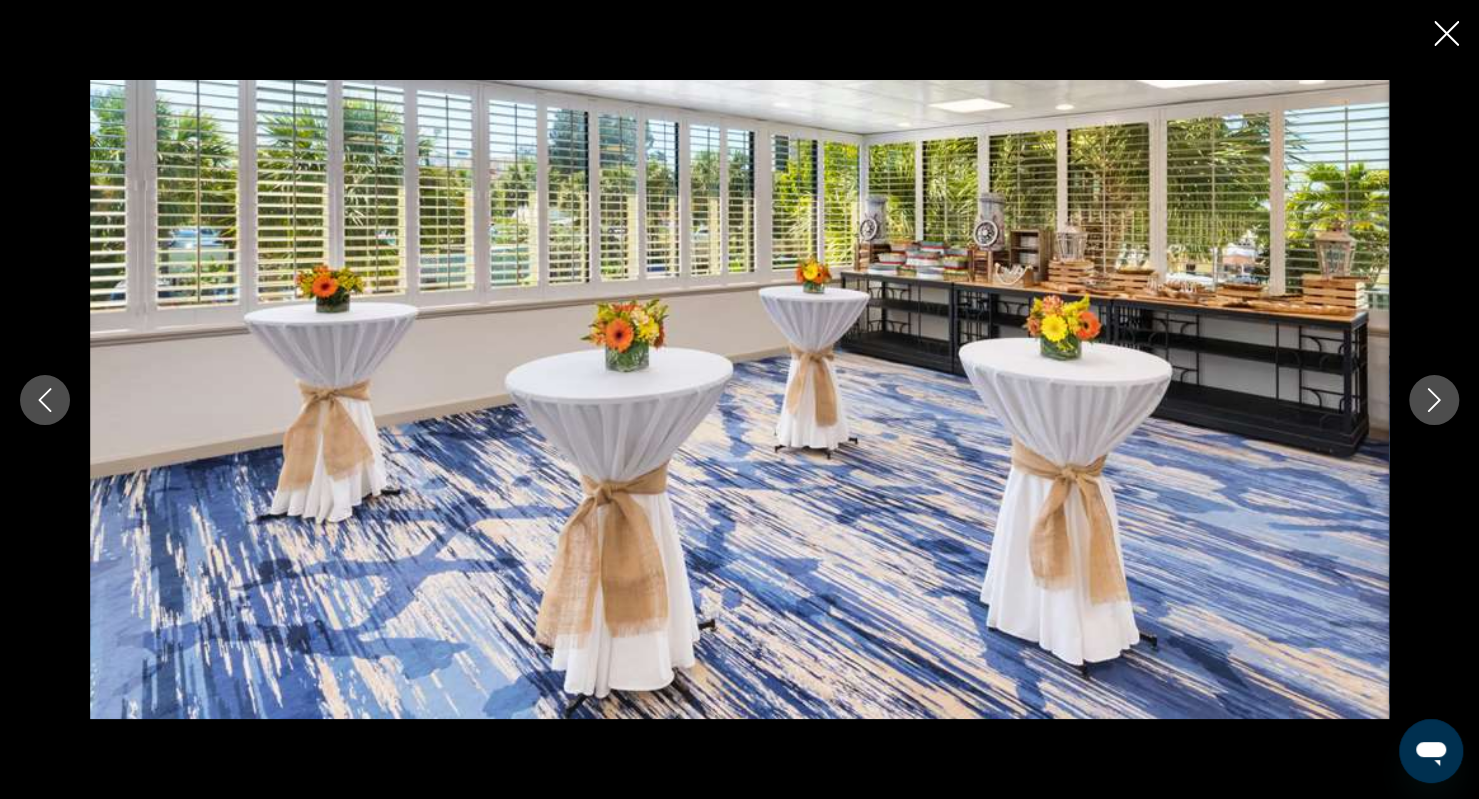 click 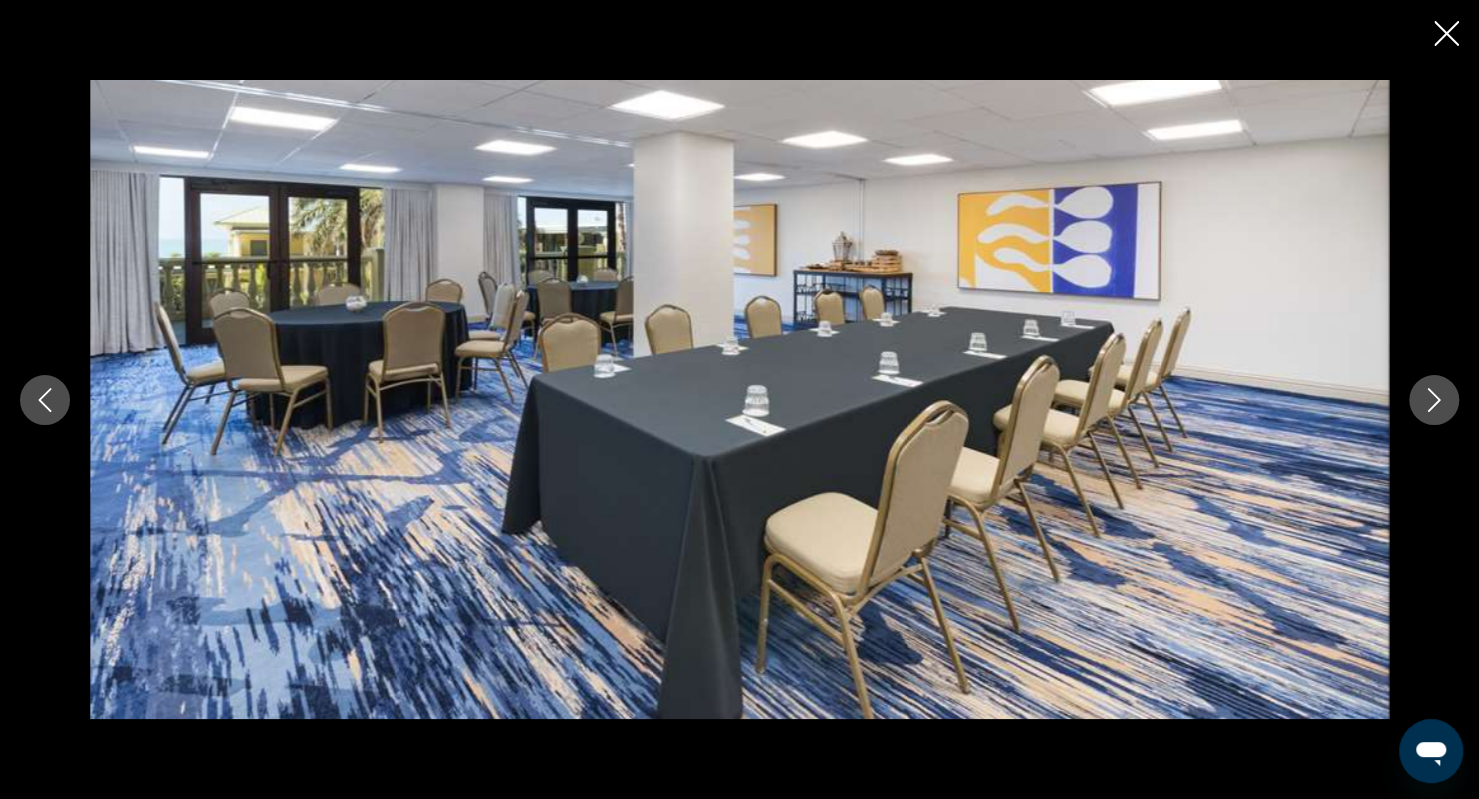 click 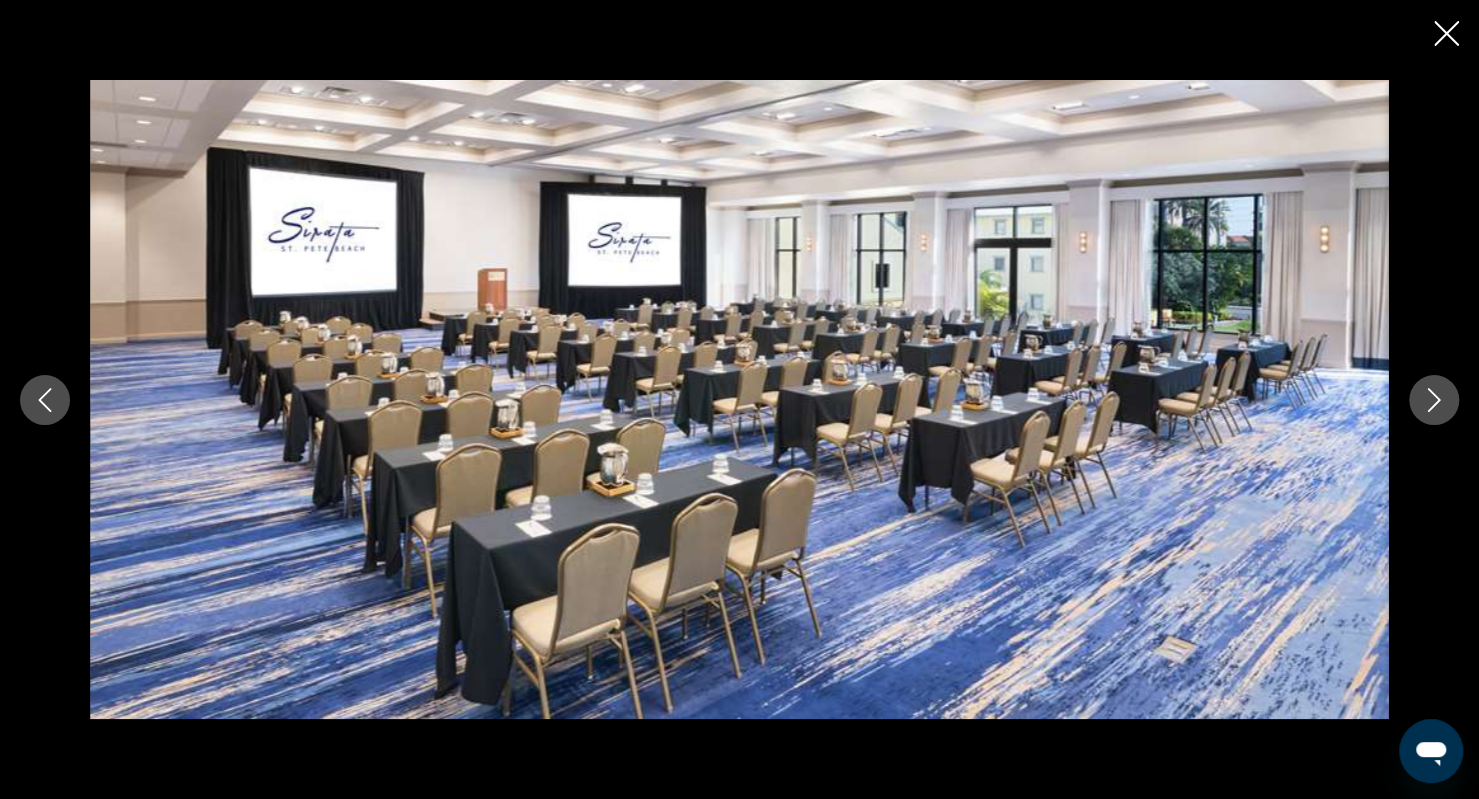 click 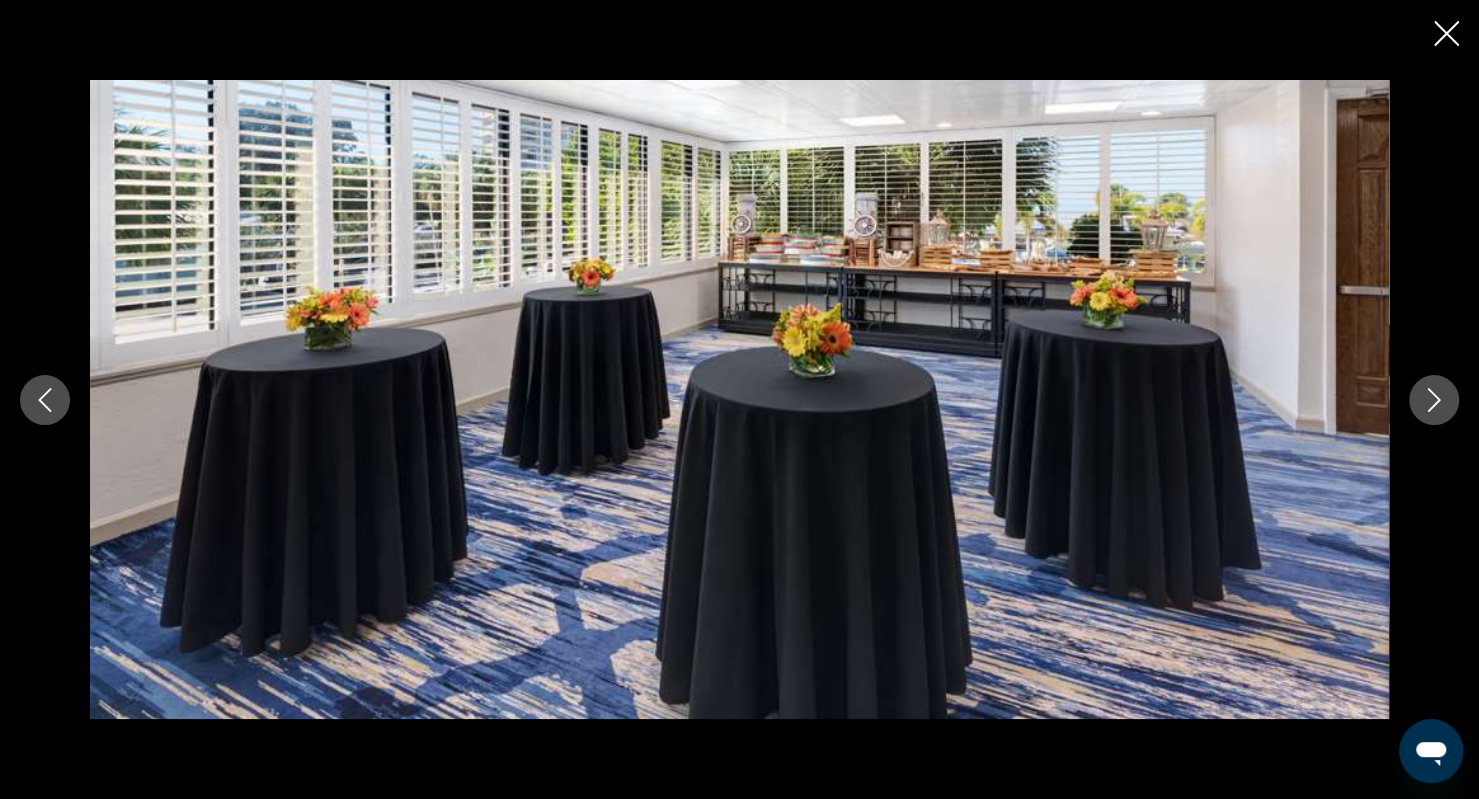 click 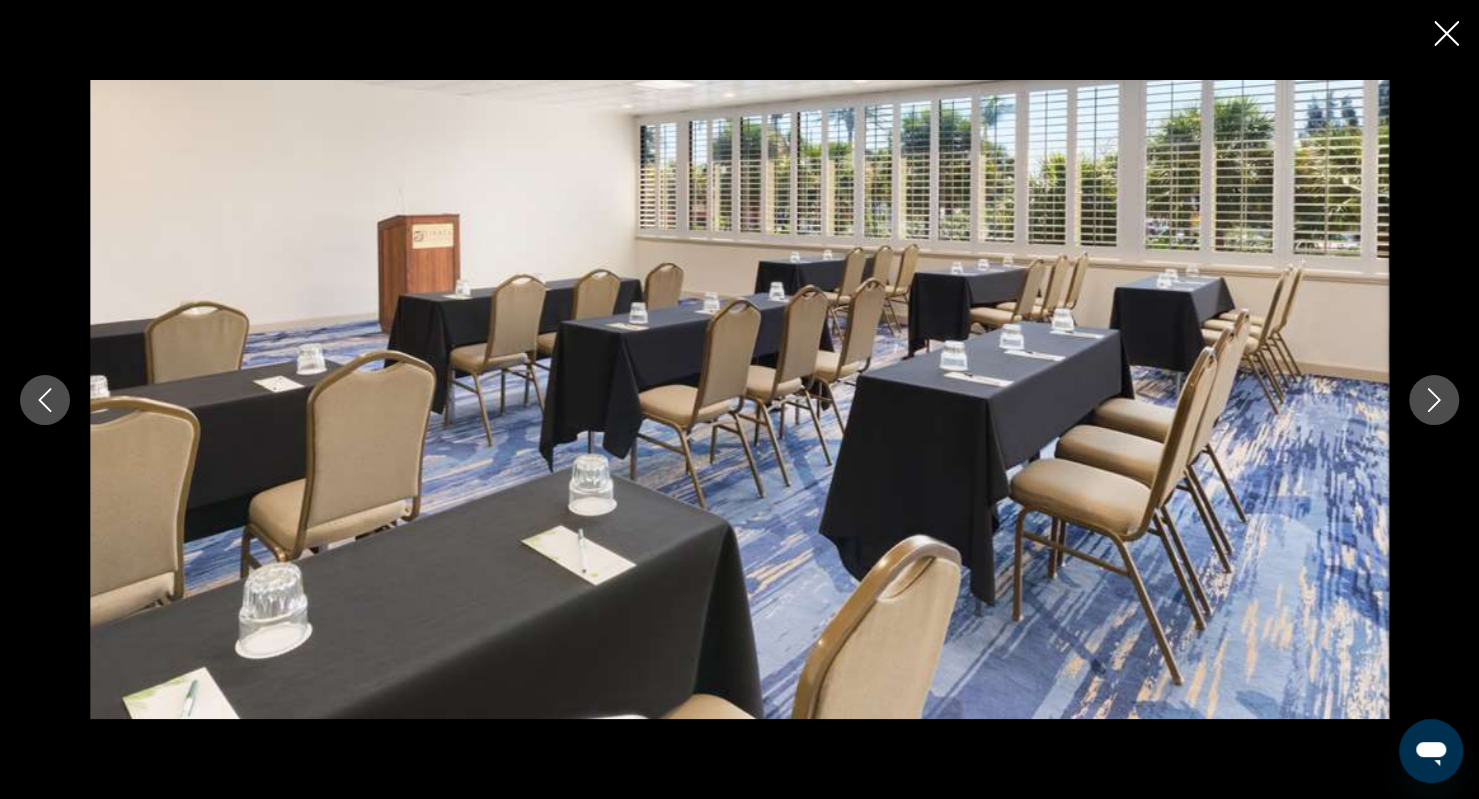 click 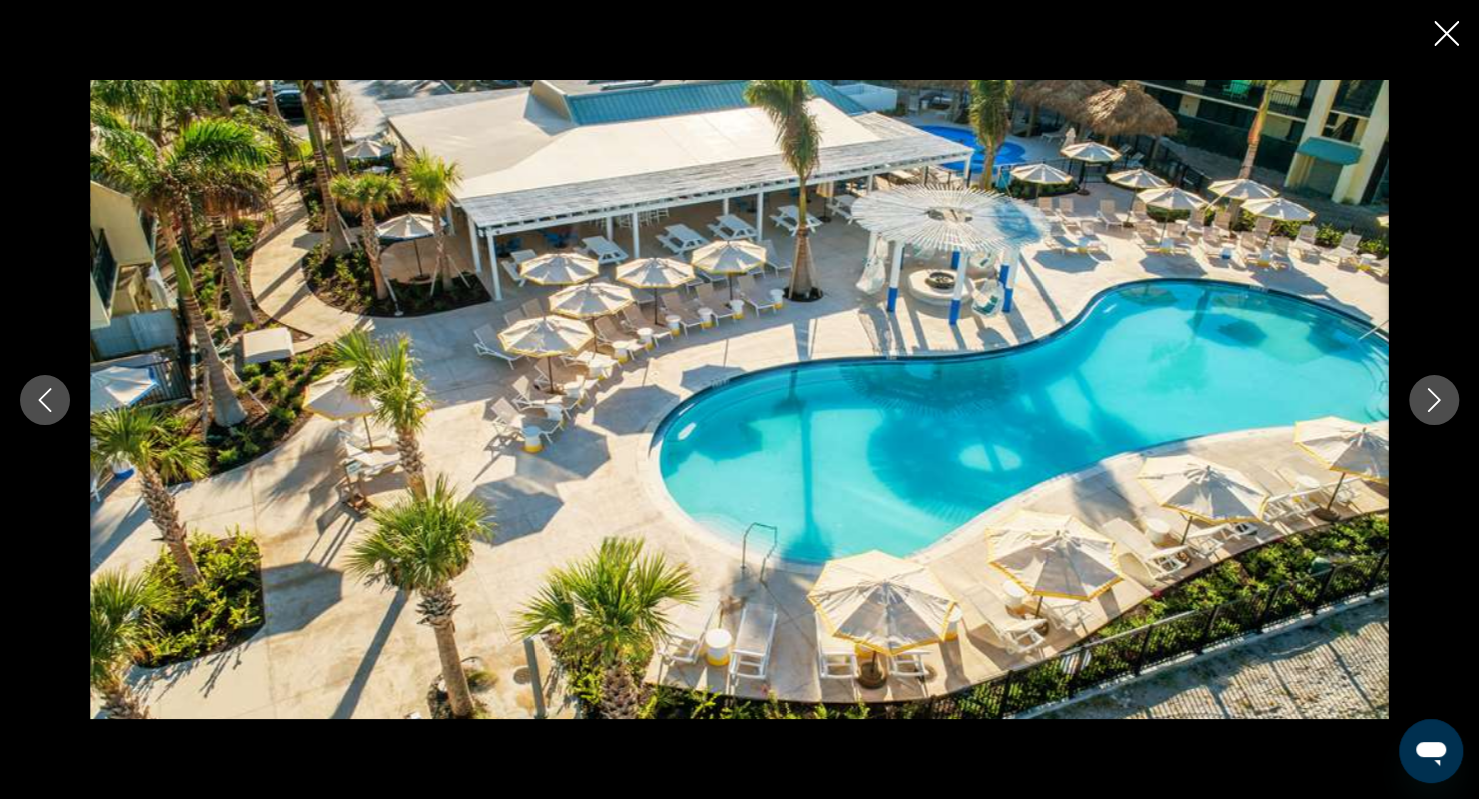 click 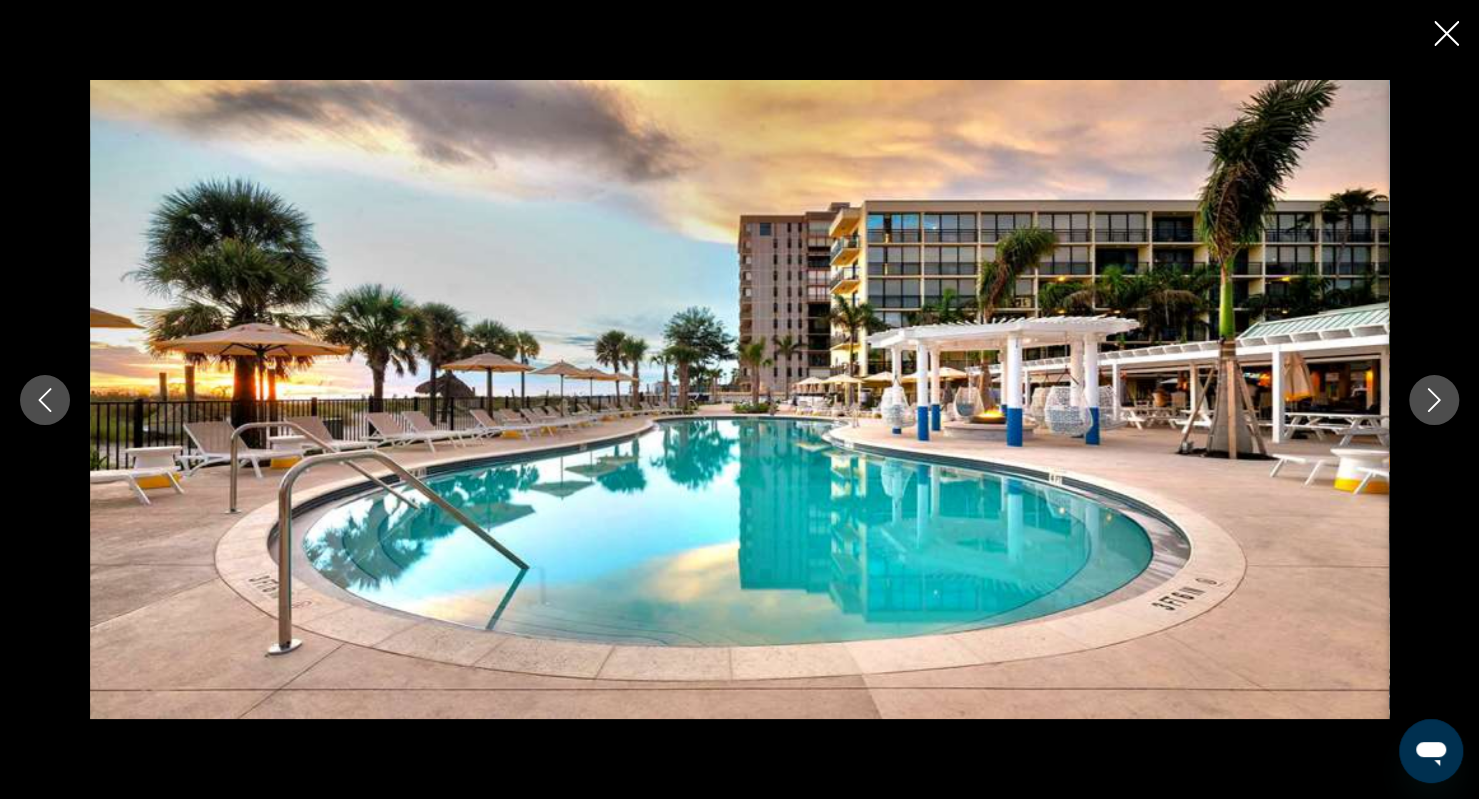 click 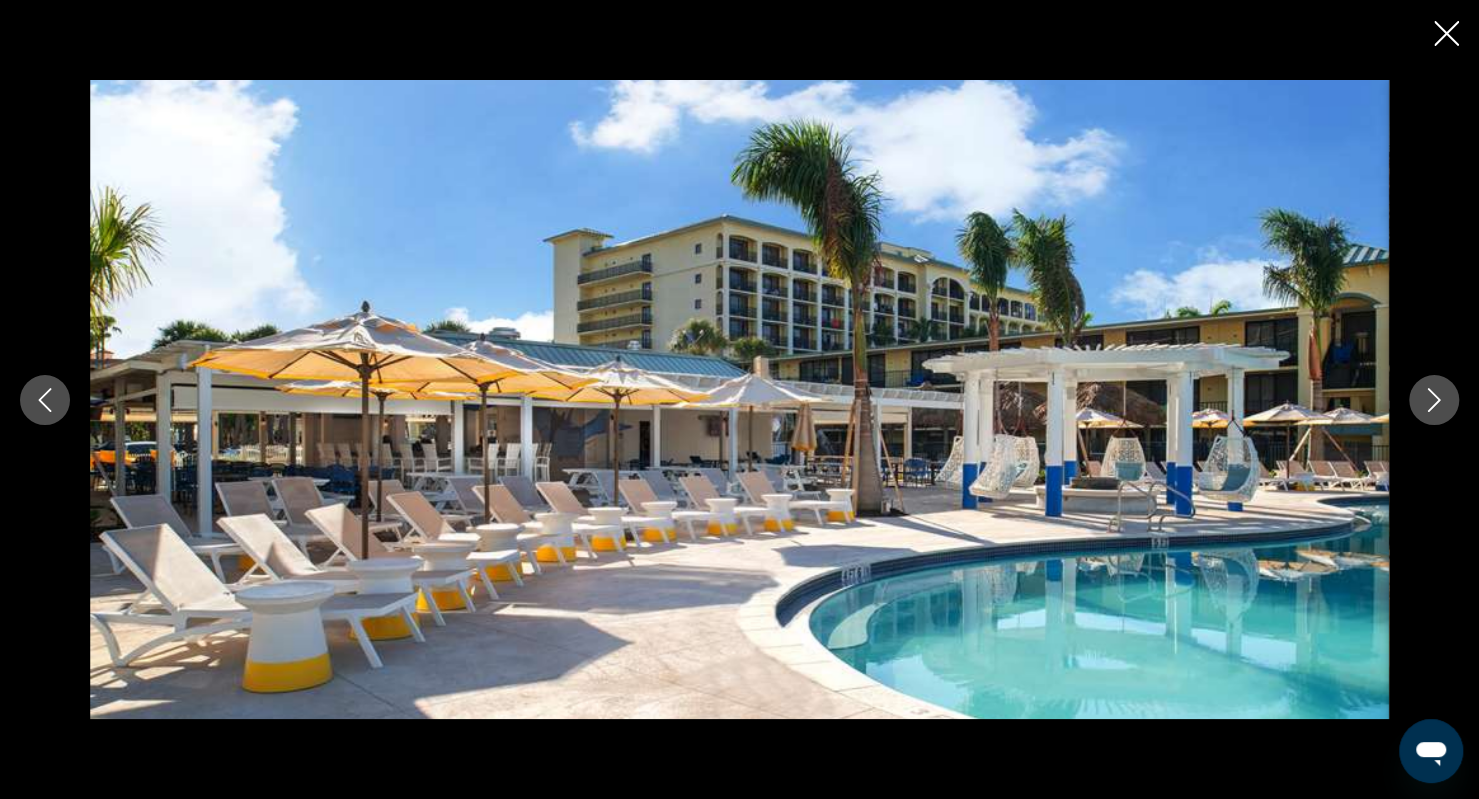 click 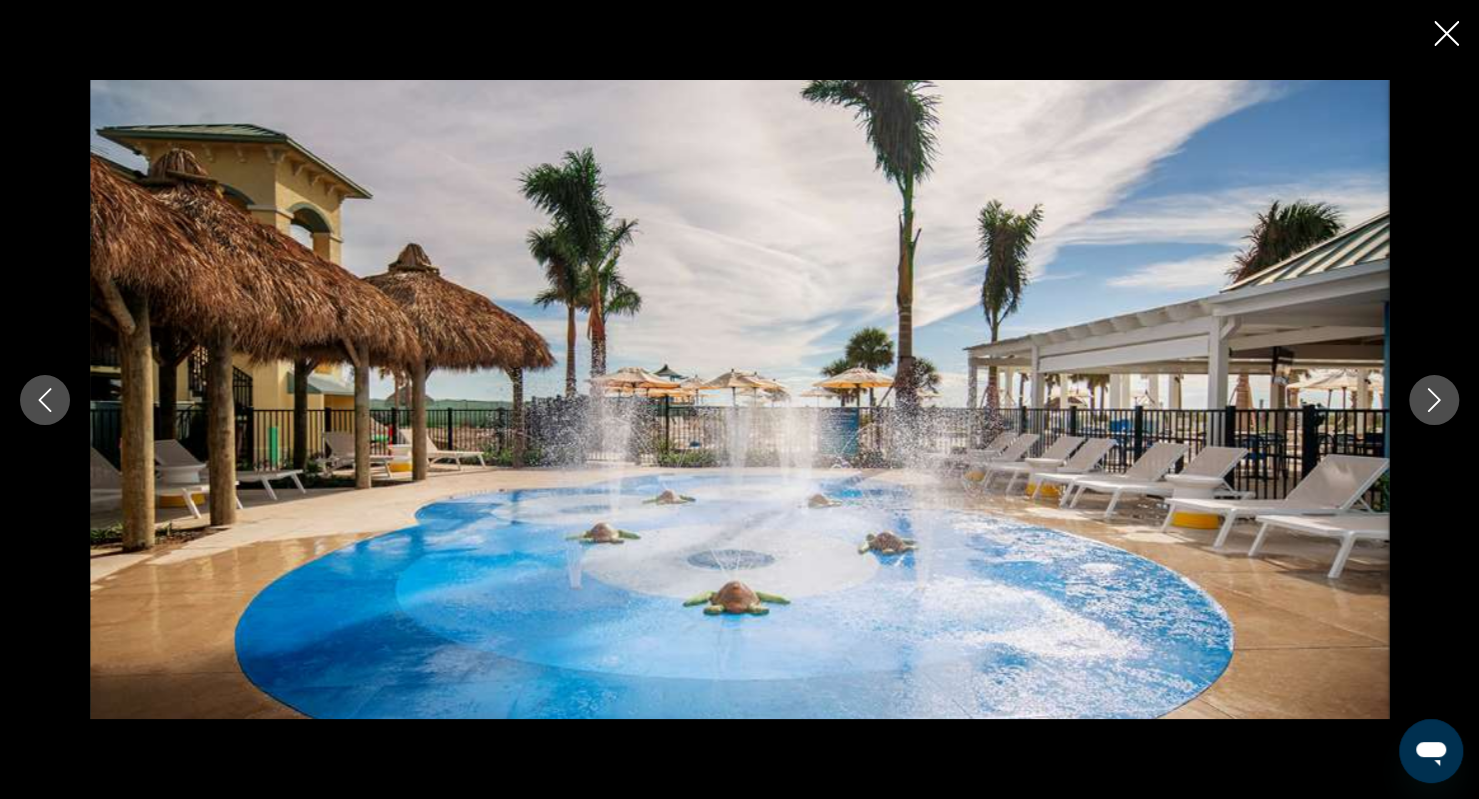 click 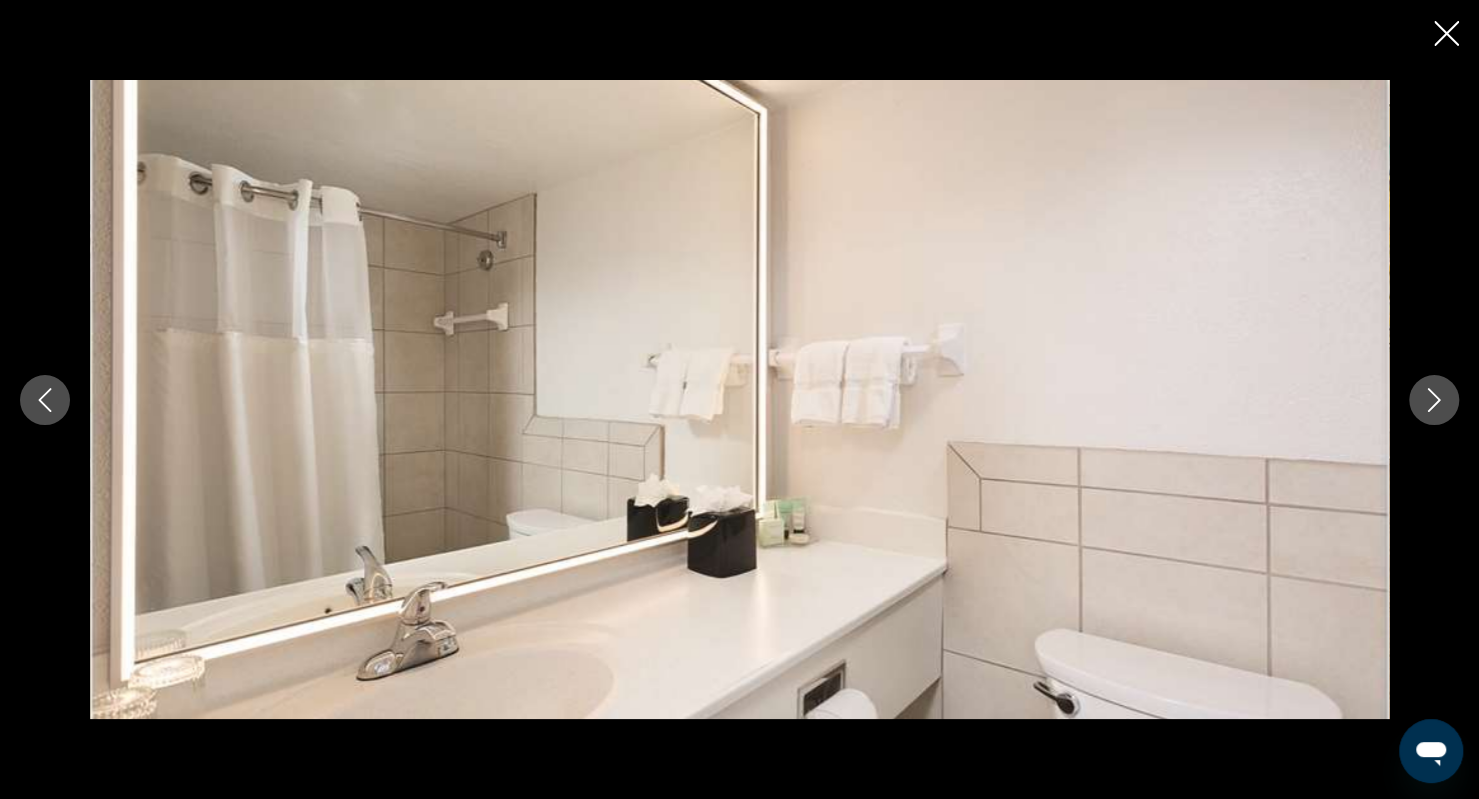 click 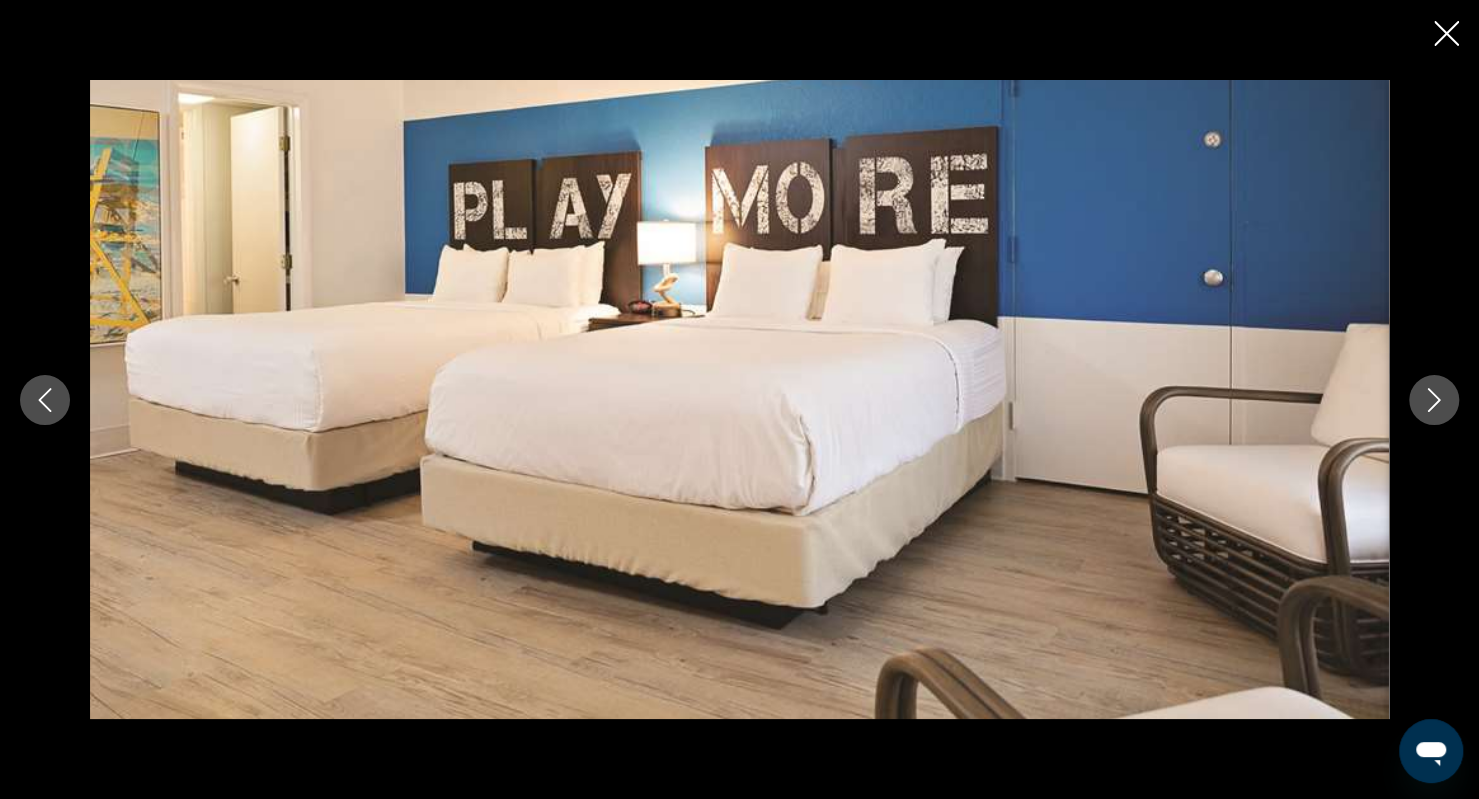 click 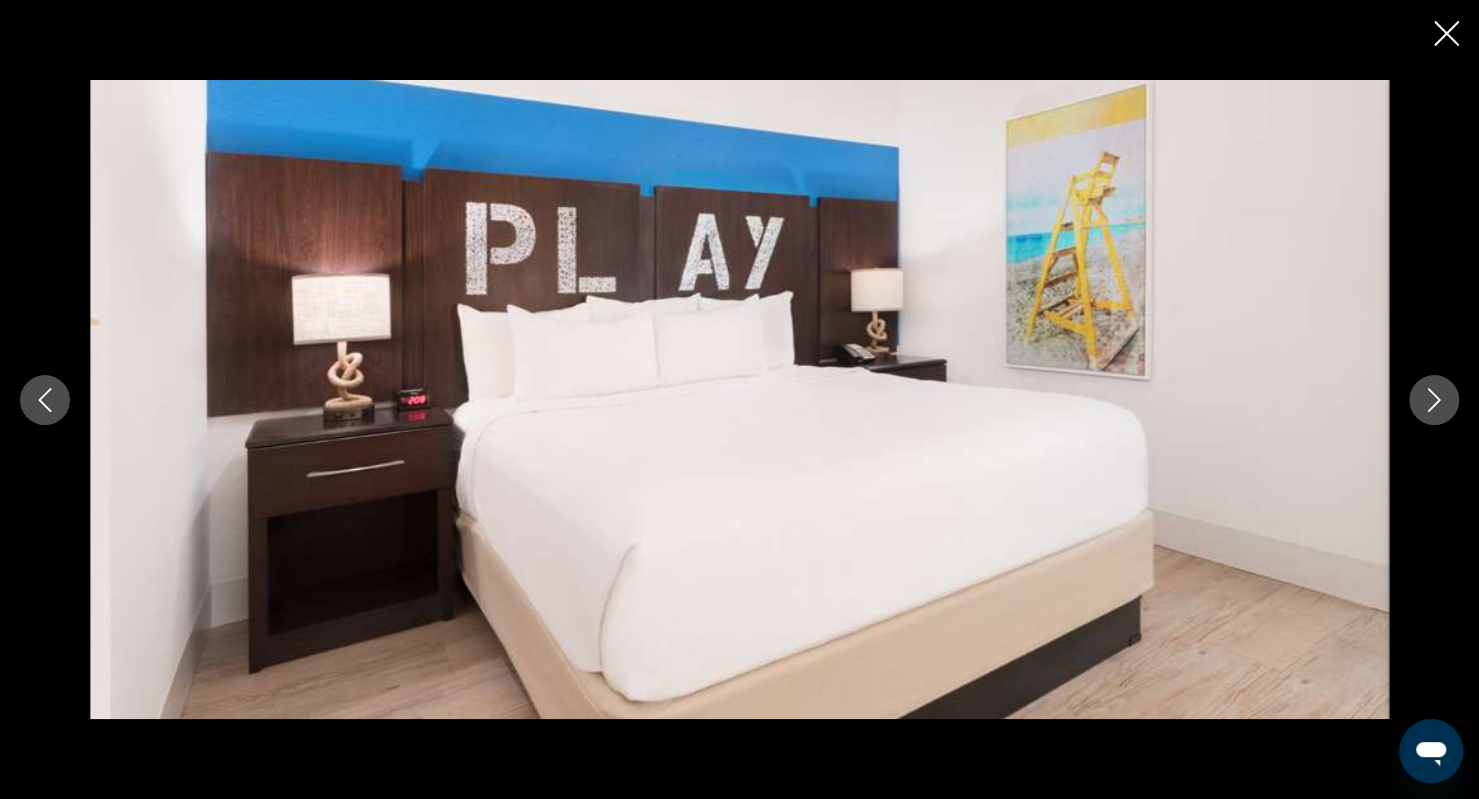 click 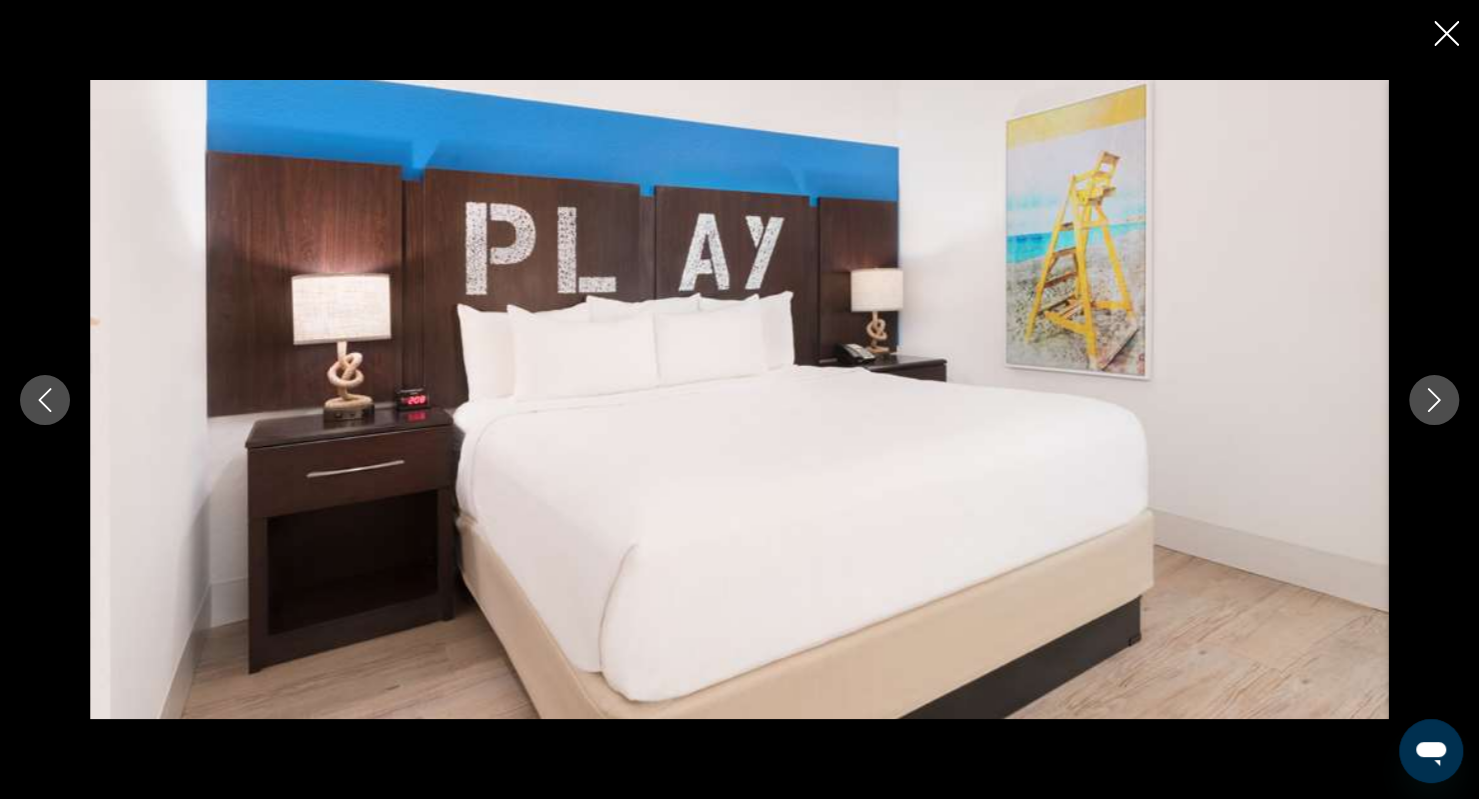 click 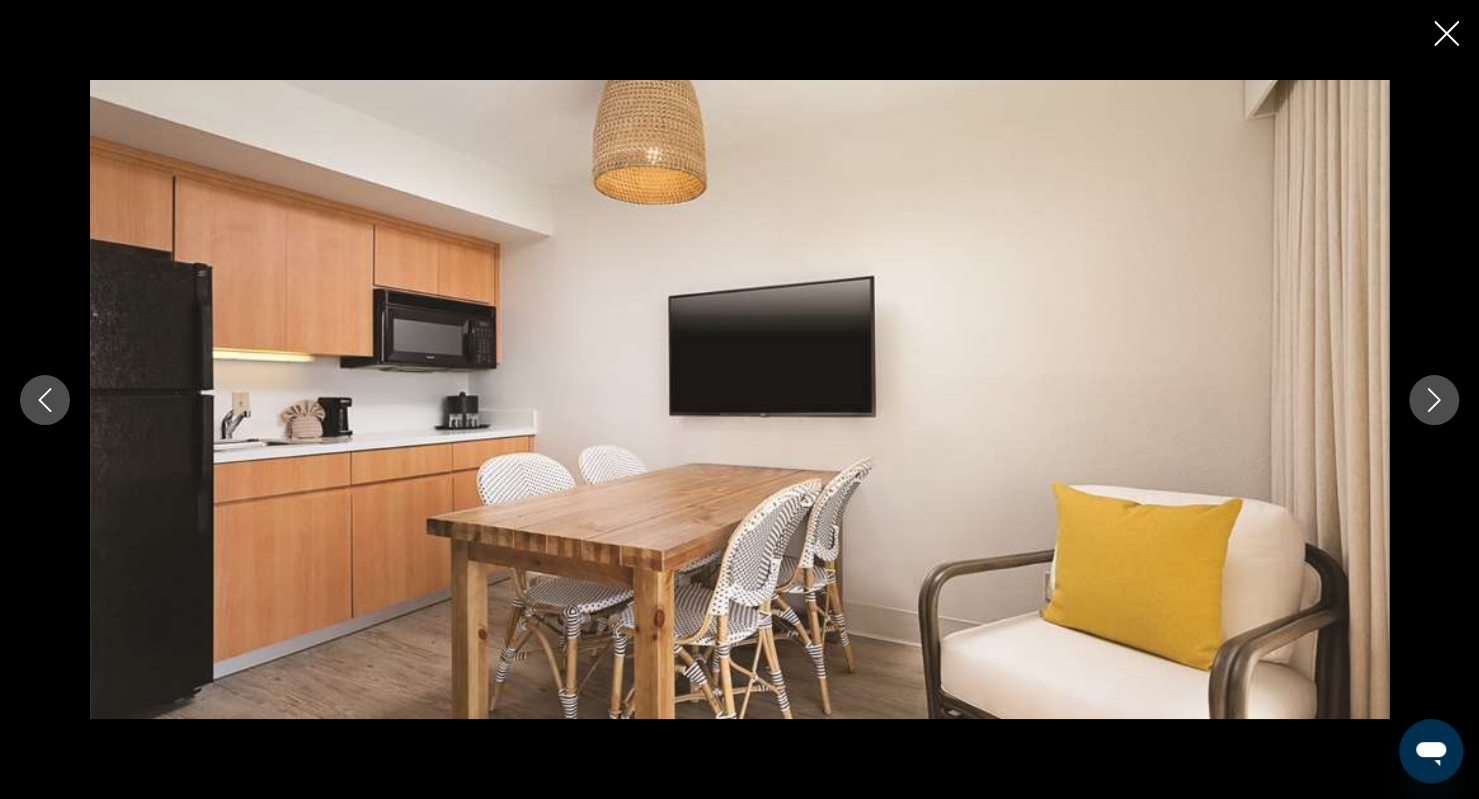 click 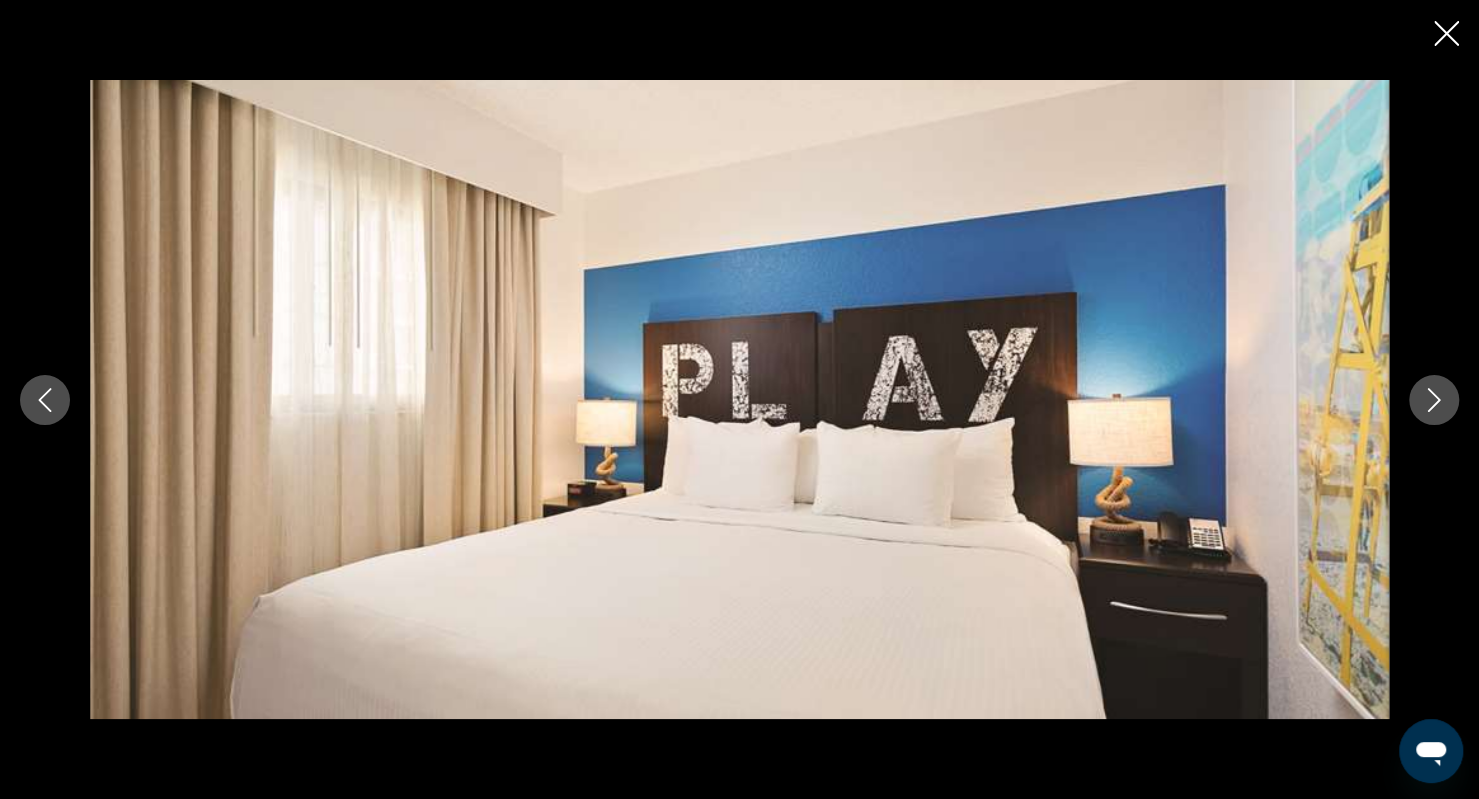 click 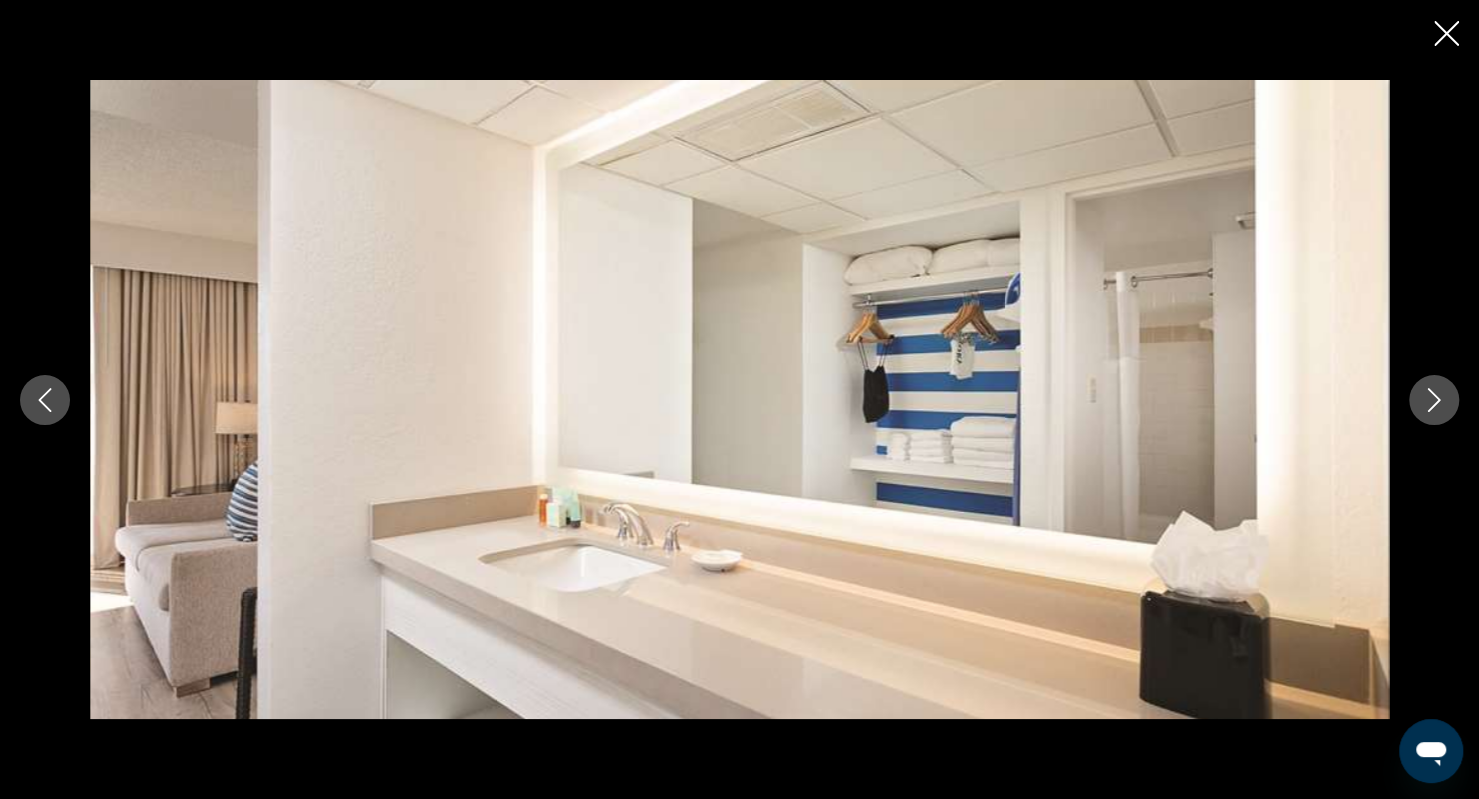 click 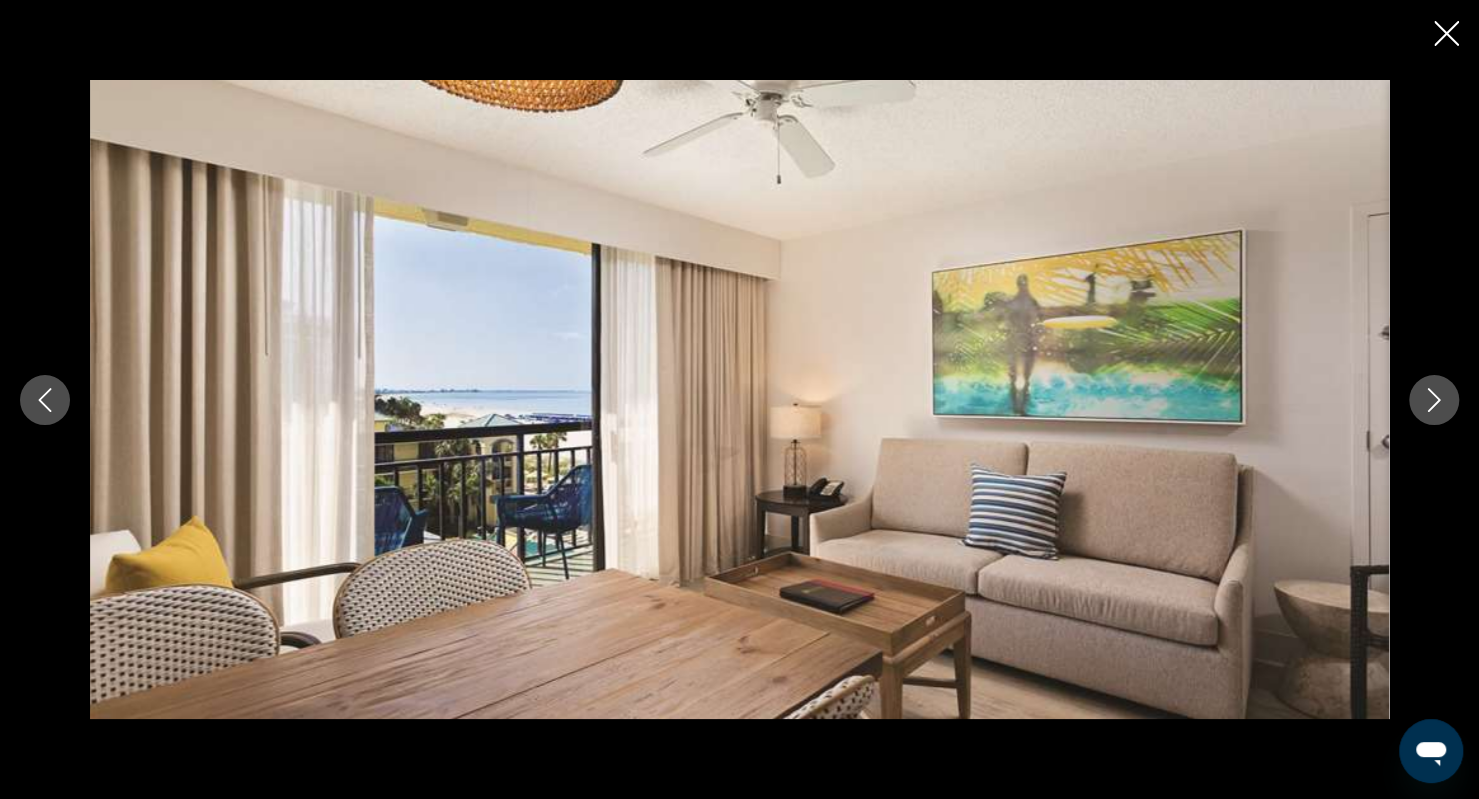 click 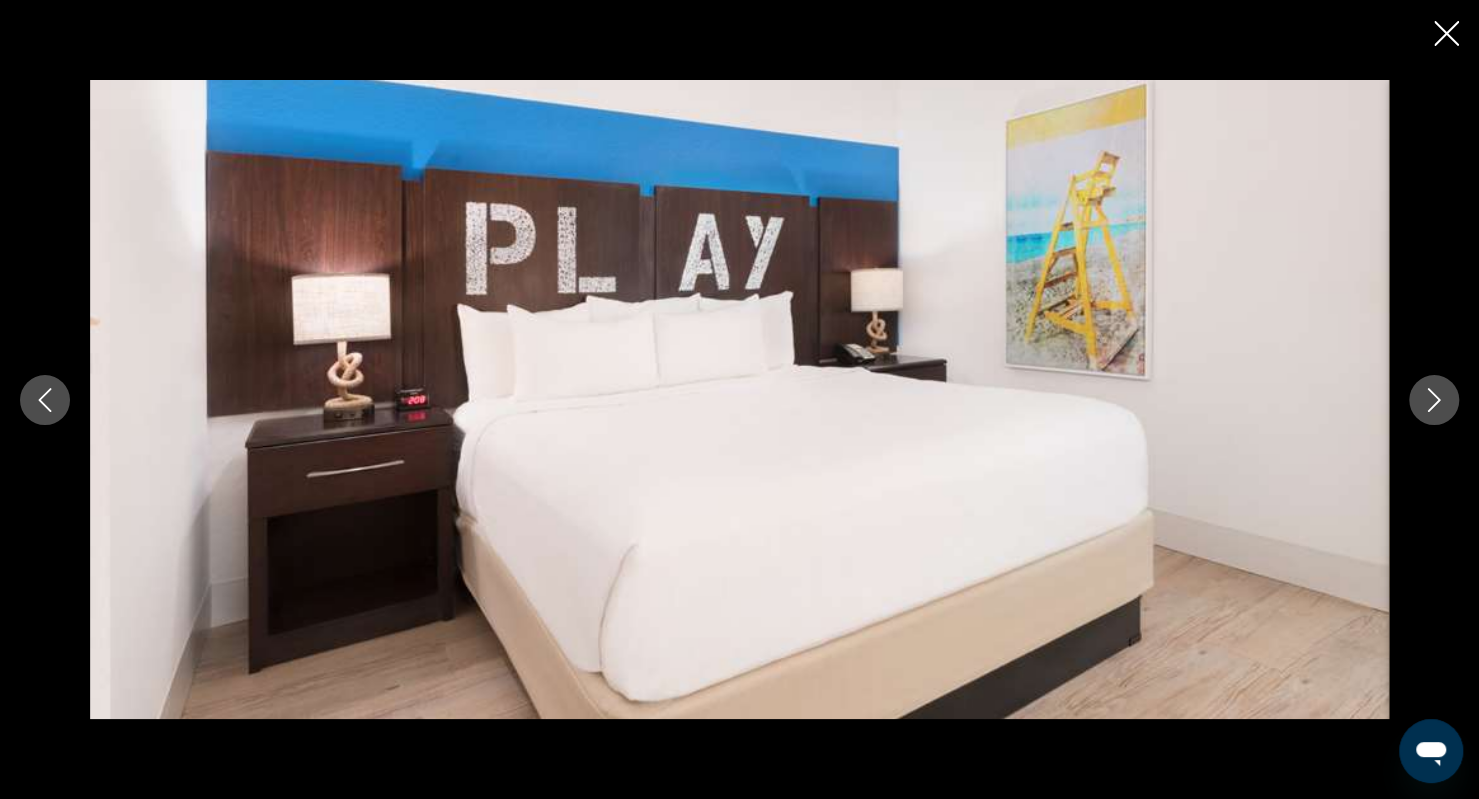 click 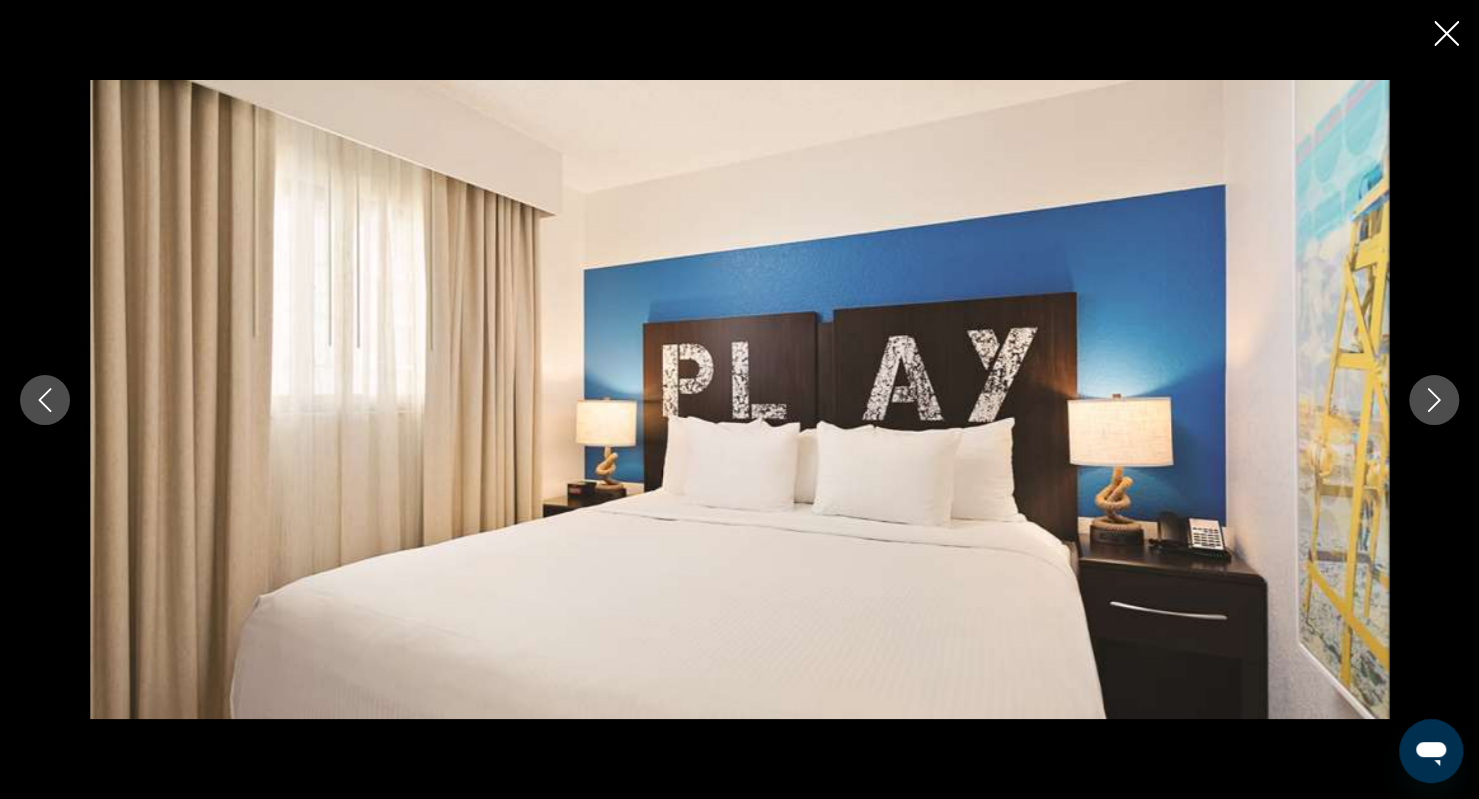 click 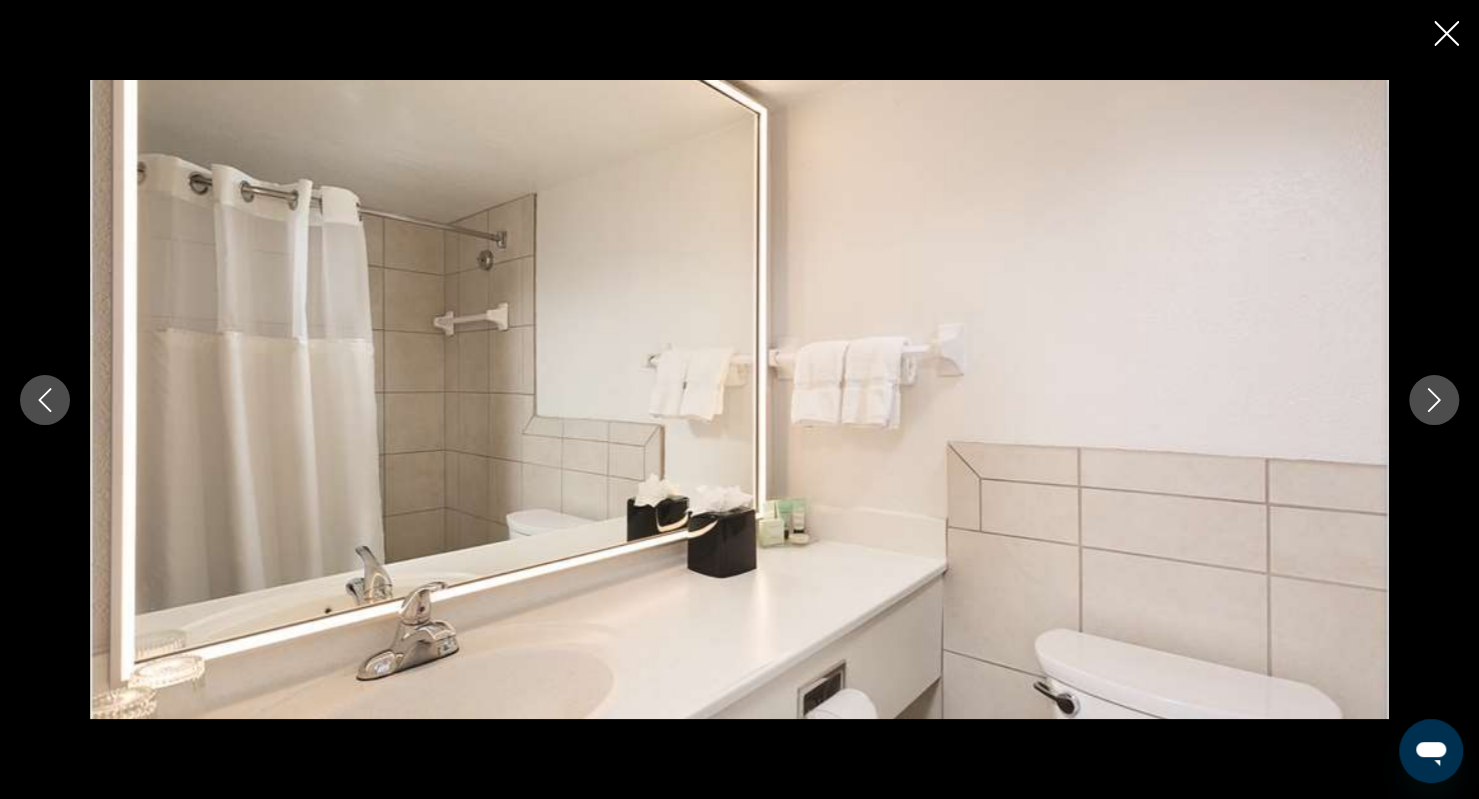 click 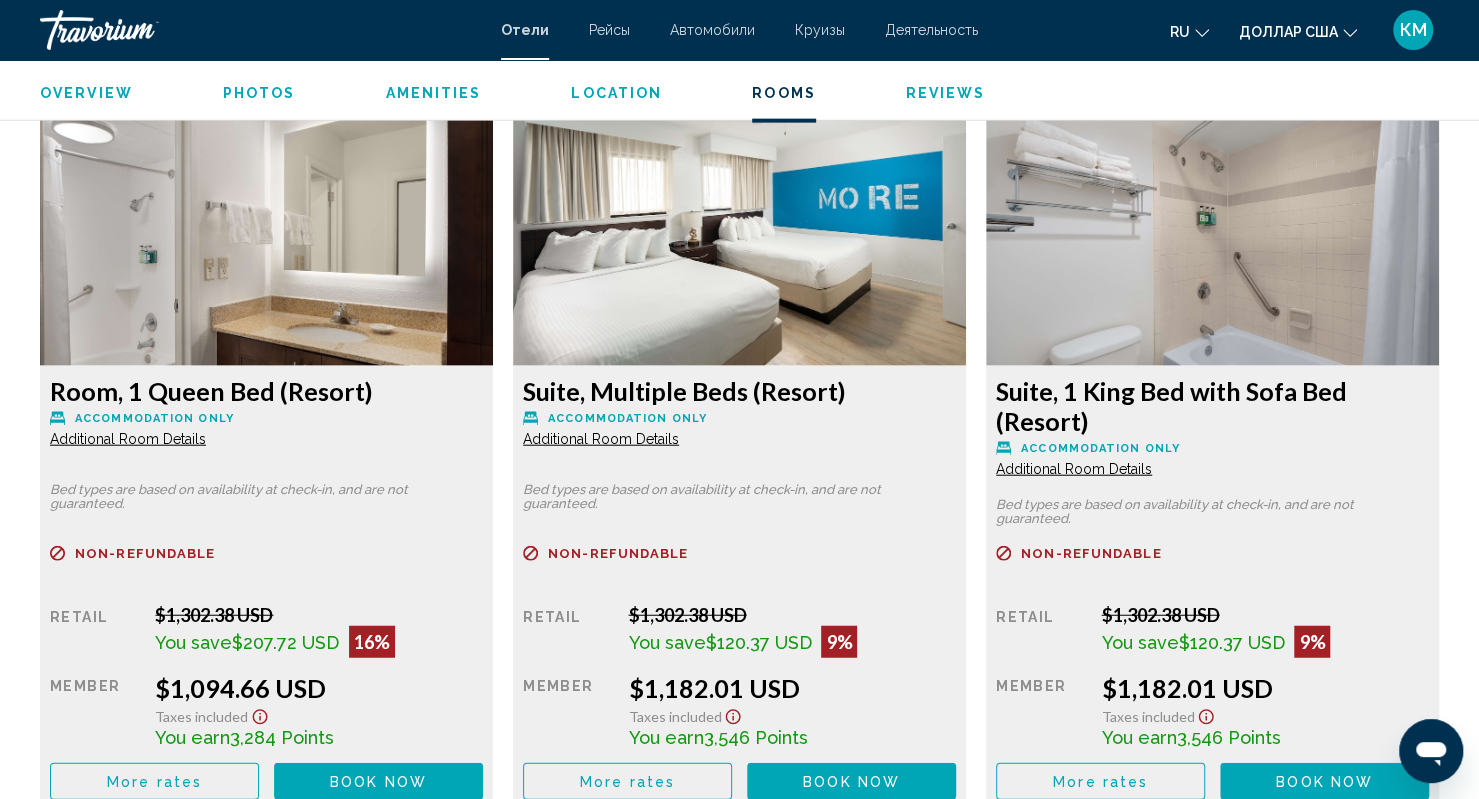 scroll, scrollTop: 2673, scrollLeft: 0, axis: vertical 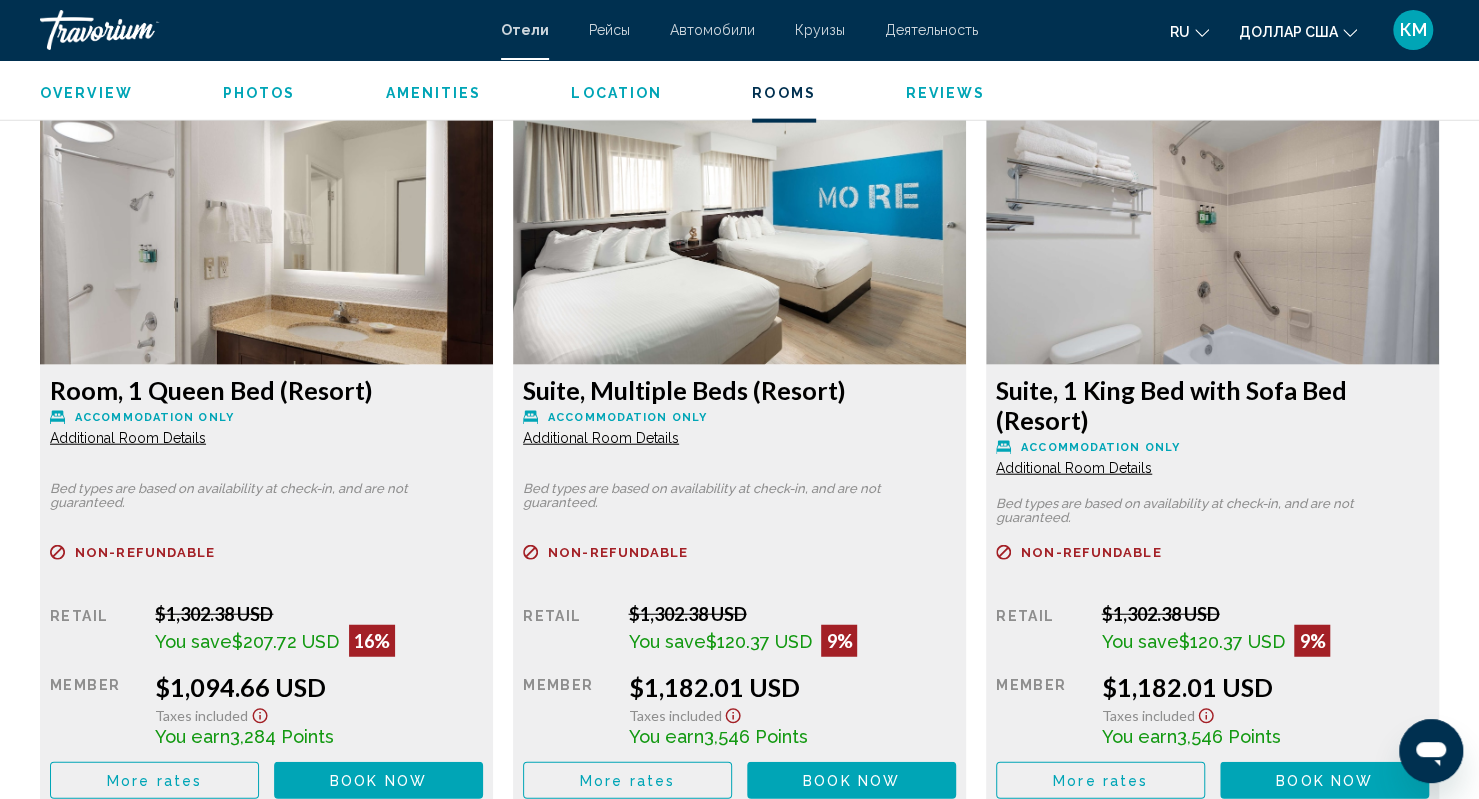 click at bounding box center [266, 240] 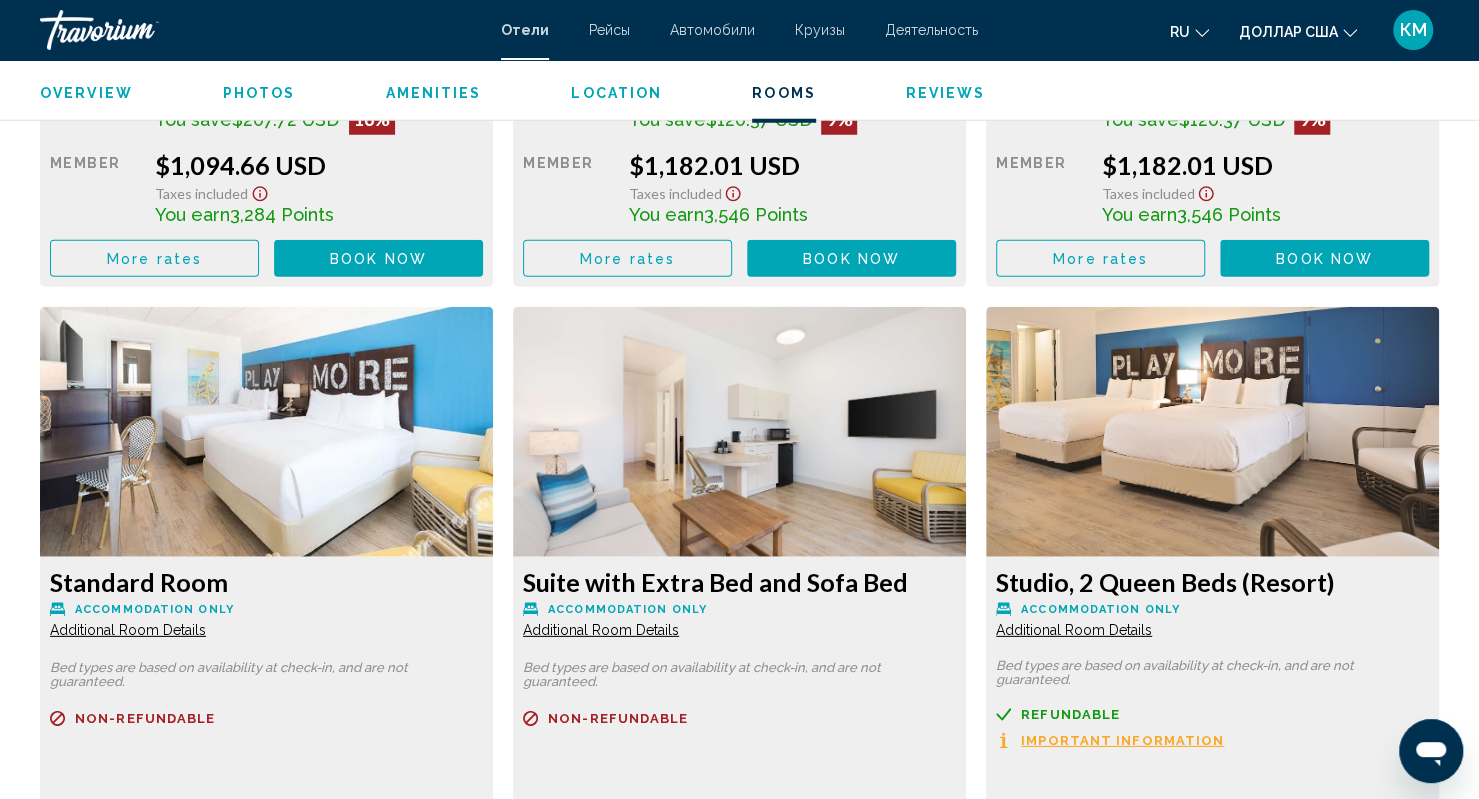 scroll, scrollTop: 3207, scrollLeft: 0, axis: vertical 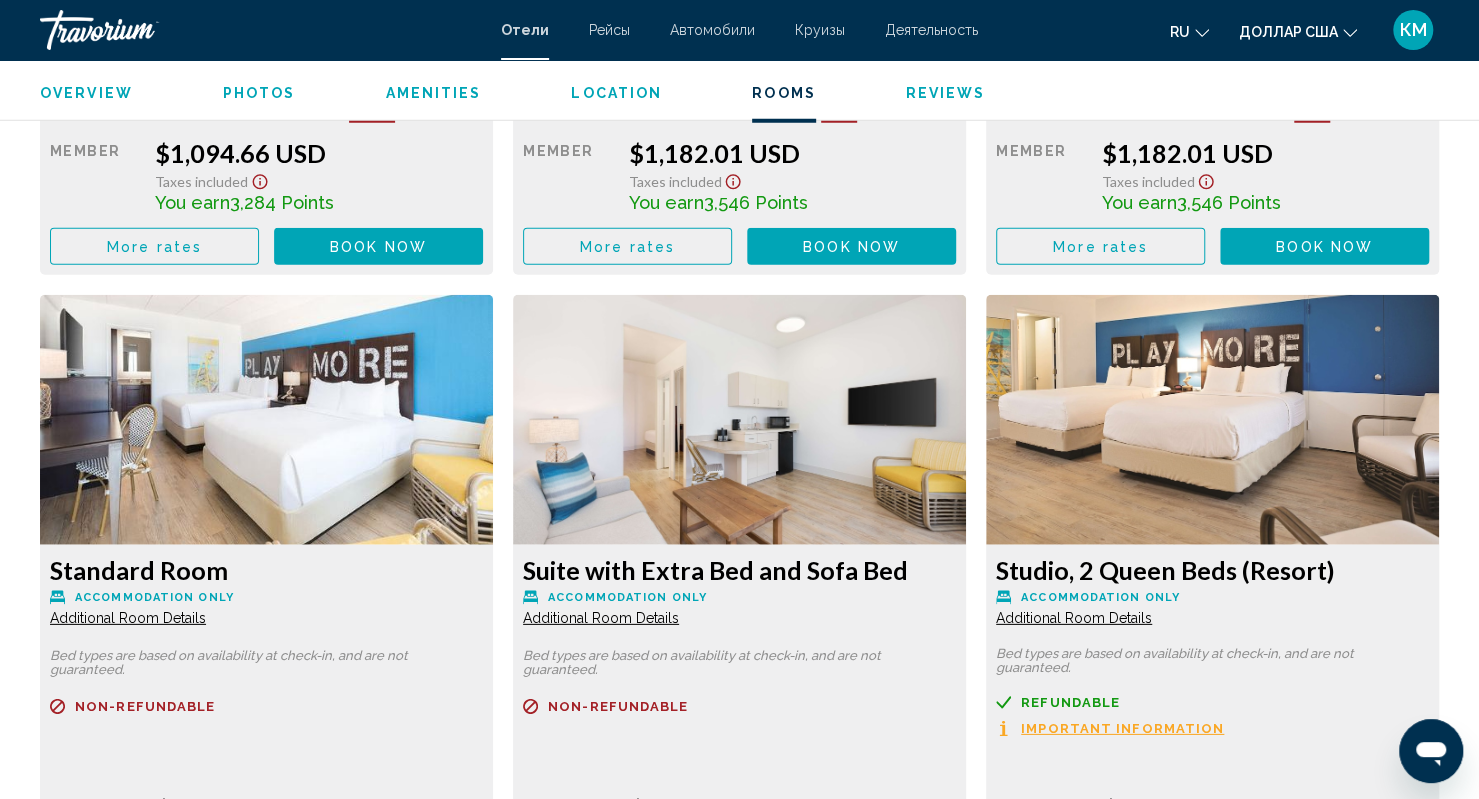 click at bounding box center (266, -294) 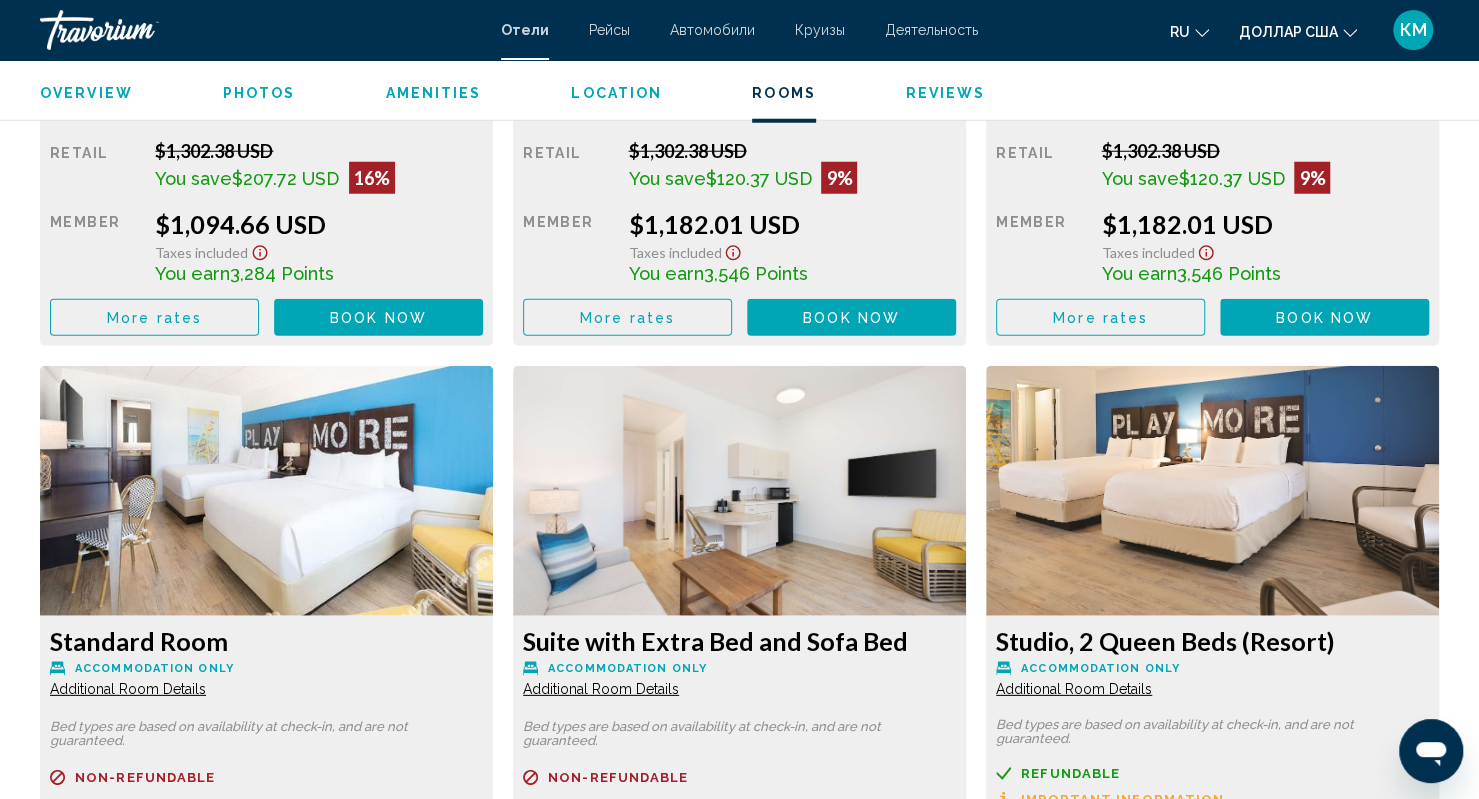 scroll, scrollTop: 3150, scrollLeft: 0, axis: vertical 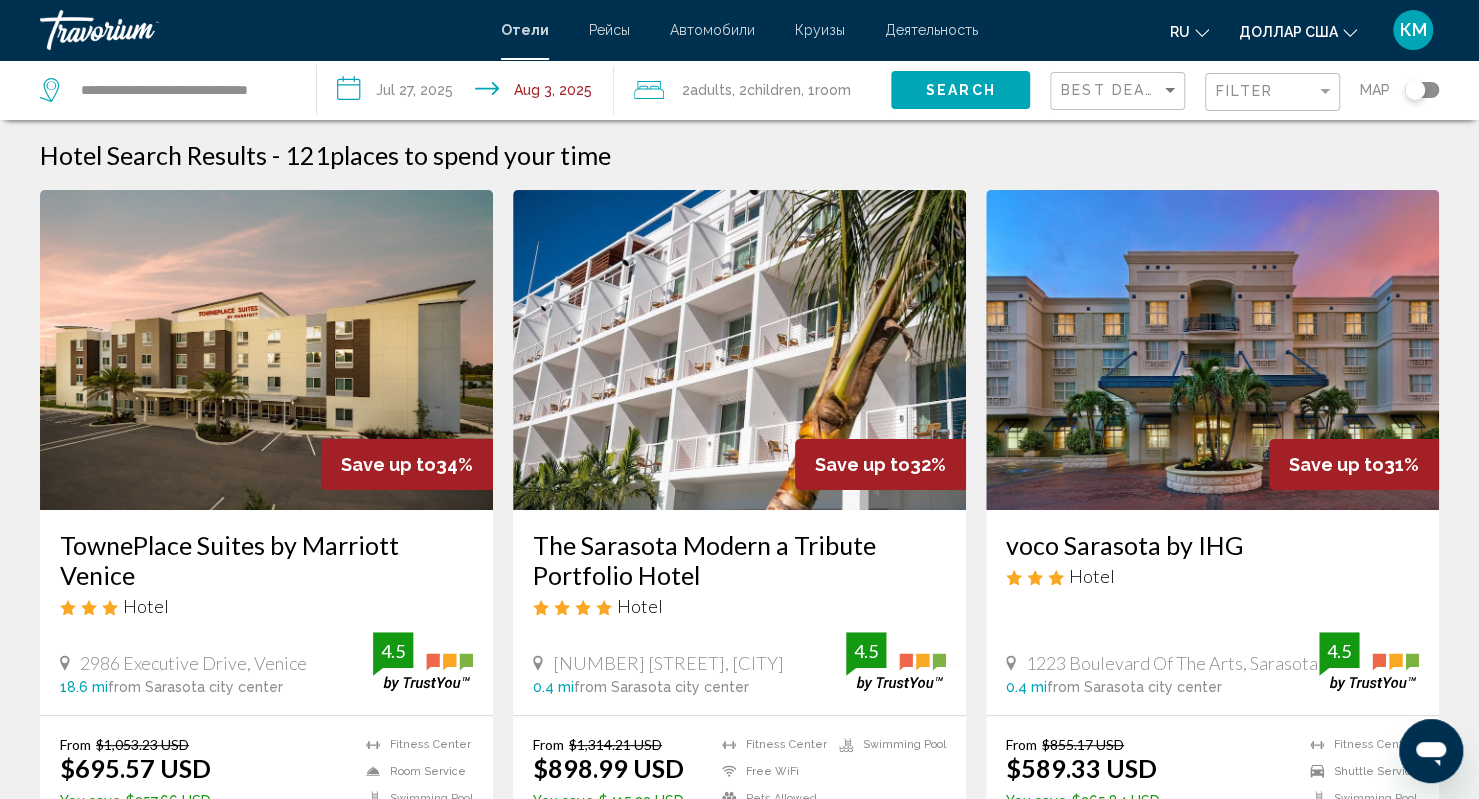 click at bounding box center (739, 350) 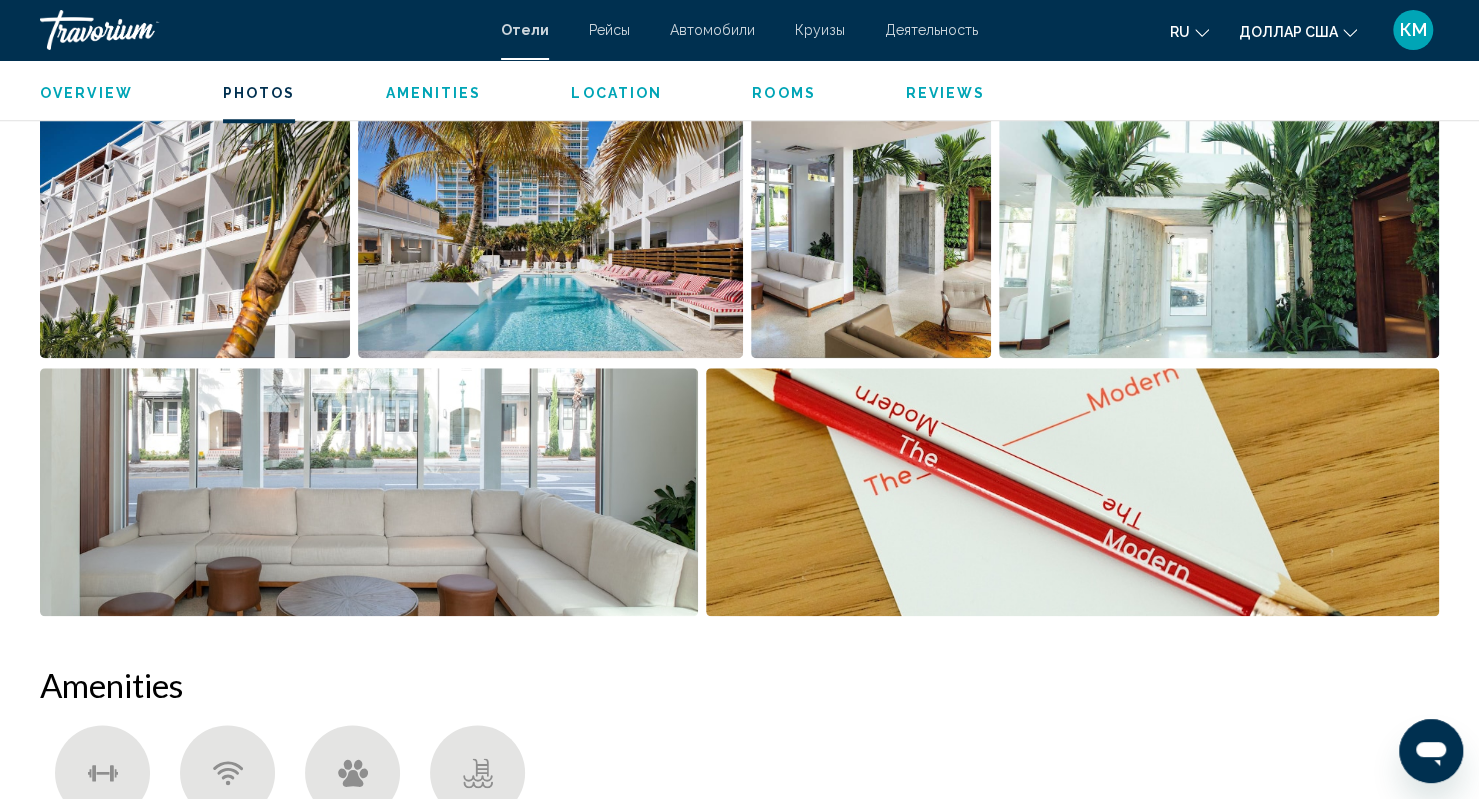 scroll, scrollTop: 1035, scrollLeft: 0, axis: vertical 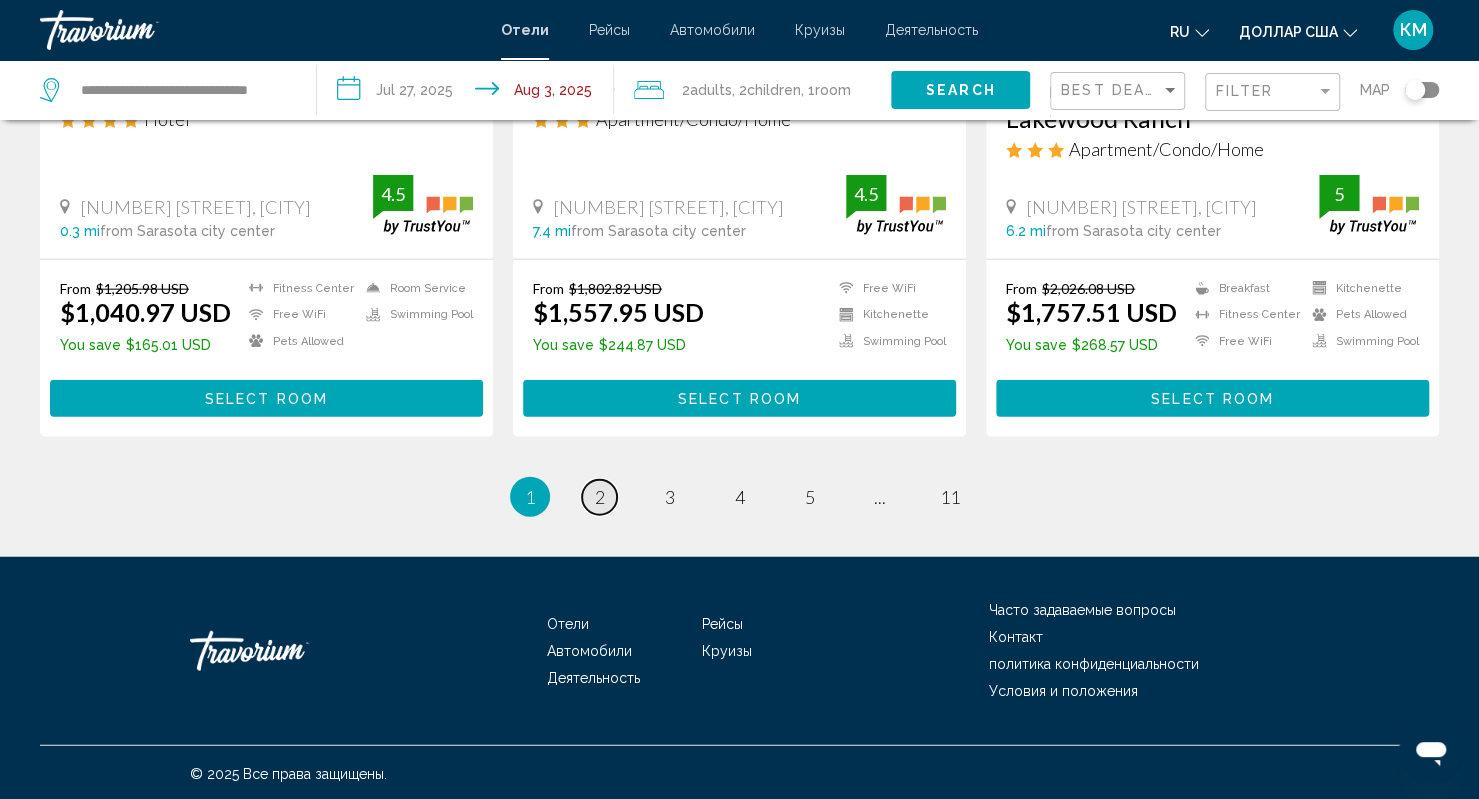 click on "2" at bounding box center [600, 497] 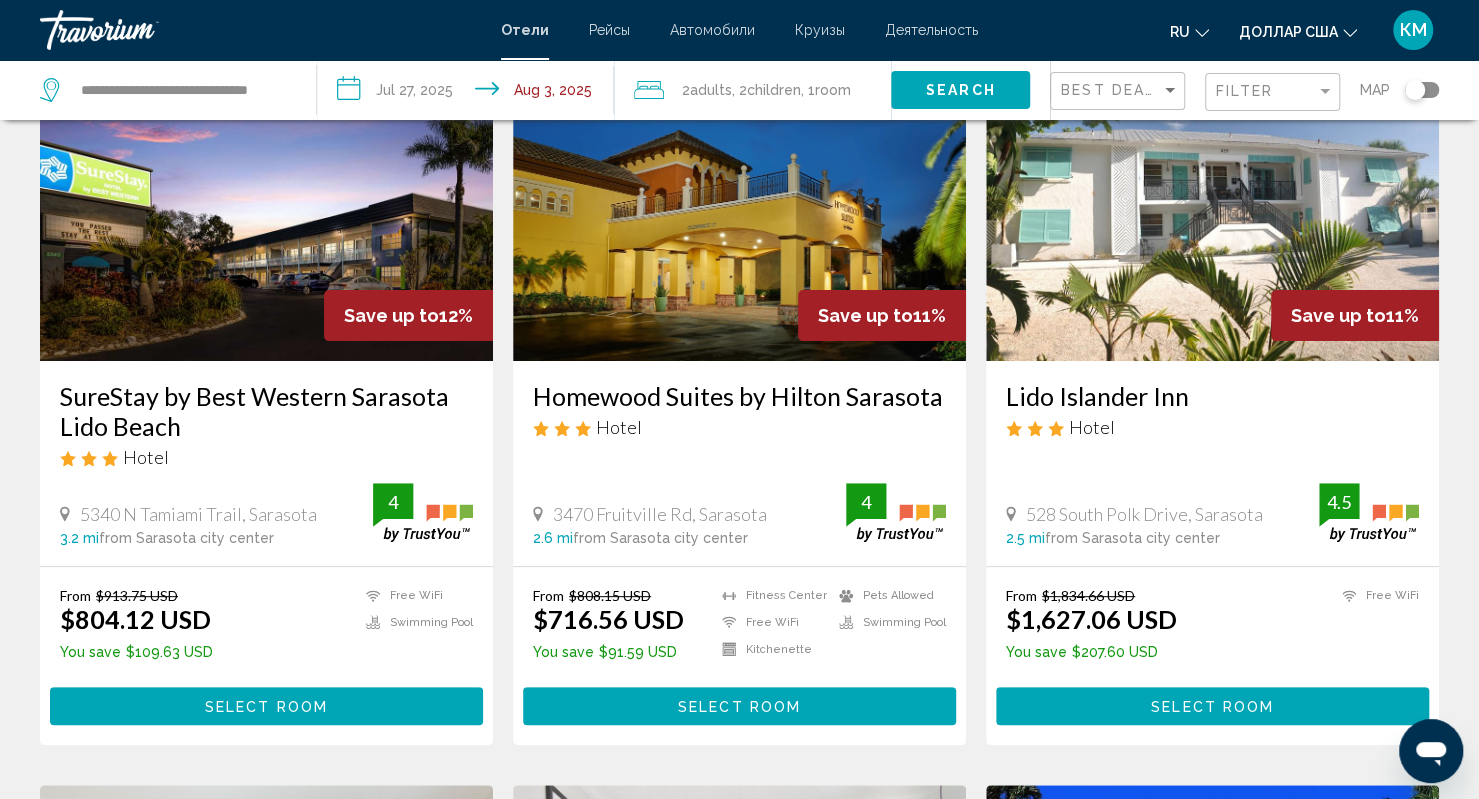 scroll, scrollTop: 0, scrollLeft: 0, axis: both 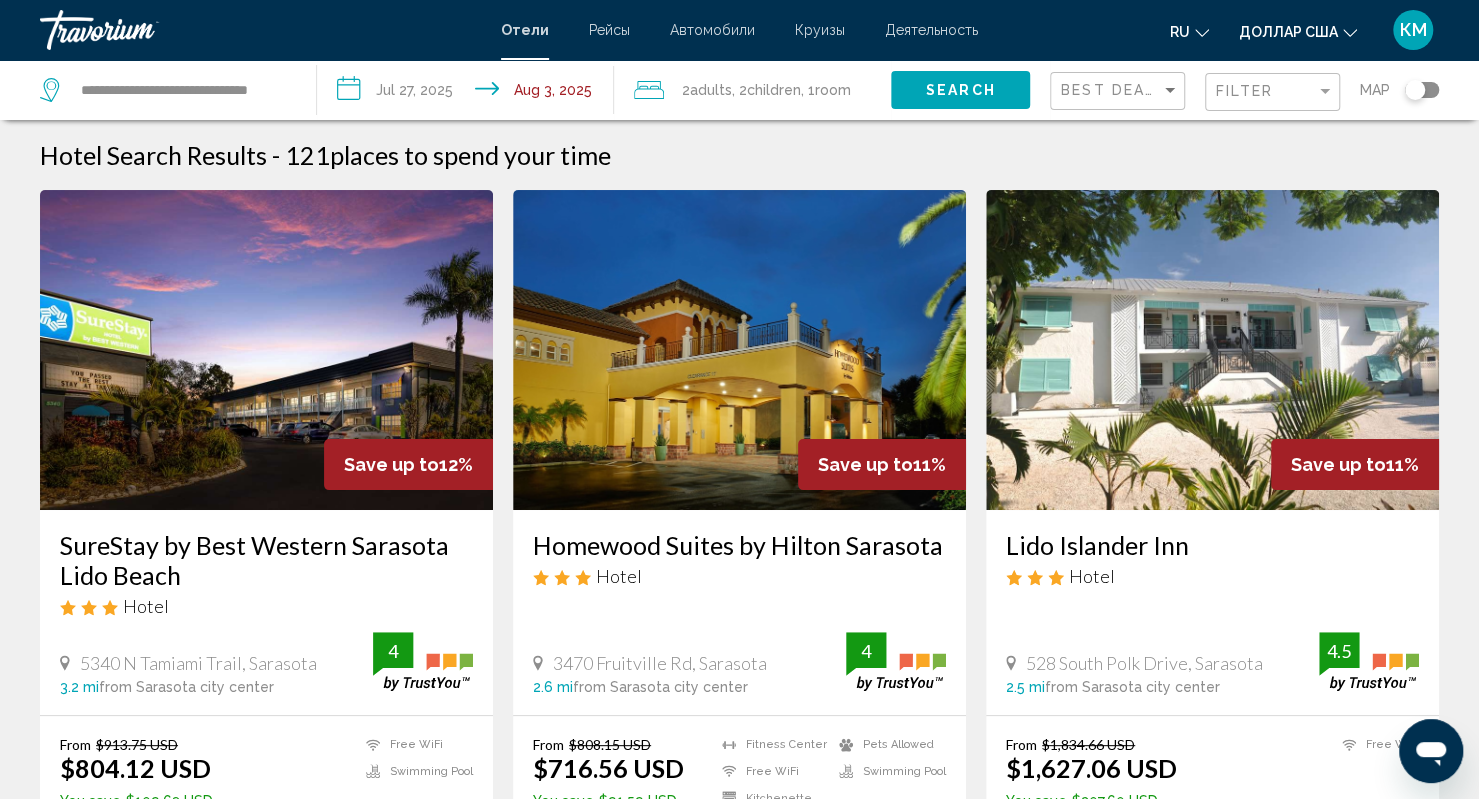 click 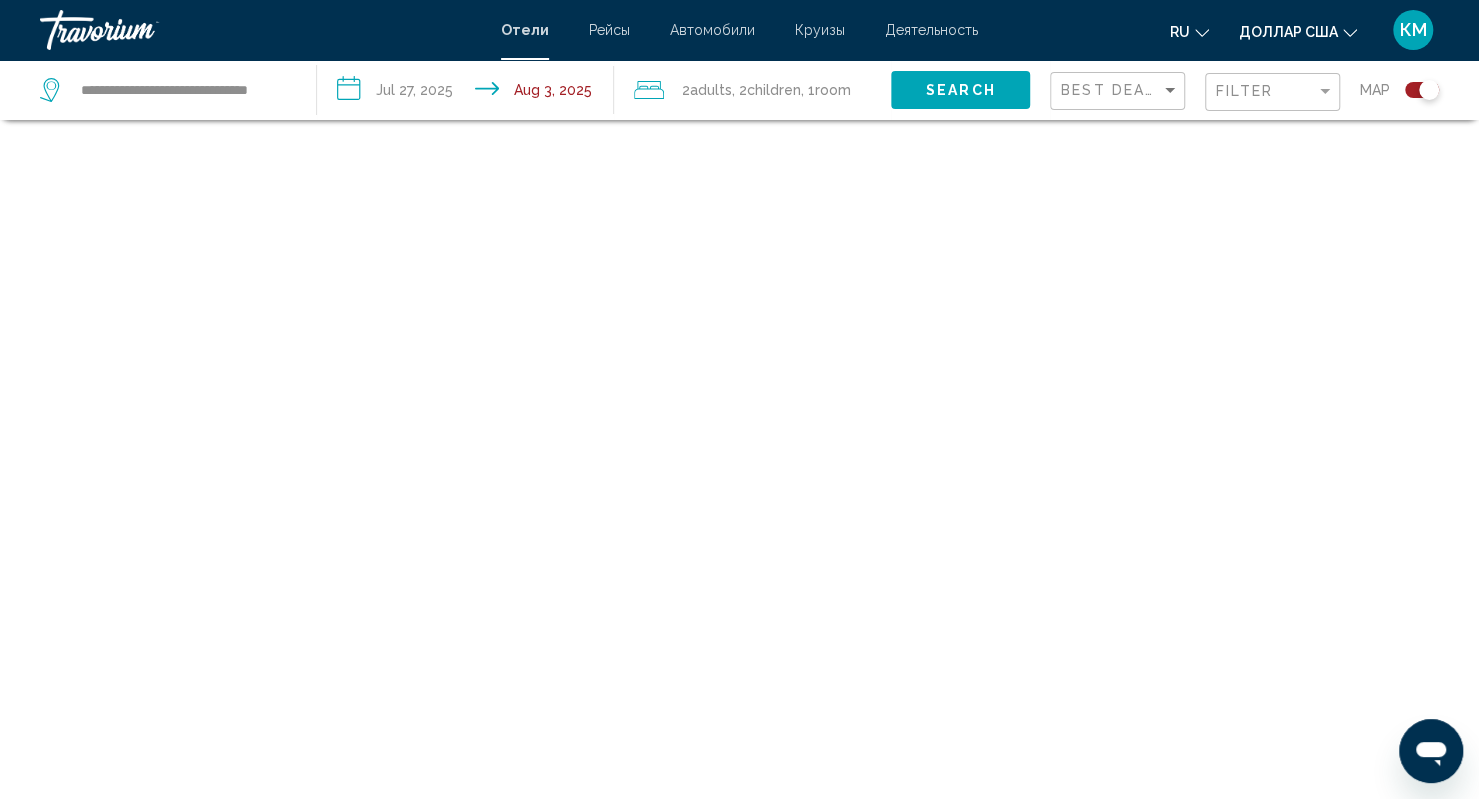 scroll, scrollTop: 120, scrollLeft: 0, axis: vertical 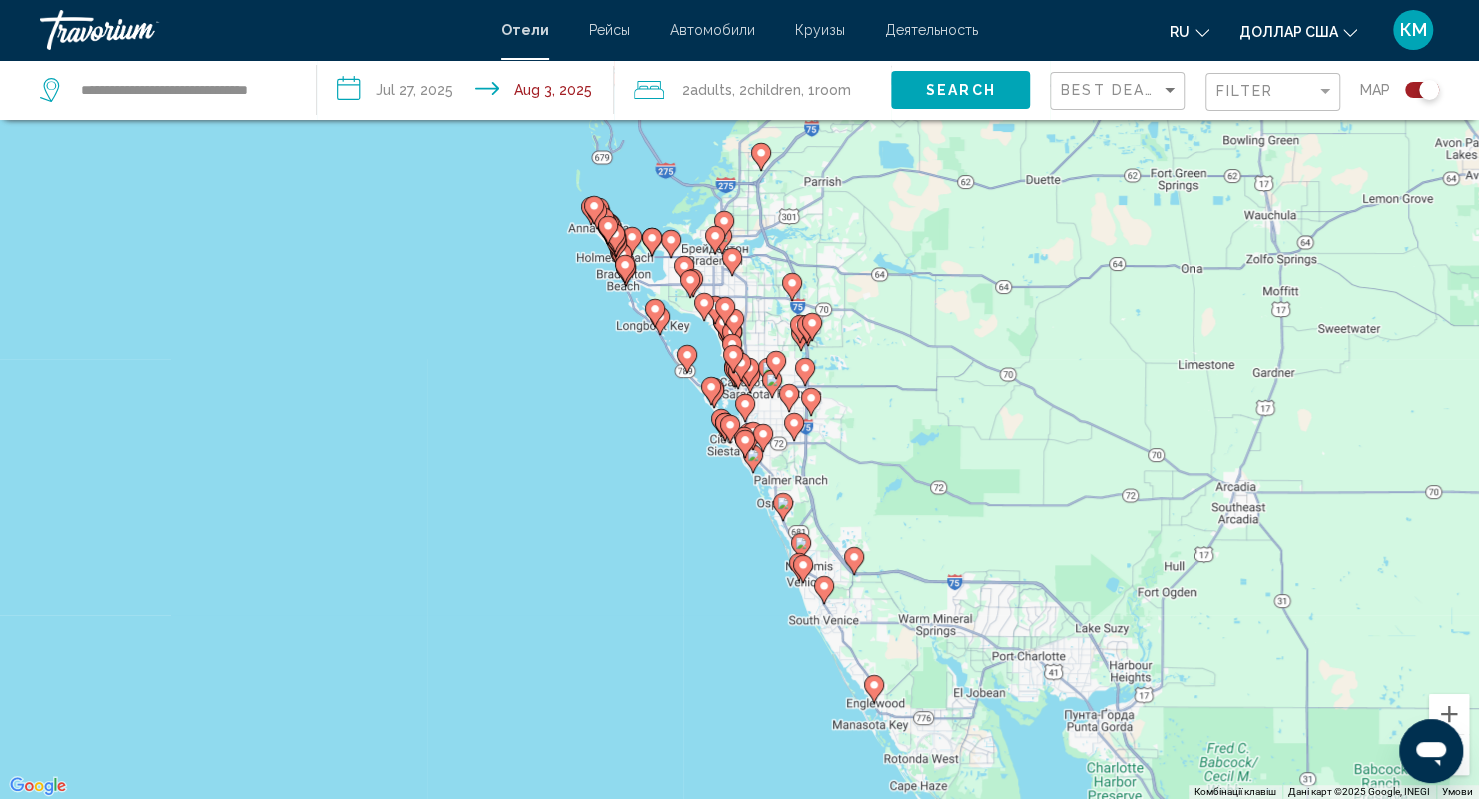 click 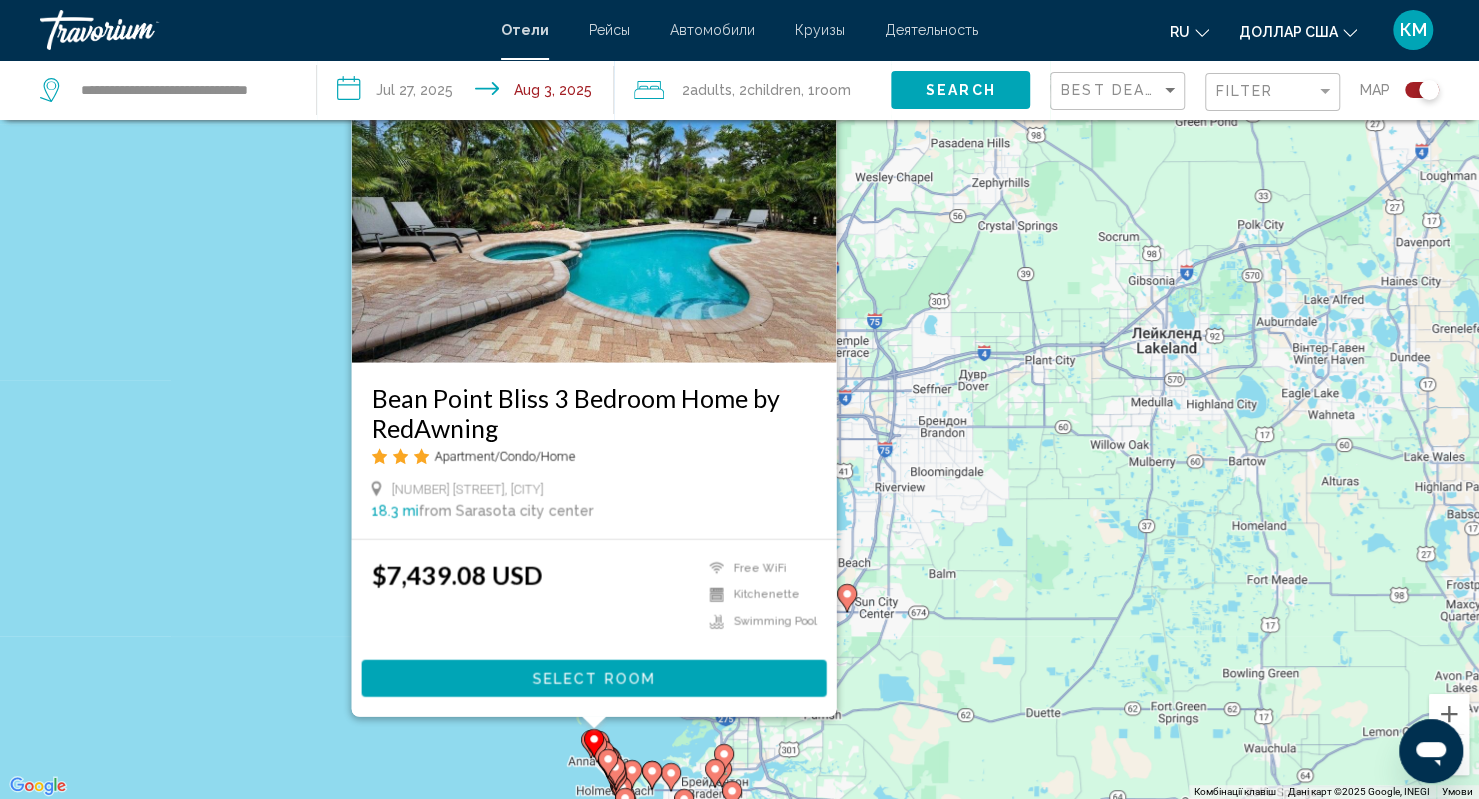 click on "Apartment/Condo/Home" at bounding box center [593, 455] 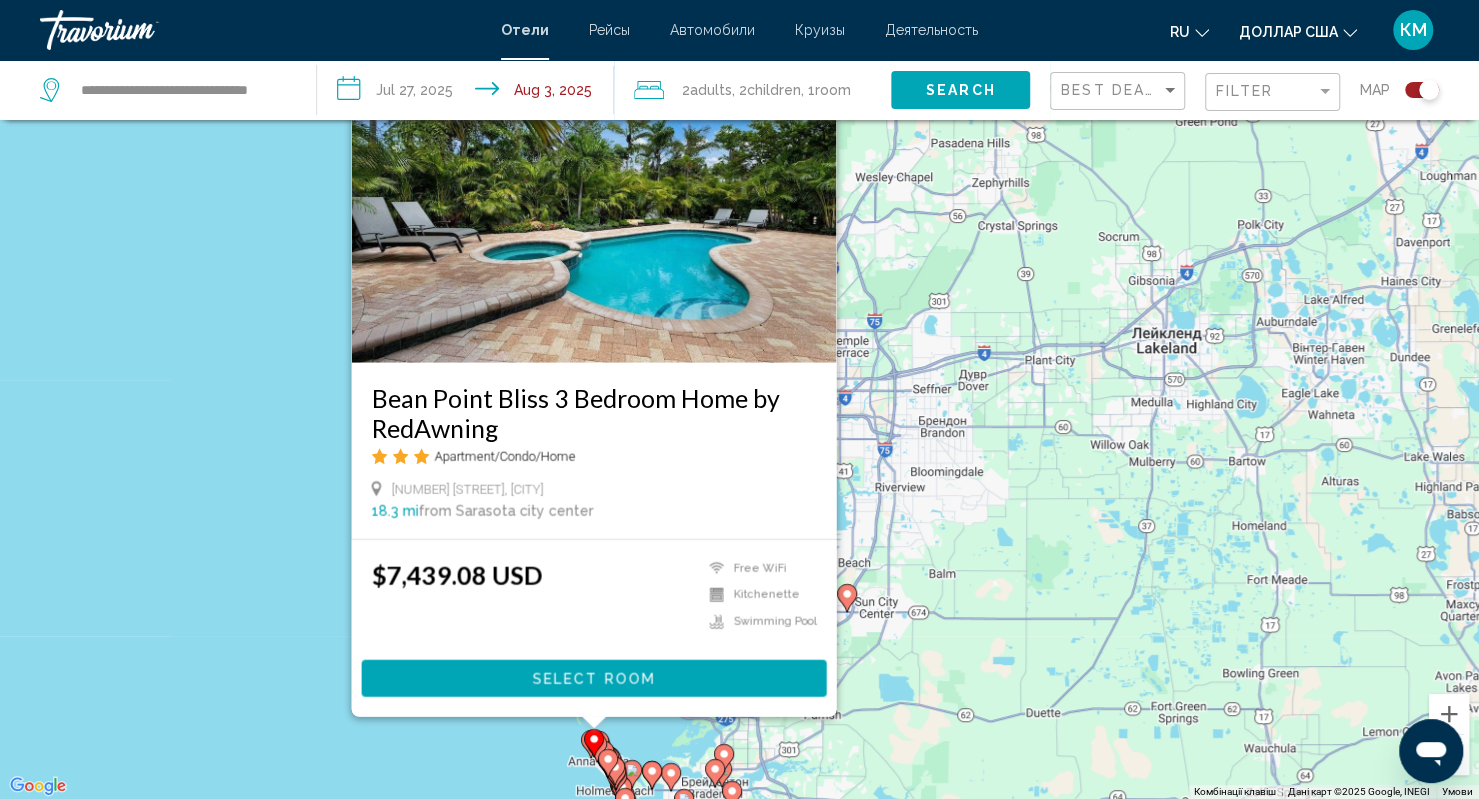 click 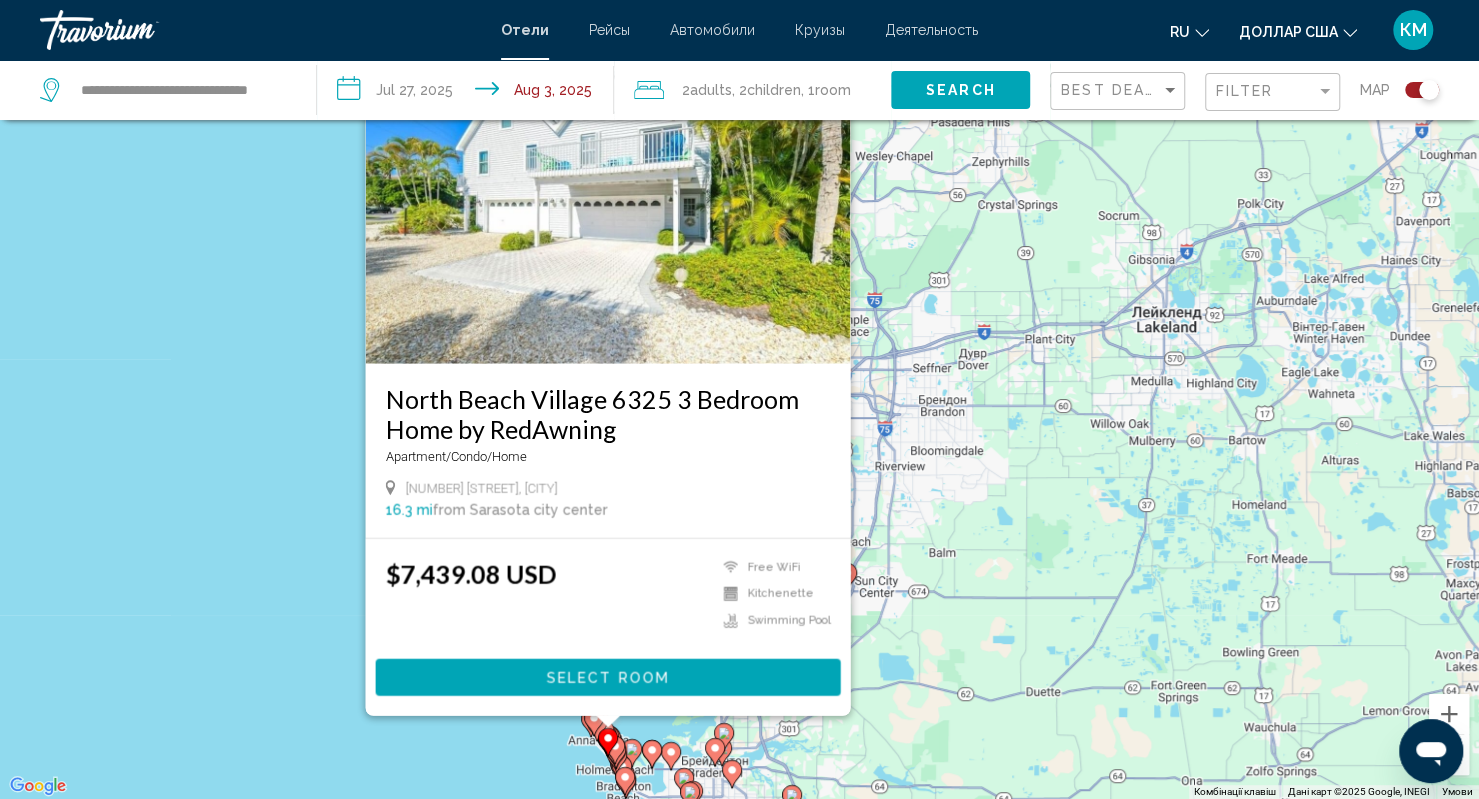 click at bounding box center (616, 754) 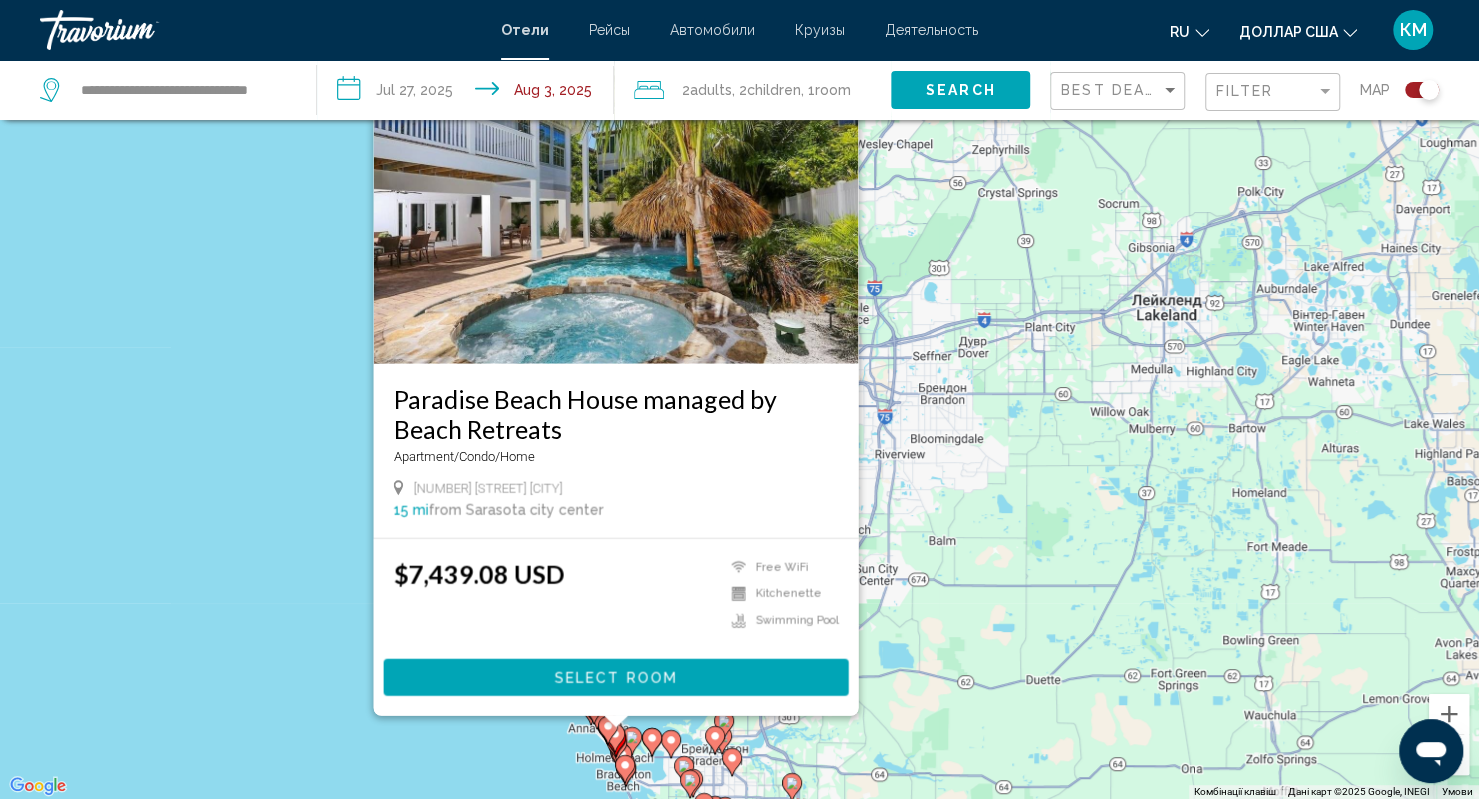 click 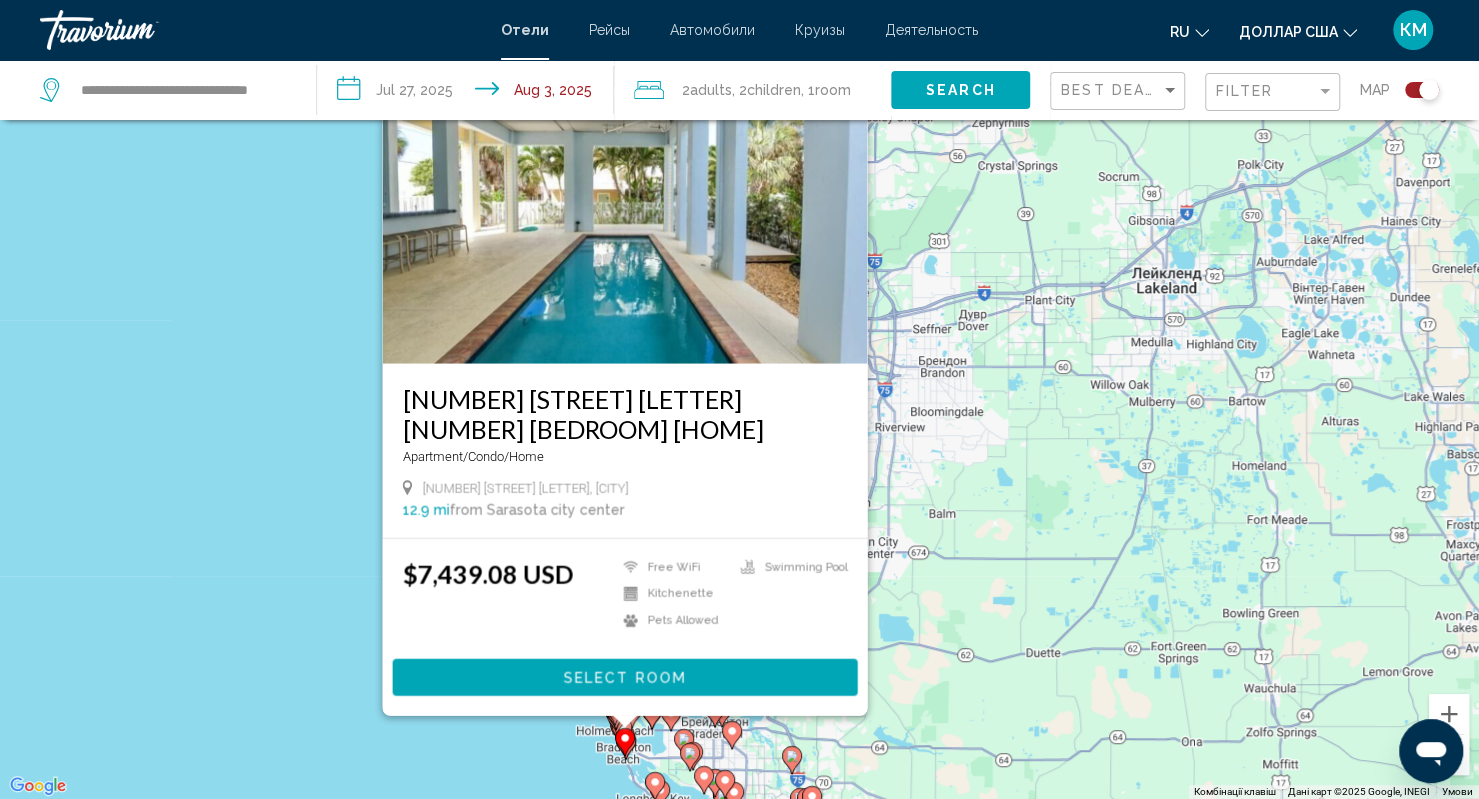 click 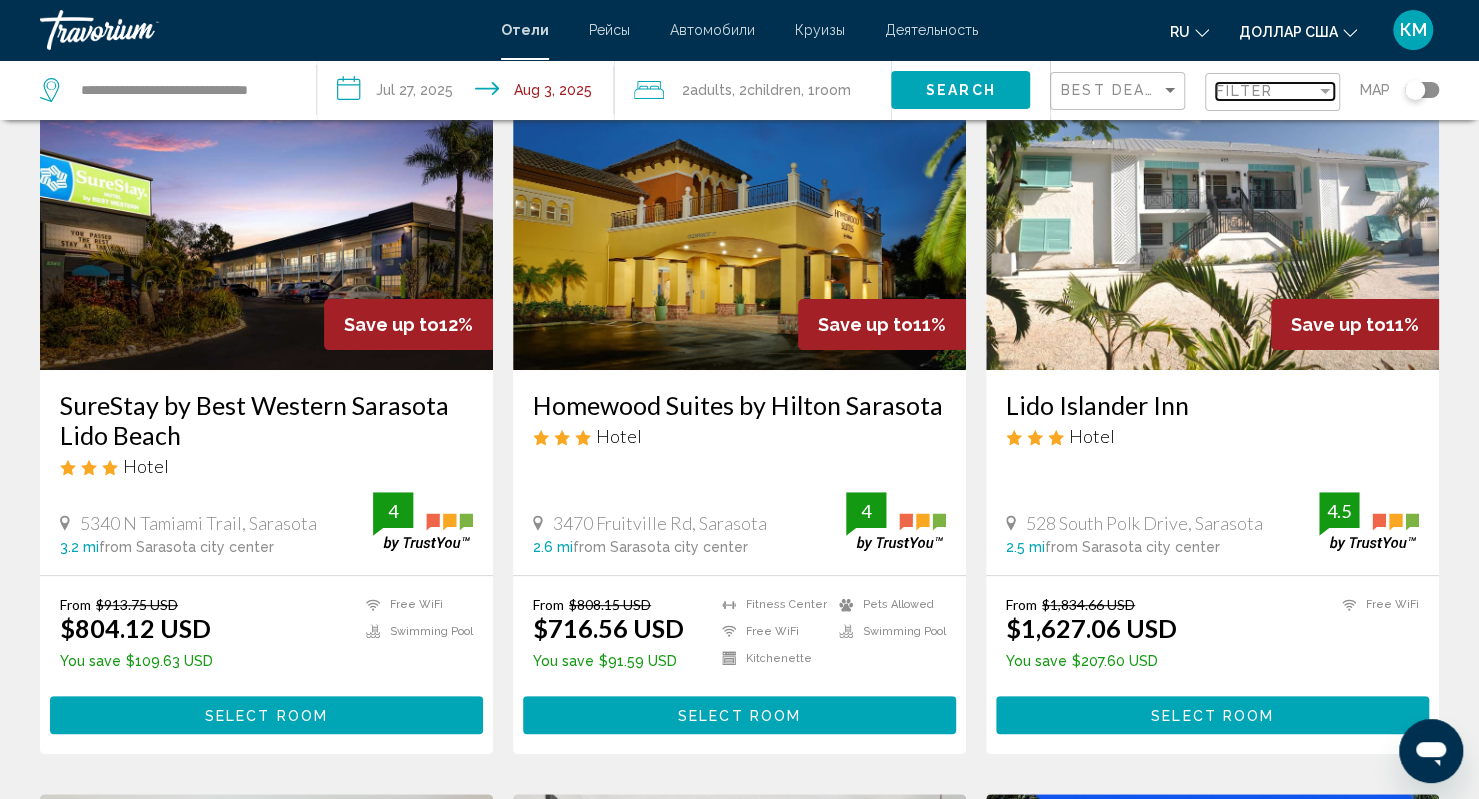 click on "Filter" at bounding box center [1266, 91] 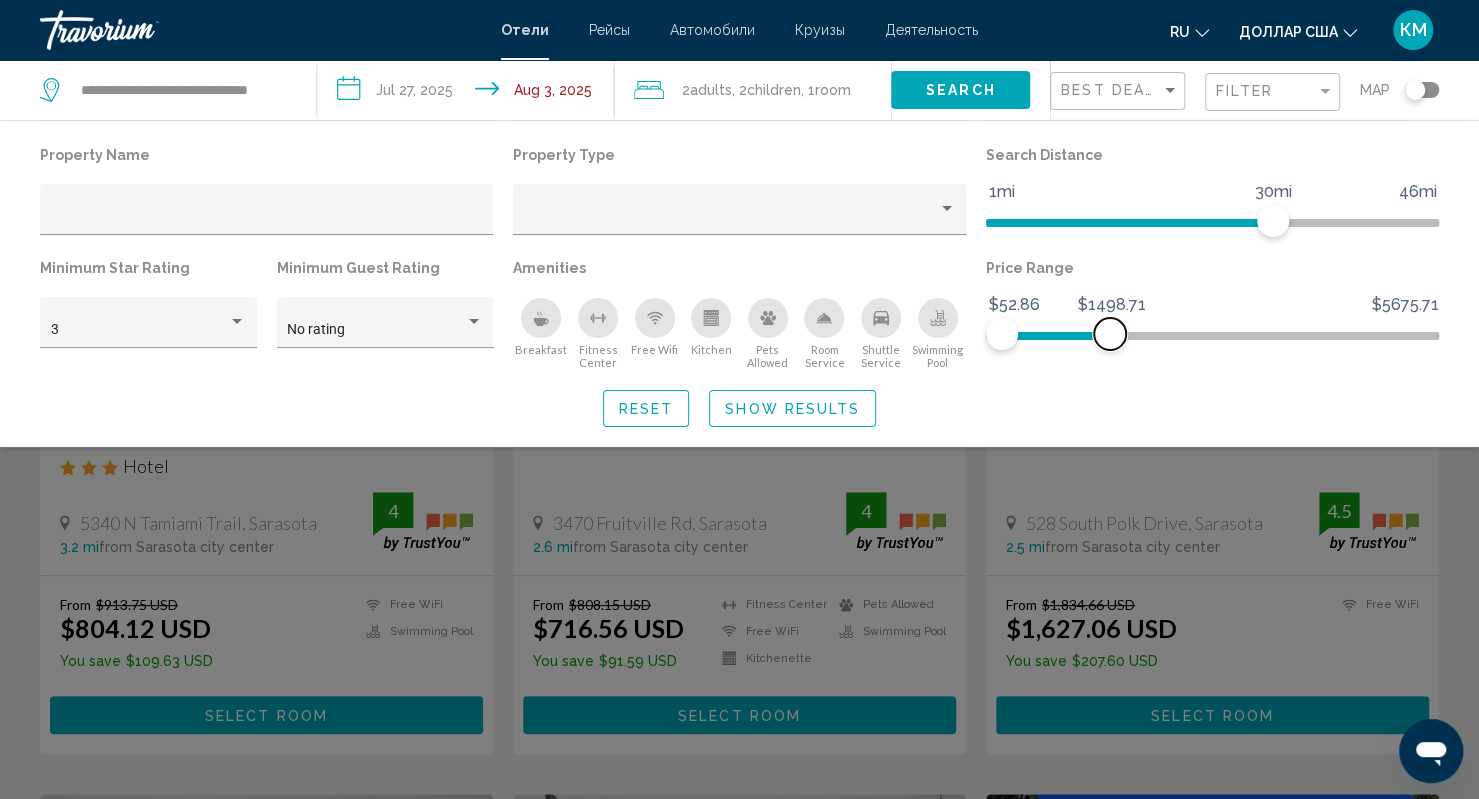 drag, startPoint x: 1422, startPoint y: 331, endPoint x: 1110, endPoint y: 412, distance: 322.343 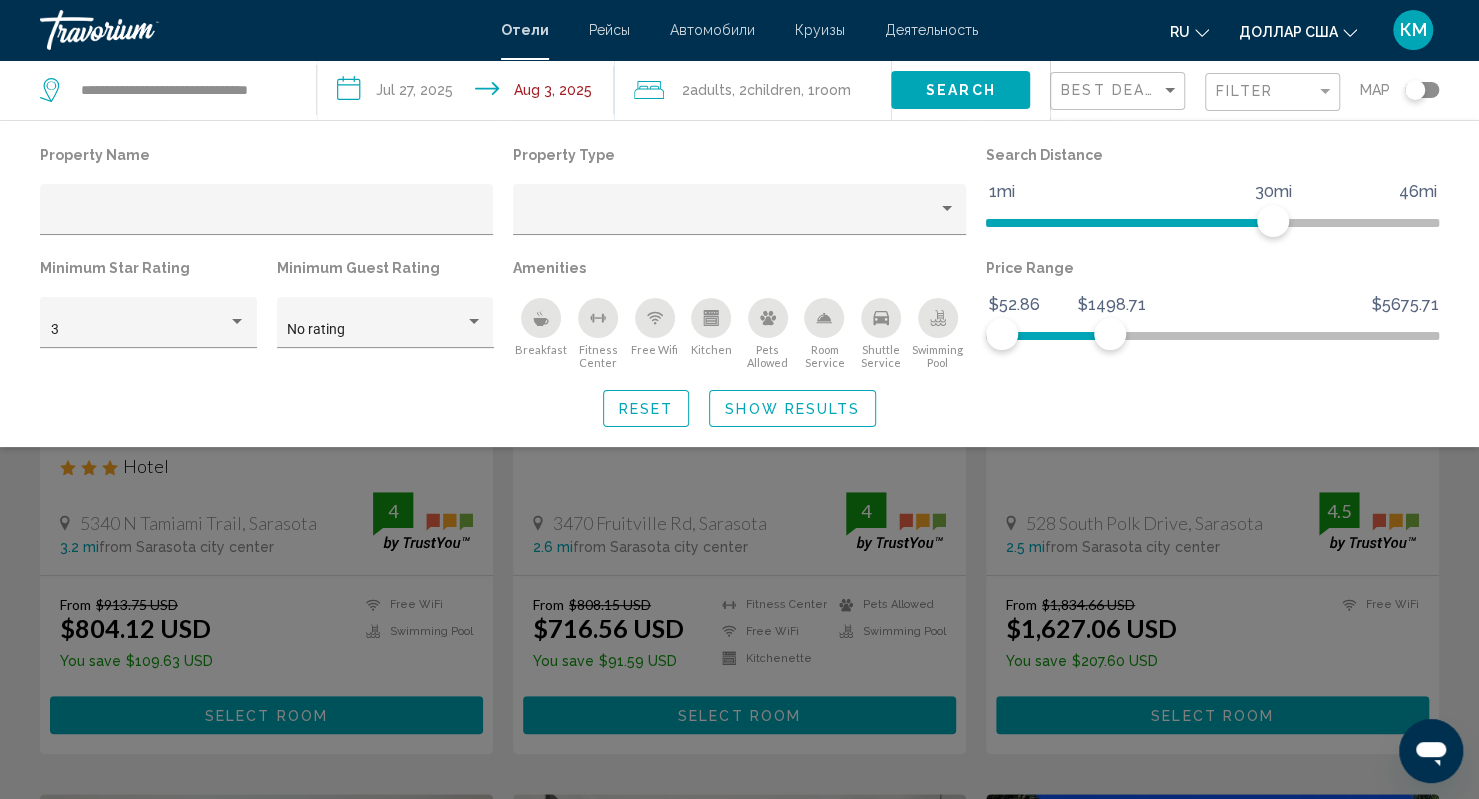 click on "Show Results" 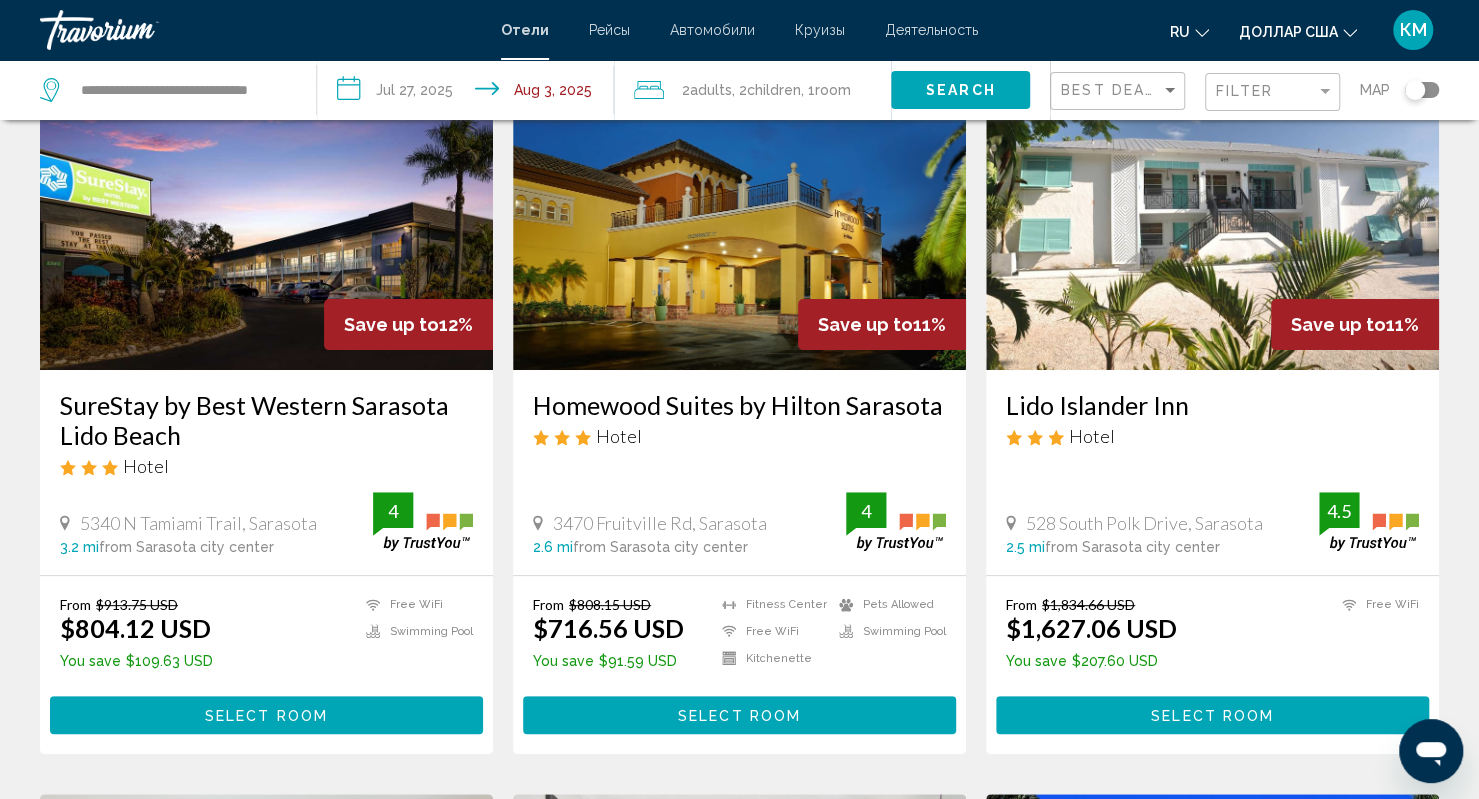 click on "Search" 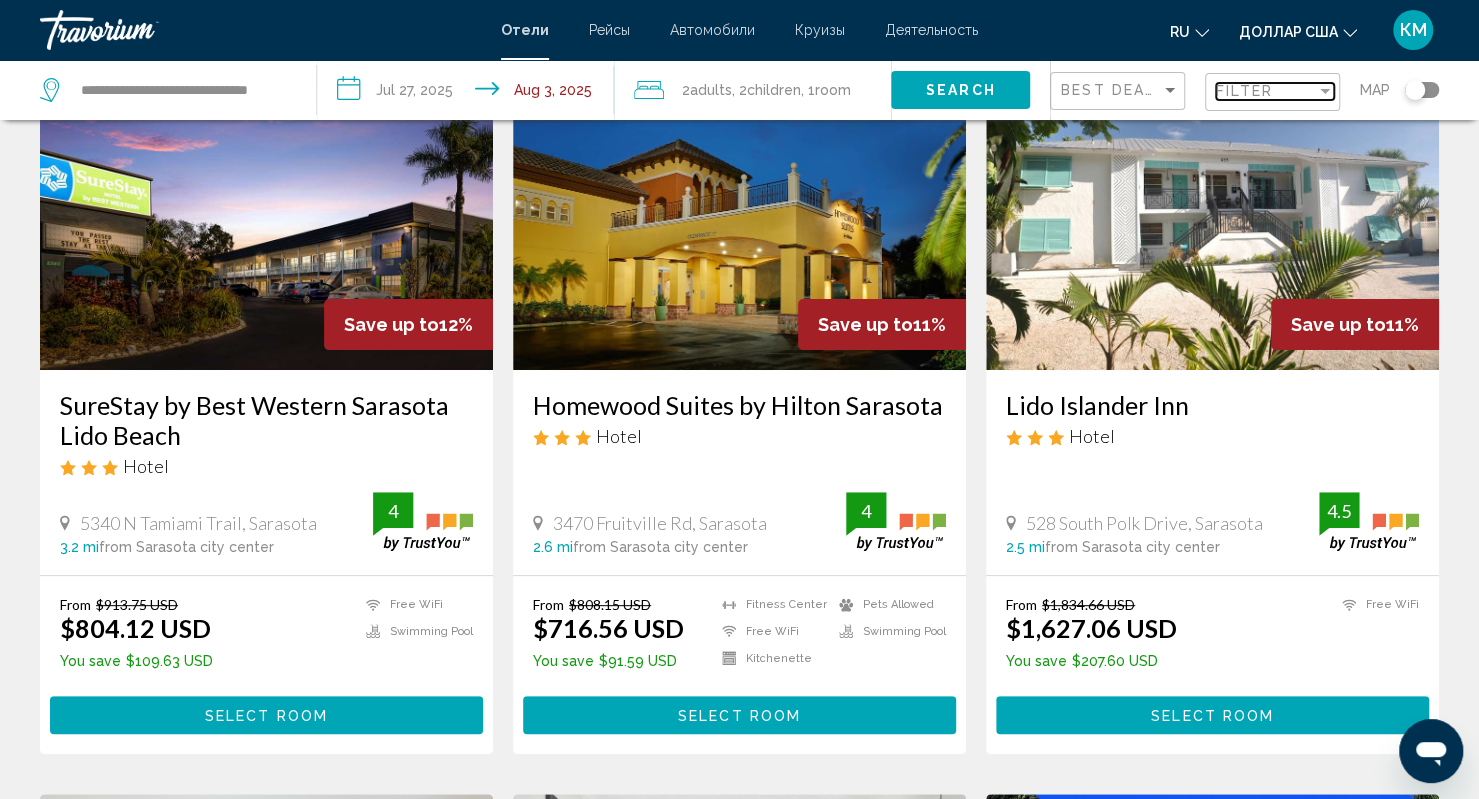 click on "Filter" at bounding box center (1266, 91) 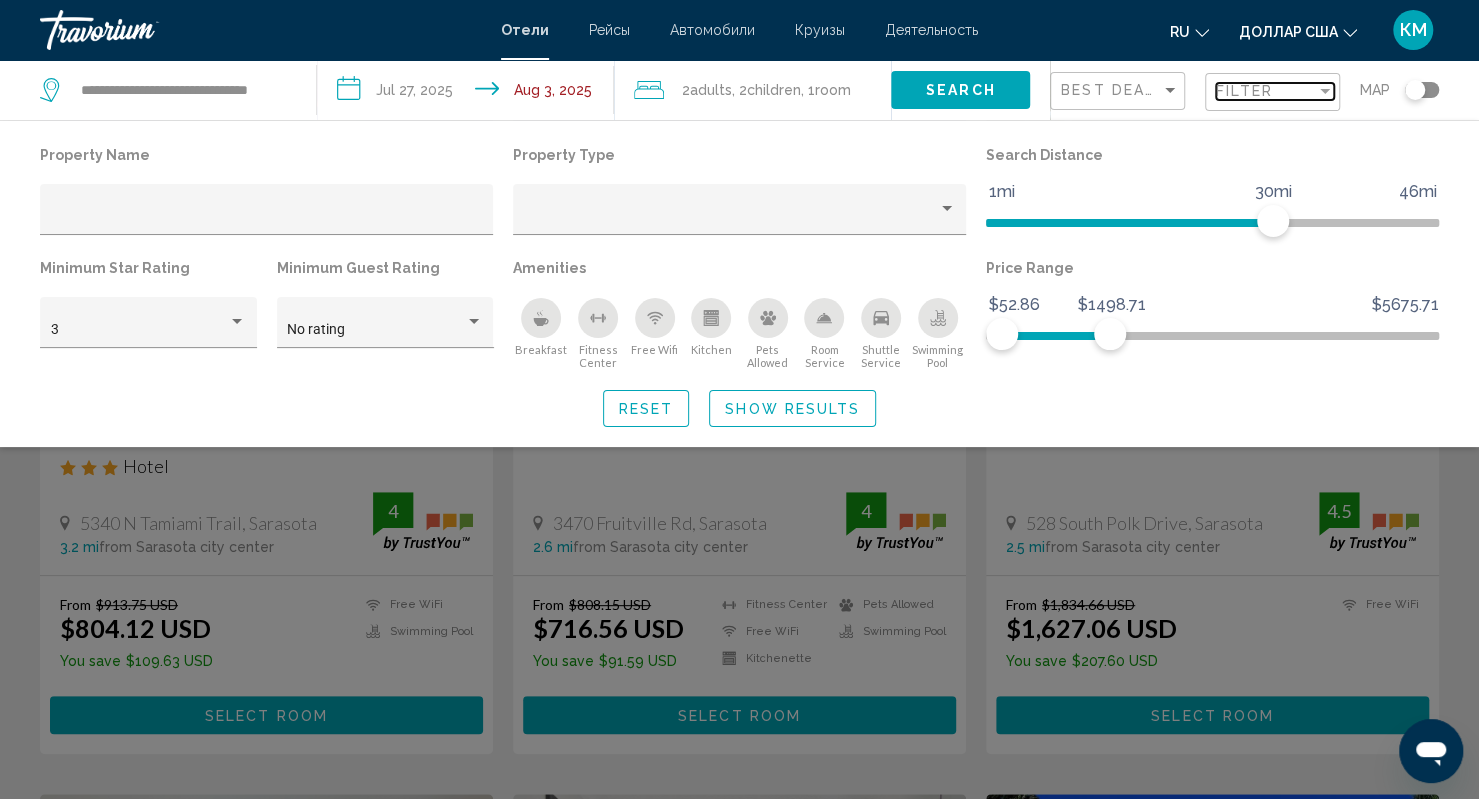 click on "Filter" at bounding box center (1266, 91) 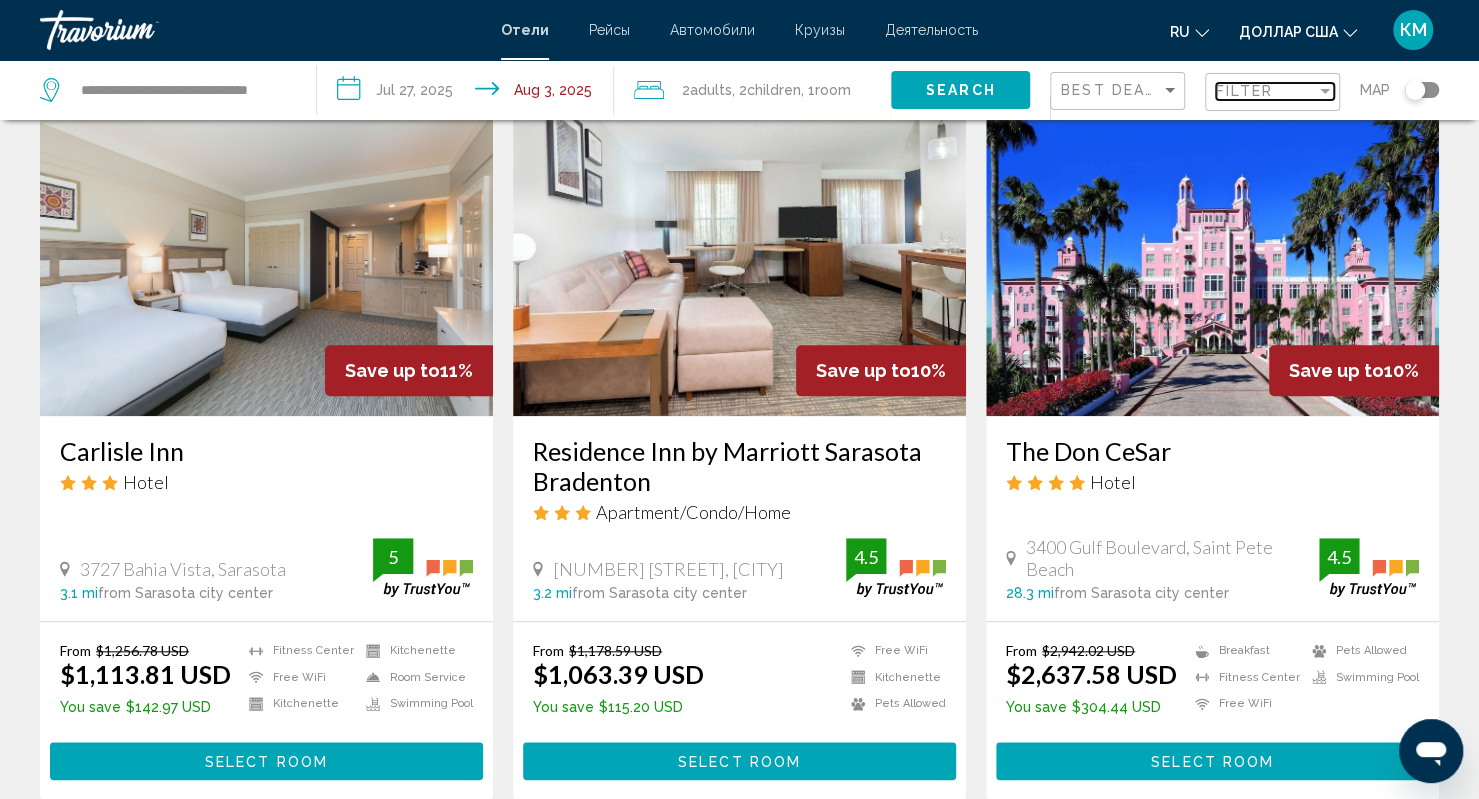 scroll, scrollTop: 839, scrollLeft: 0, axis: vertical 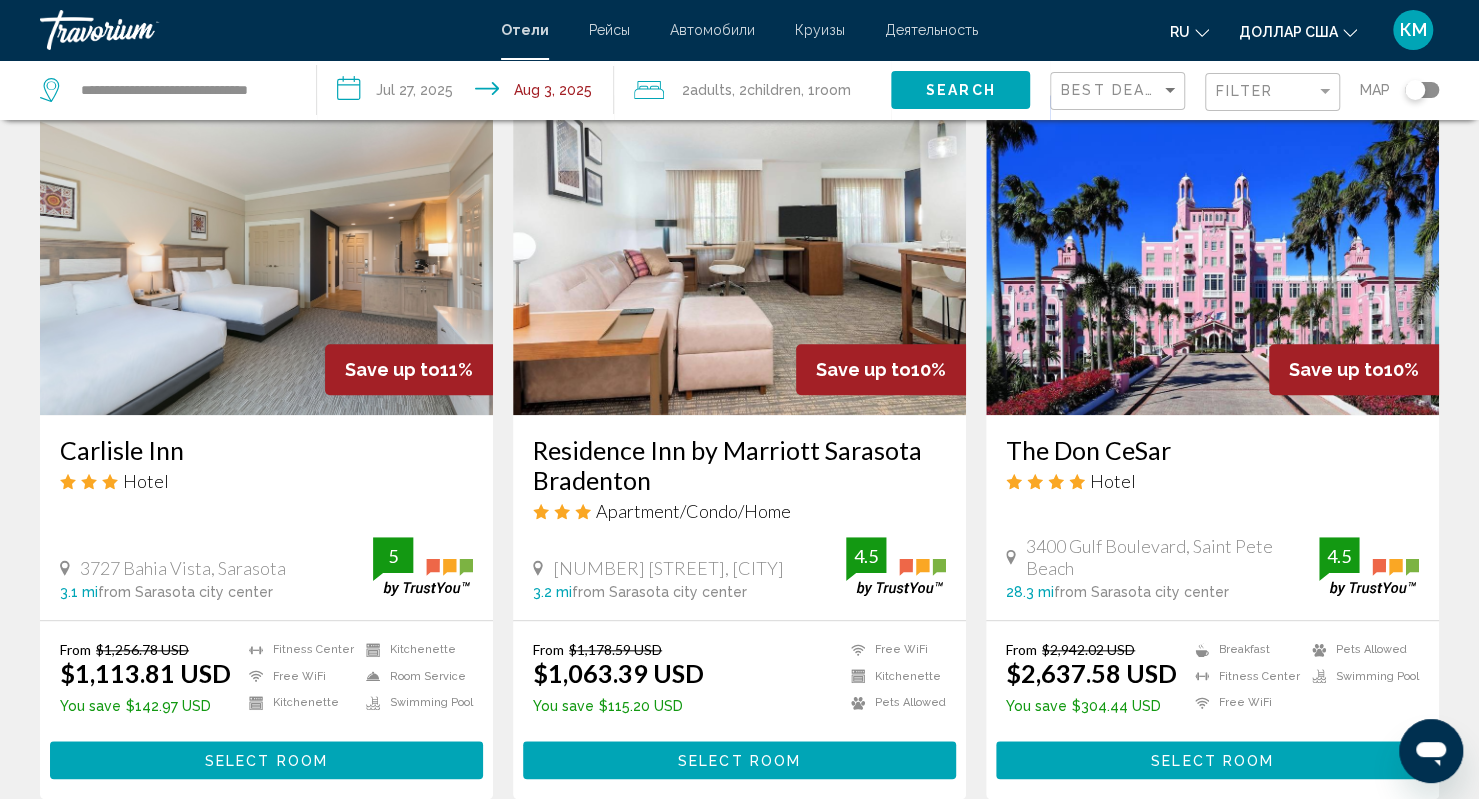 click at bounding box center (266, 255) 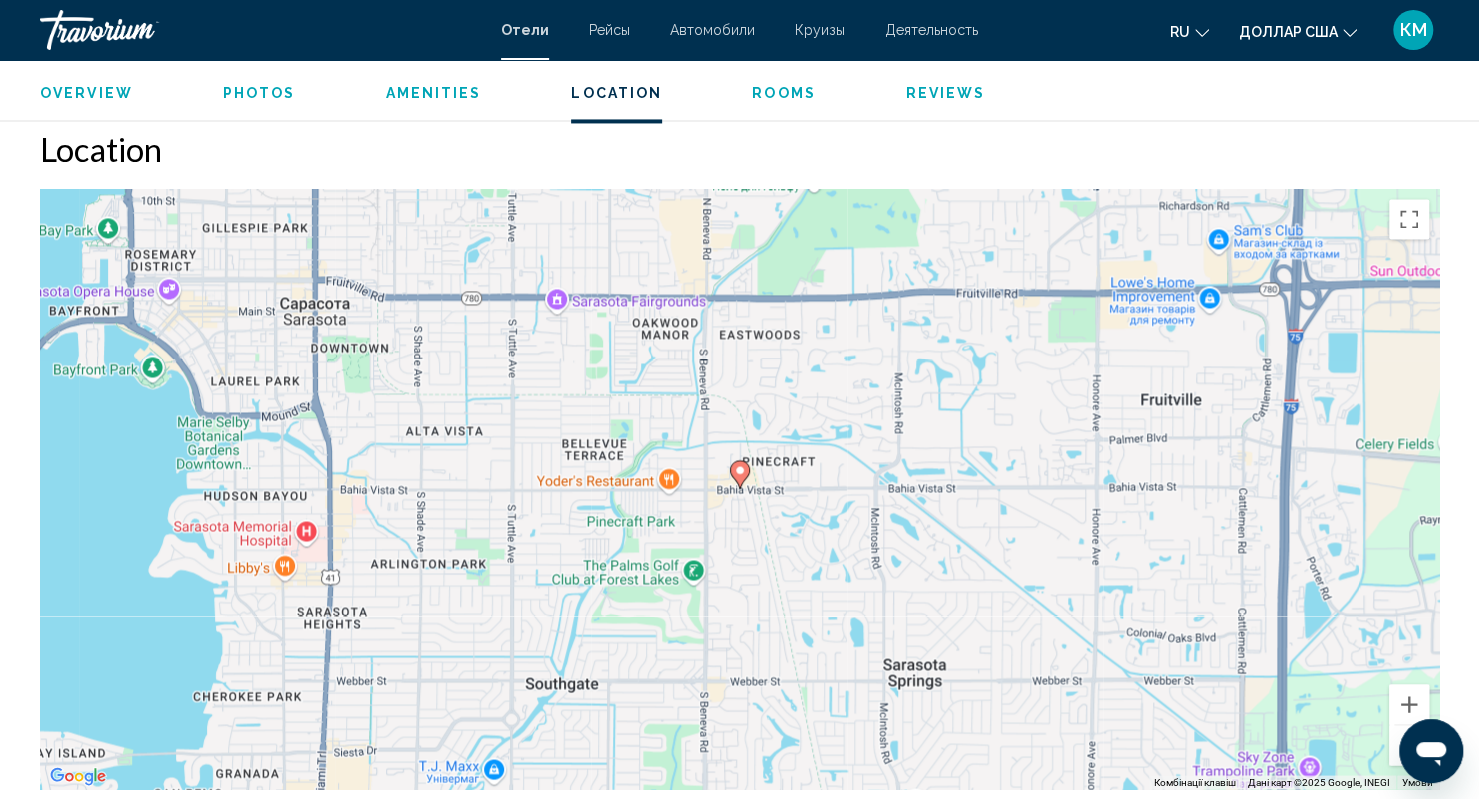 scroll, scrollTop: 1826, scrollLeft: 0, axis: vertical 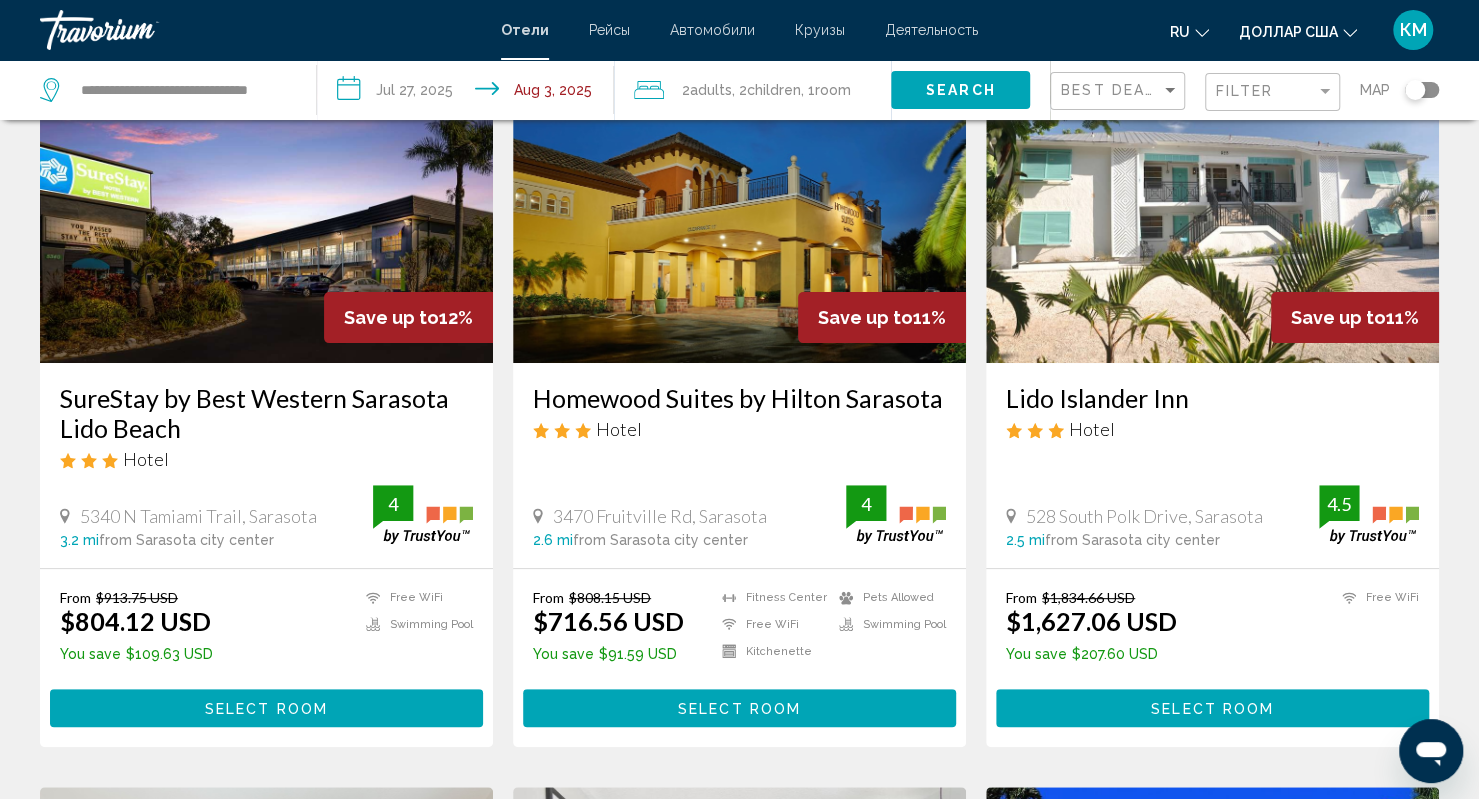 click at bounding box center [1212, 203] 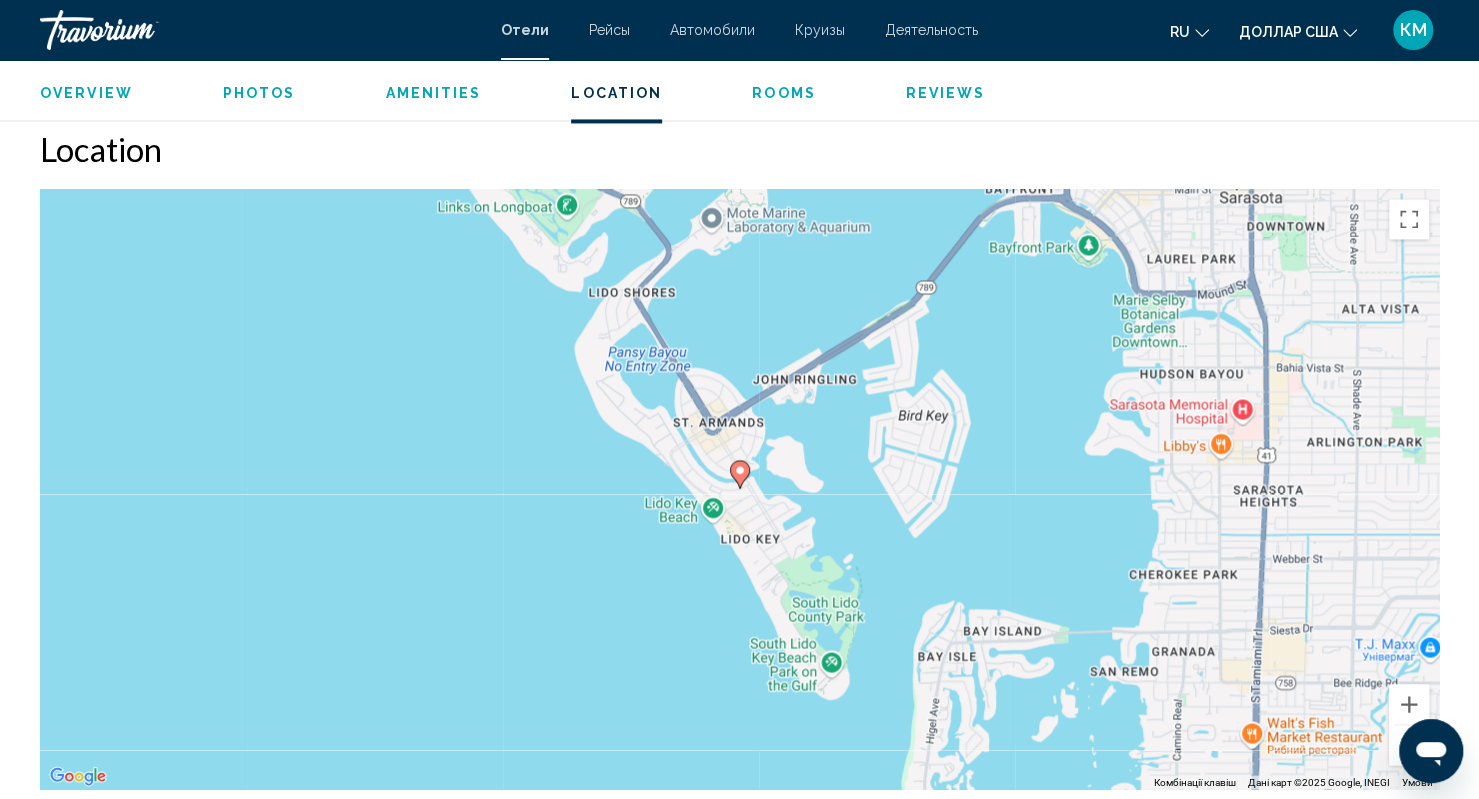 scroll, scrollTop: 1824, scrollLeft: 0, axis: vertical 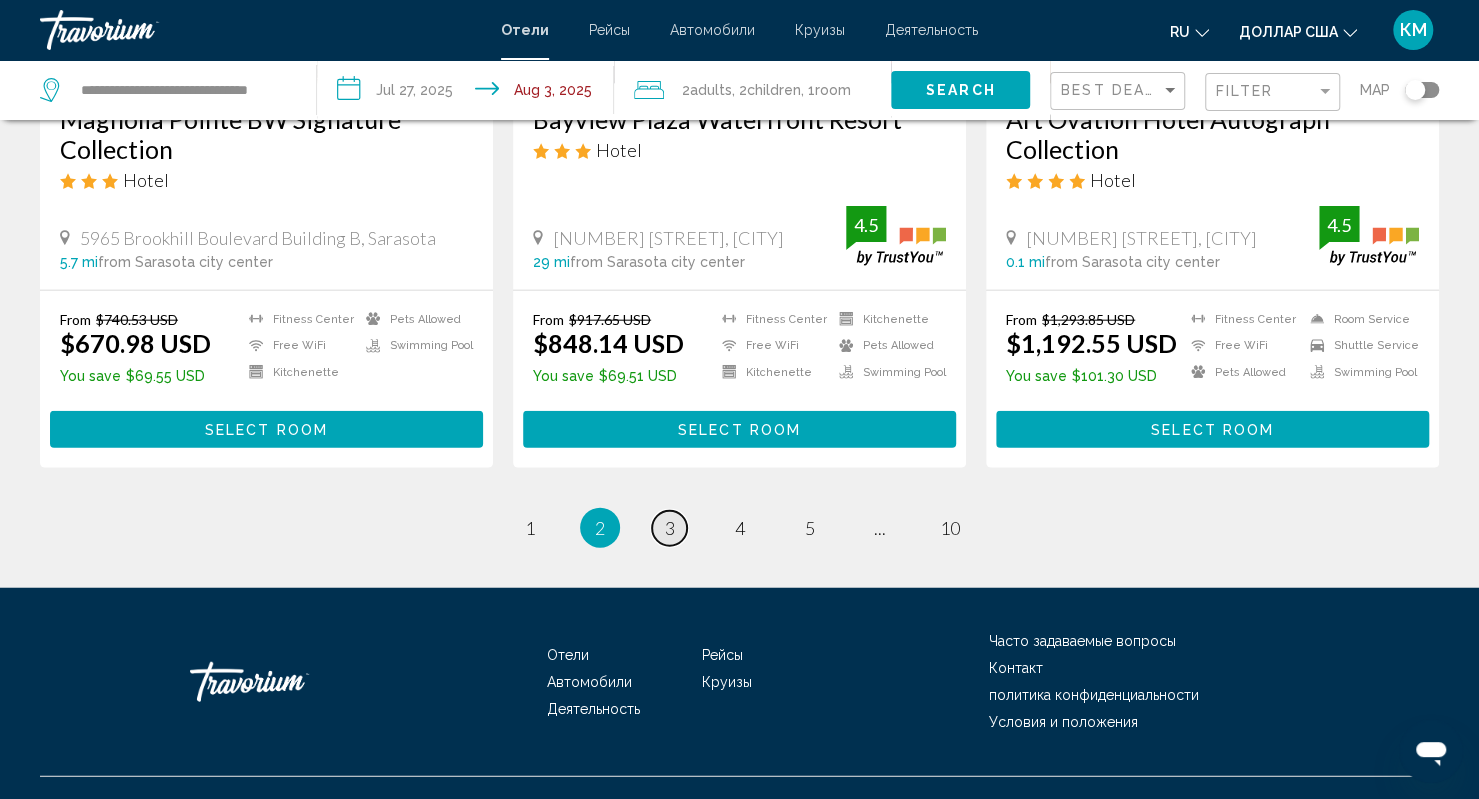 click on "page  3" at bounding box center (669, 528) 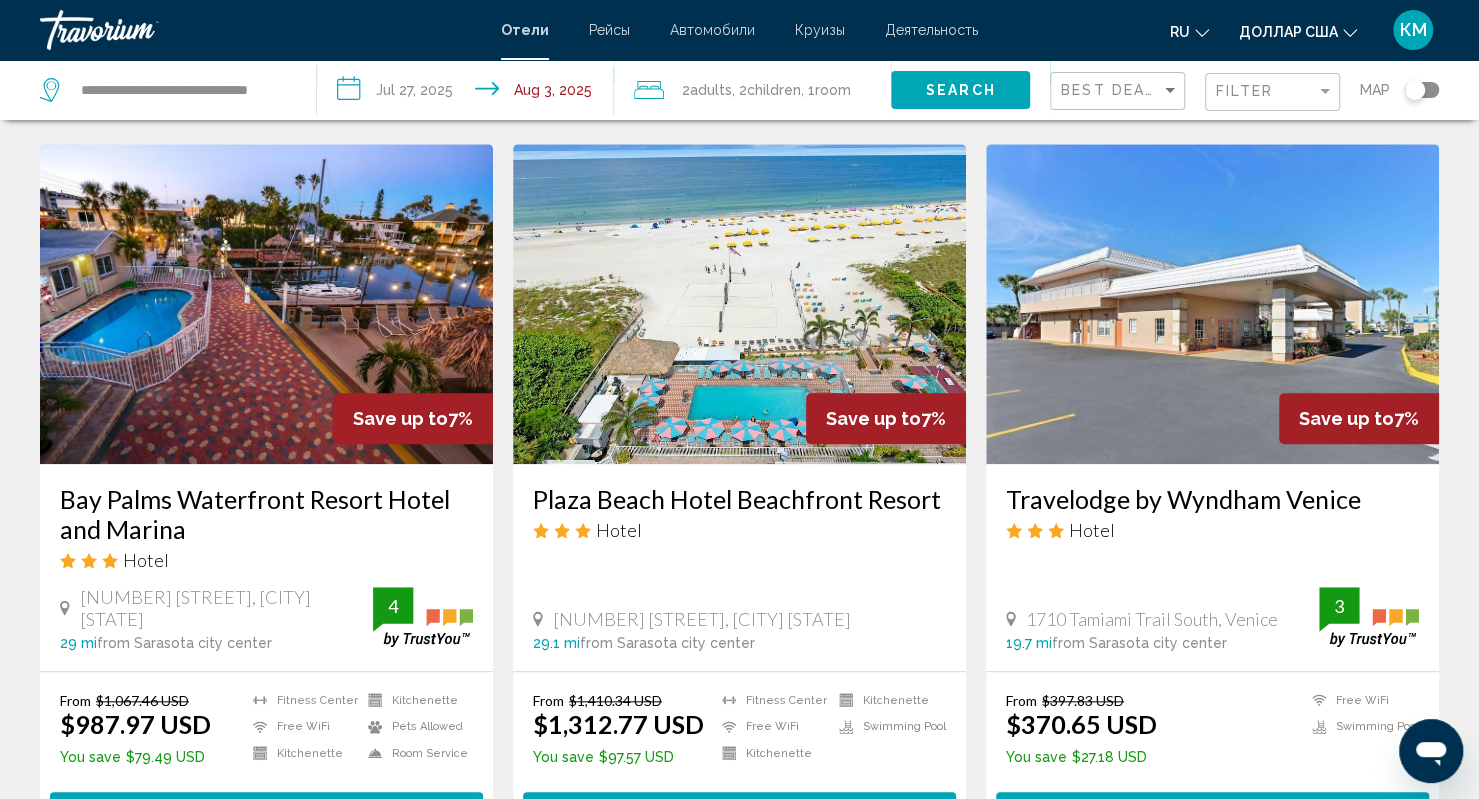scroll, scrollTop: 743, scrollLeft: 0, axis: vertical 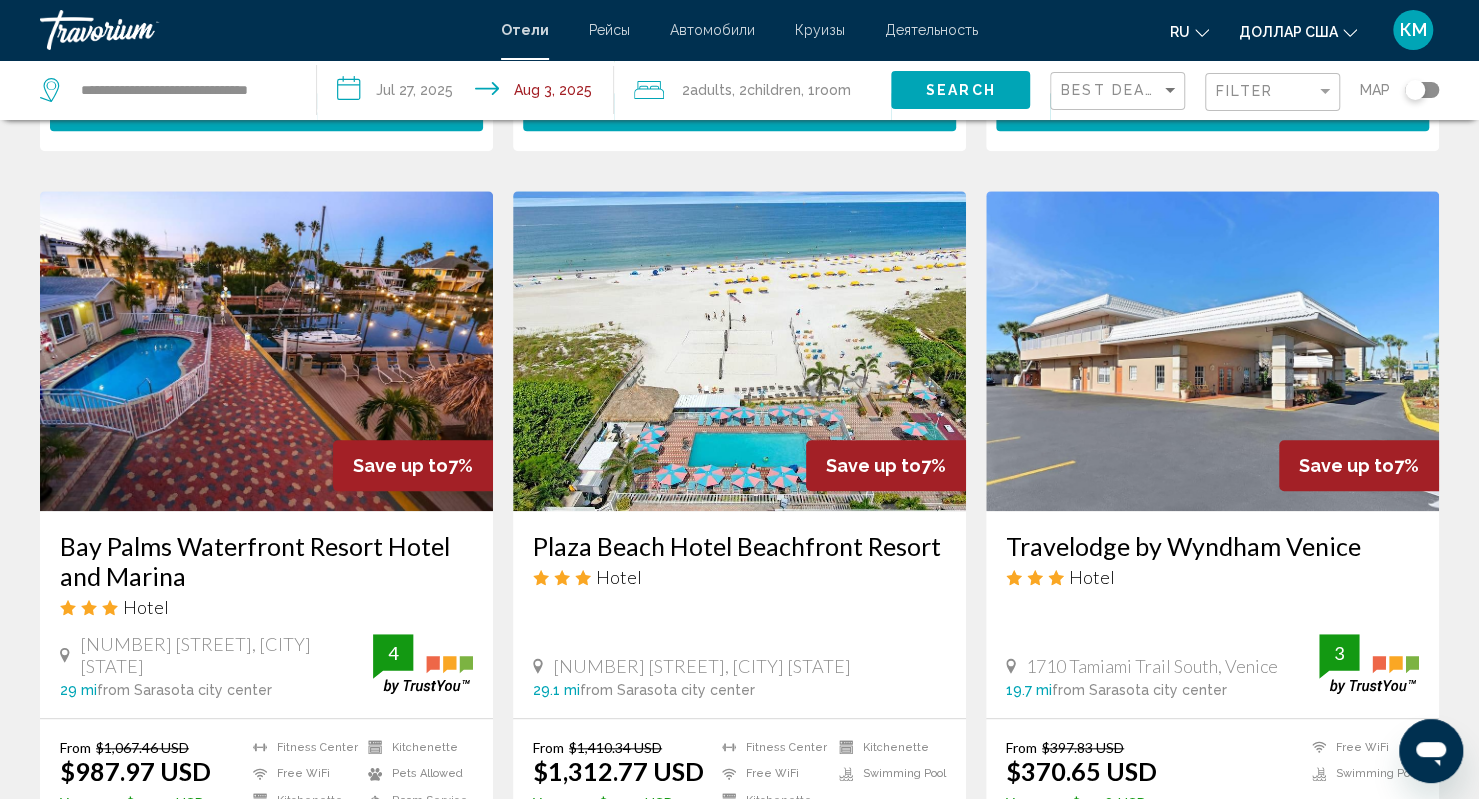 click at bounding box center [739, 351] 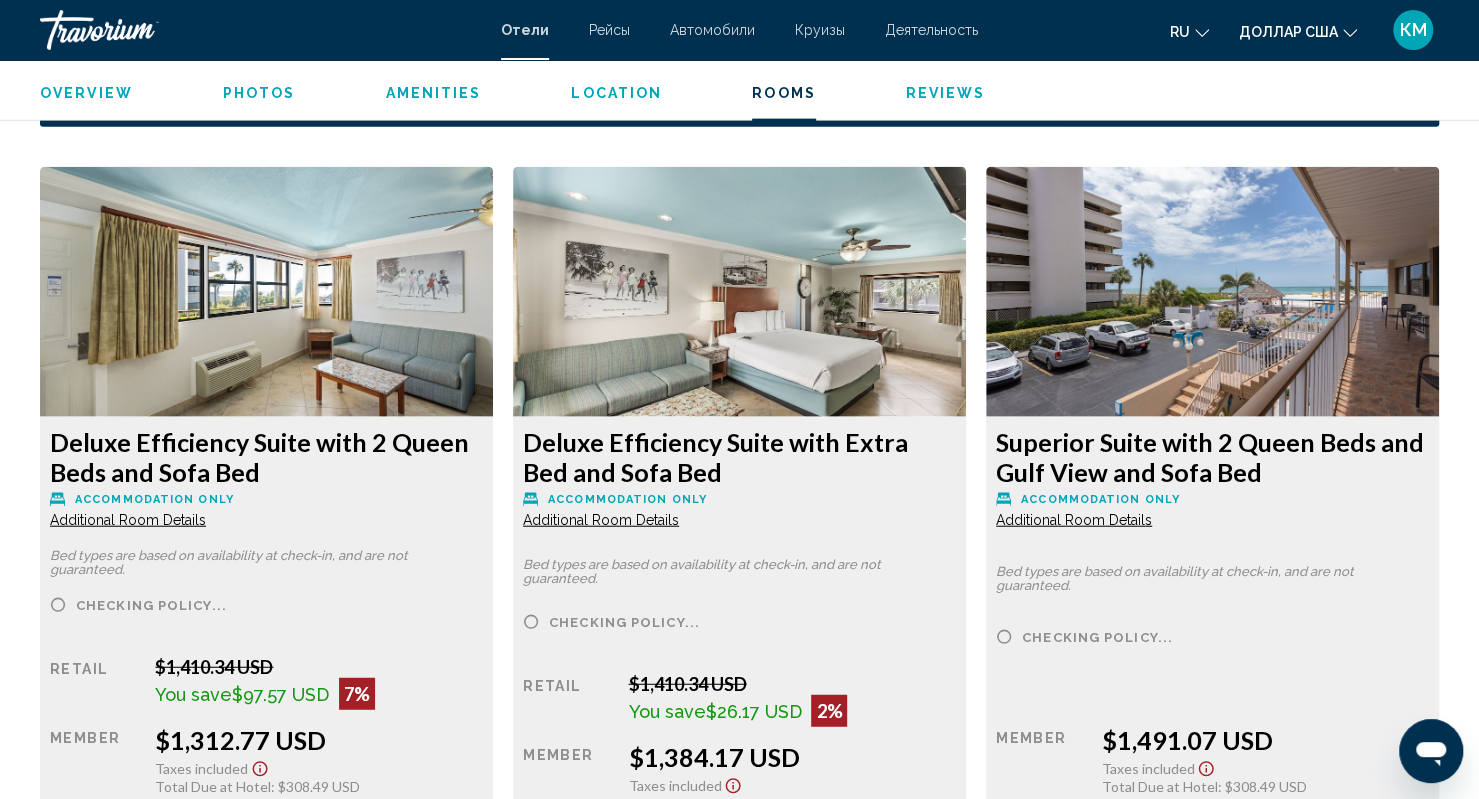 scroll, scrollTop: 2651, scrollLeft: 0, axis: vertical 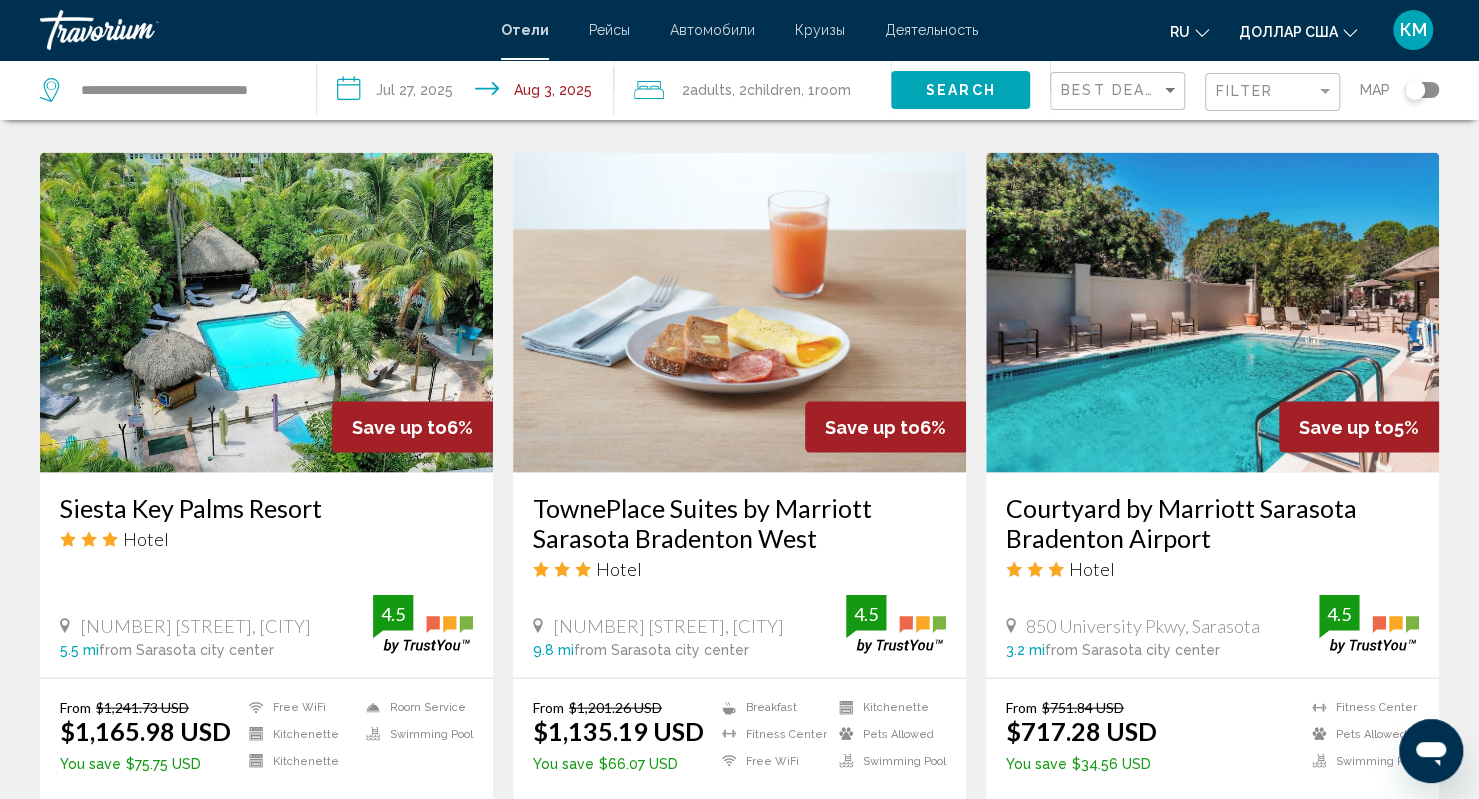 click at bounding box center (266, 313) 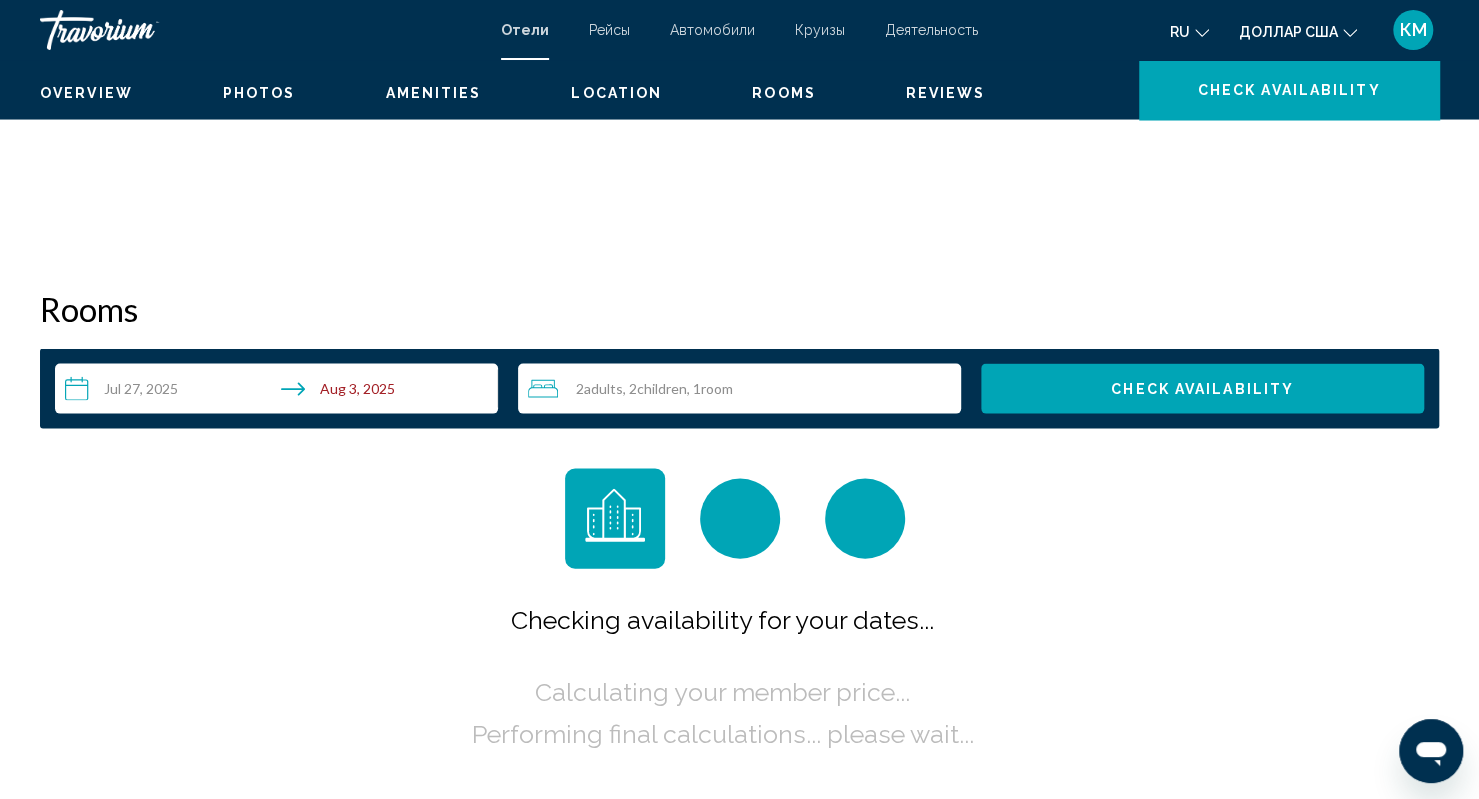 scroll, scrollTop: 0, scrollLeft: 0, axis: both 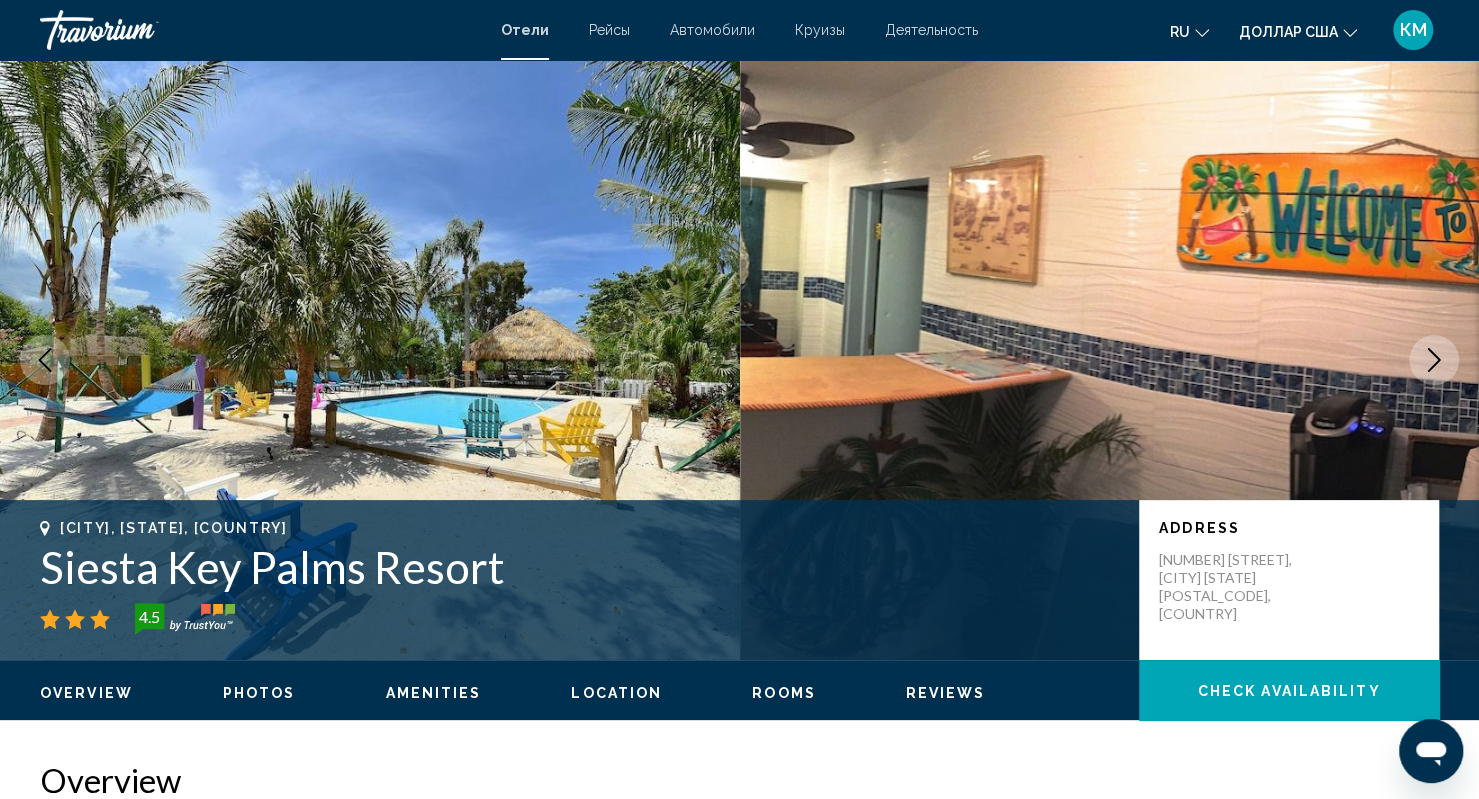 type 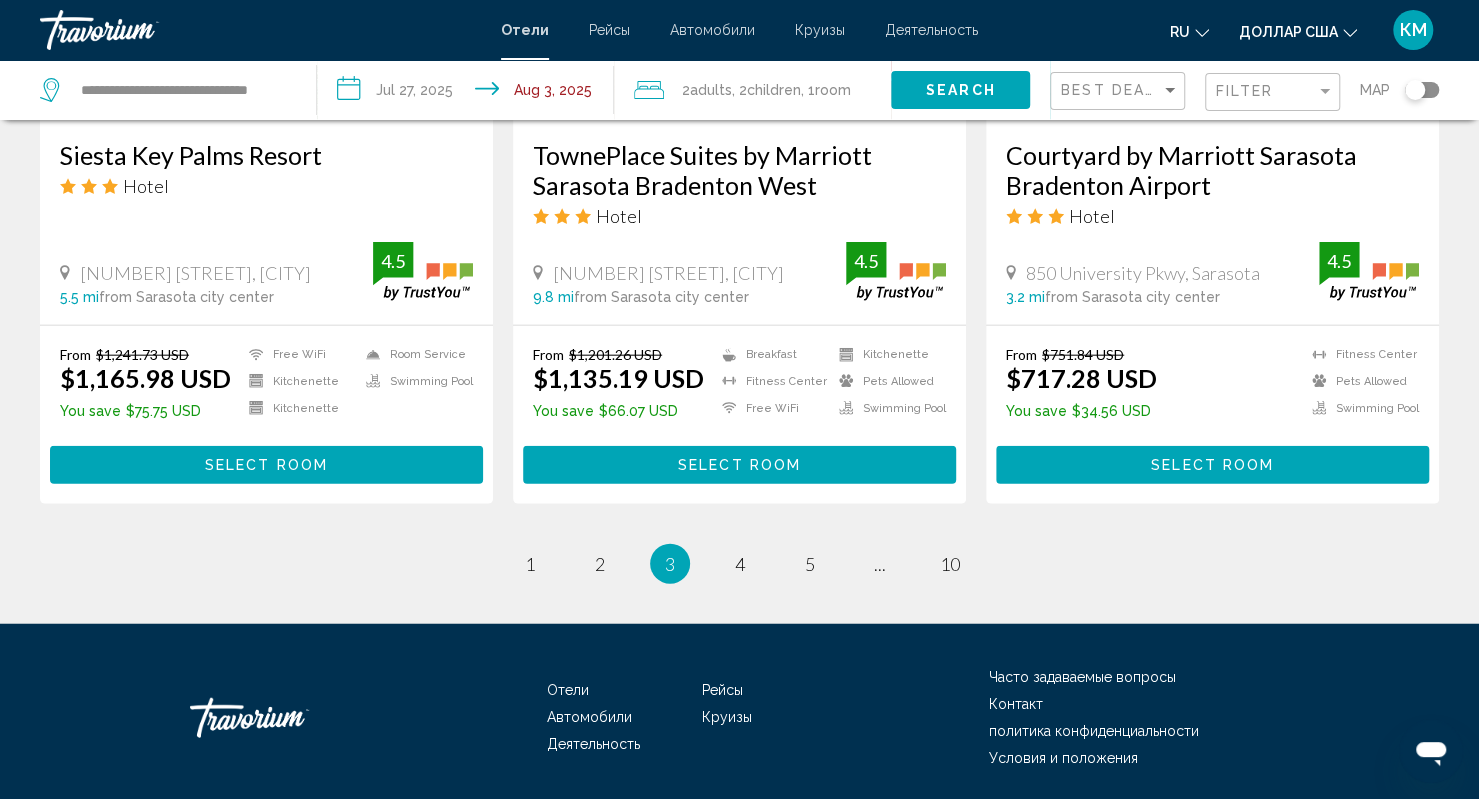 scroll, scrollTop: 2624, scrollLeft: 0, axis: vertical 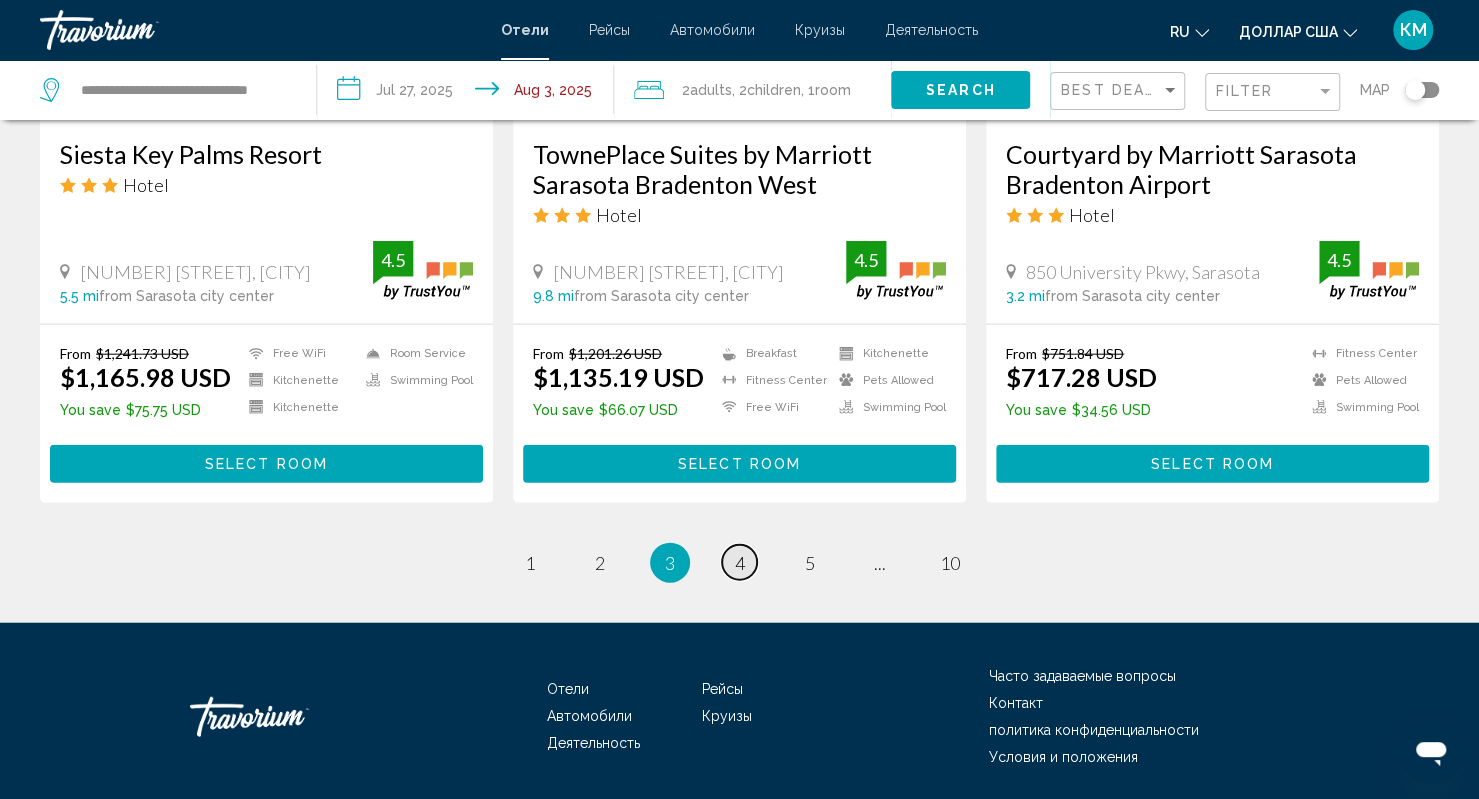 click on "4" at bounding box center (740, 563) 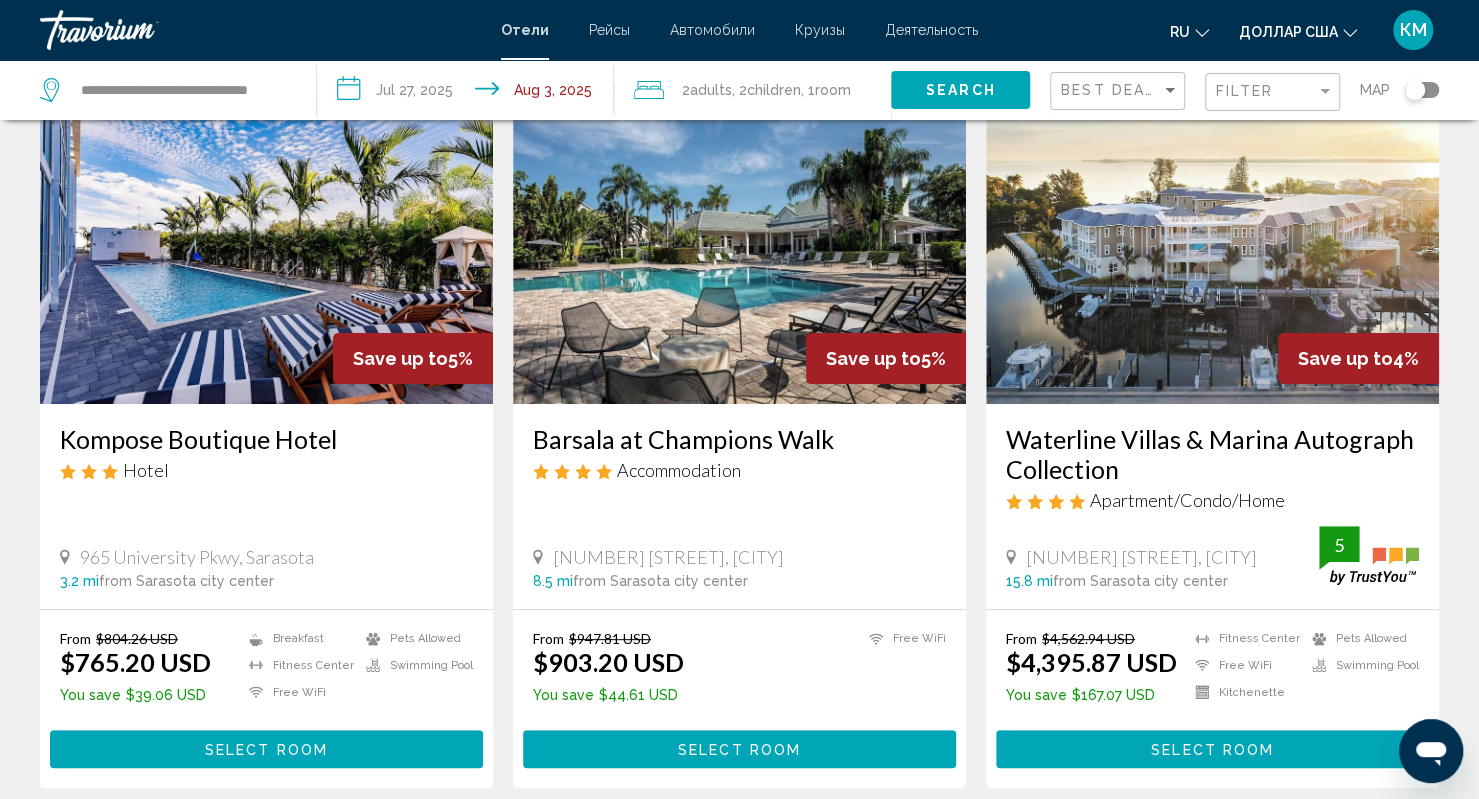 scroll, scrollTop: 0, scrollLeft: 0, axis: both 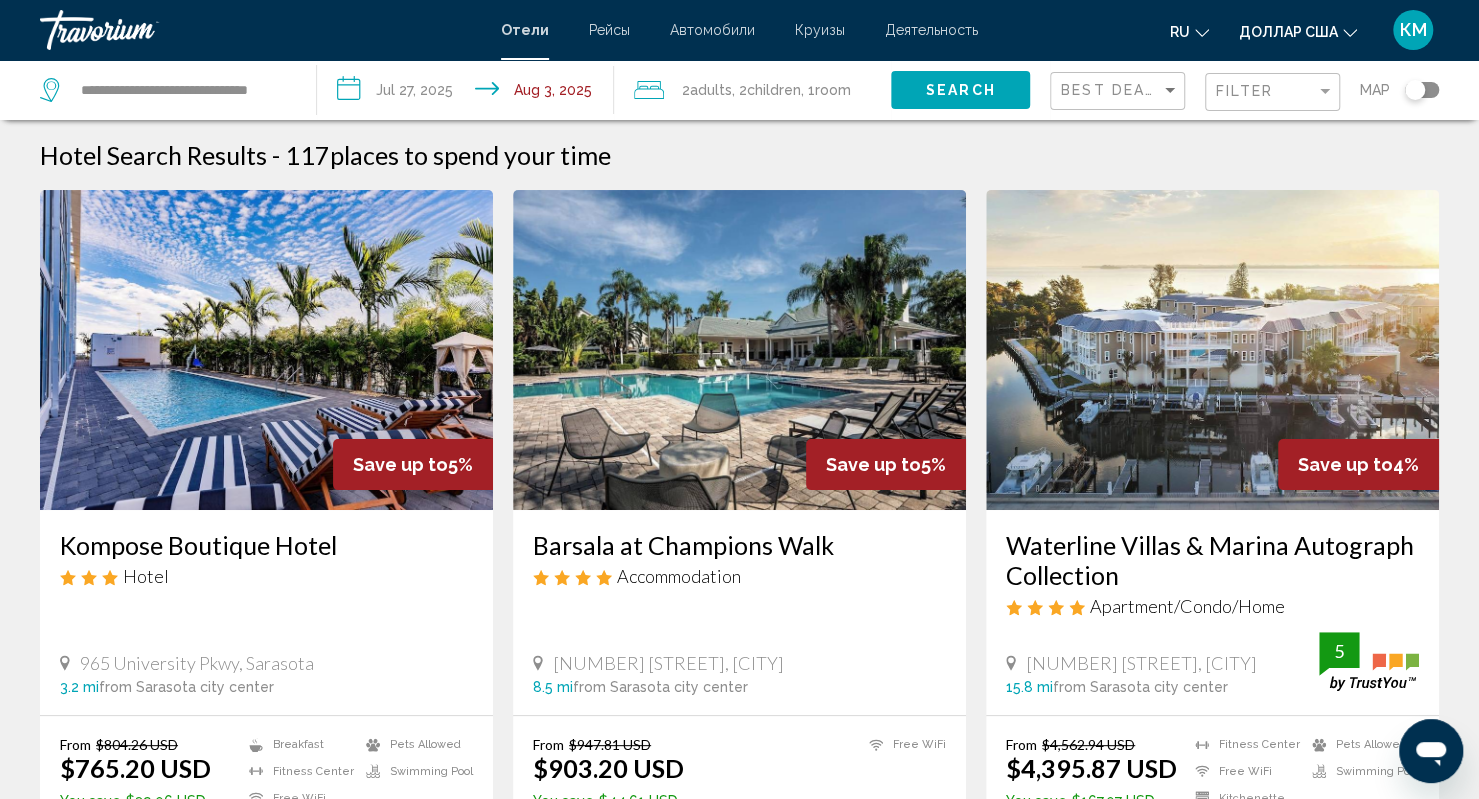 click on "Barsala at Champions Walk
Accommodation" at bounding box center (739, 566) 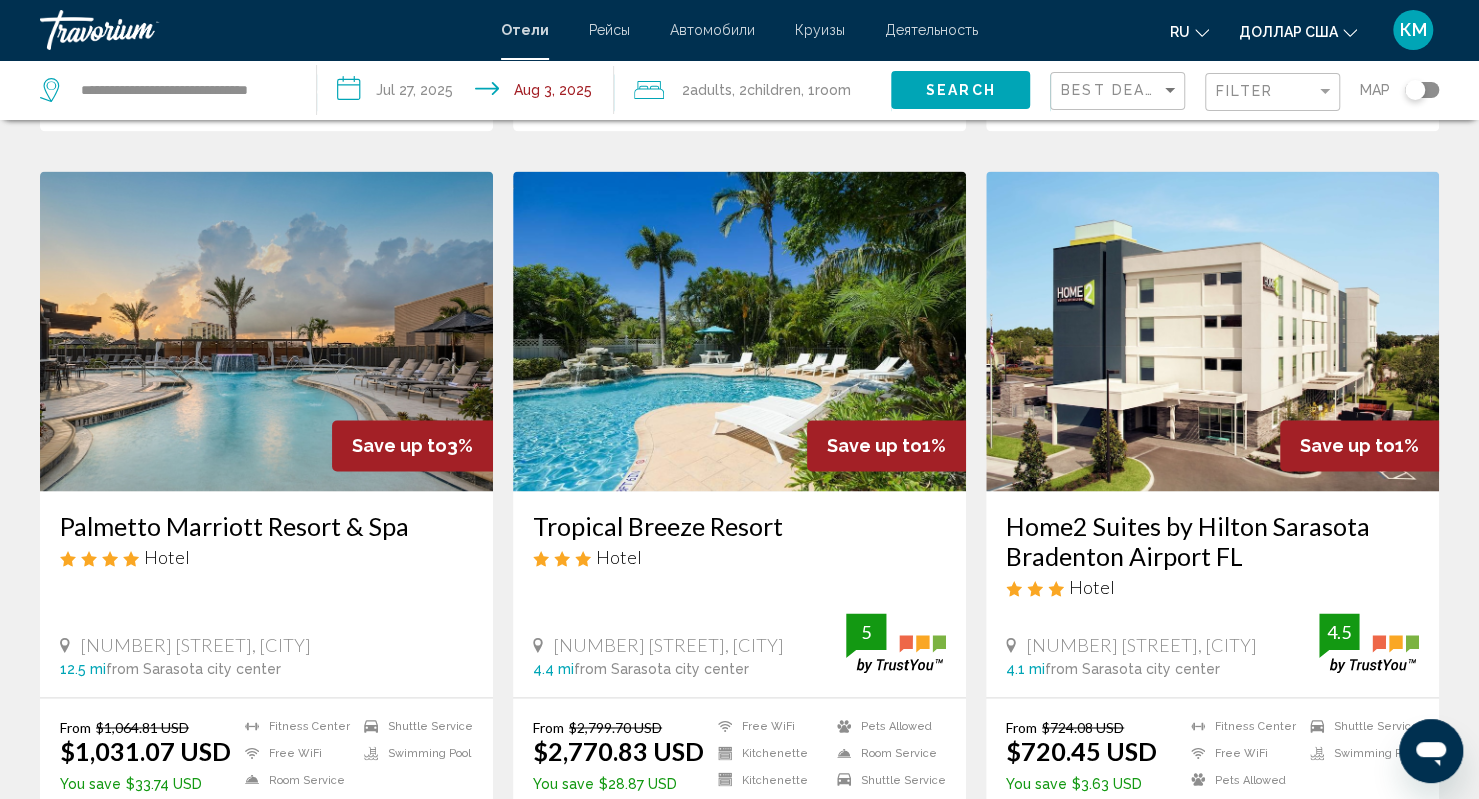 scroll, scrollTop: 1516, scrollLeft: 0, axis: vertical 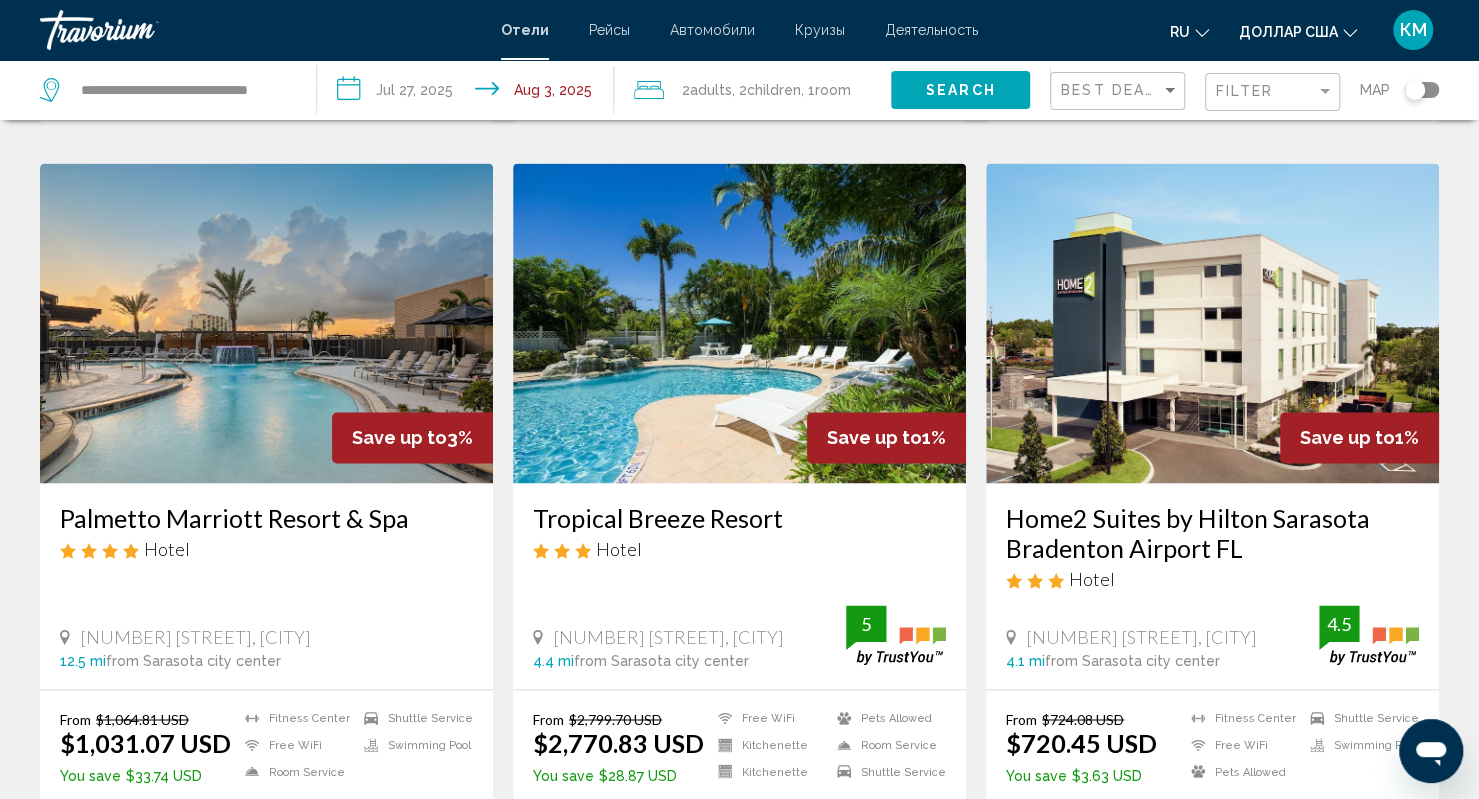 click at bounding box center [266, 323] 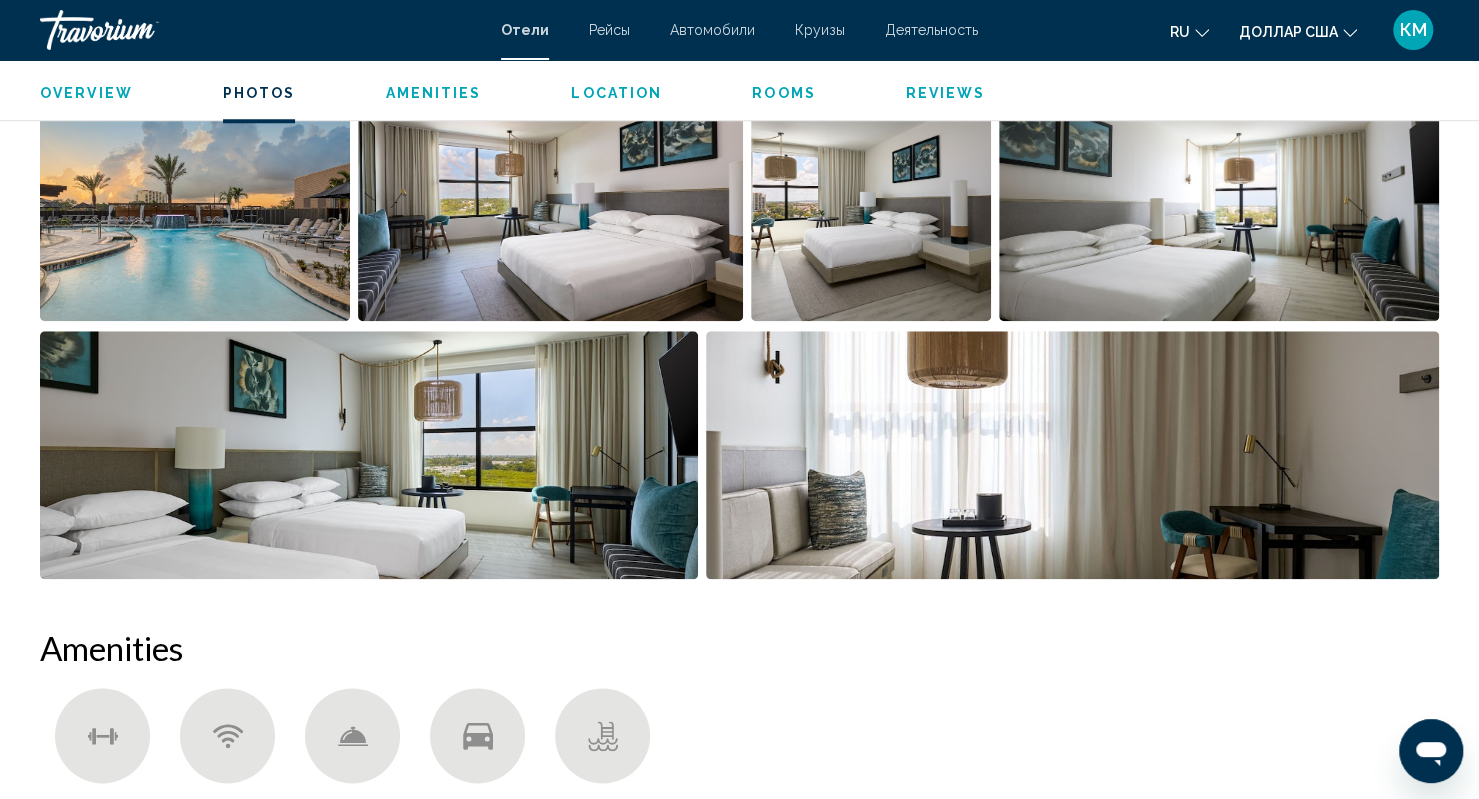 scroll, scrollTop: 1075, scrollLeft: 0, axis: vertical 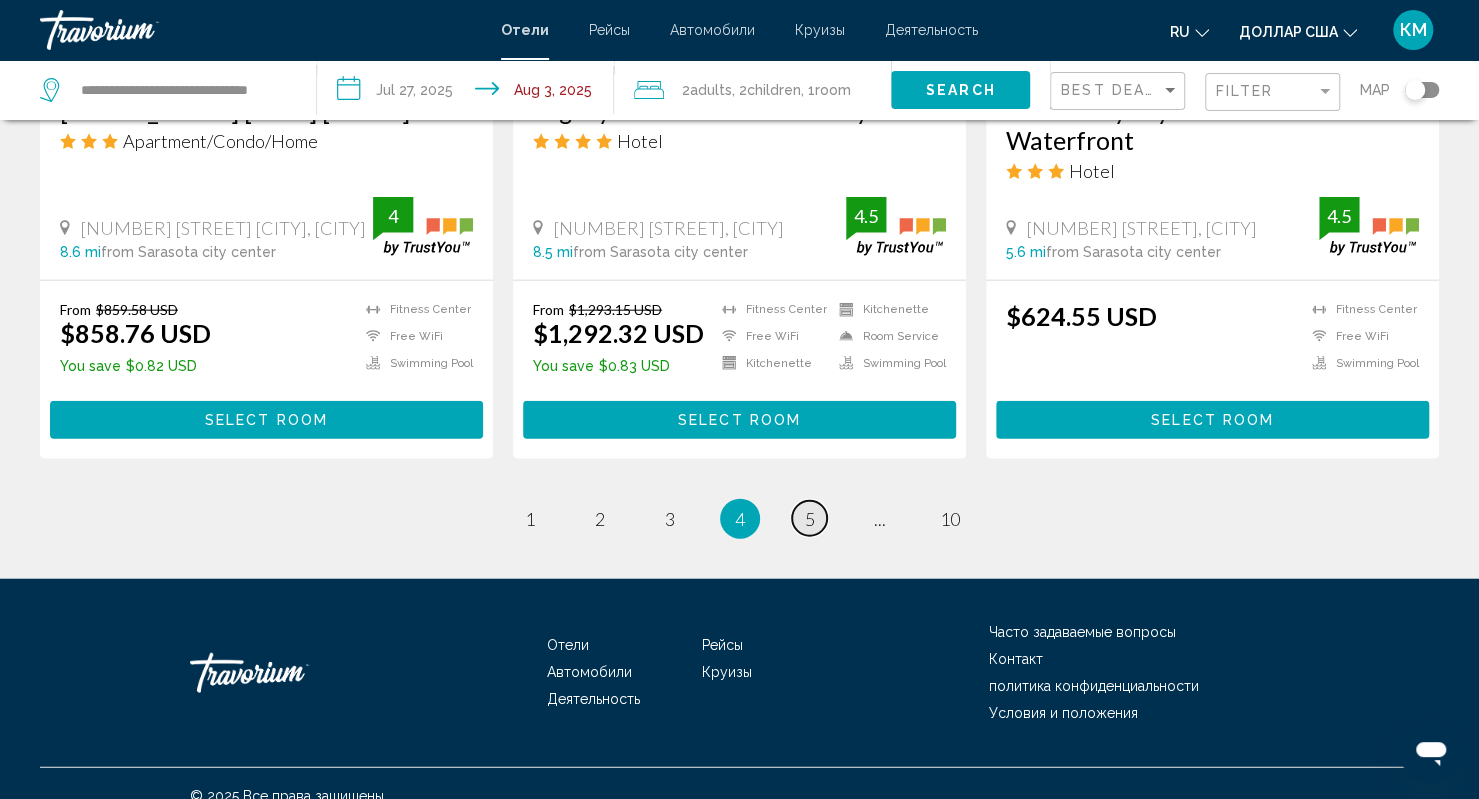 click on "5" at bounding box center [810, 519] 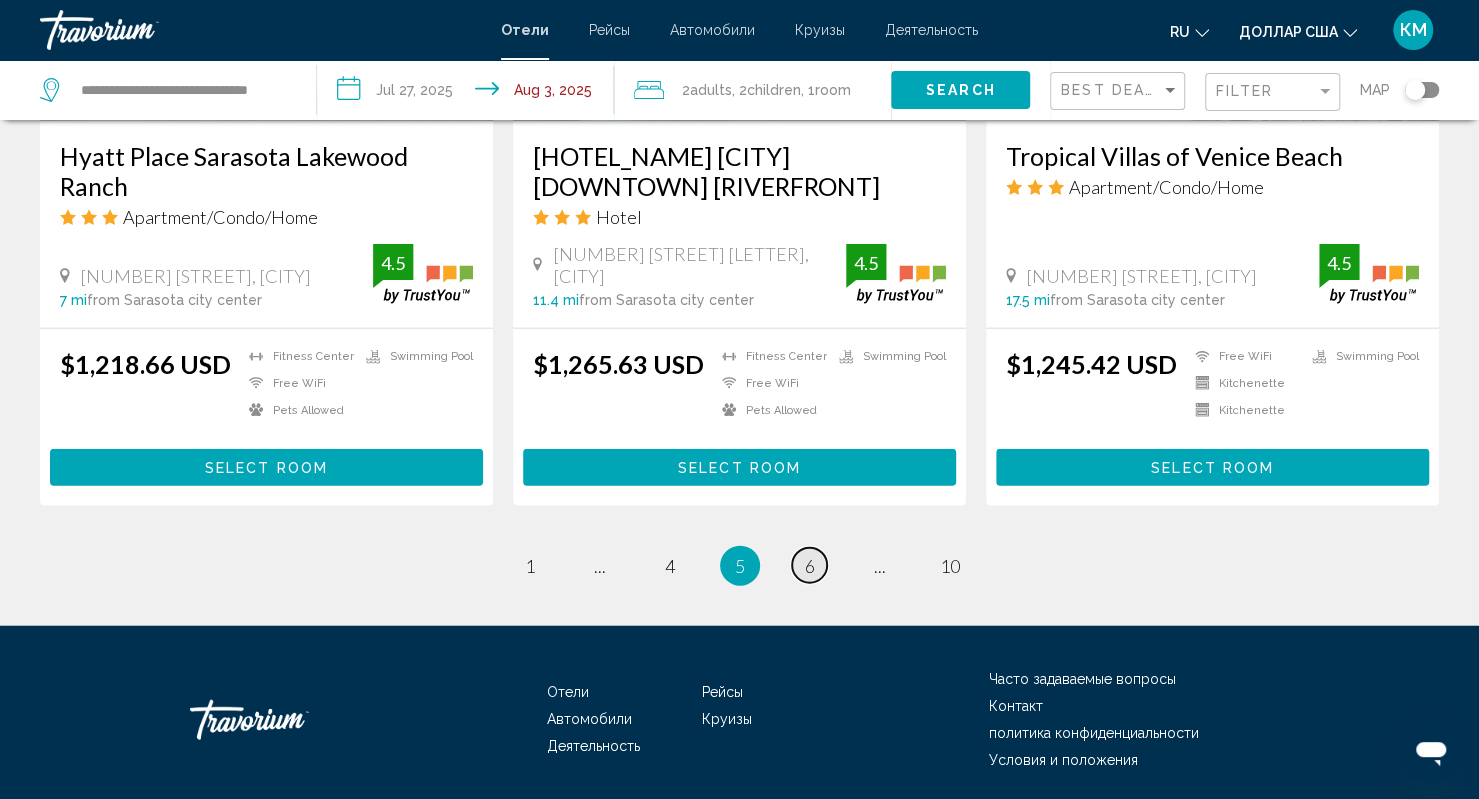 scroll, scrollTop: 2581, scrollLeft: 0, axis: vertical 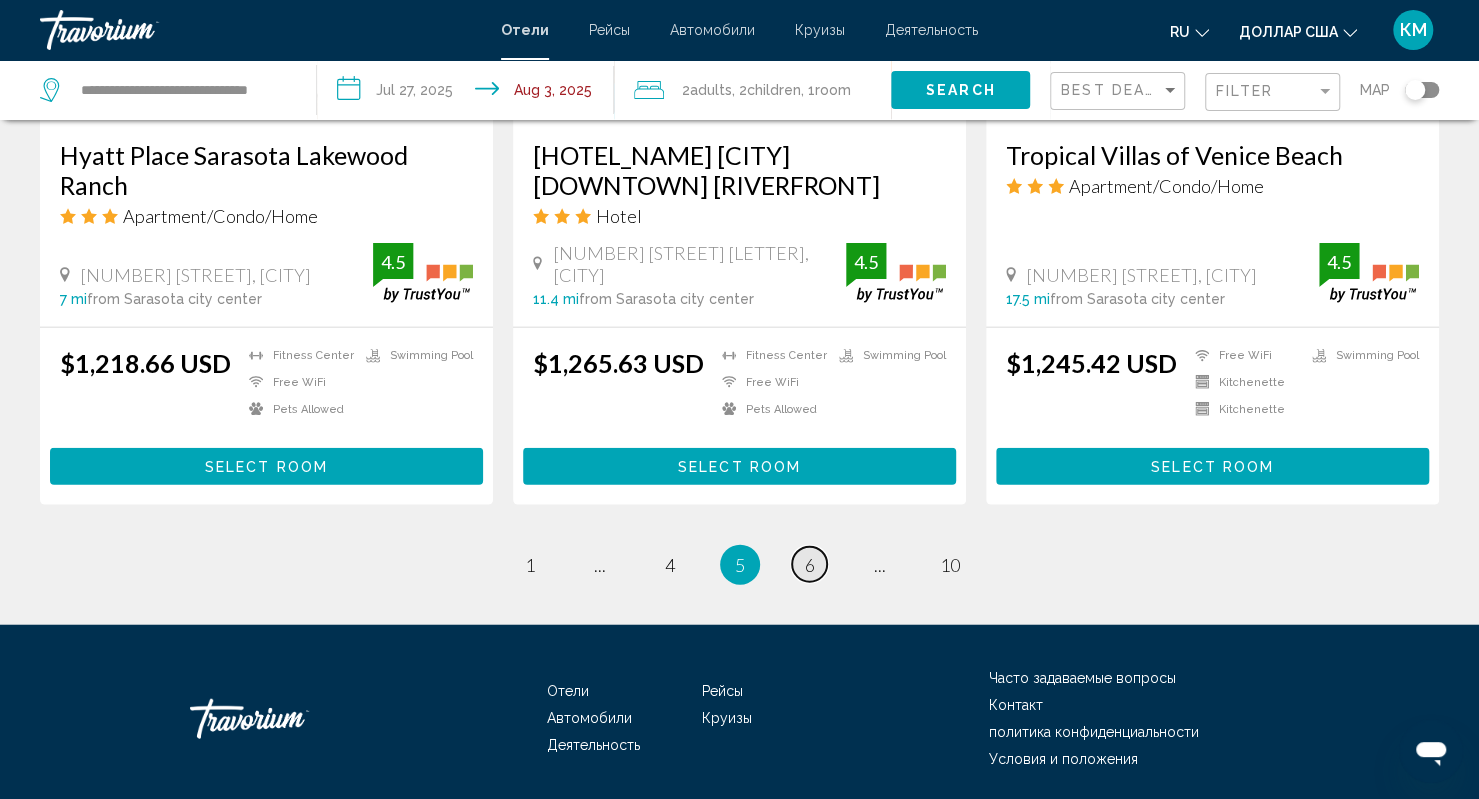 click on "6" at bounding box center [810, 565] 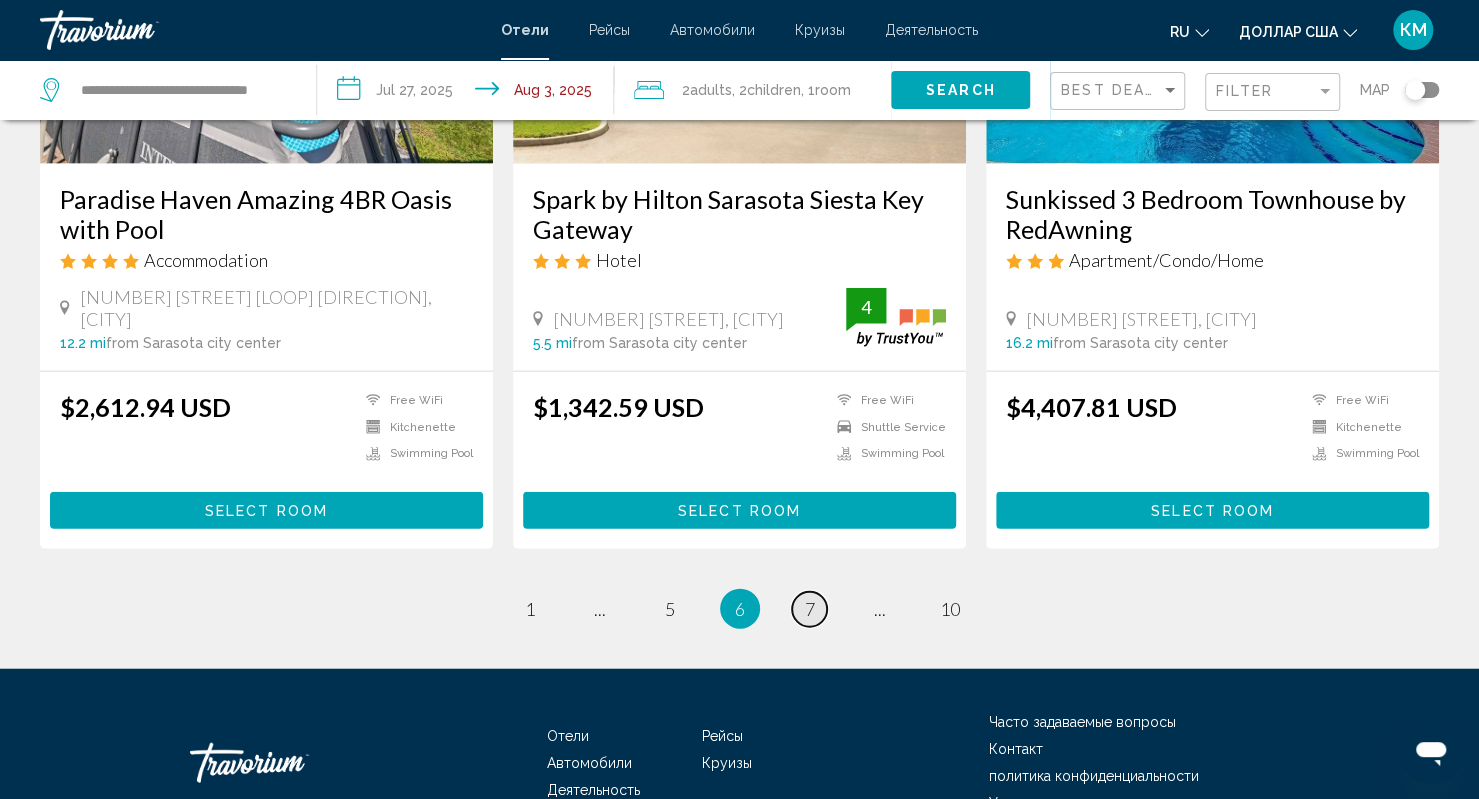 scroll, scrollTop: 2569, scrollLeft: 0, axis: vertical 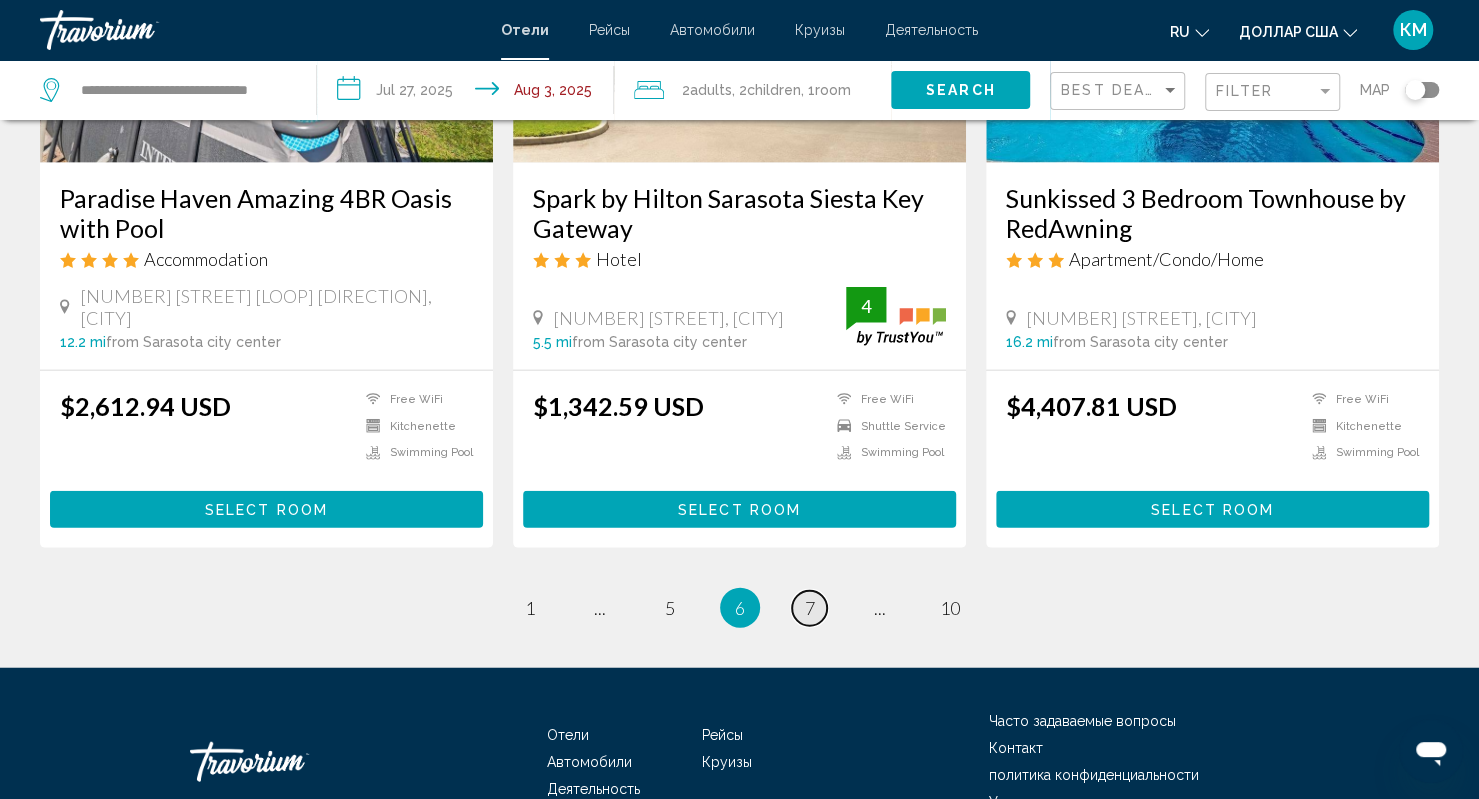 click on "7" at bounding box center (810, 608) 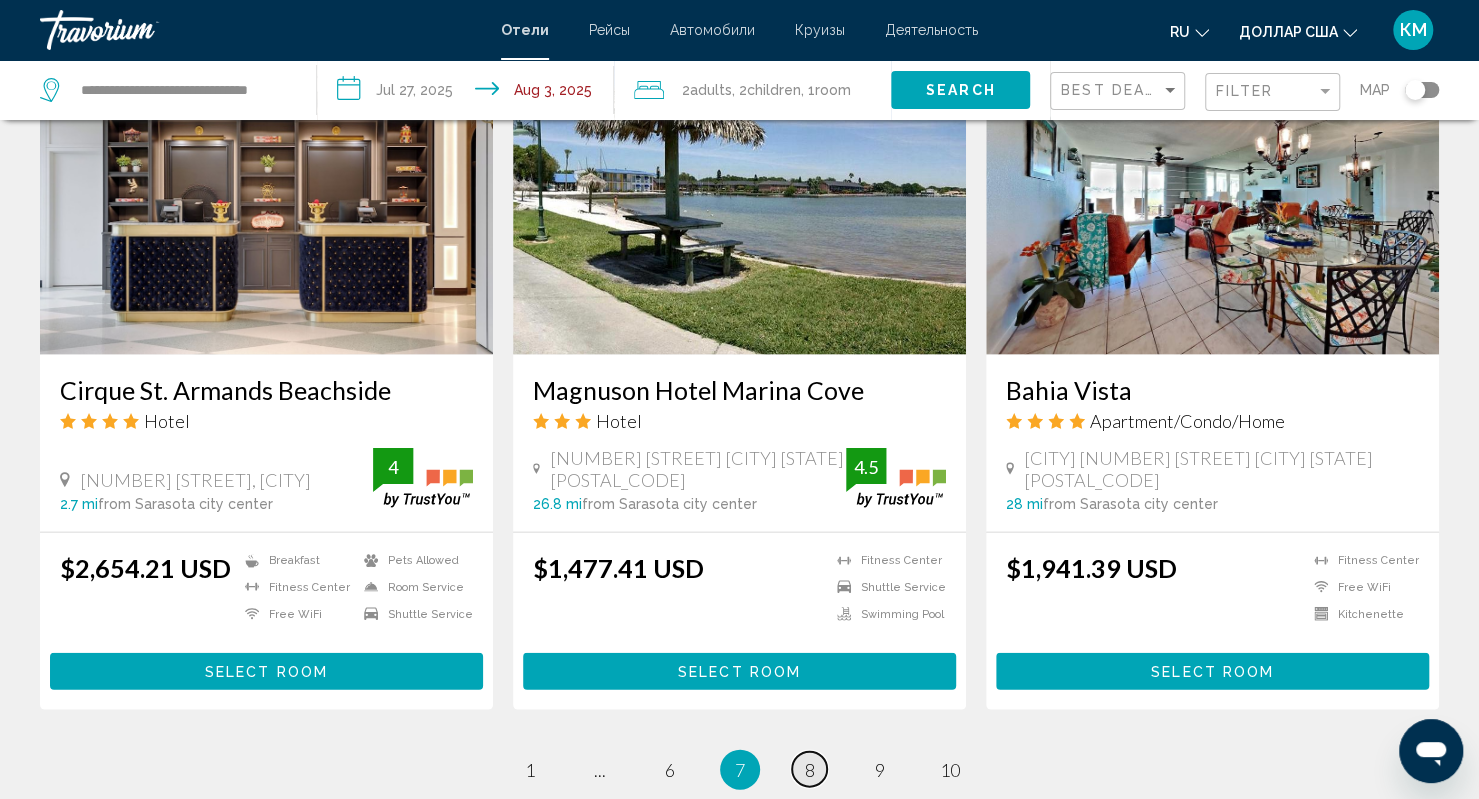 scroll, scrollTop: 2640, scrollLeft: 0, axis: vertical 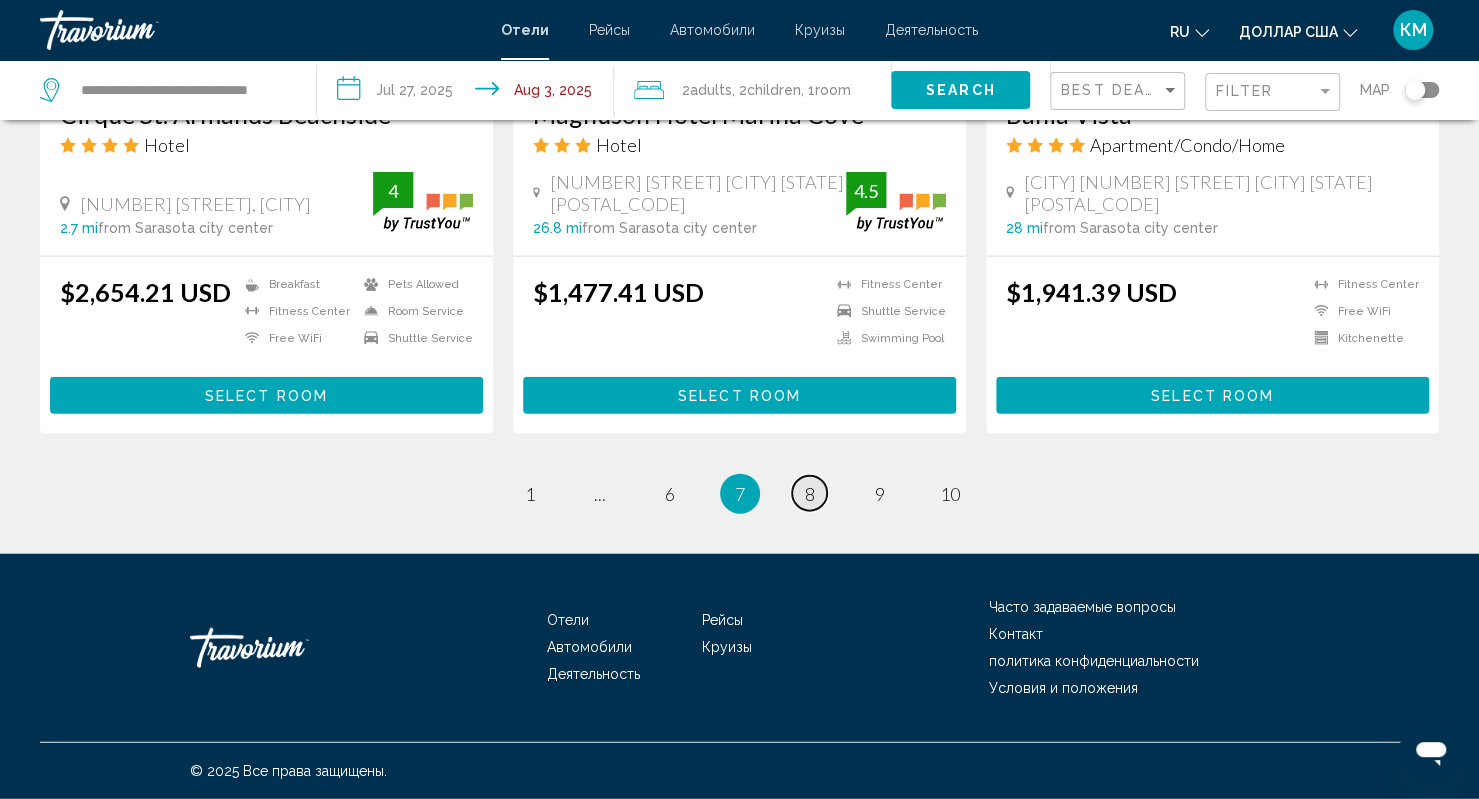 click on "page  8" at bounding box center [809, 493] 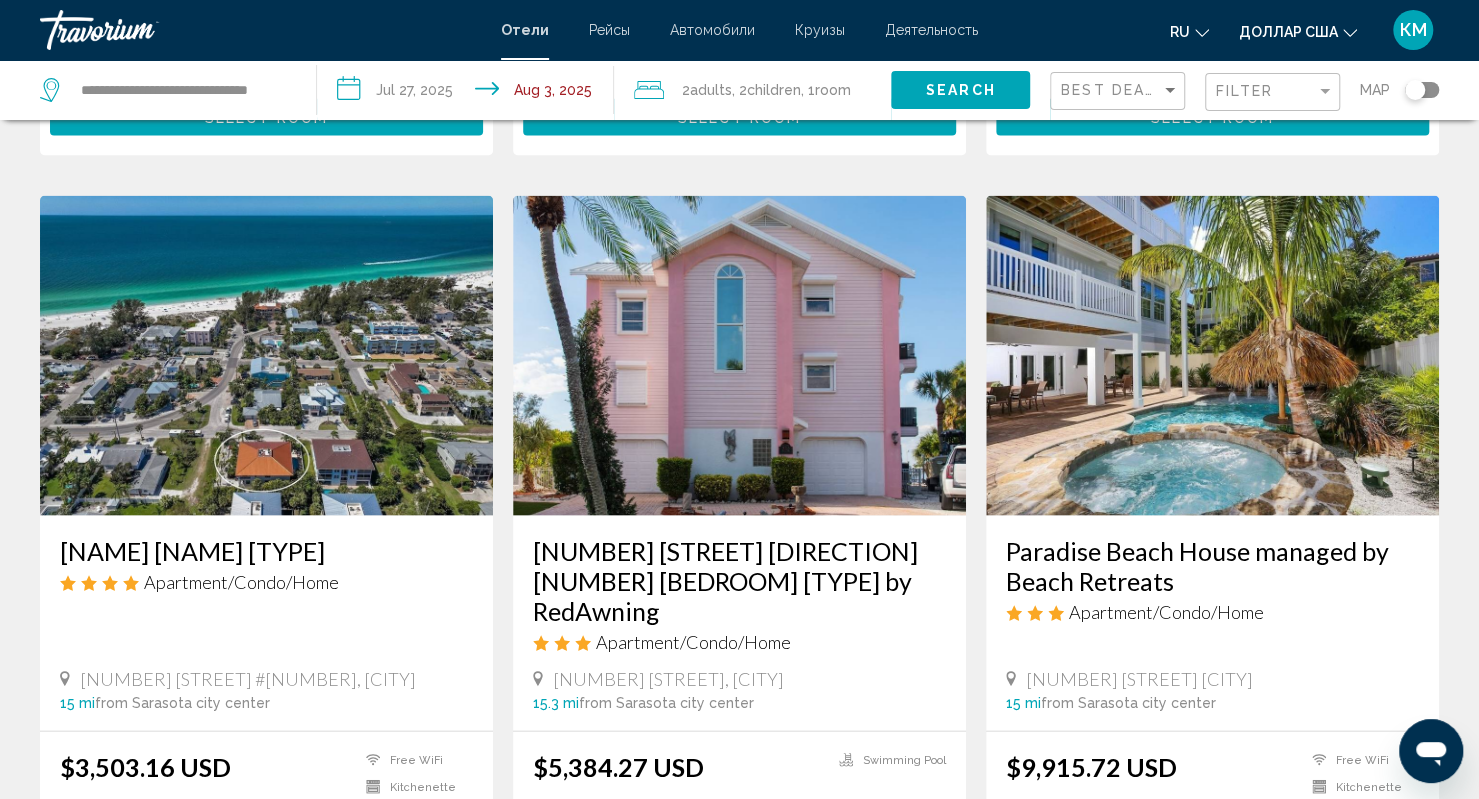 scroll, scrollTop: 2636, scrollLeft: 0, axis: vertical 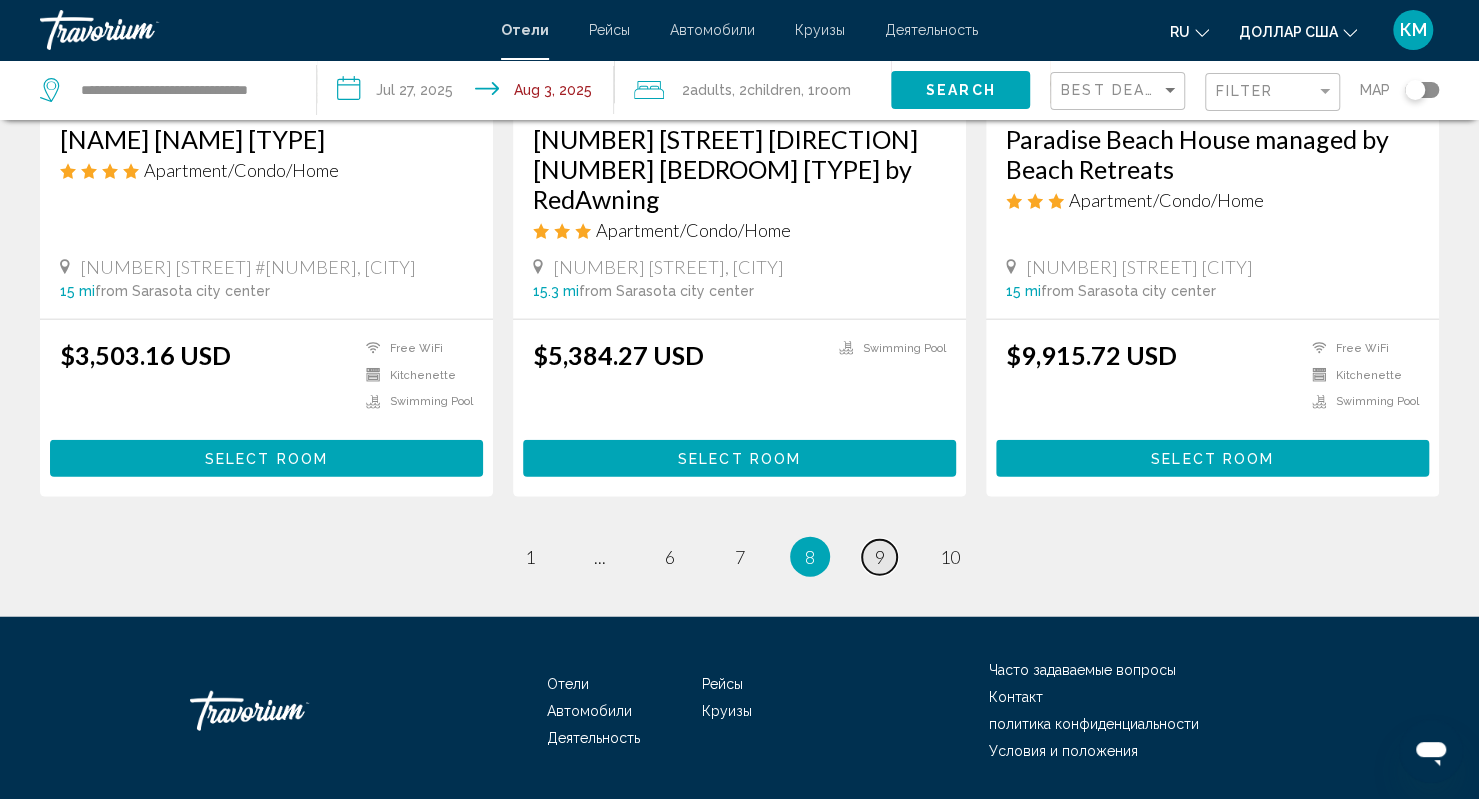 click on "9" at bounding box center (880, 557) 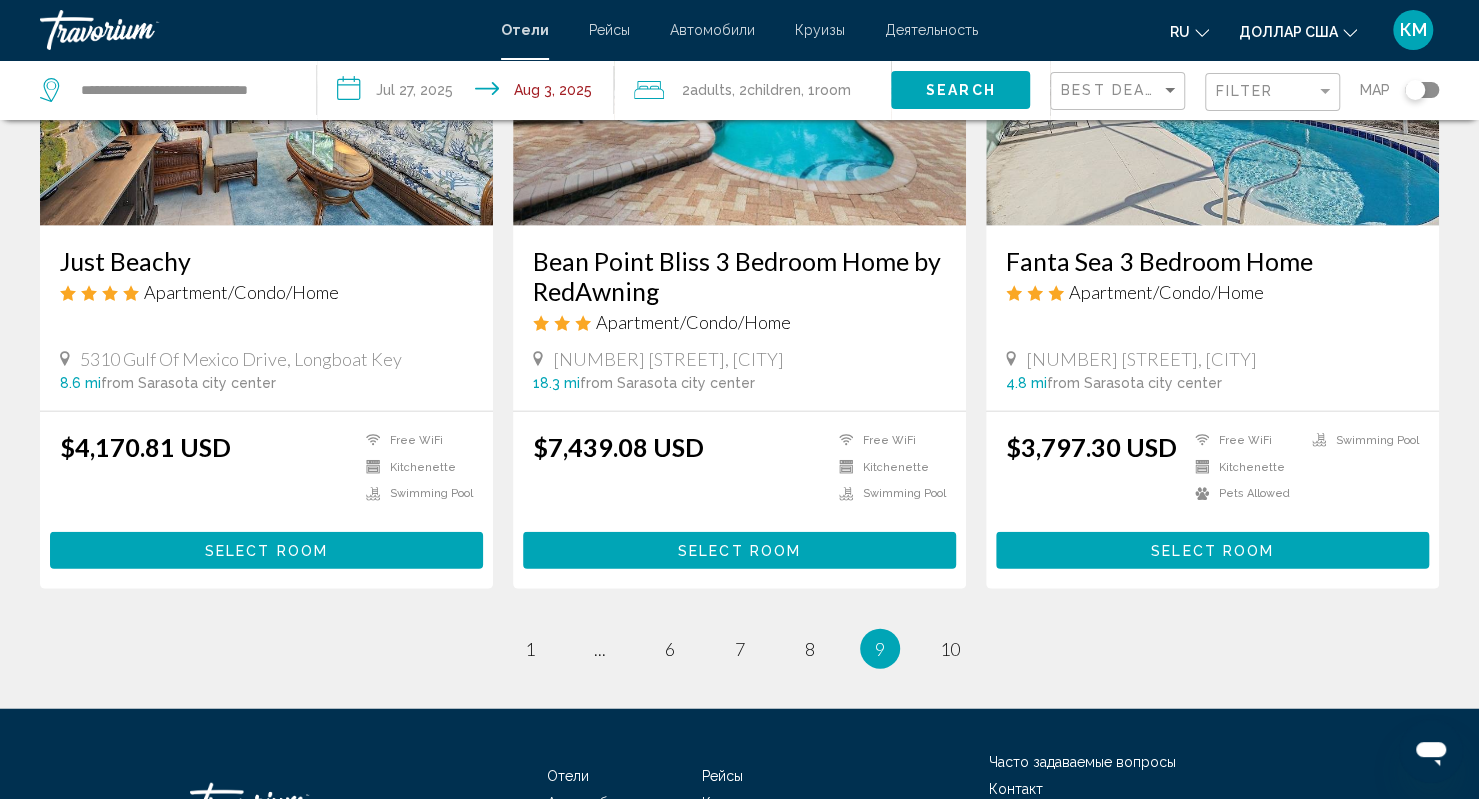 scroll, scrollTop: 2592, scrollLeft: 0, axis: vertical 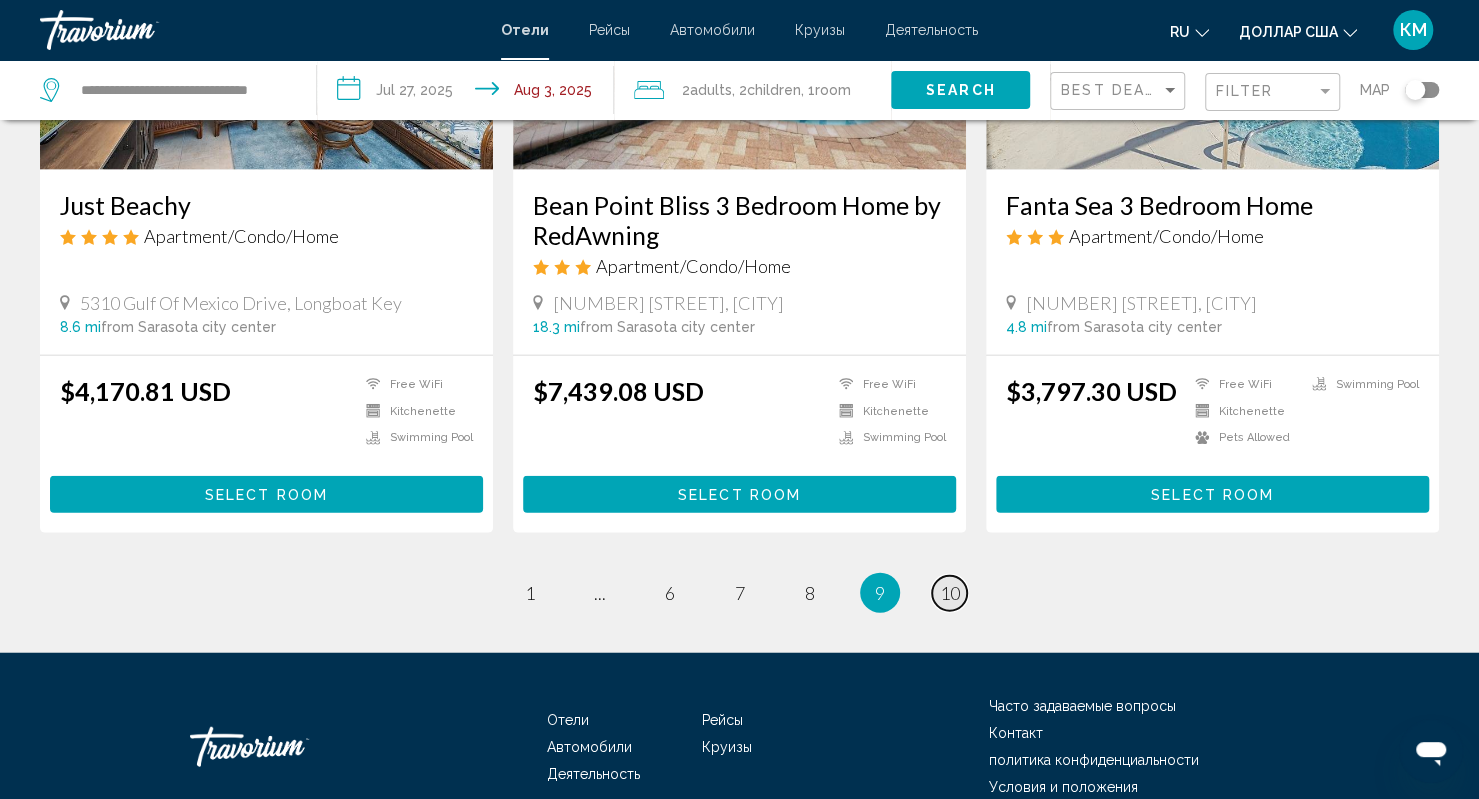 click on "10" at bounding box center [950, 593] 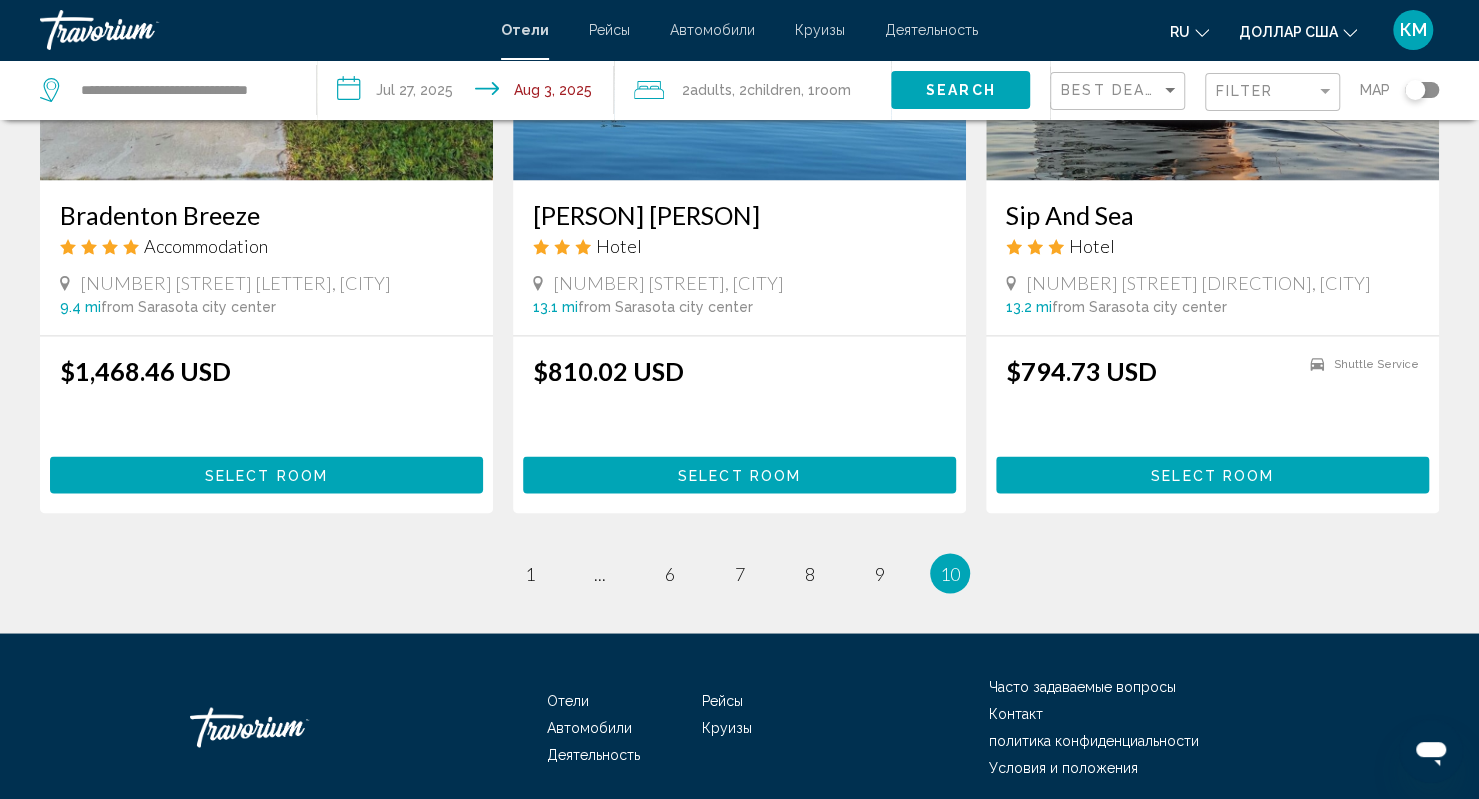 scroll, scrollTop: 1811, scrollLeft: 0, axis: vertical 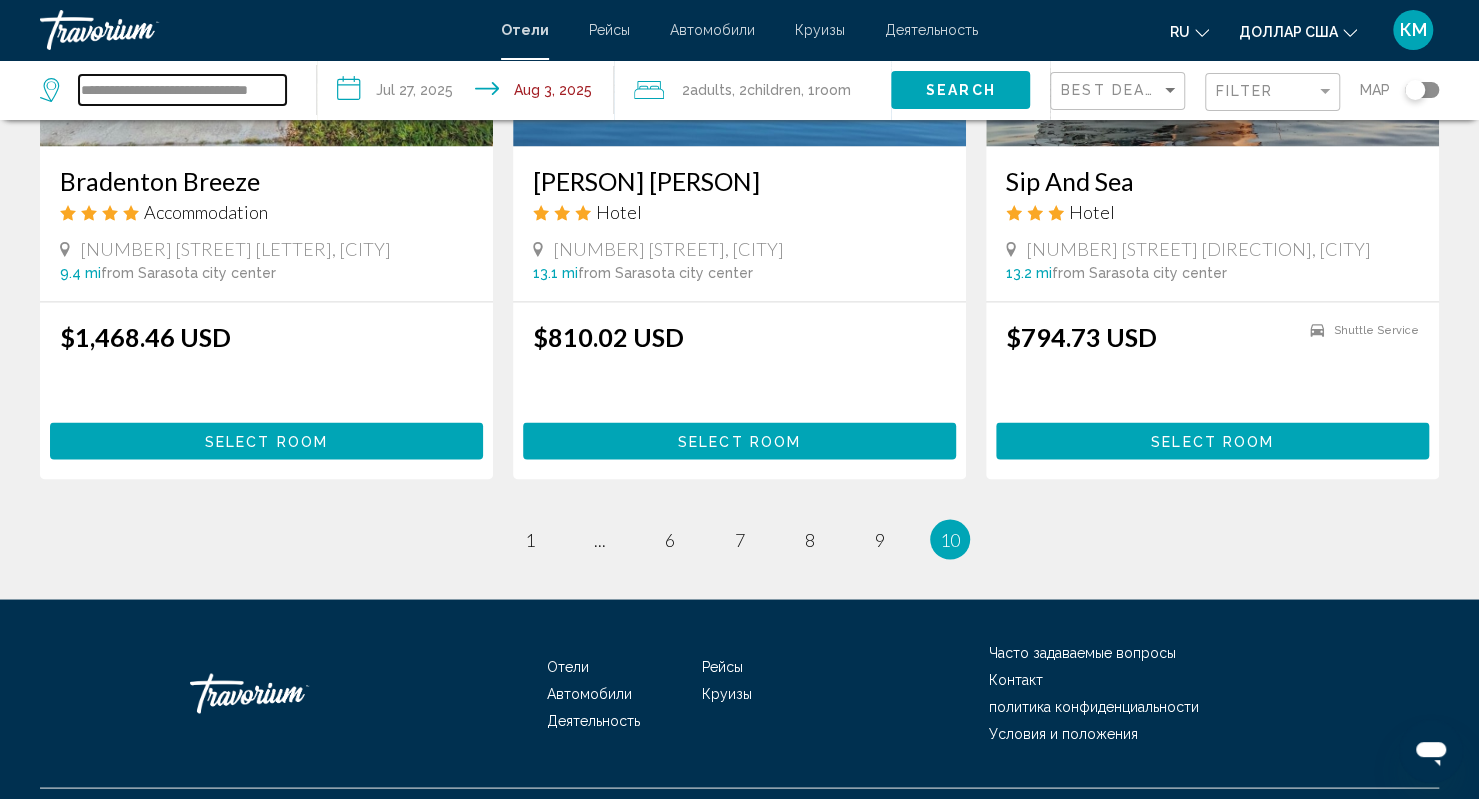 click on "**********" at bounding box center (182, 90) 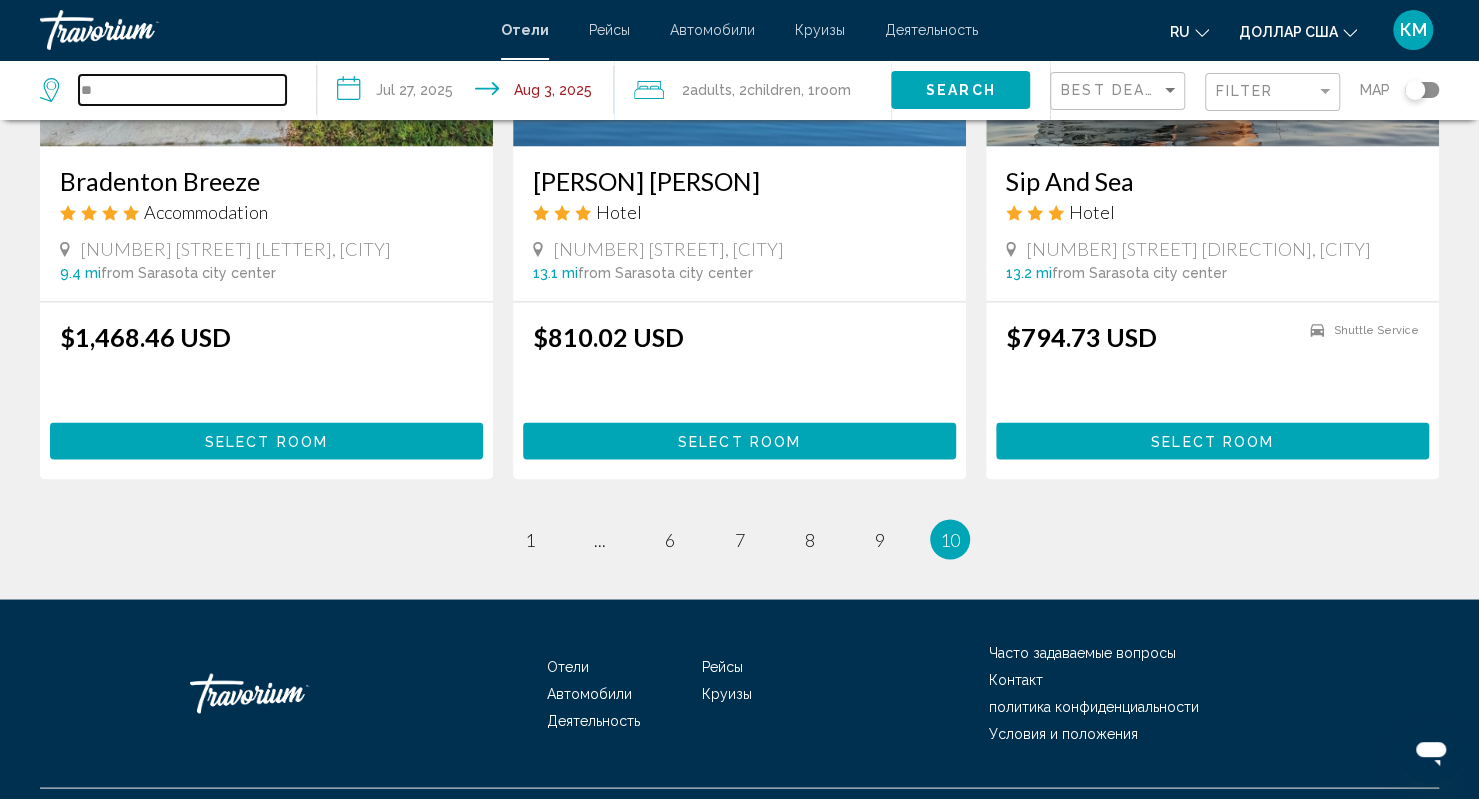 click on "**" at bounding box center (182, 90) 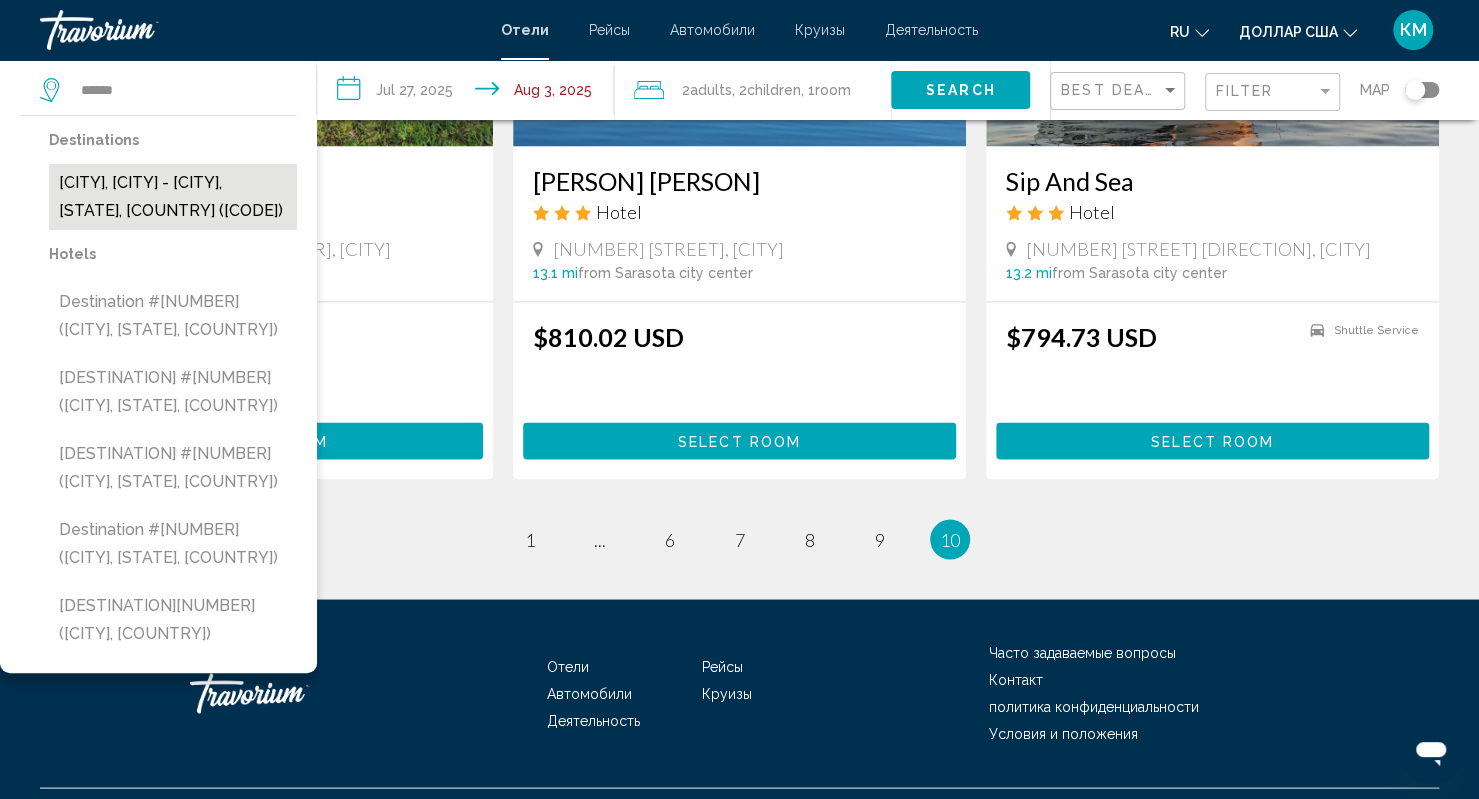 click on "[CITY], [CITY] - [CITY], [STATE], [COUNTRY] ([CODE])" at bounding box center [173, 197] 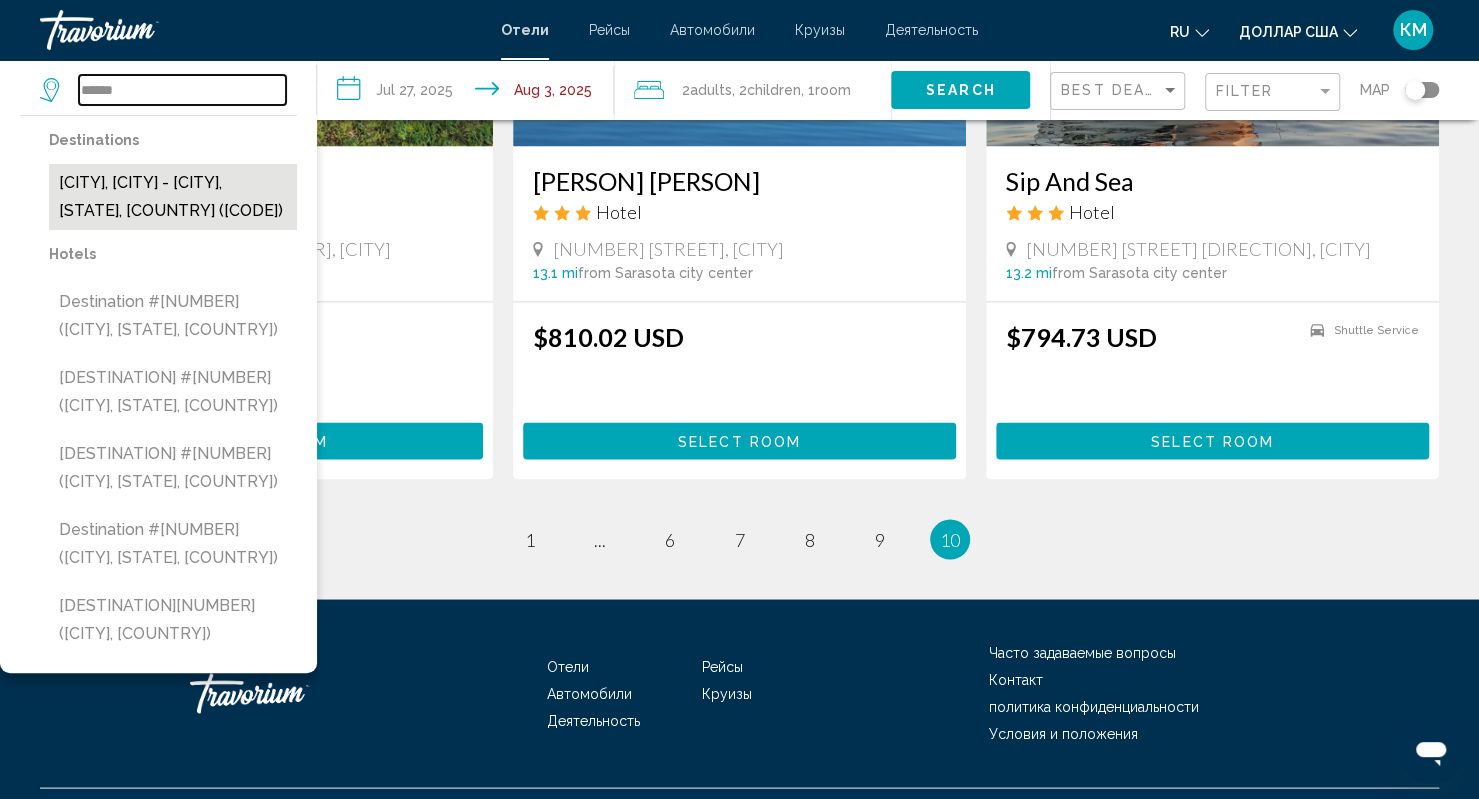 type on "**********" 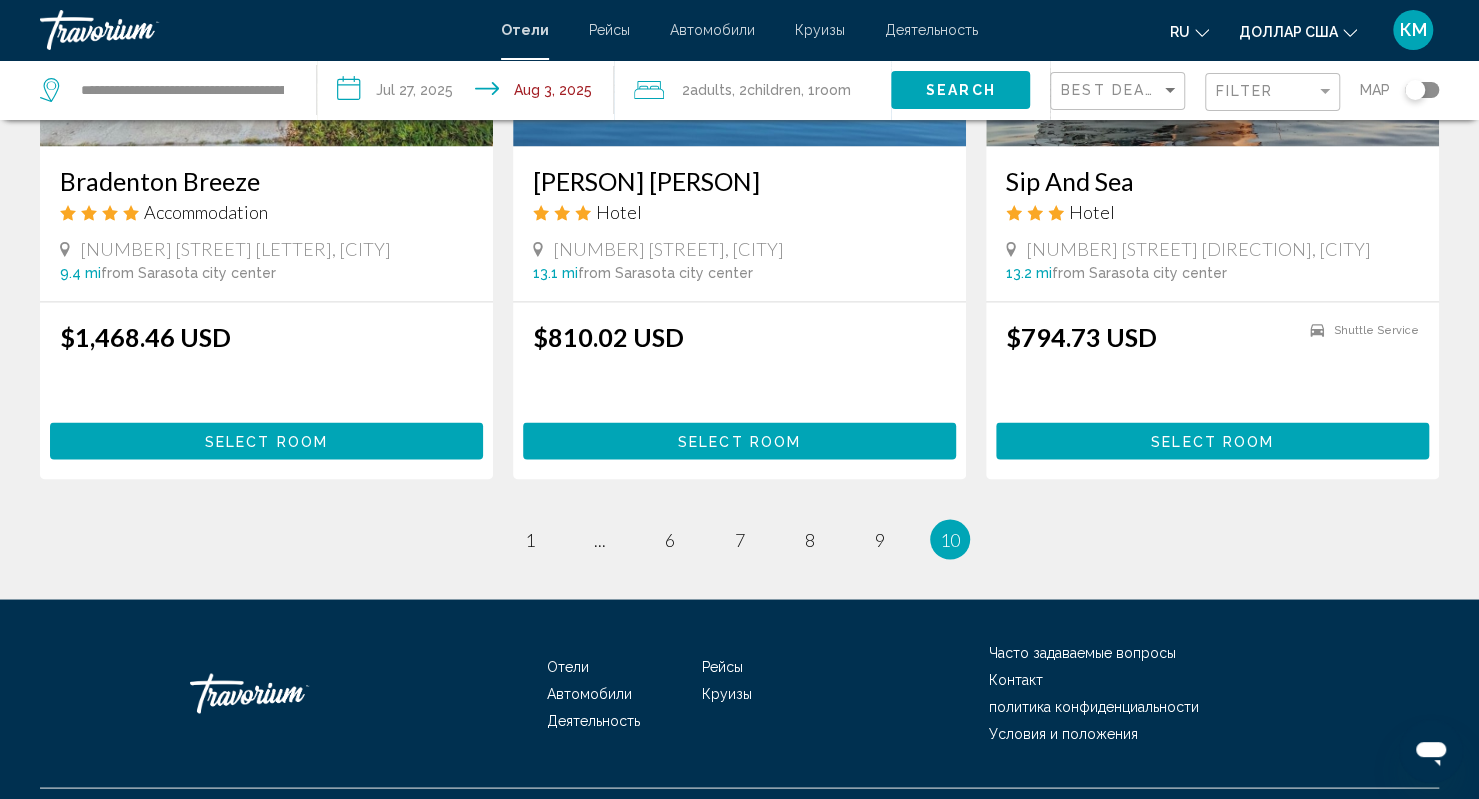 click on "**********" at bounding box center [469, 93] 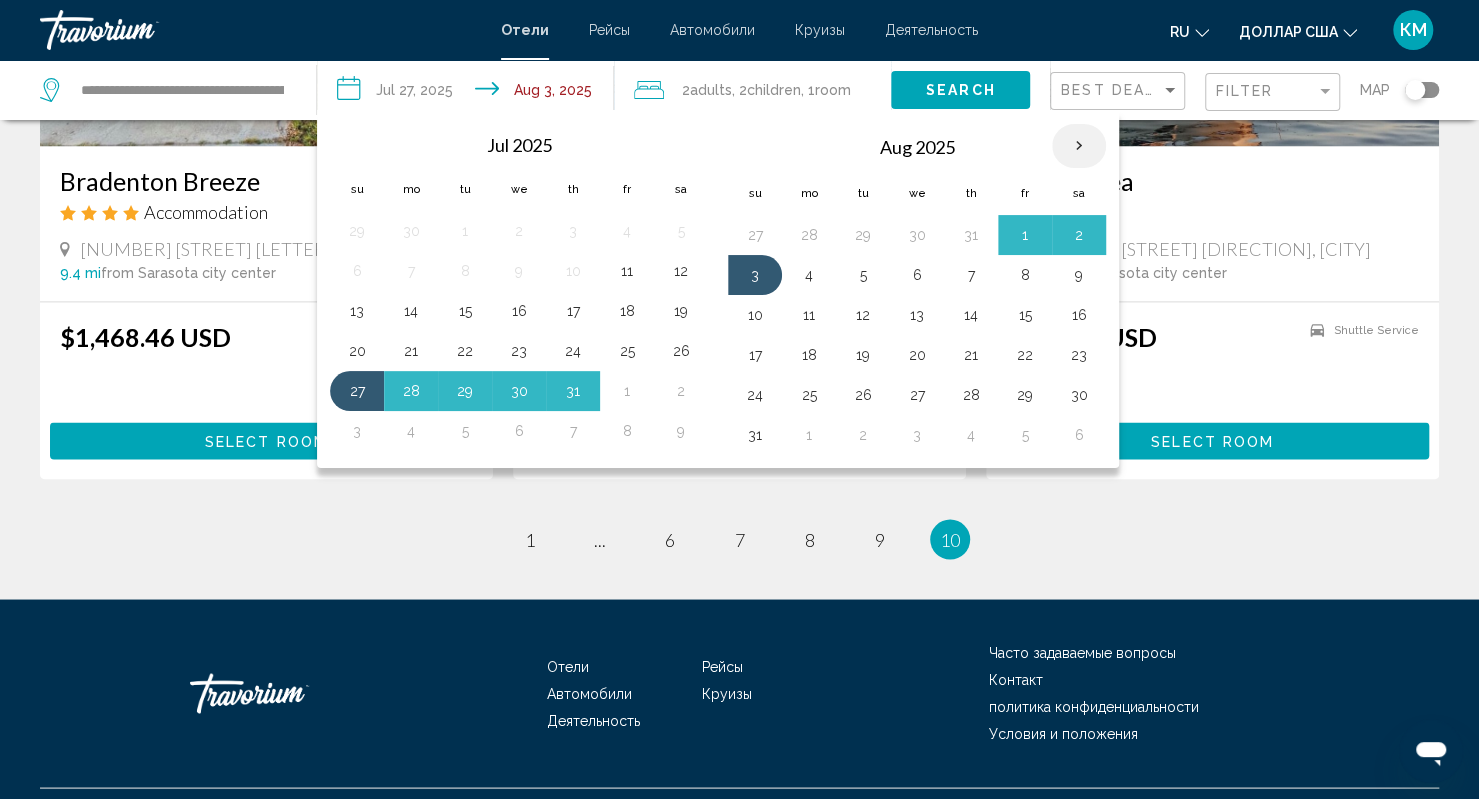 click at bounding box center (1079, 146) 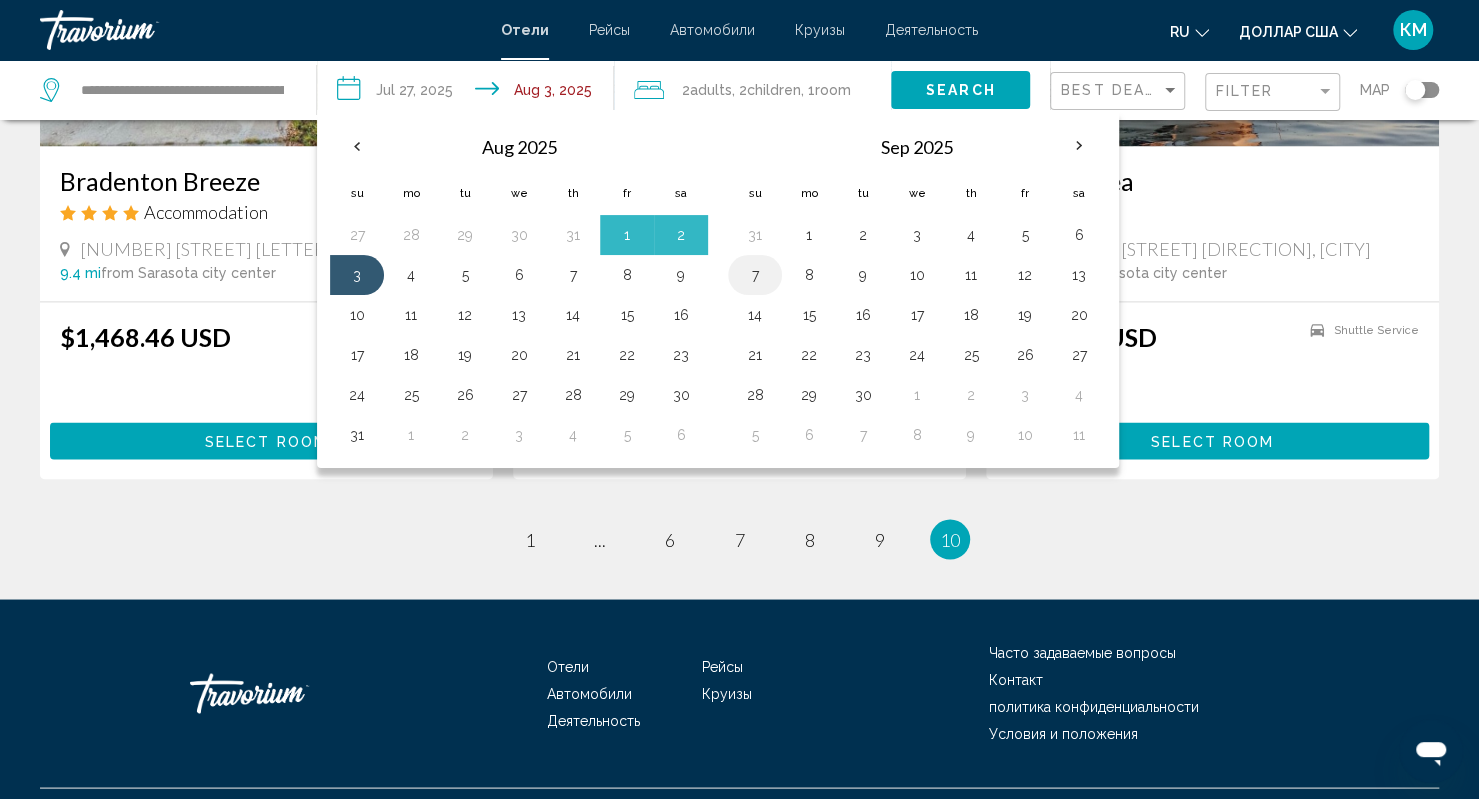 click on "7" at bounding box center [755, 275] 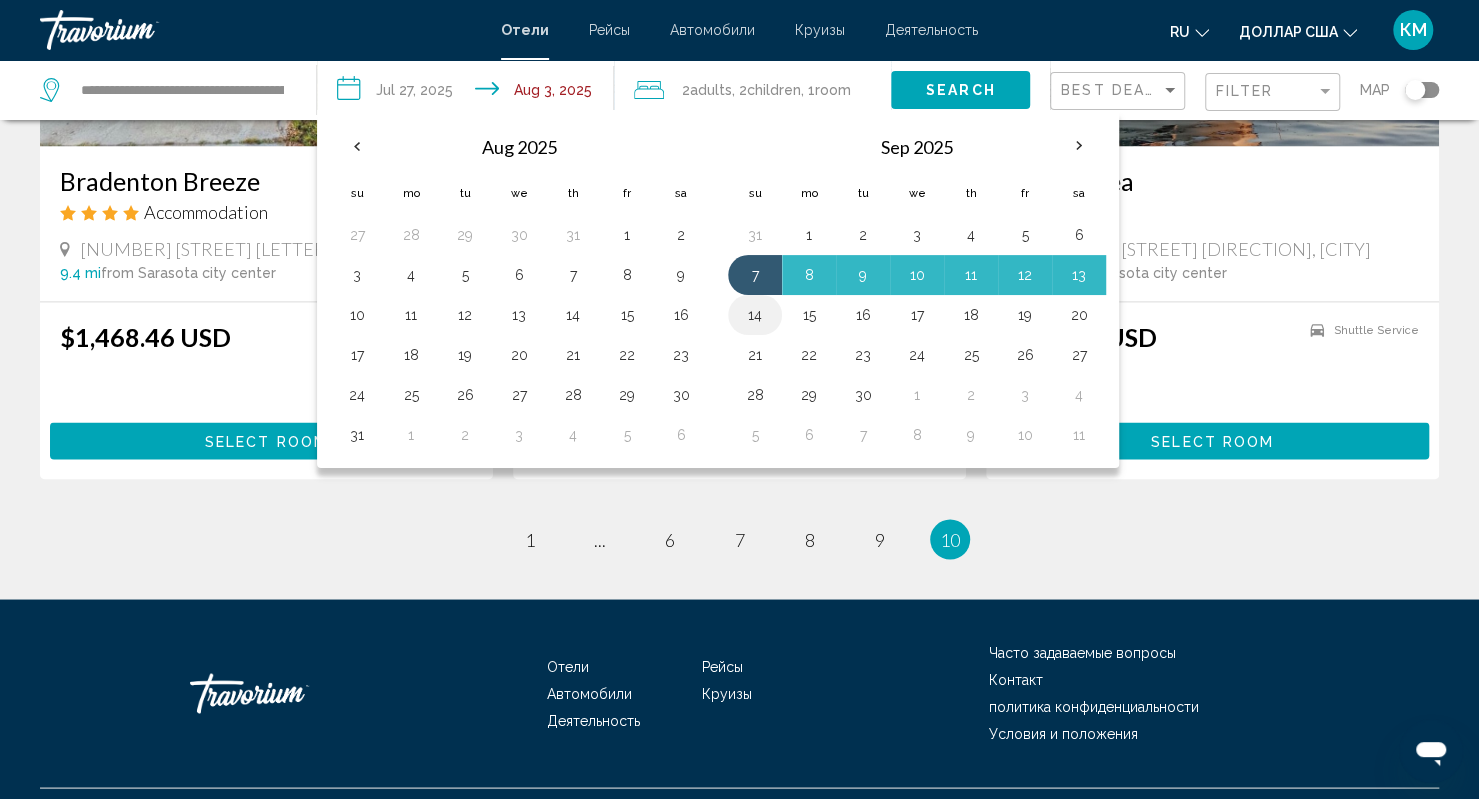 click on "14" at bounding box center (755, 315) 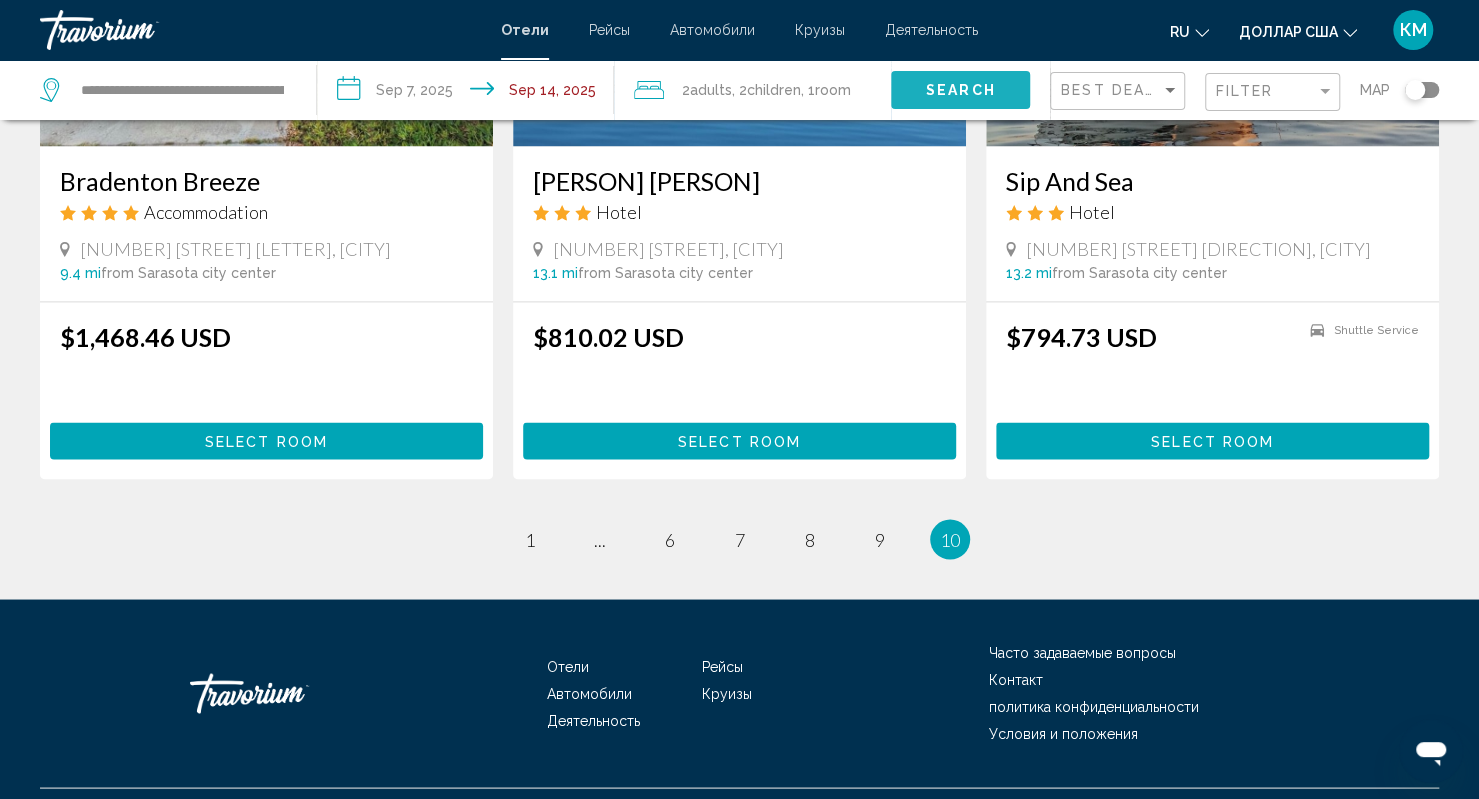 click on "Search" 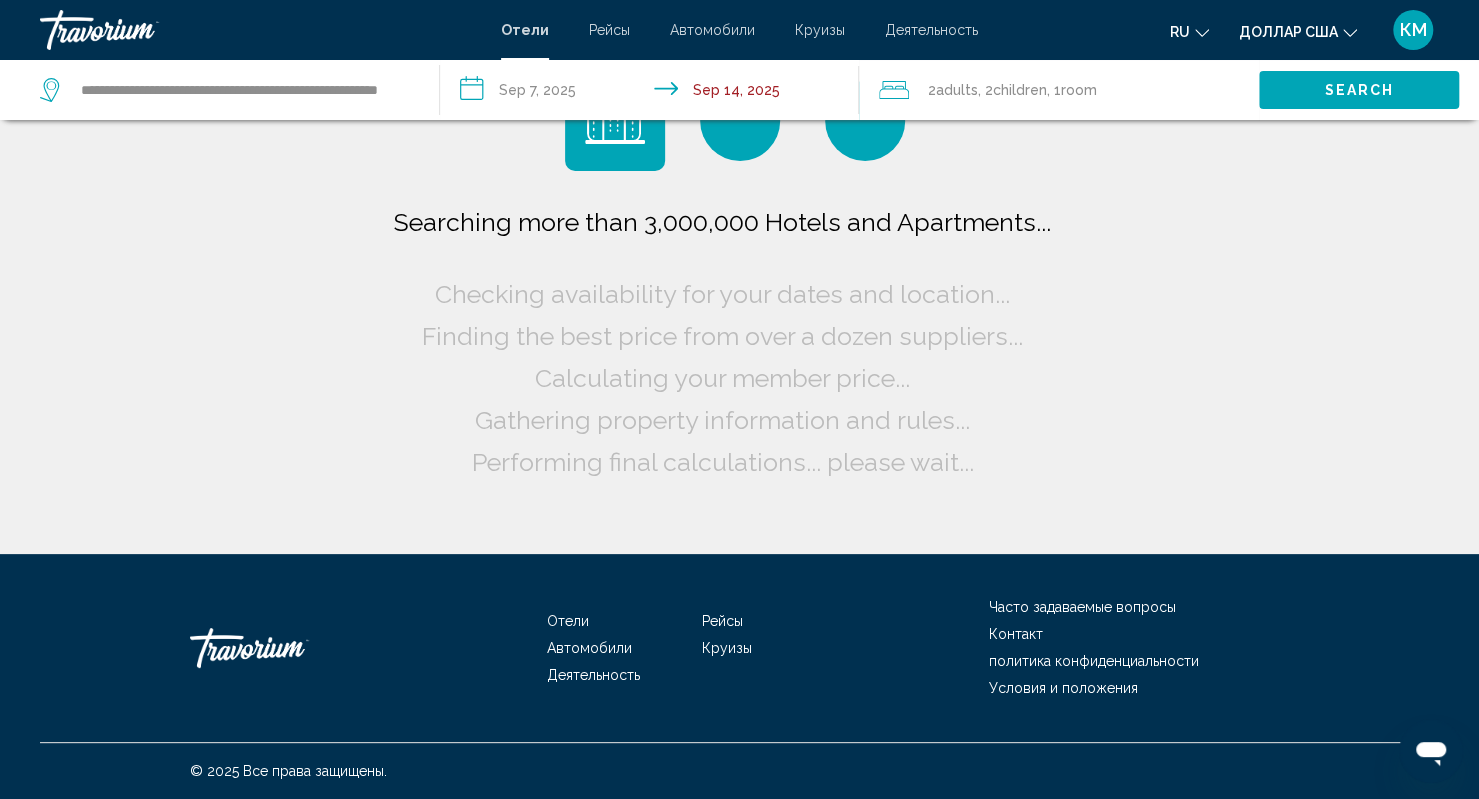 scroll, scrollTop: 0, scrollLeft: 0, axis: both 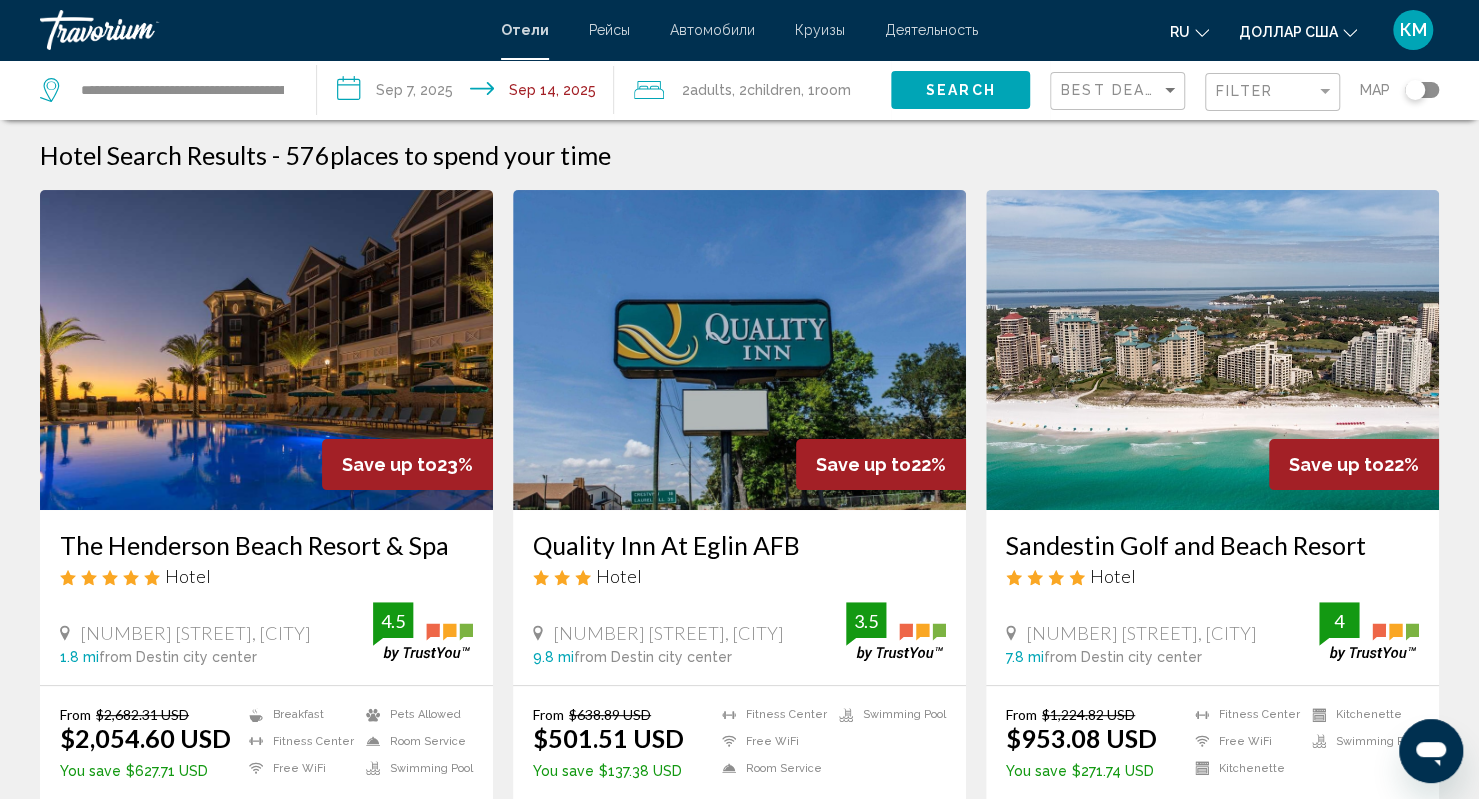 click at bounding box center [1212, 350] 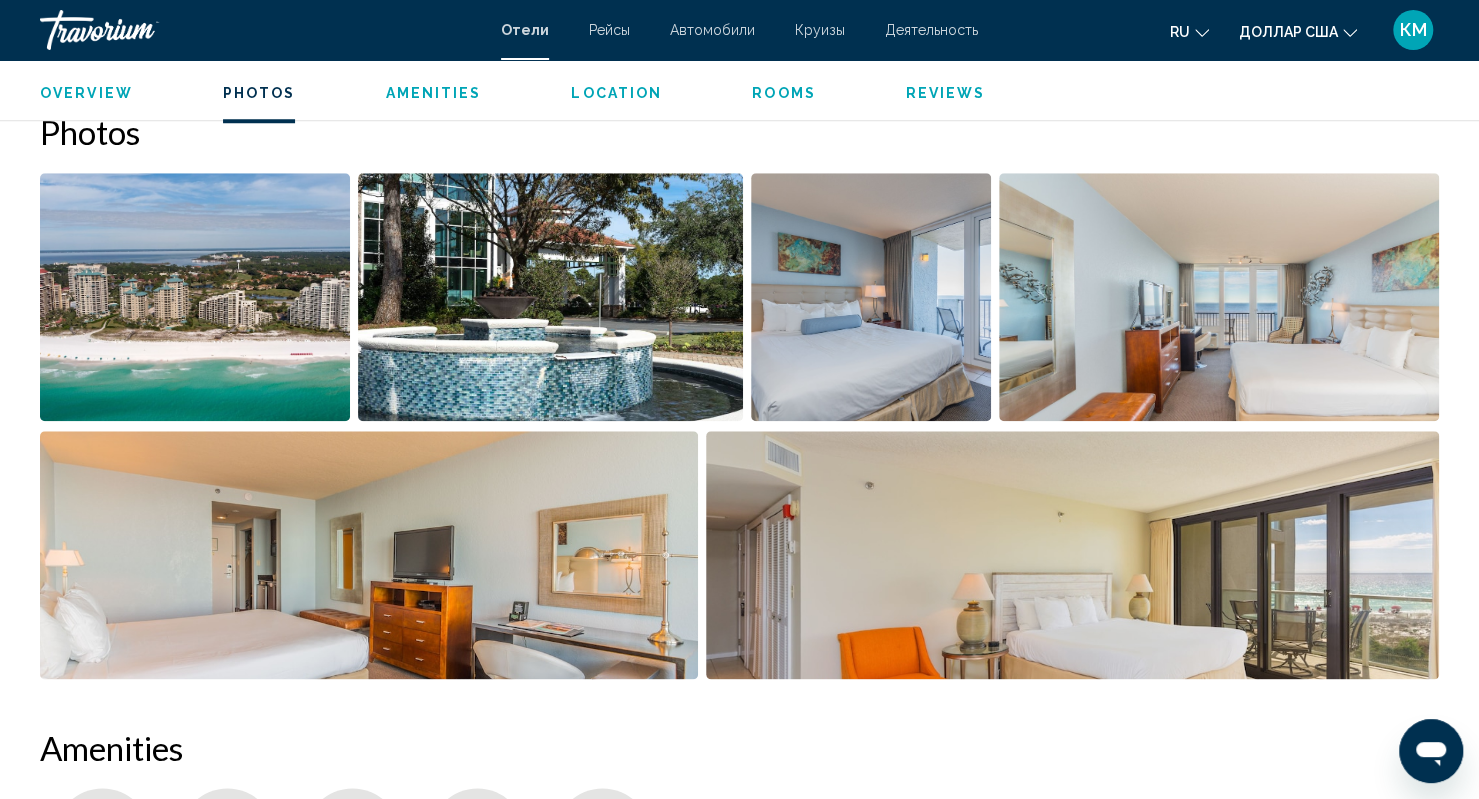 scroll, scrollTop: 984, scrollLeft: 0, axis: vertical 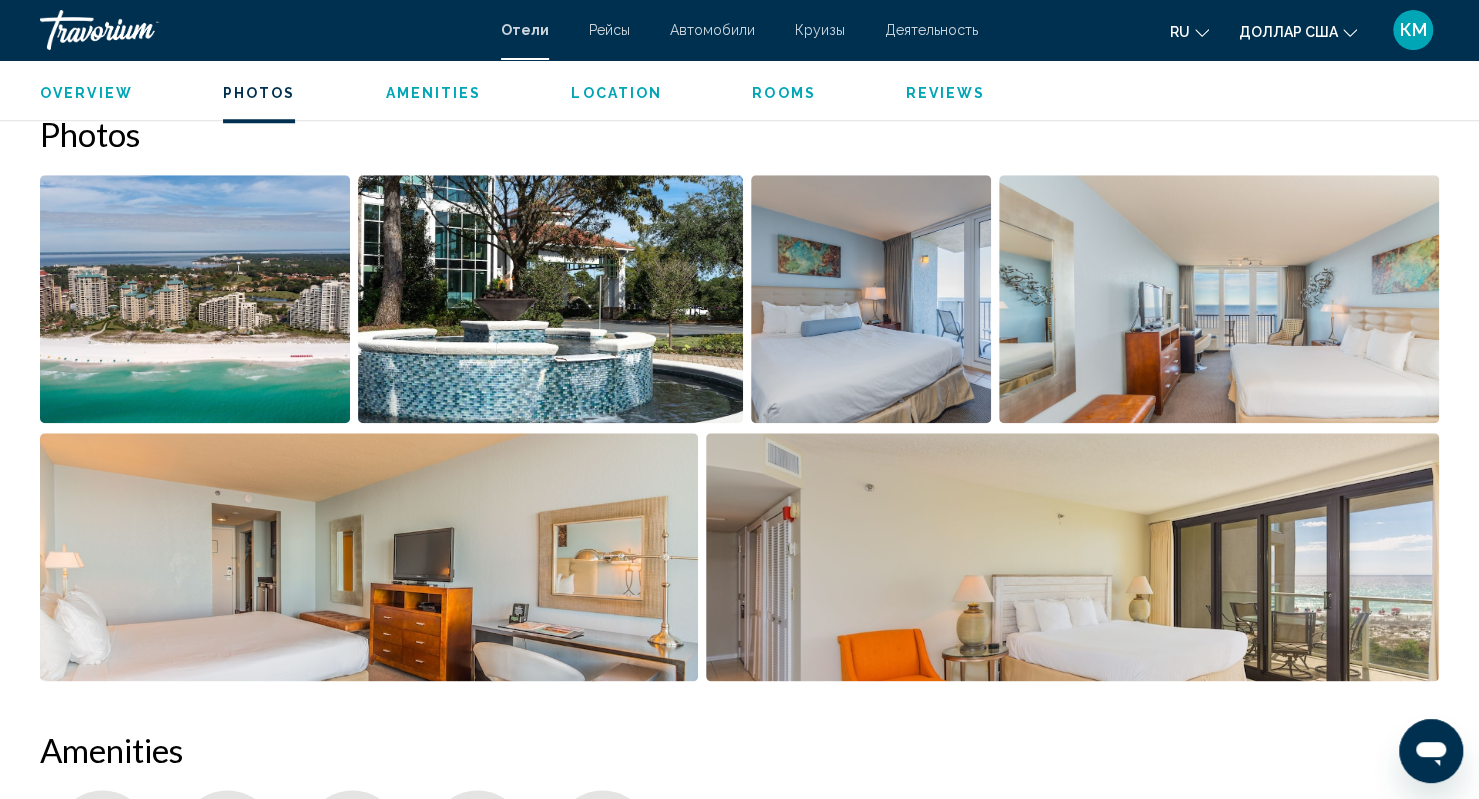 click at bounding box center (195, 299) 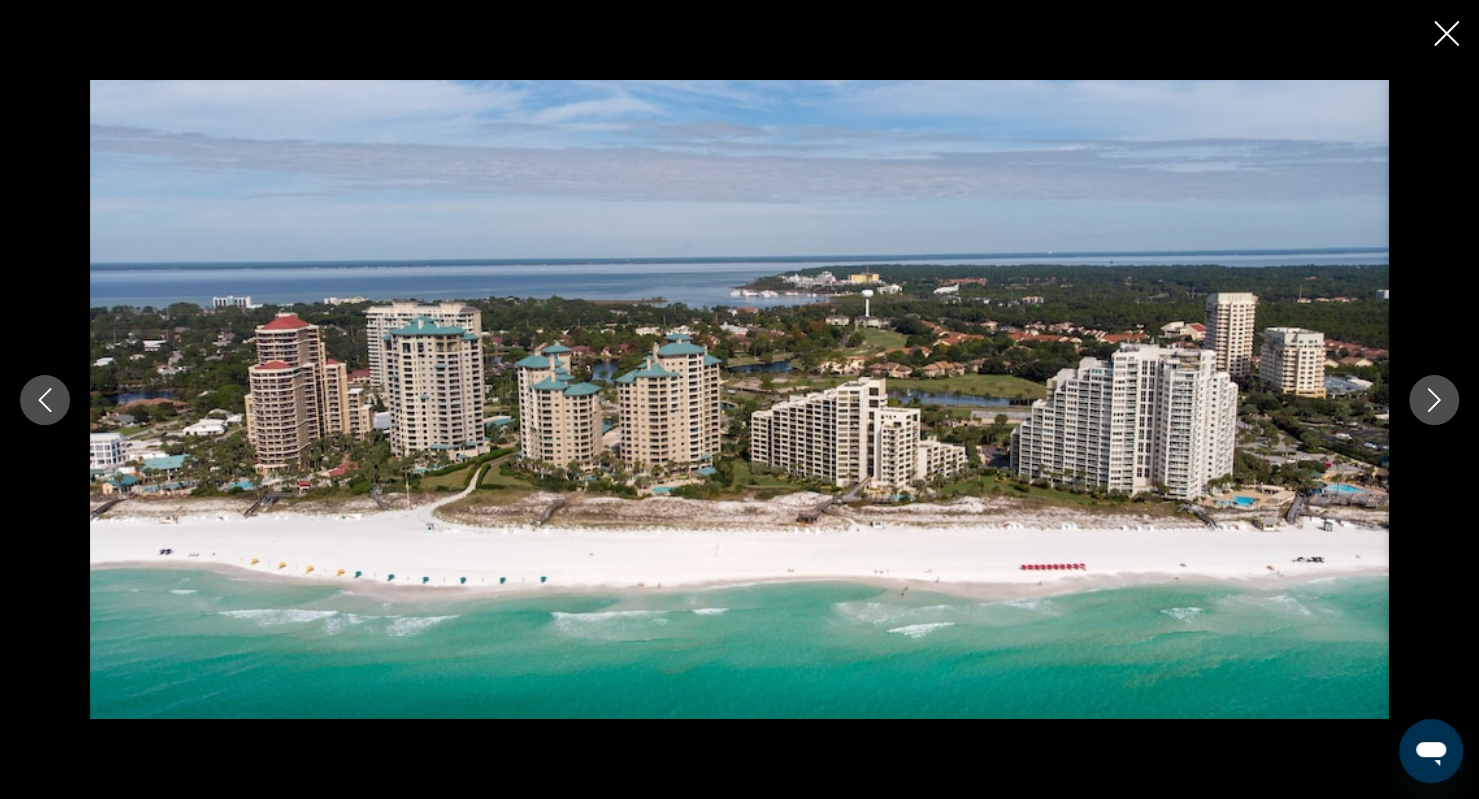 click at bounding box center [1434, 400] 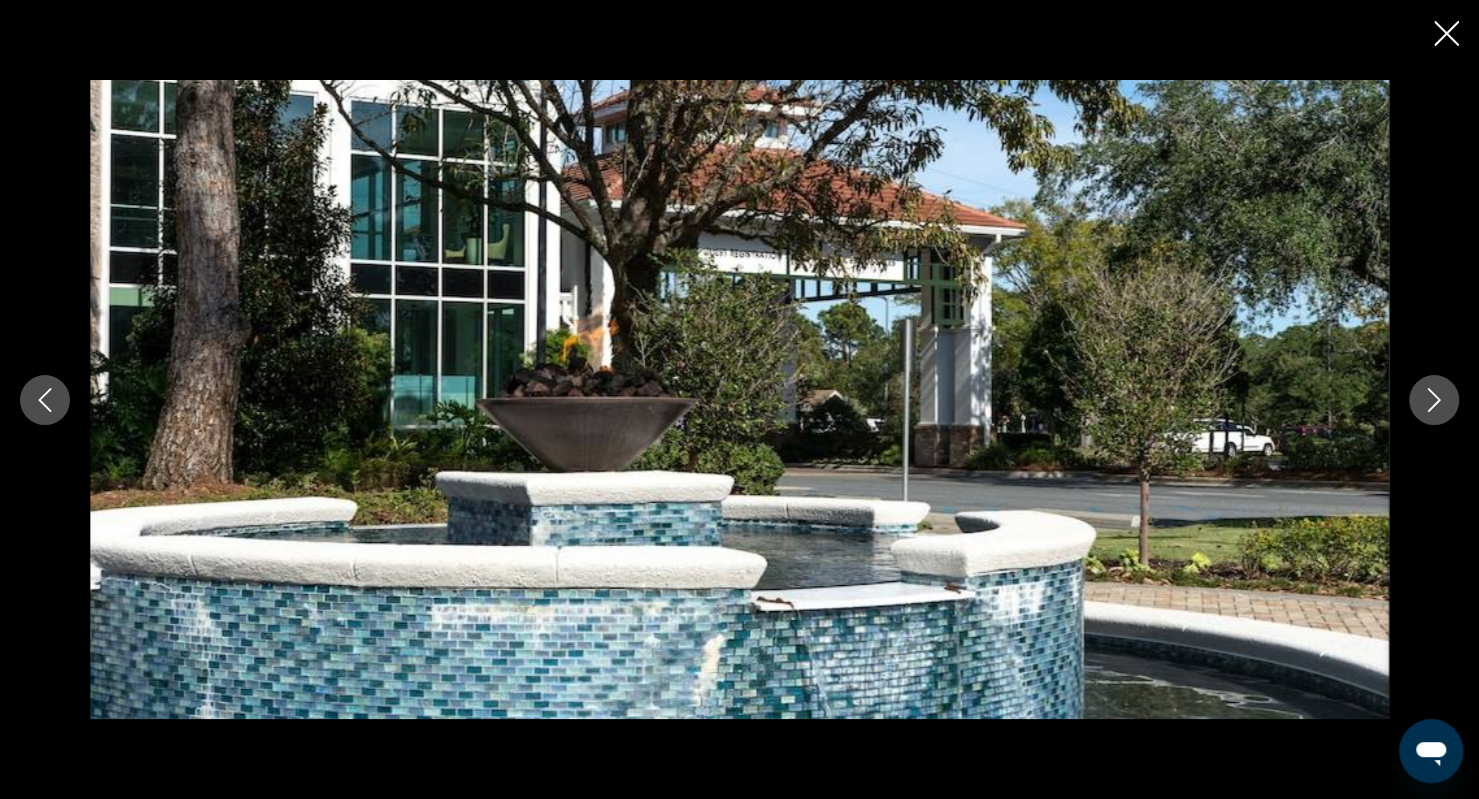 click at bounding box center (1434, 400) 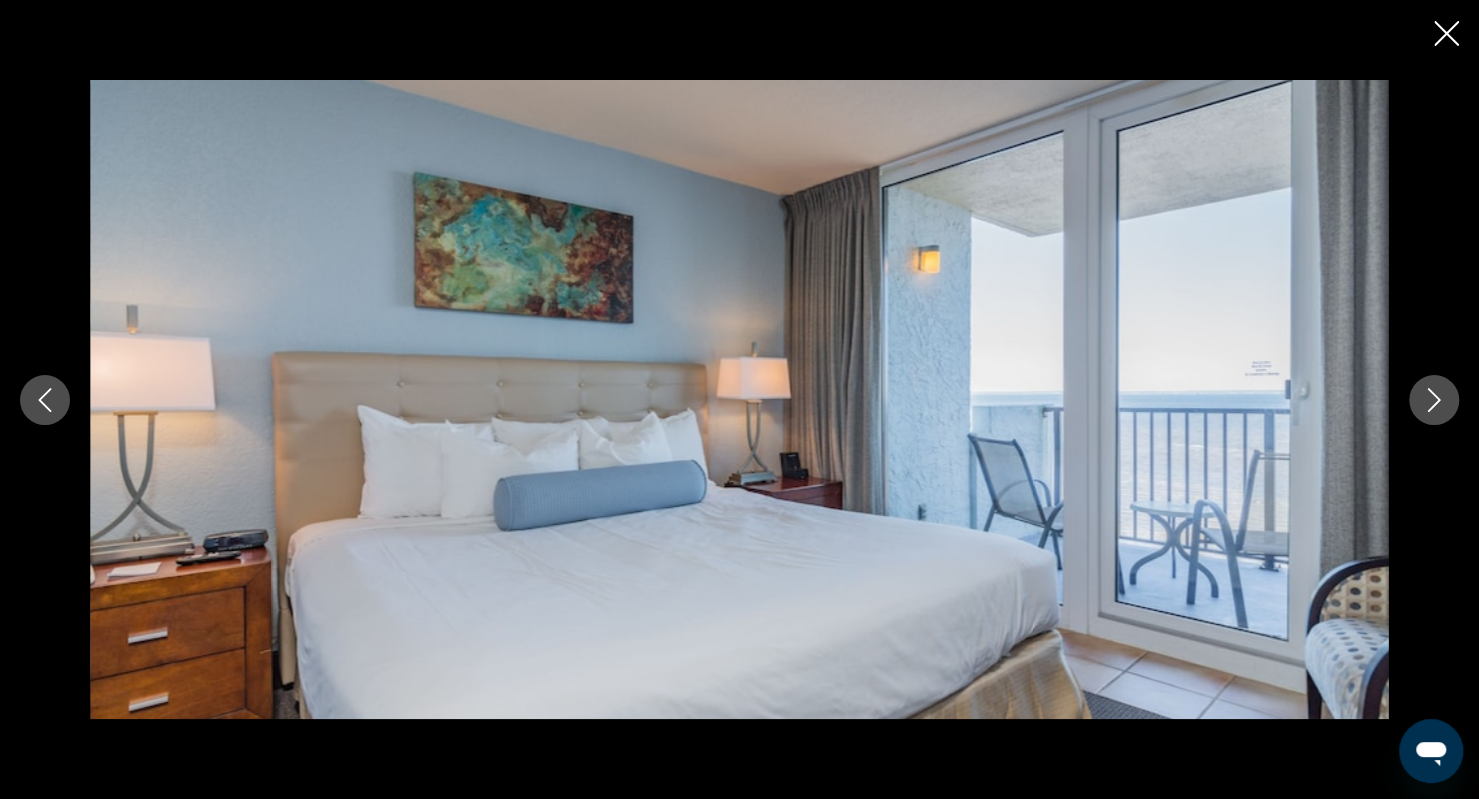 click at bounding box center (1434, 400) 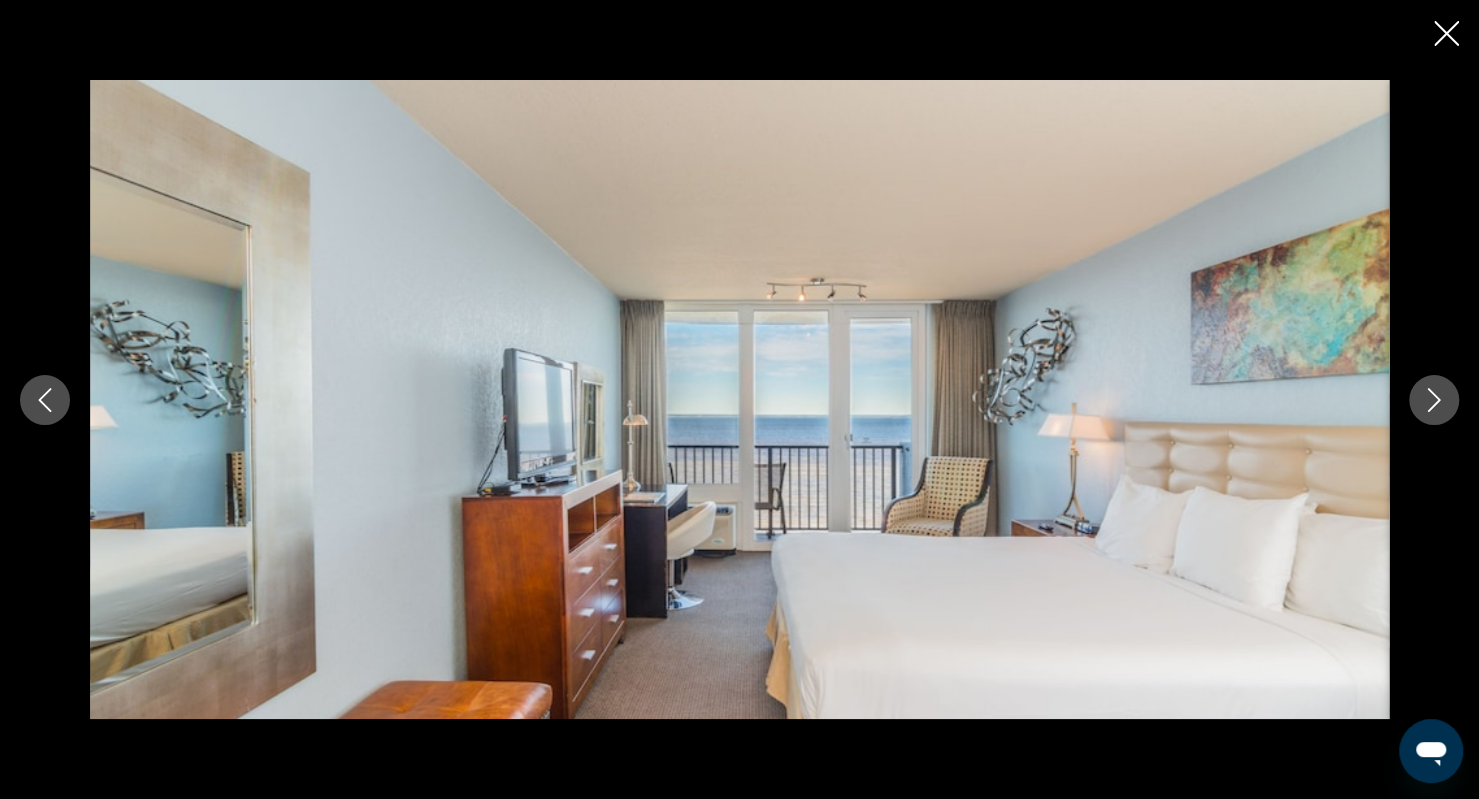 click at bounding box center (1434, 400) 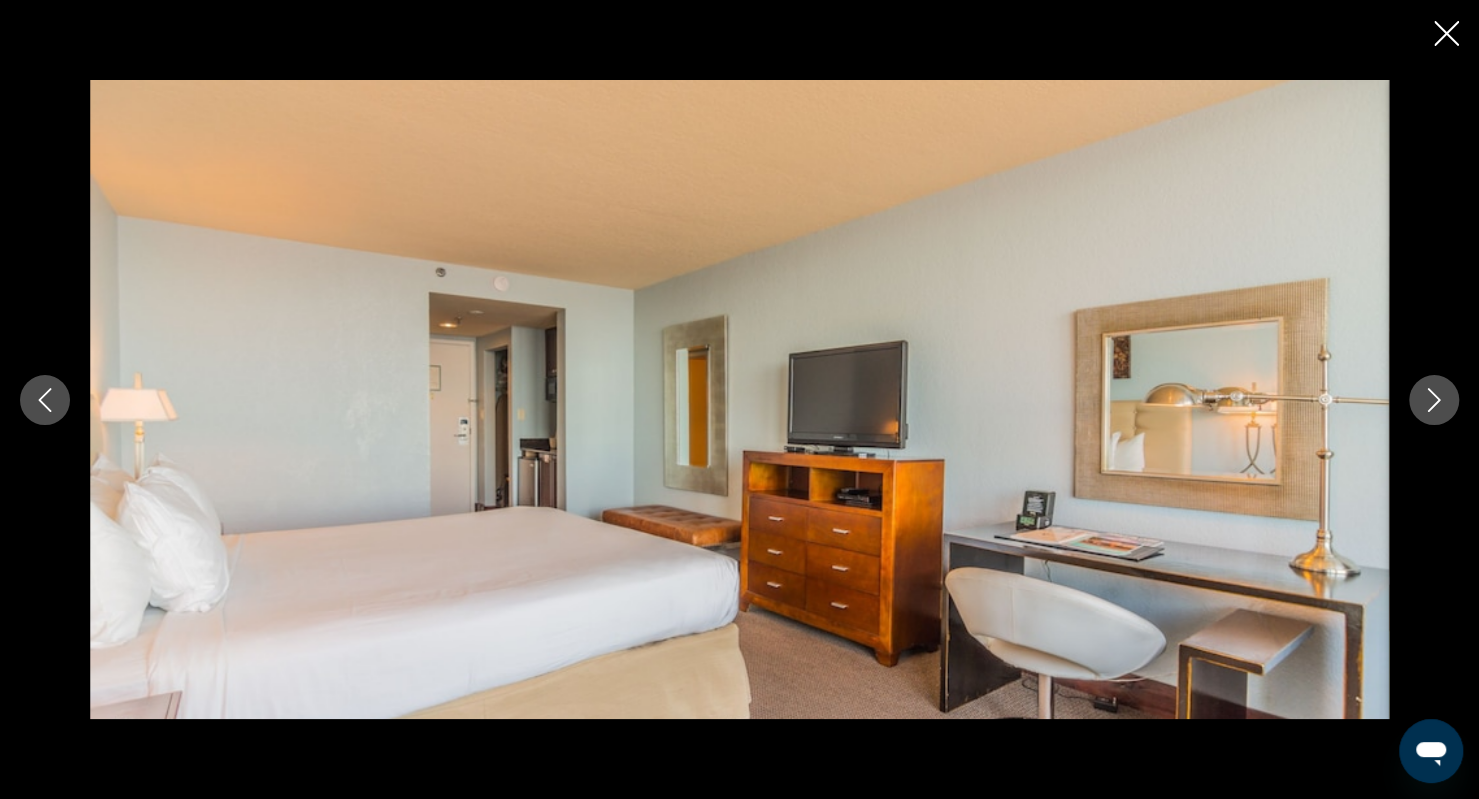 click at bounding box center (1434, 400) 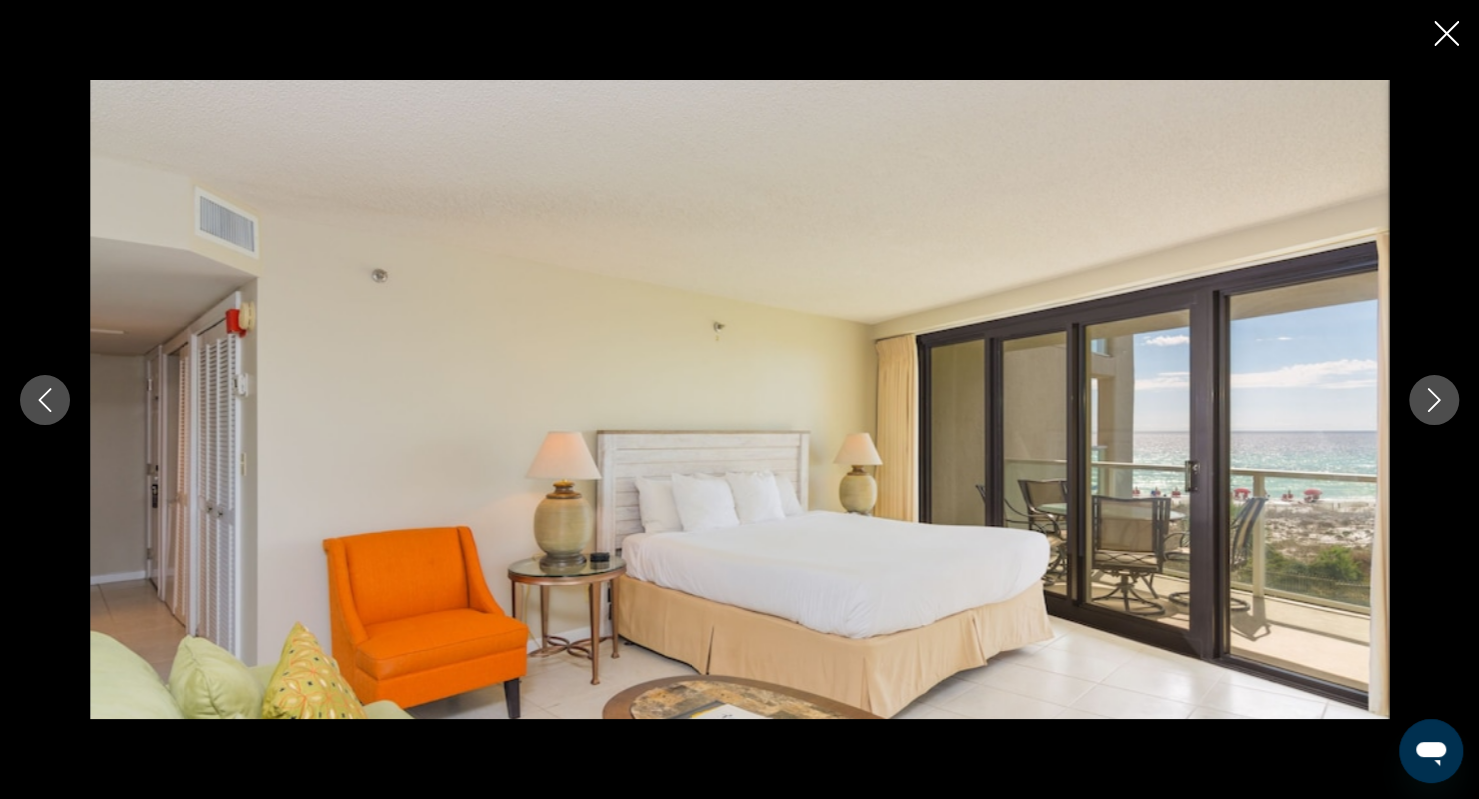 click at bounding box center [1434, 400] 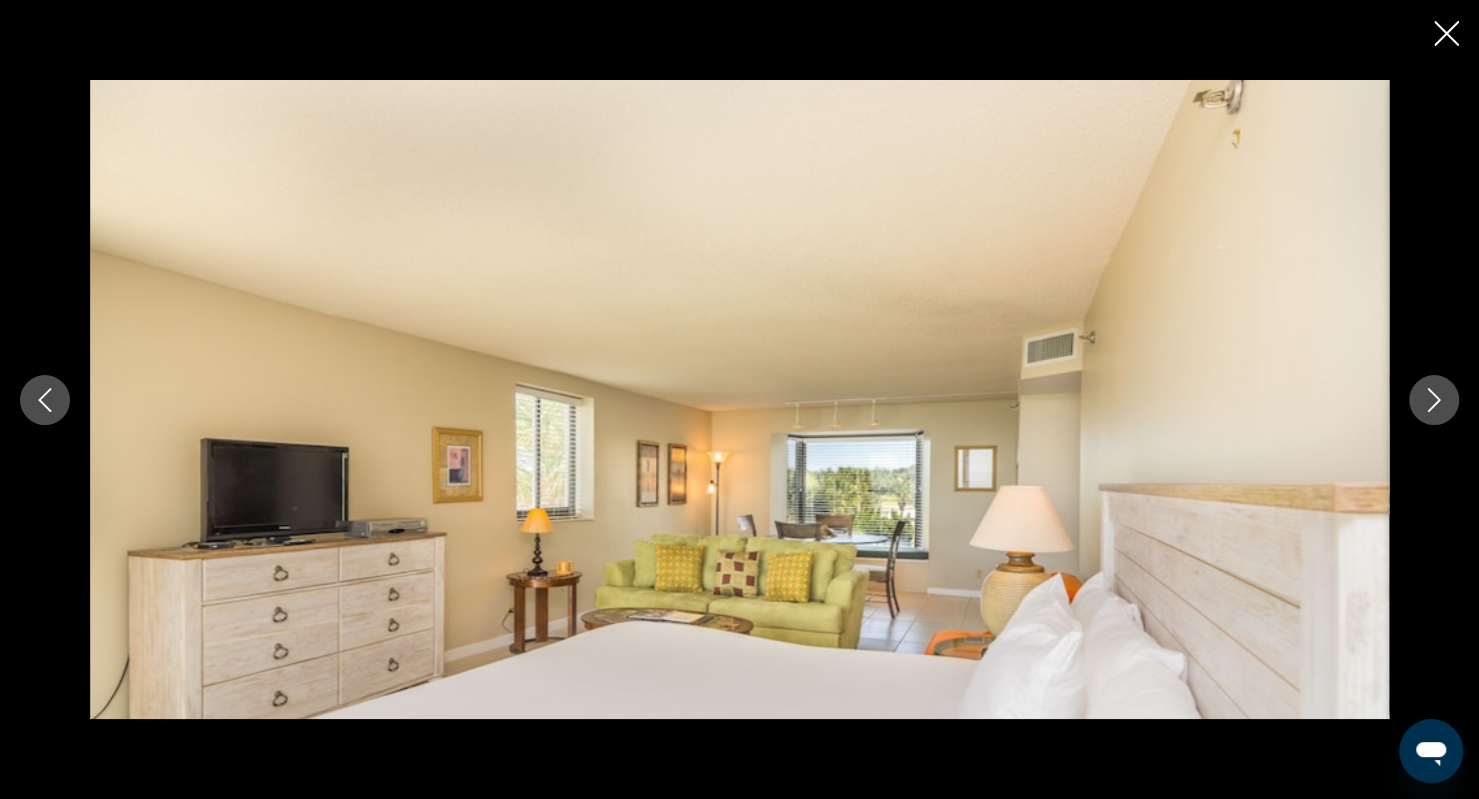 click at bounding box center (1434, 400) 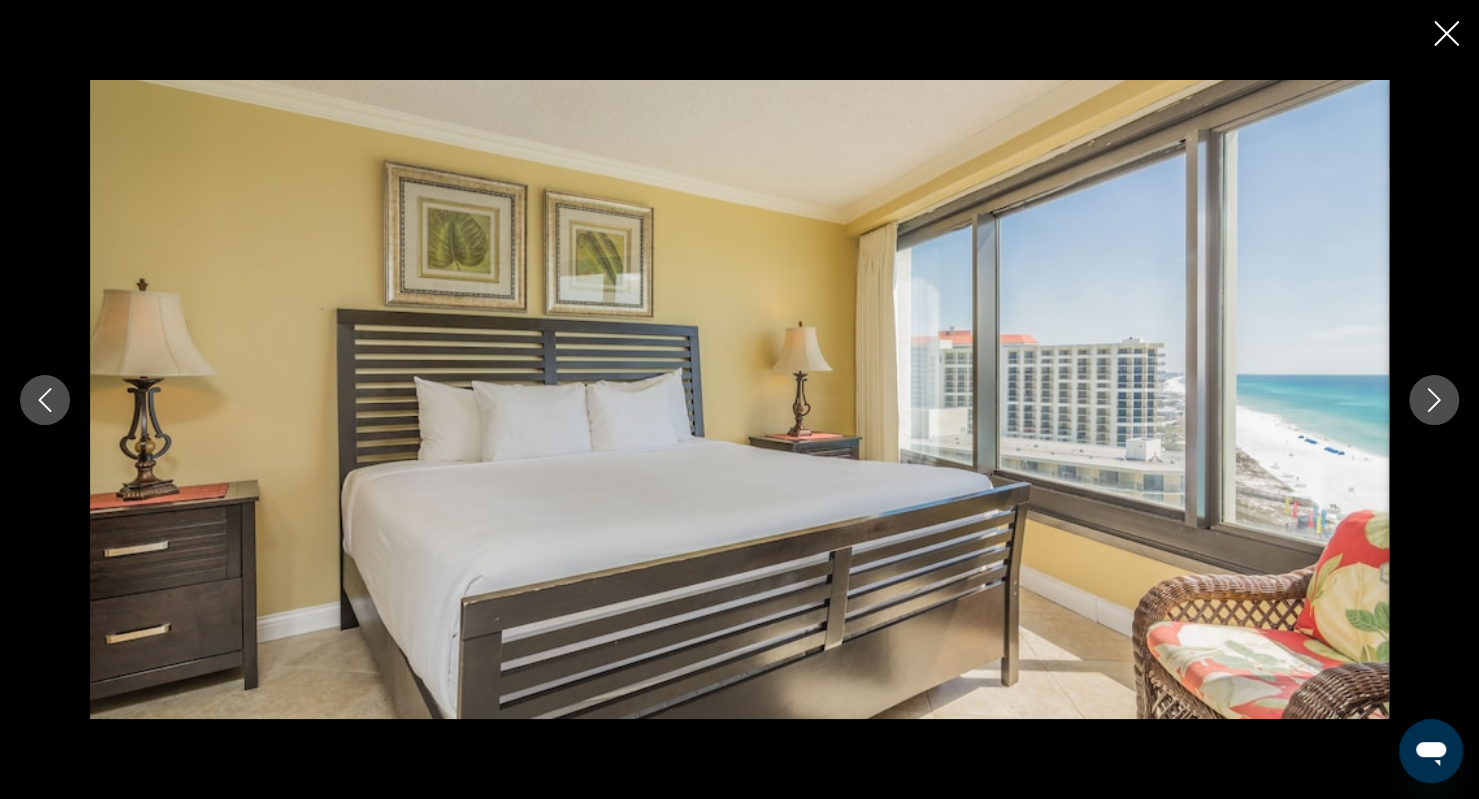 click at bounding box center [1434, 400] 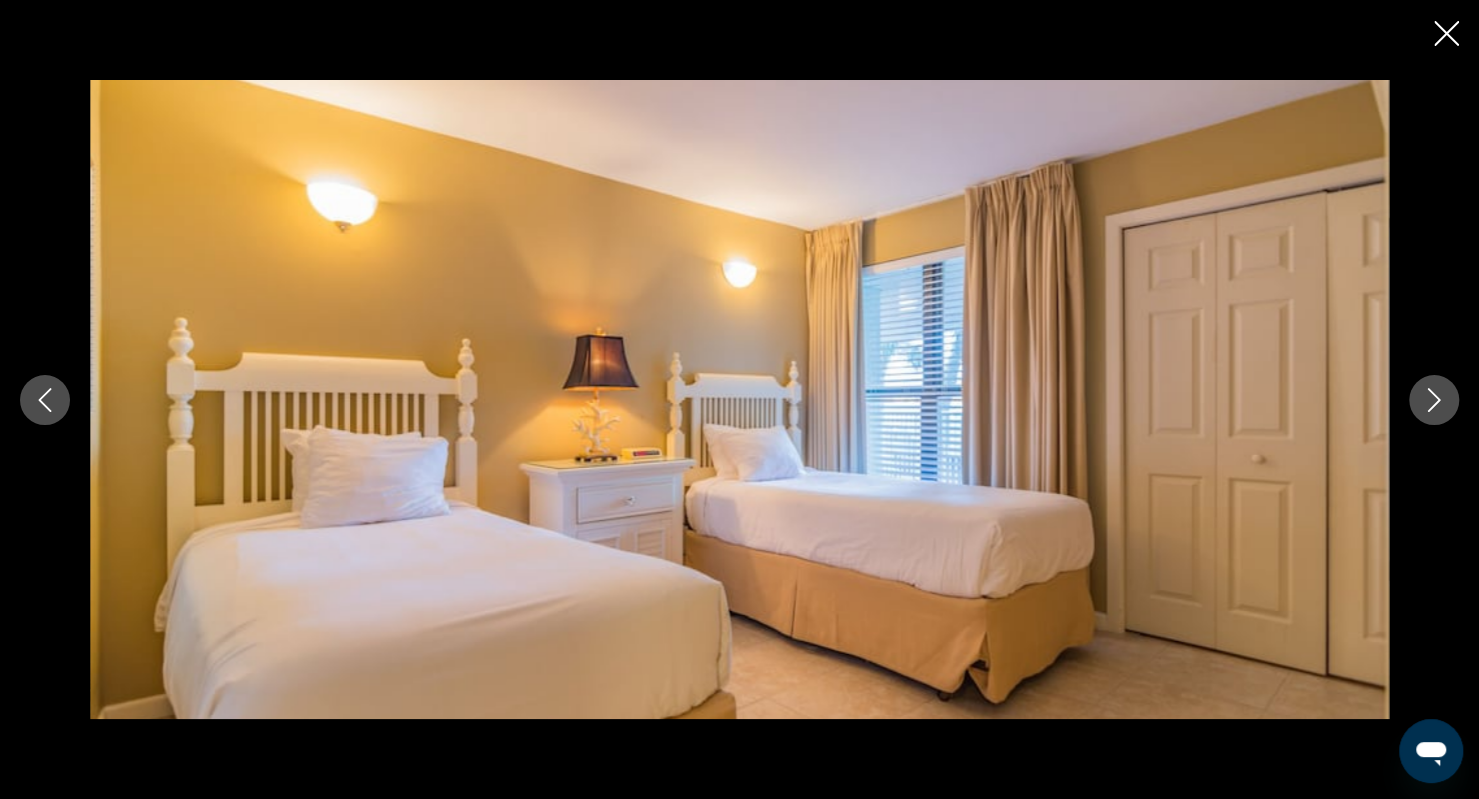 click at bounding box center (1434, 400) 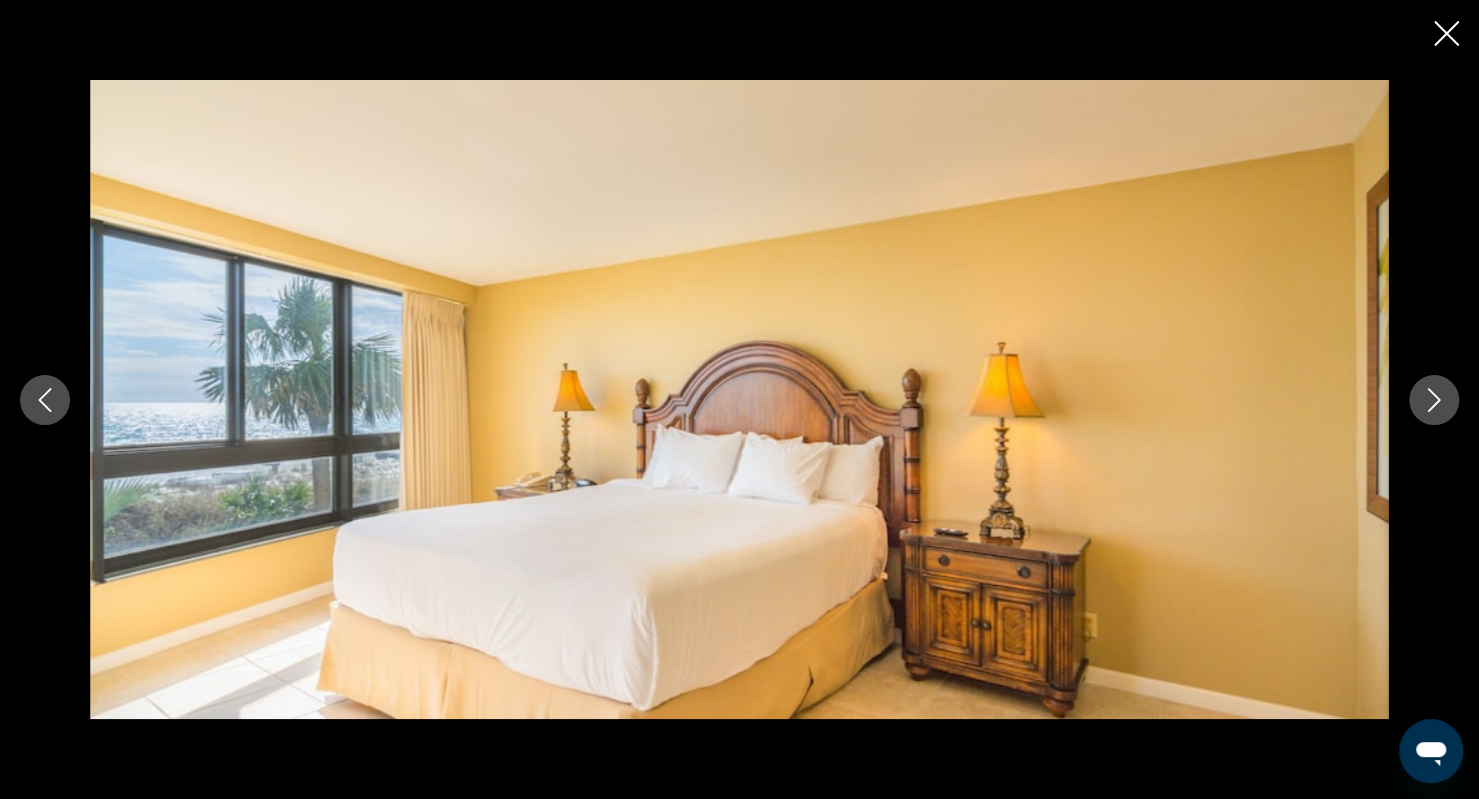 click at bounding box center (1434, 400) 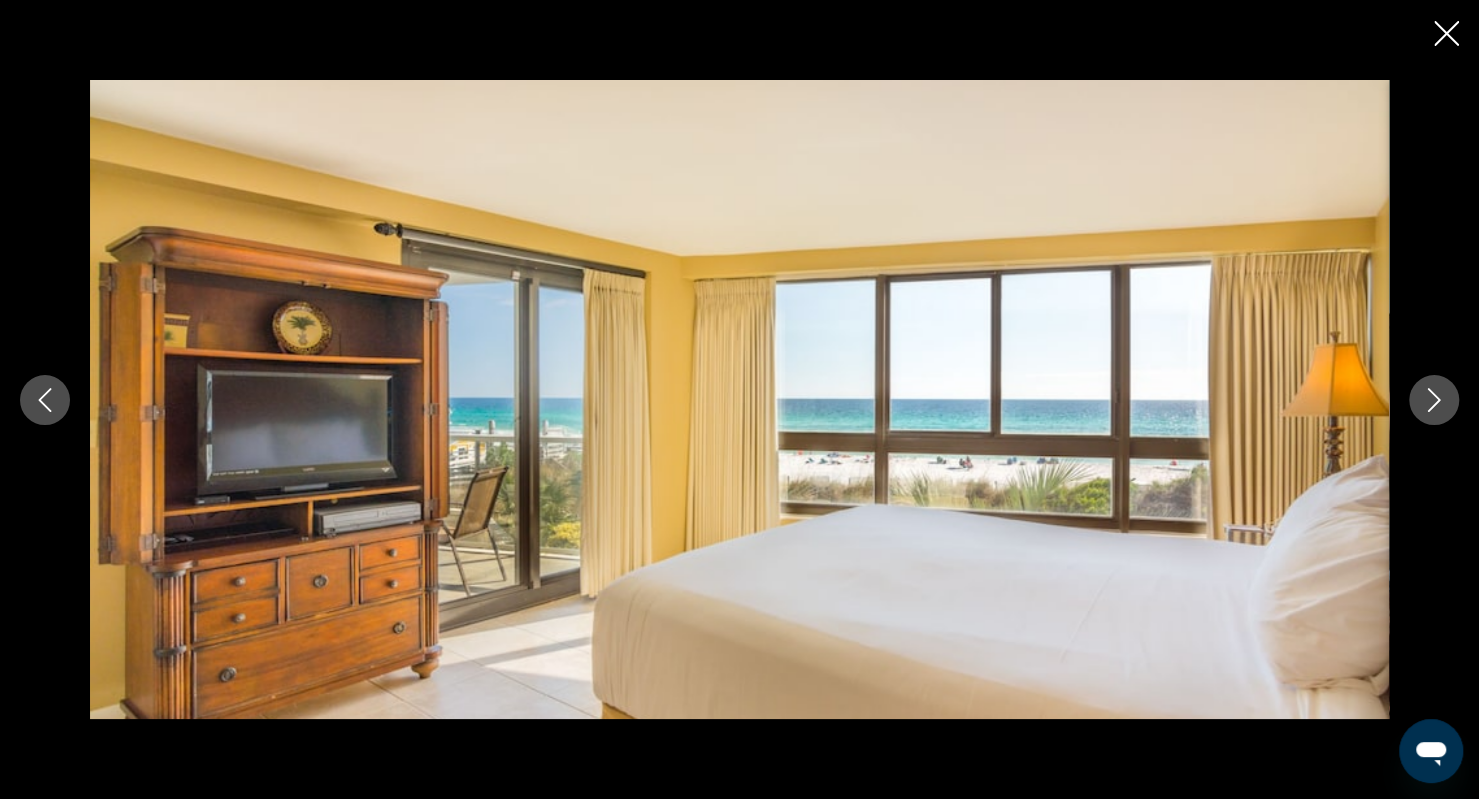 click at bounding box center (1434, 400) 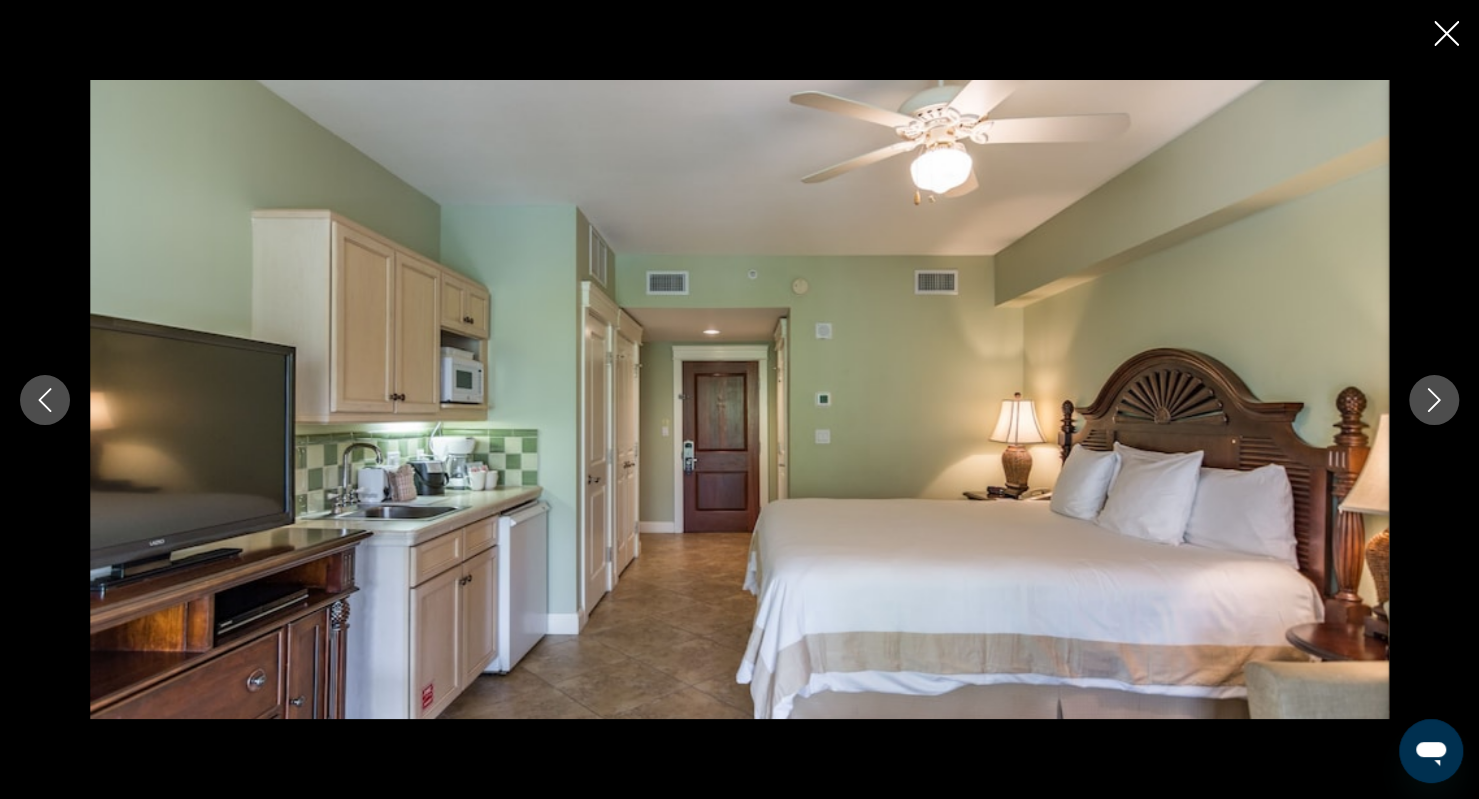 click at bounding box center [1434, 400] 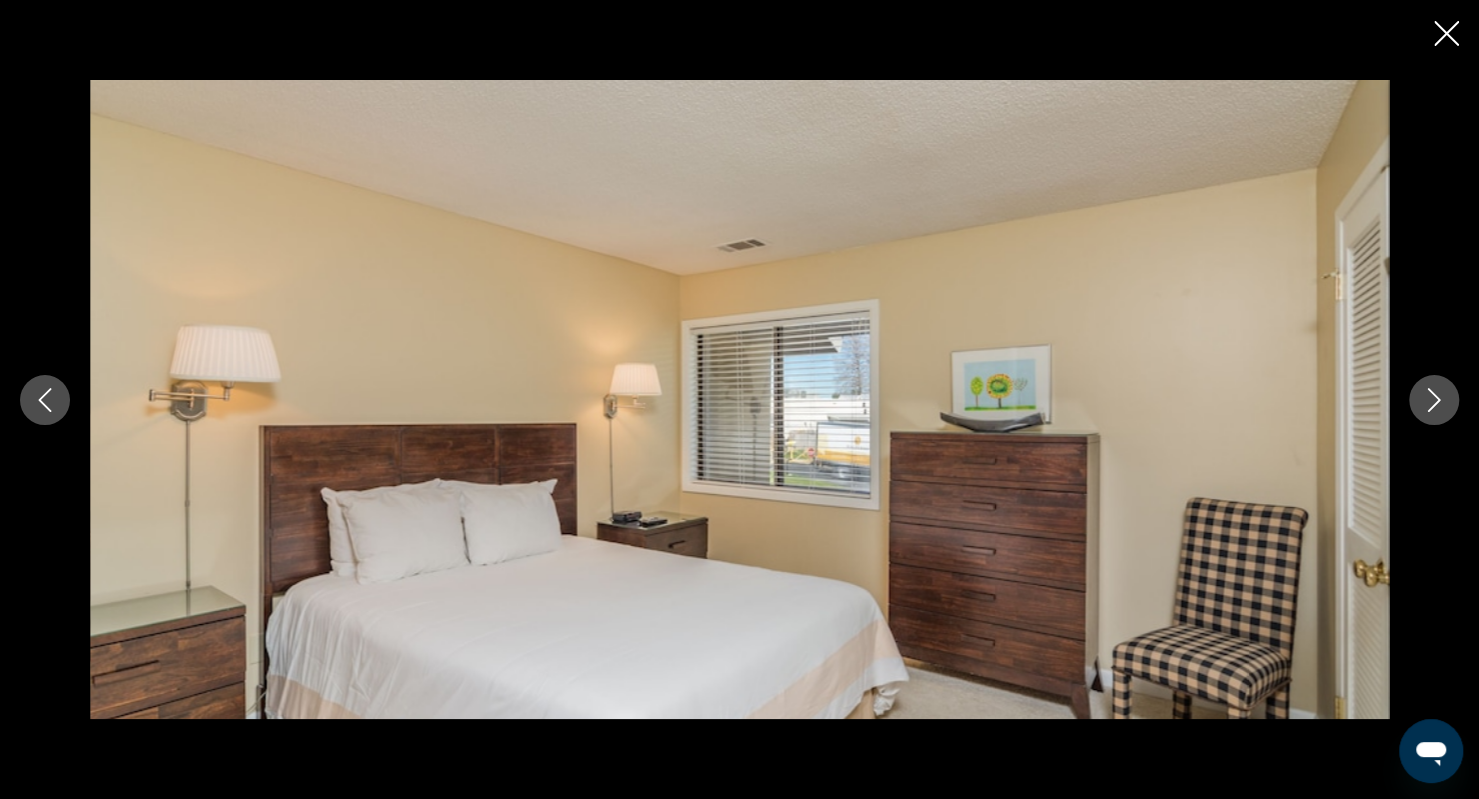 click at bounding box center (1434, 400) 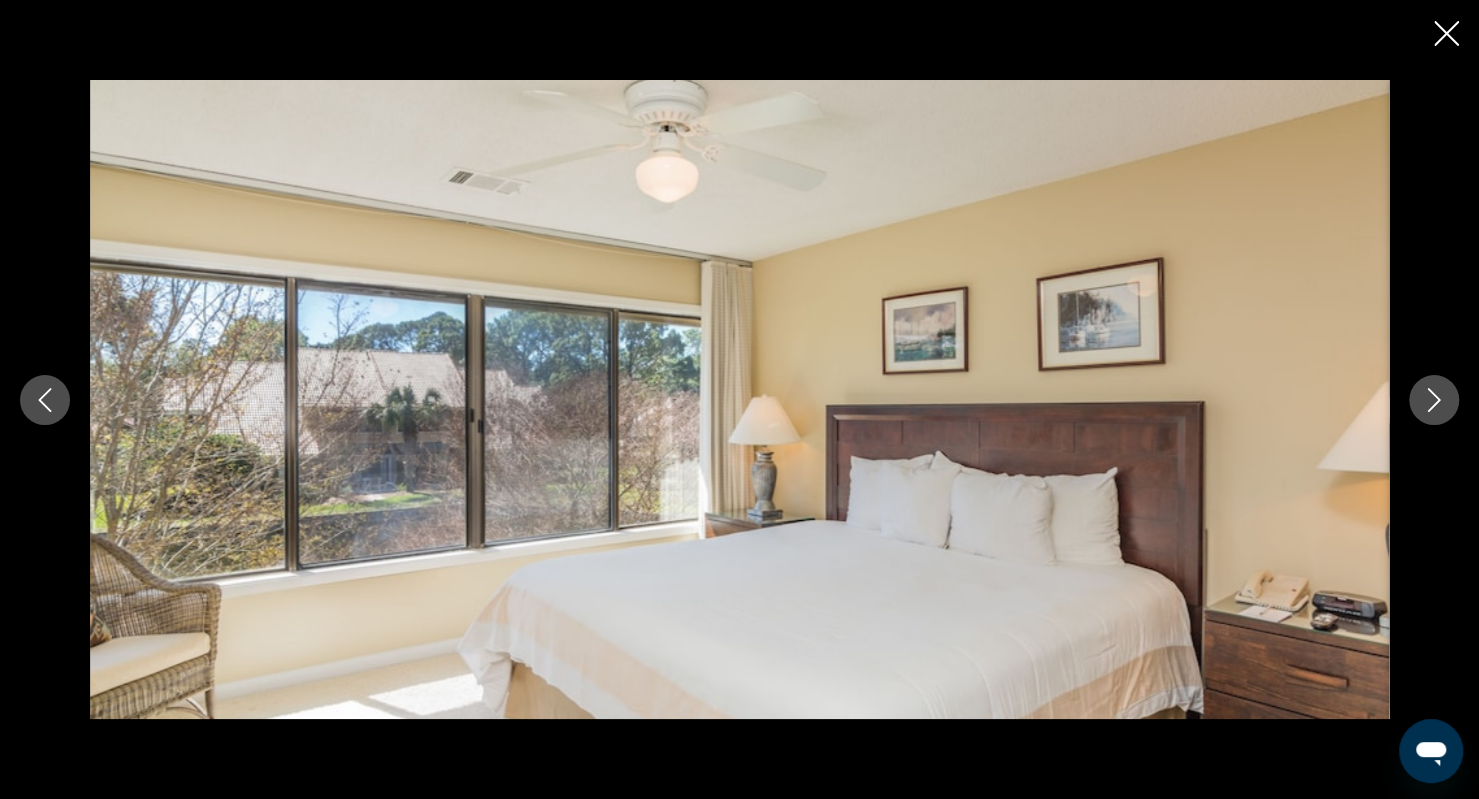 click at bounding box center [1434, 400] 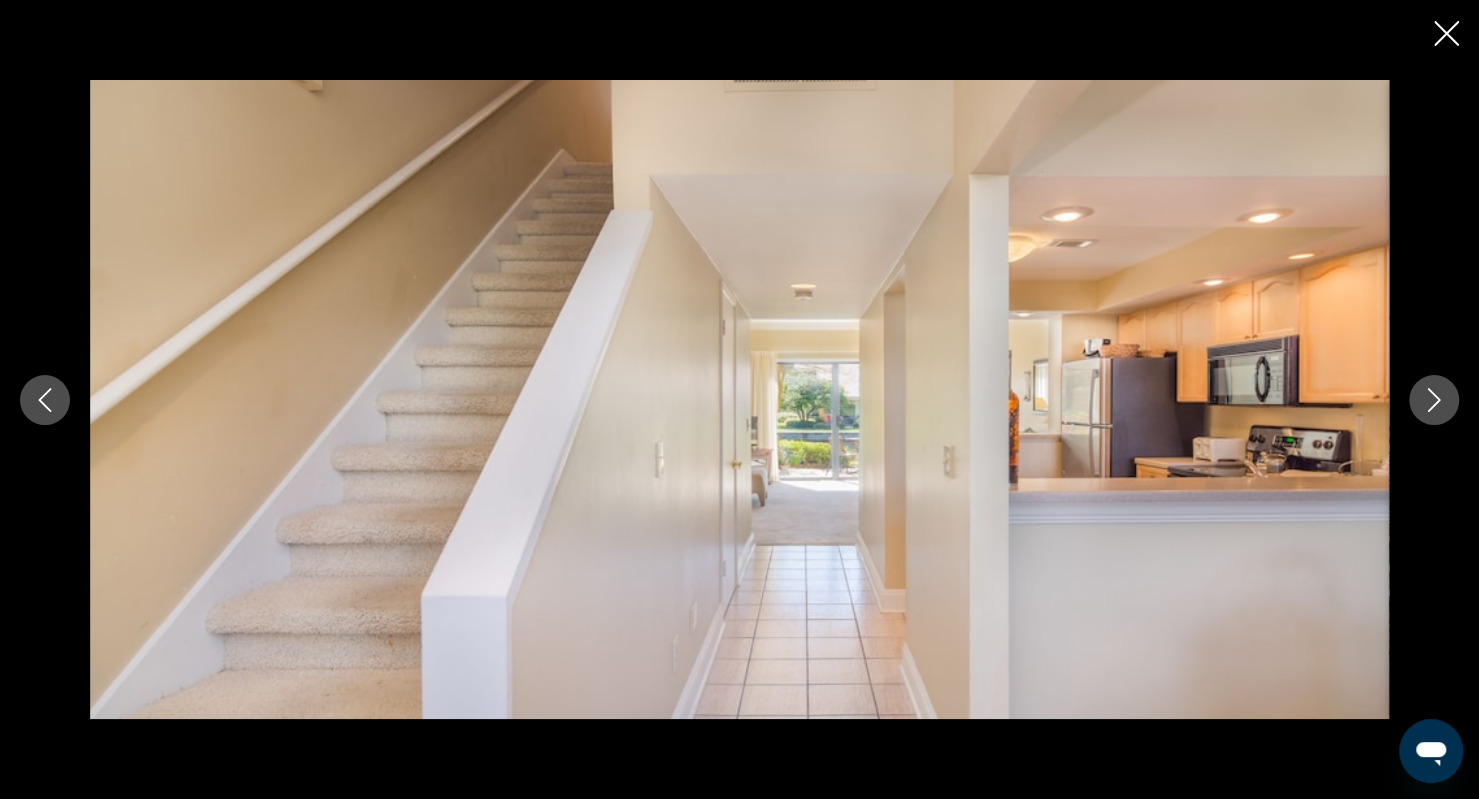 click at bounding box center (1434, 400) 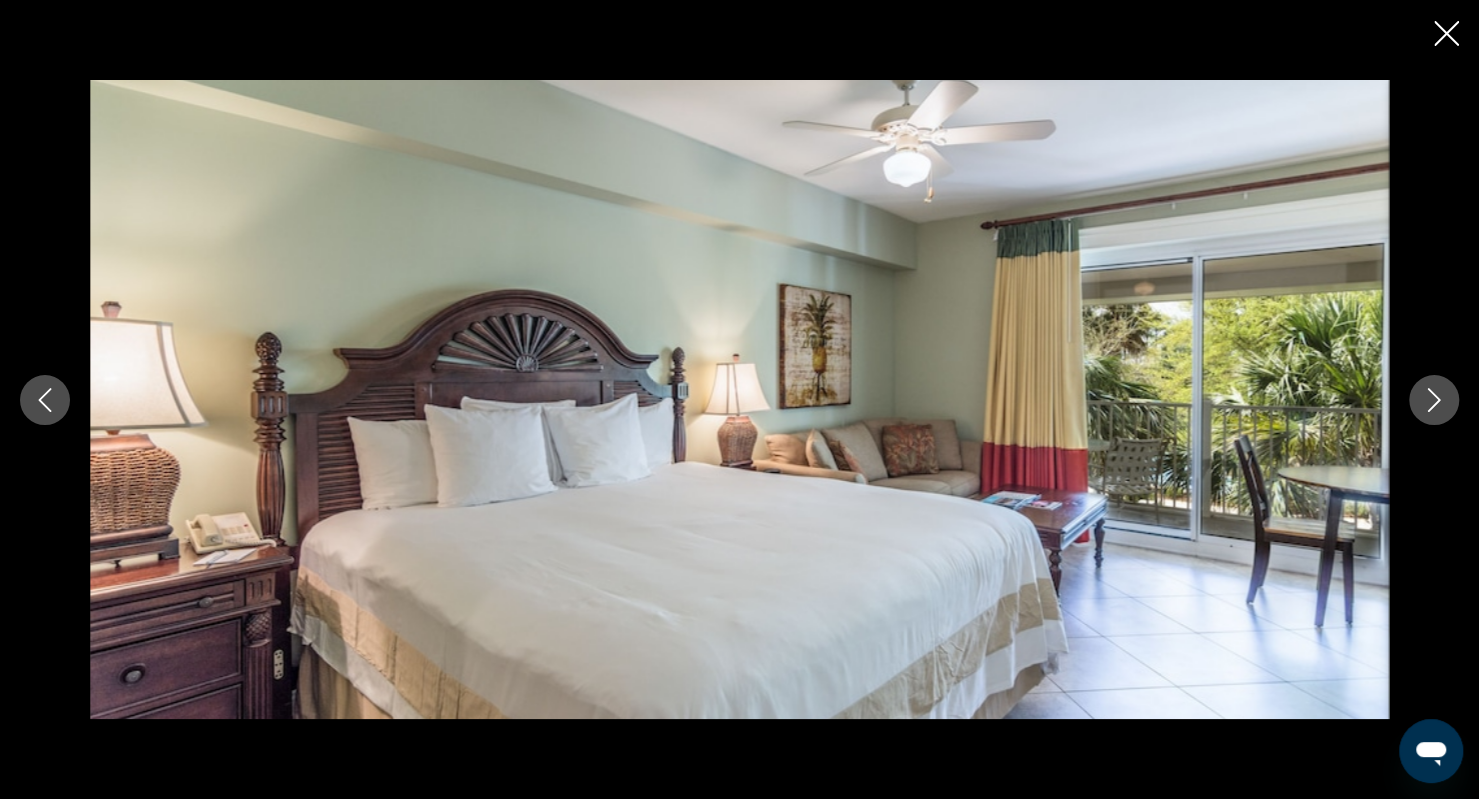 click at bounding box center (1434, 400) 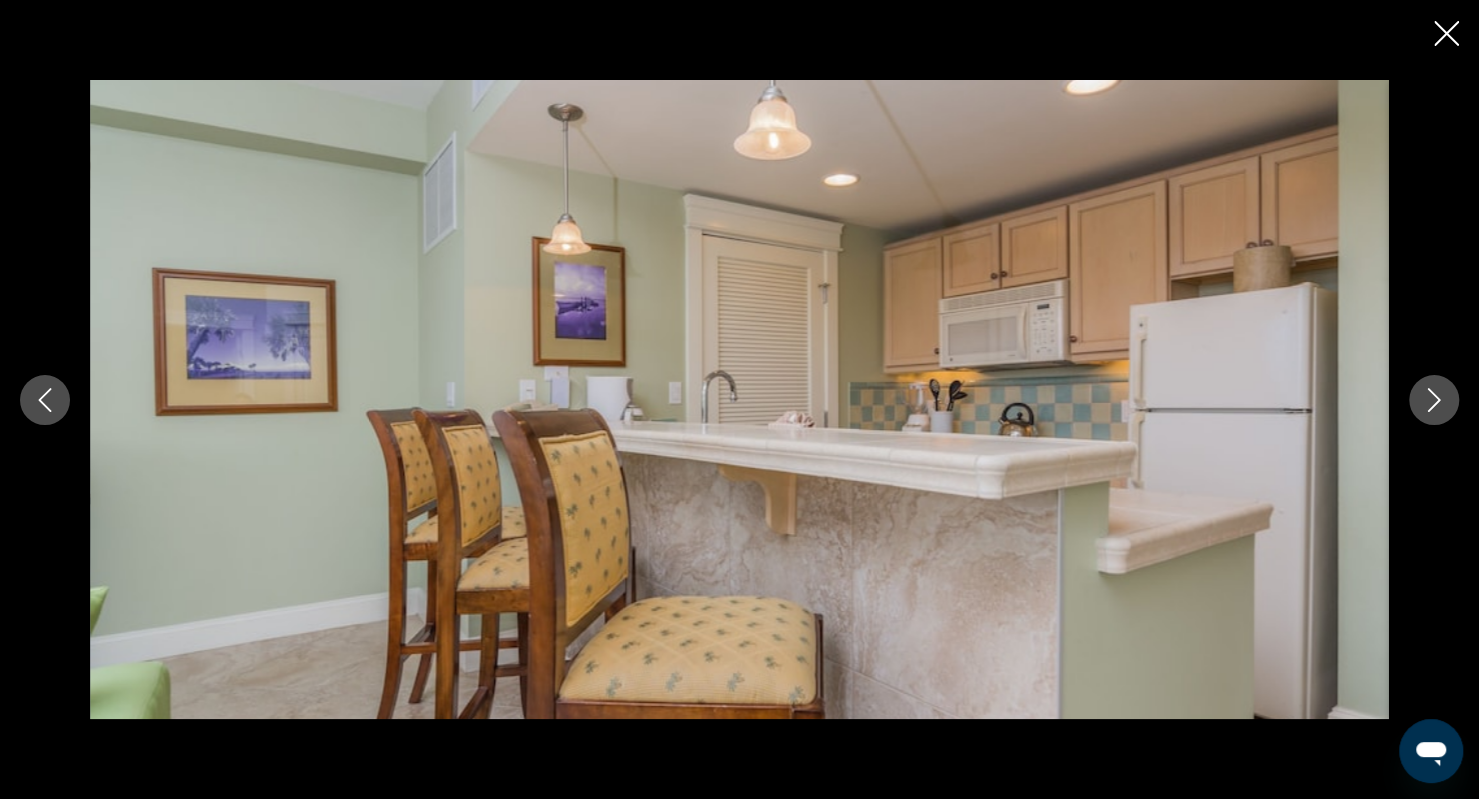 click at bounding box center [1434, 400] 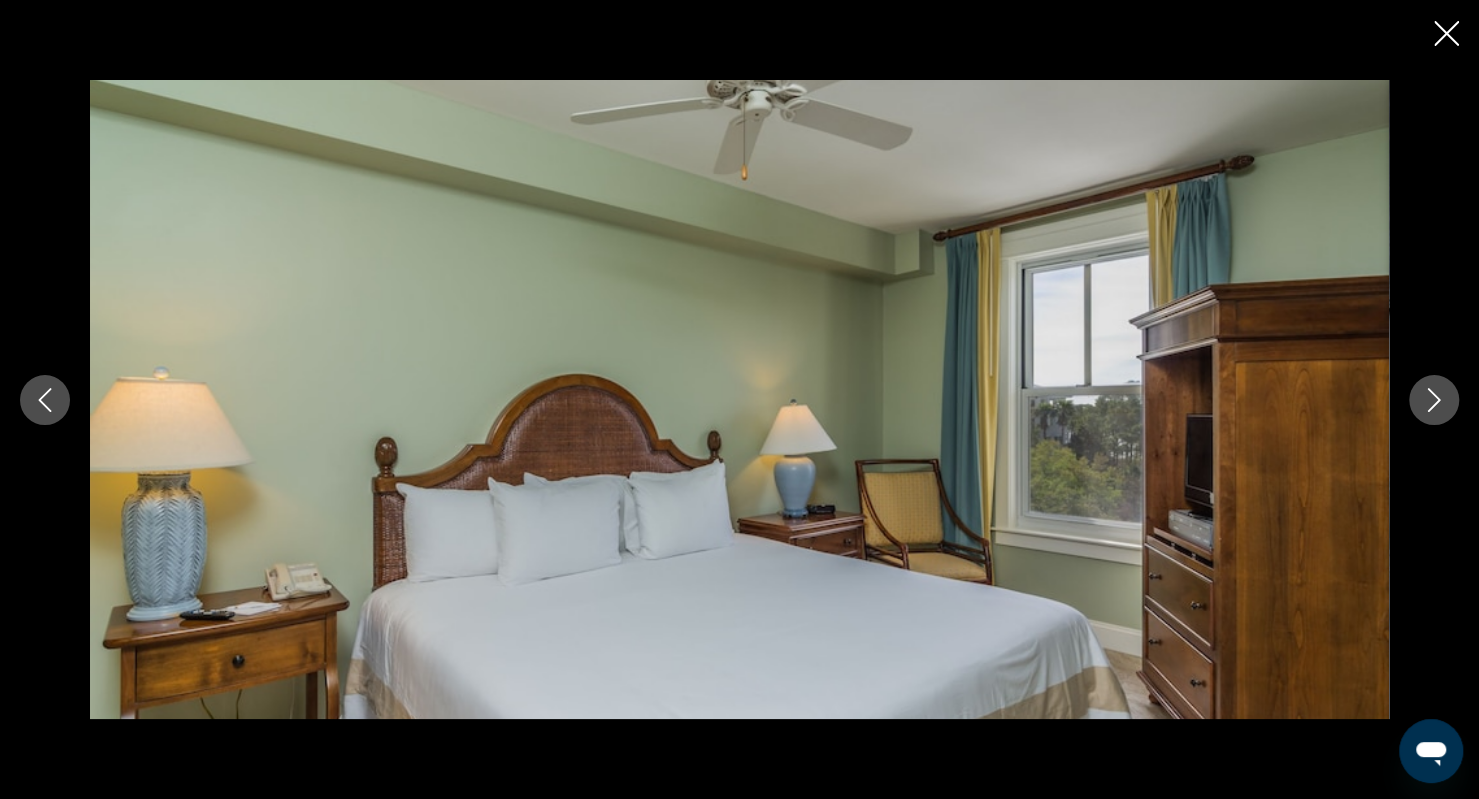 click at bounding box center [1434, 400] 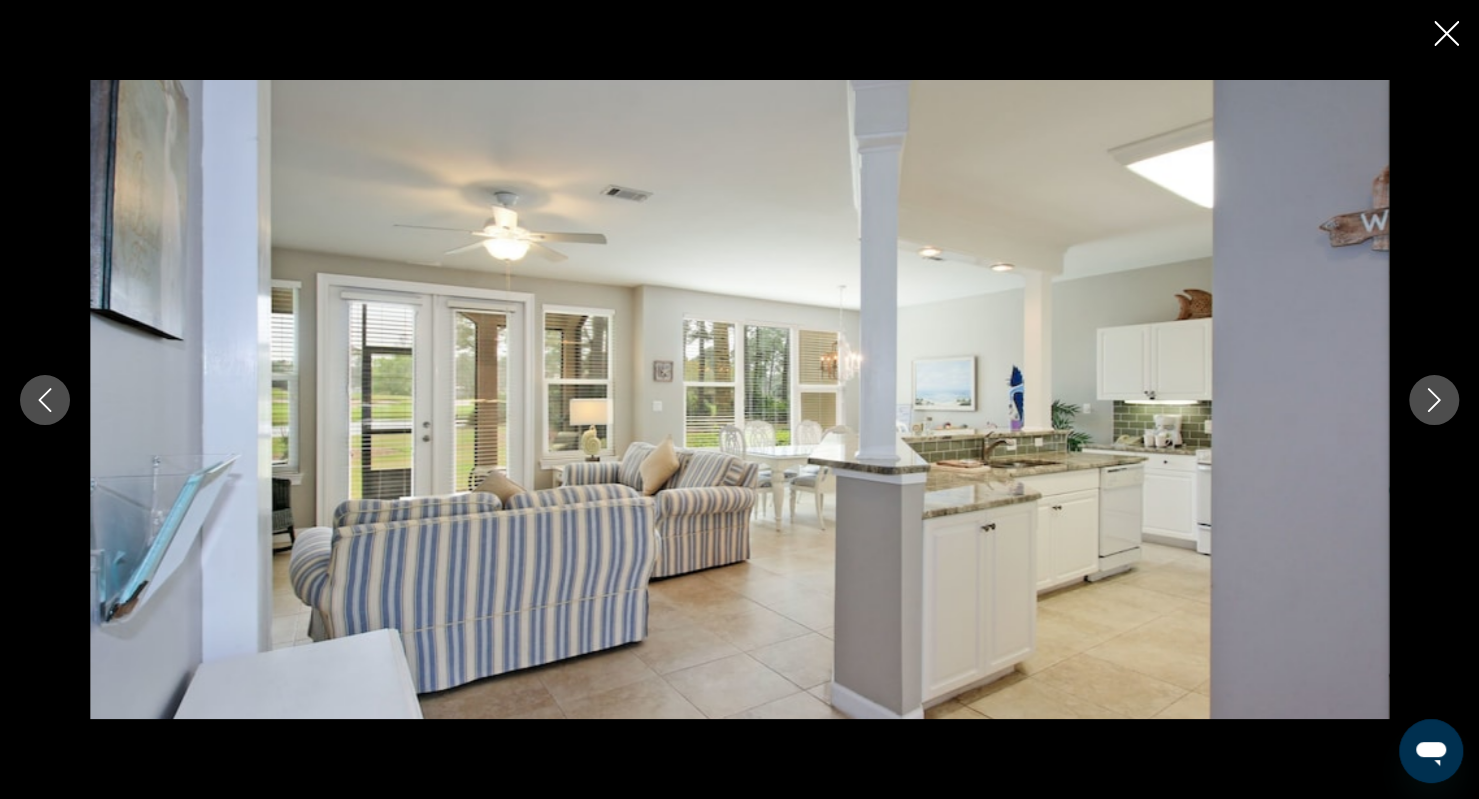 click at bounding box center [1434, 400] 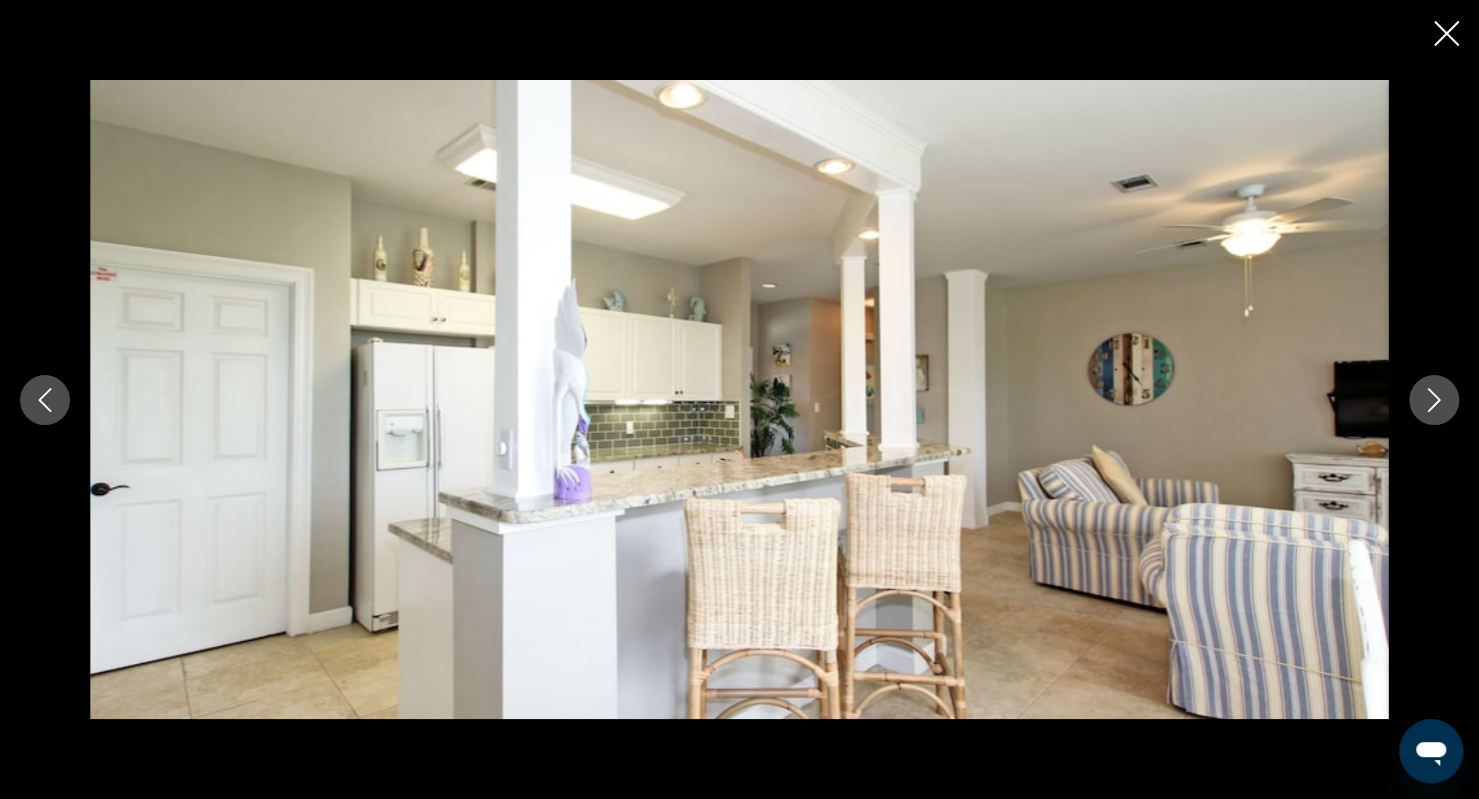 click at bounding box center (1434, 400) 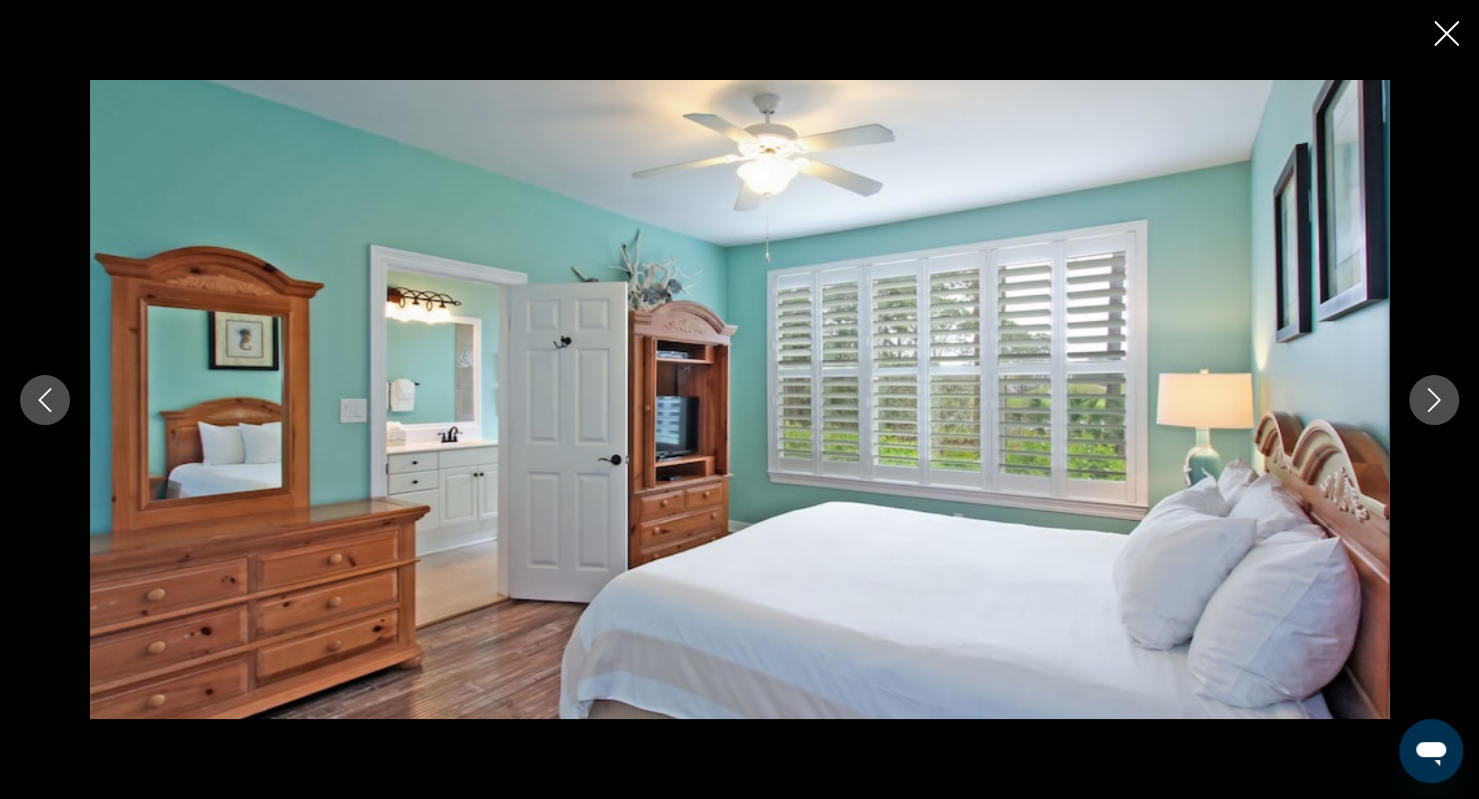 click at bounding box center [1434, 400] 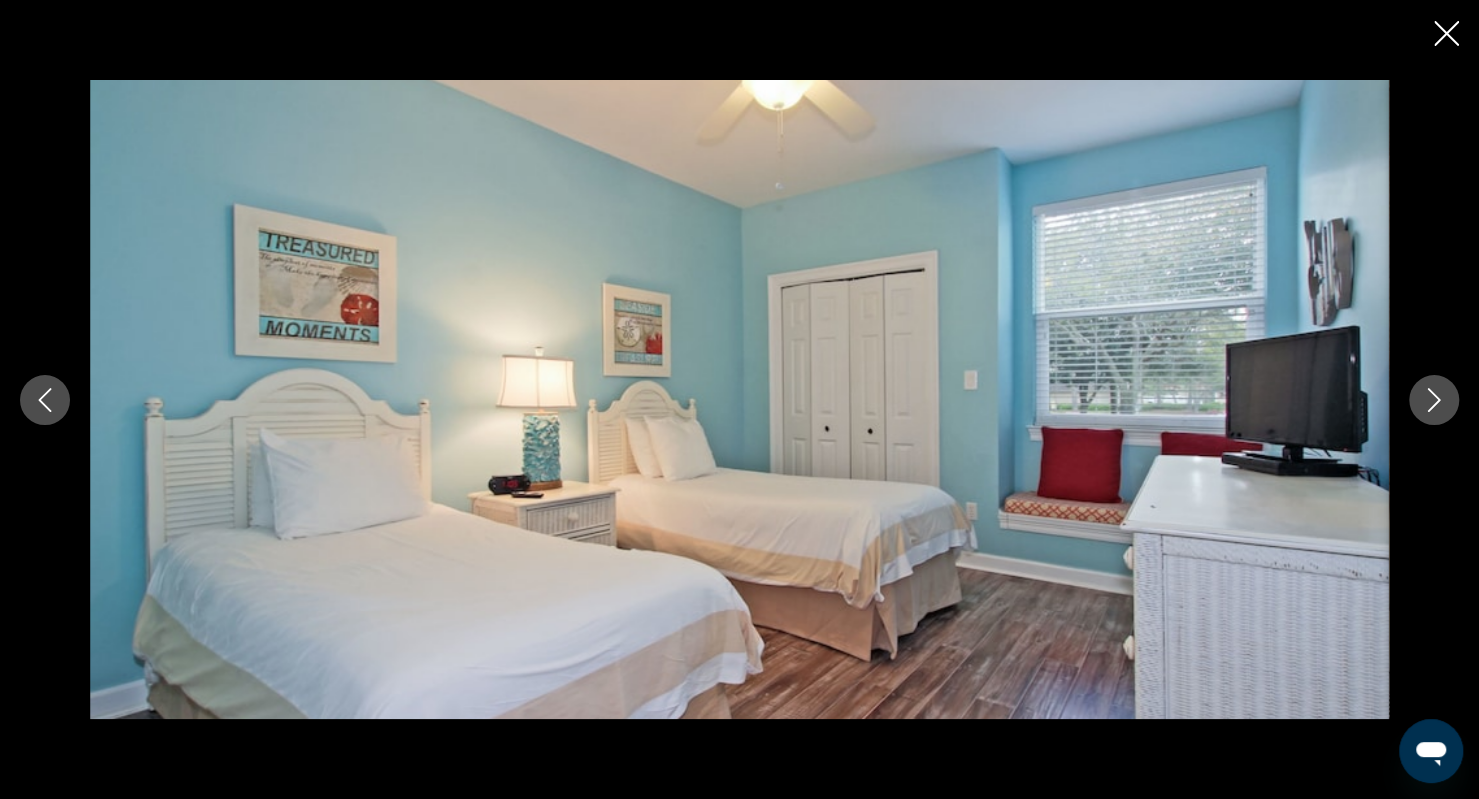 click at bounding box center (1434, 400) 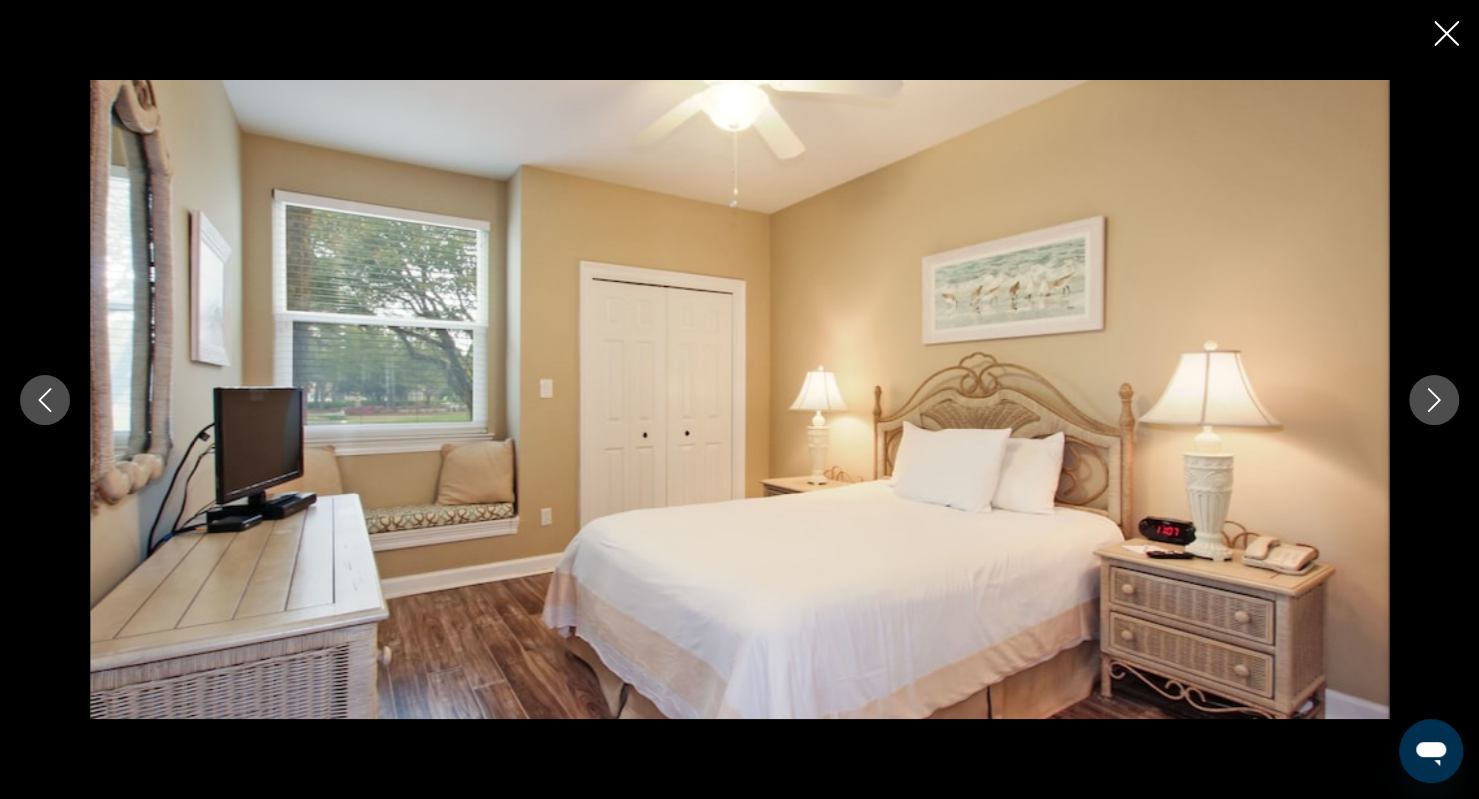 click at bounding box center [1434, 400] 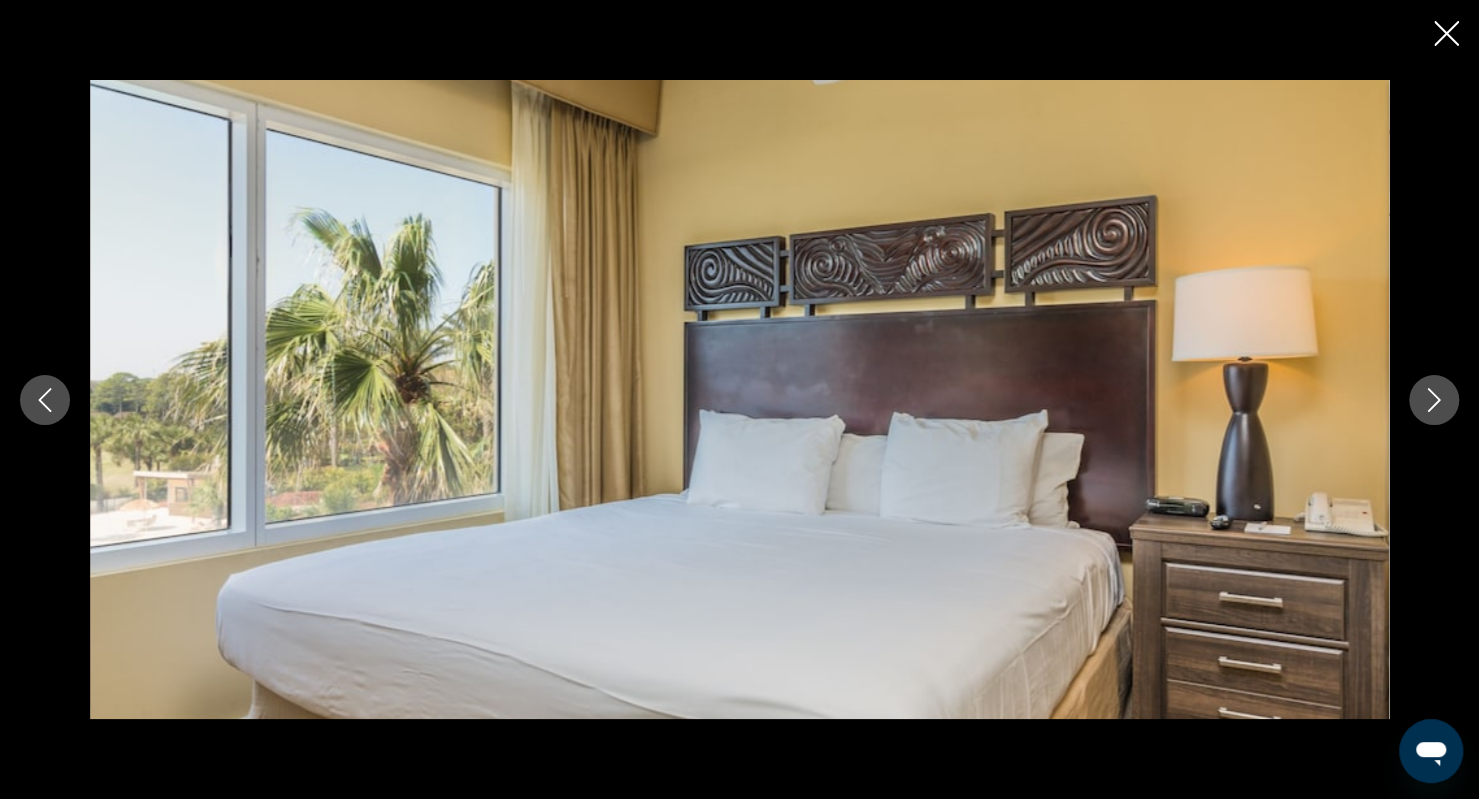 click at bounding box center [1434, 400] 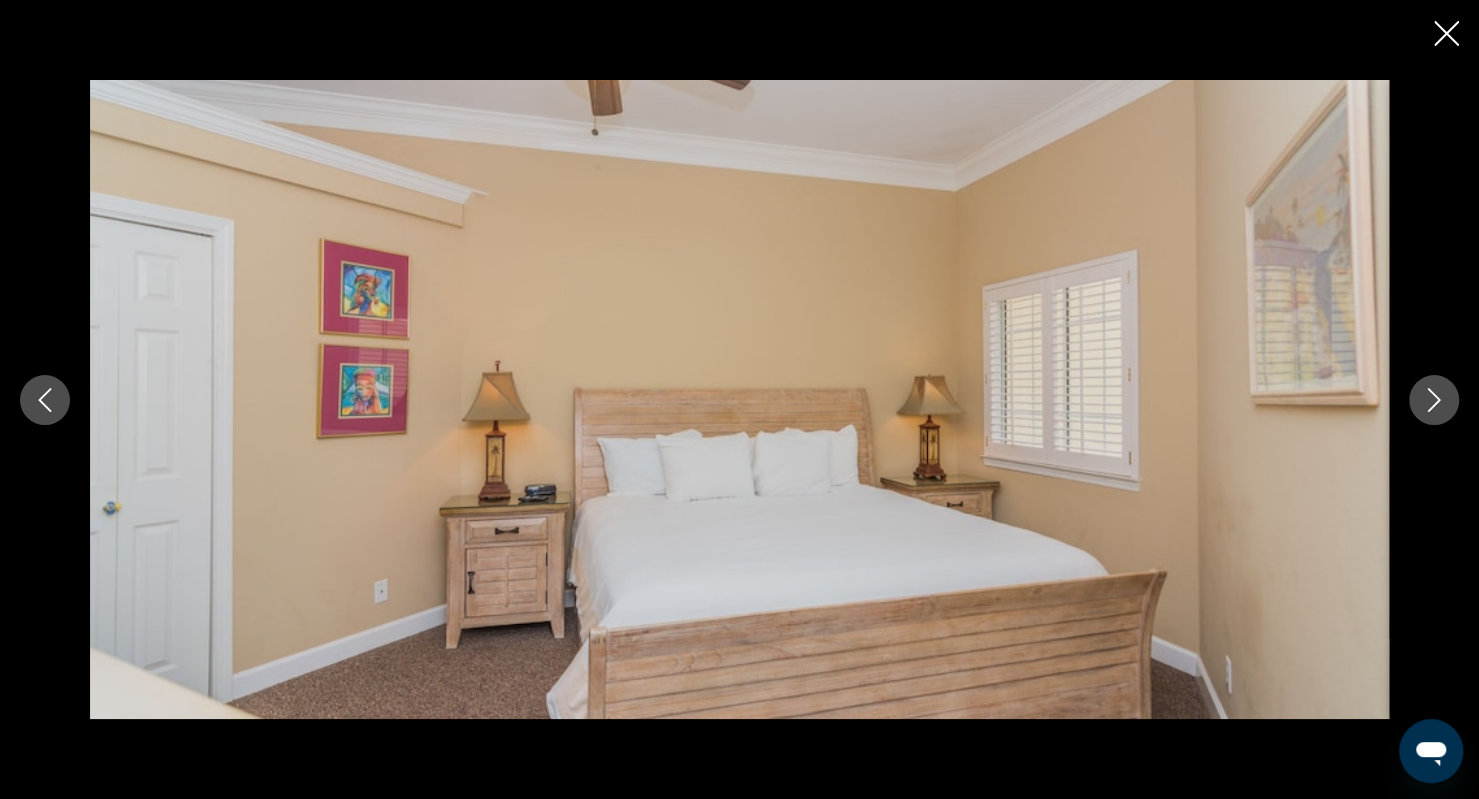 click at bounding box center [1434, 400] 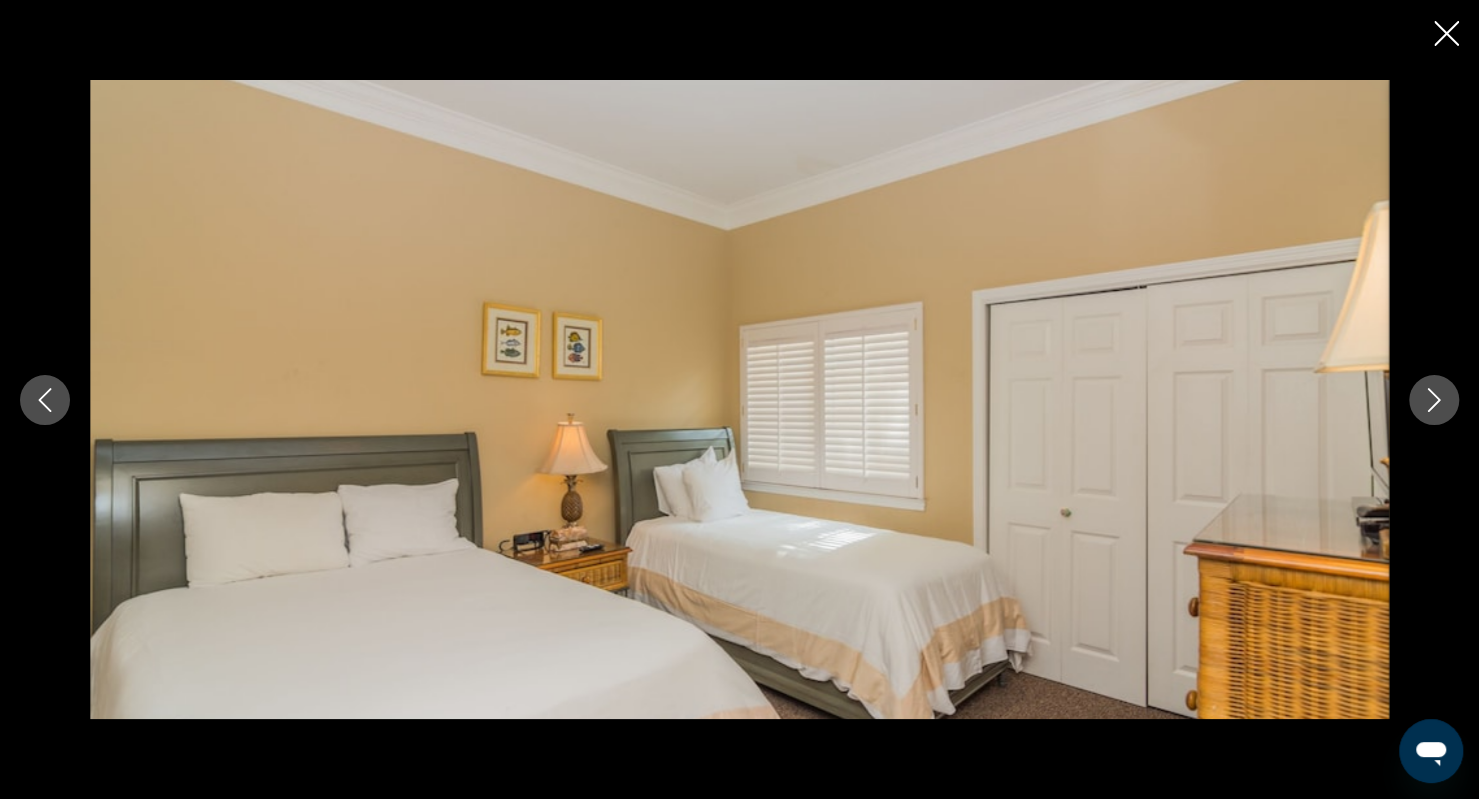 click at bounding box center (1434, 400) 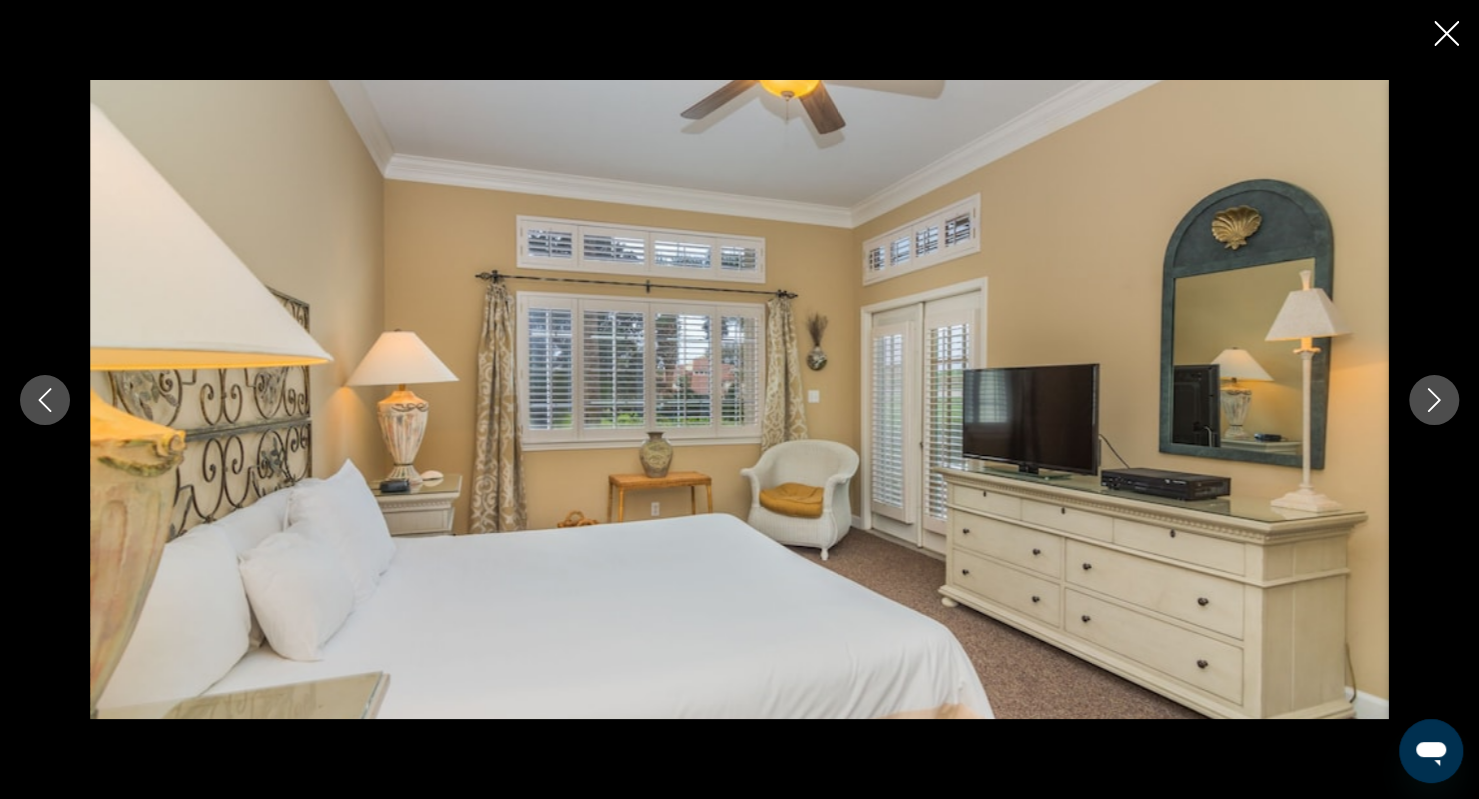 click at bounding box center (1434, 400) 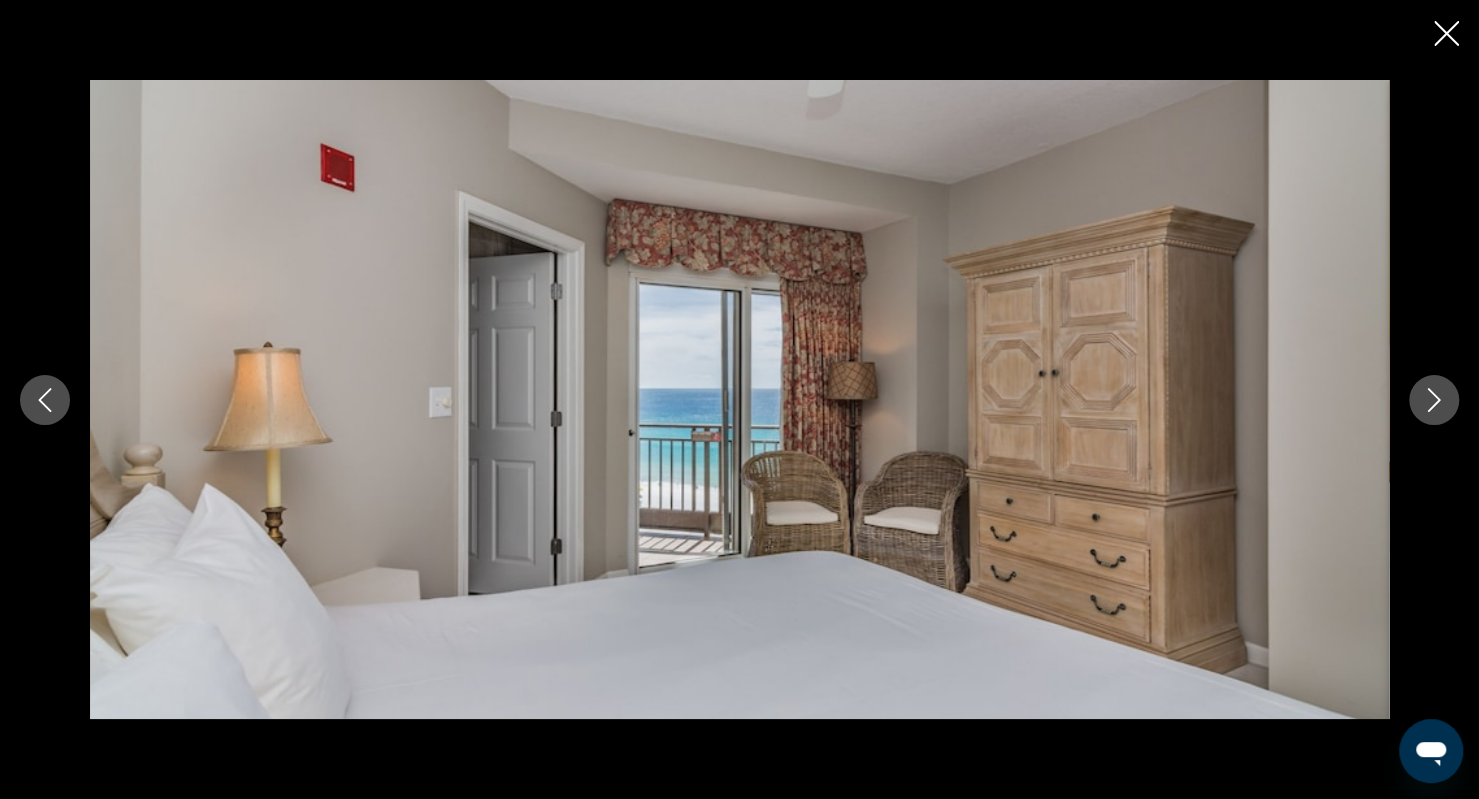 click at bounding box center [1434, 400] 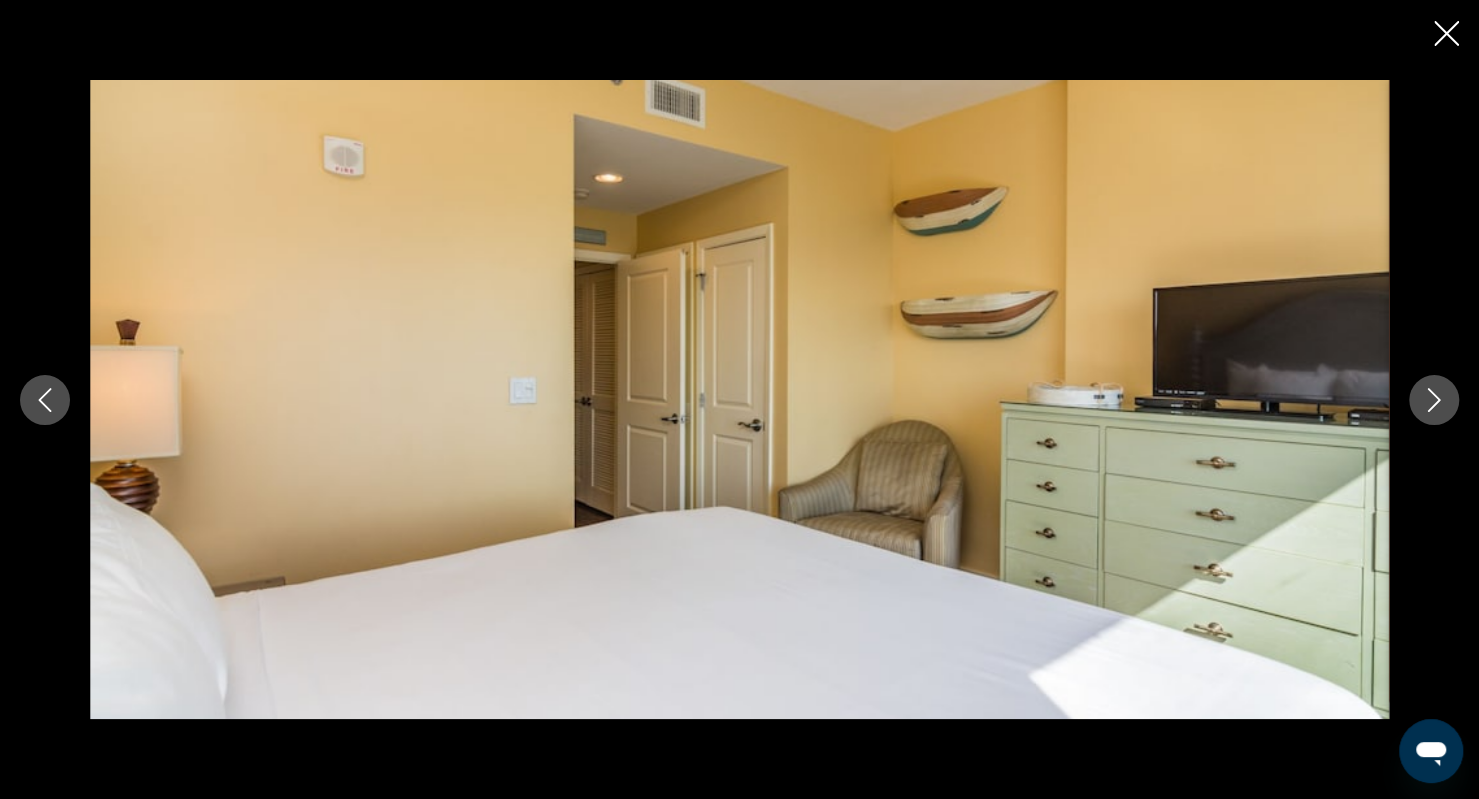 click at bounding box center (1434, 400) 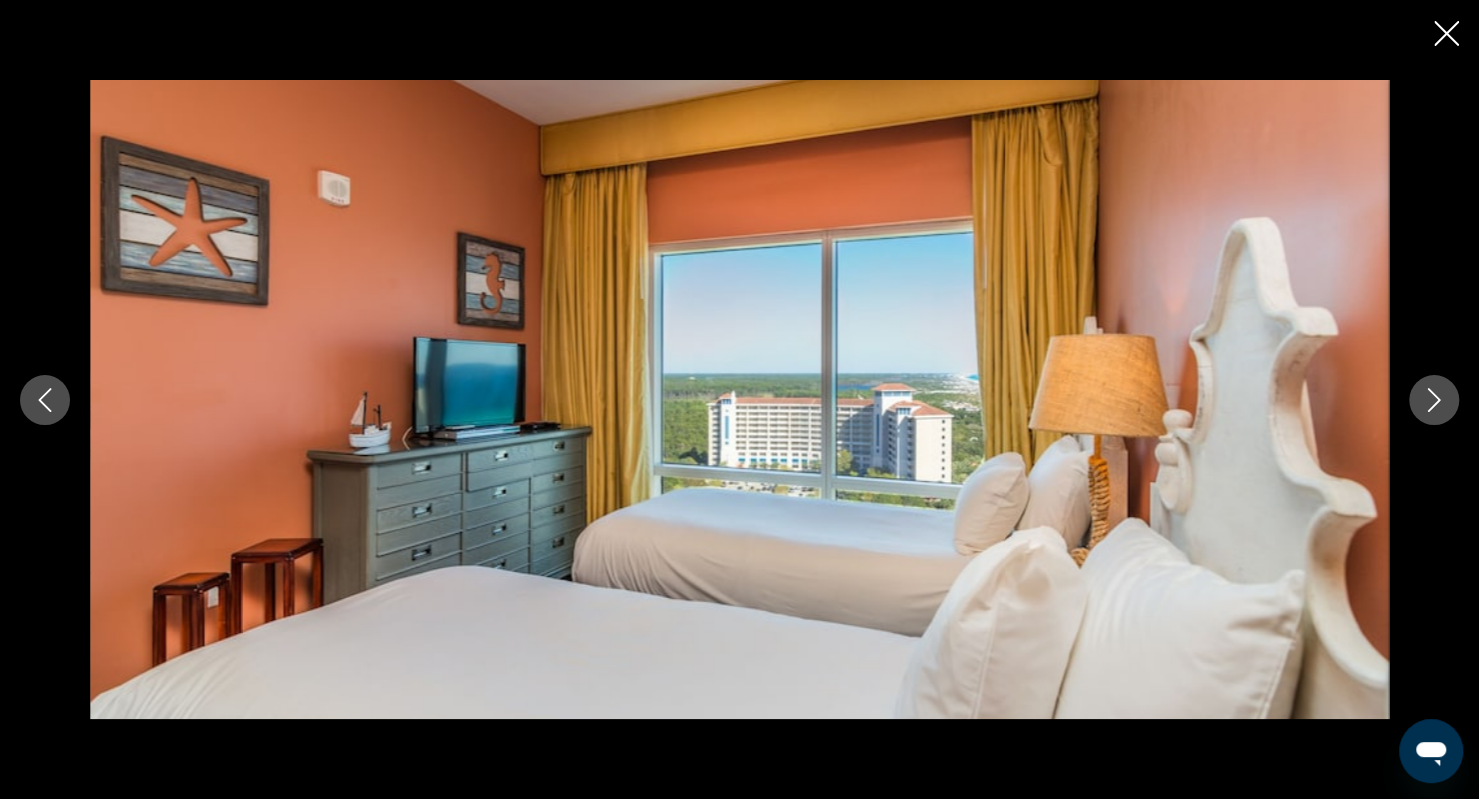click 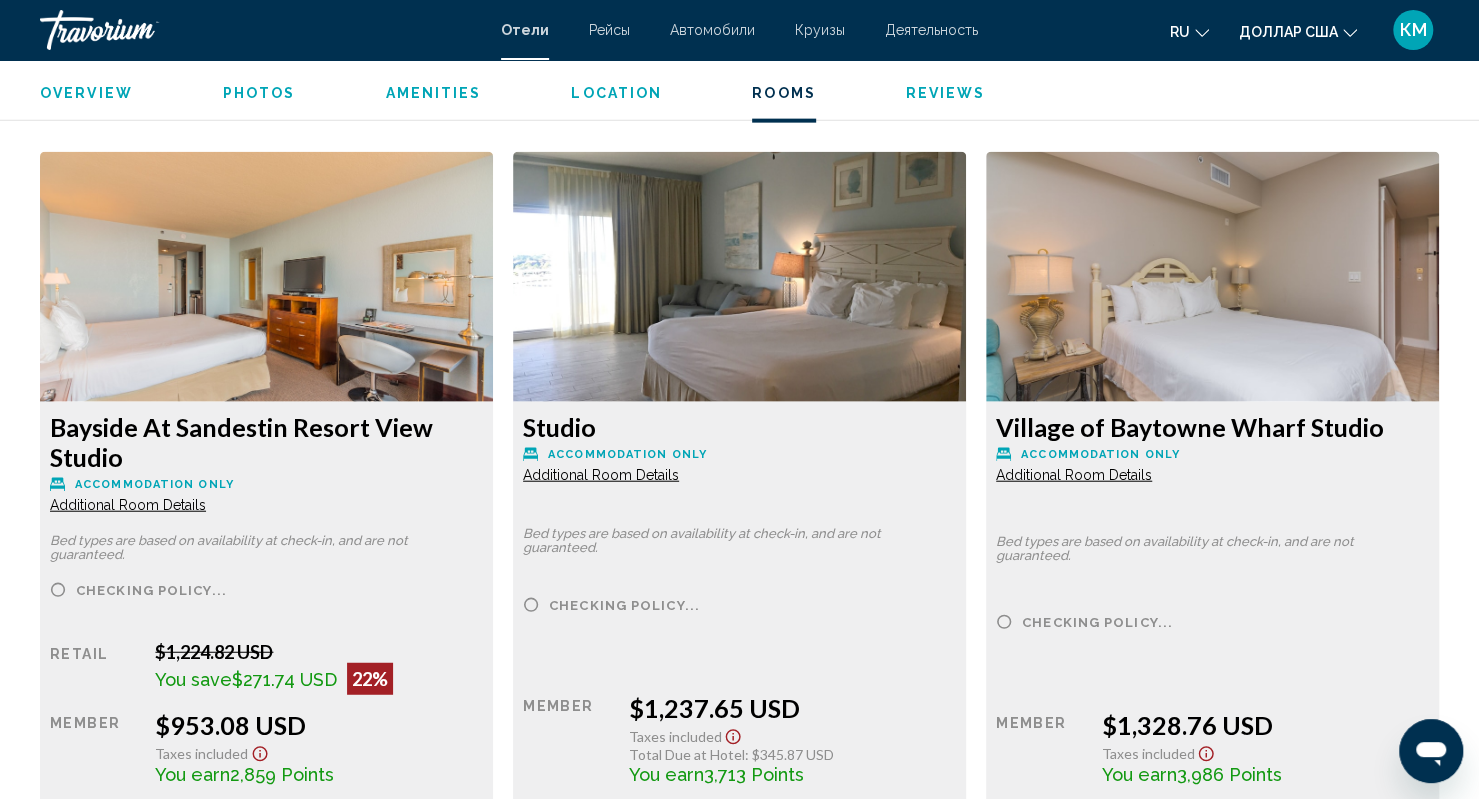 scroll, scrollTop: 2681, scrollLeft: 0, axis: vertical 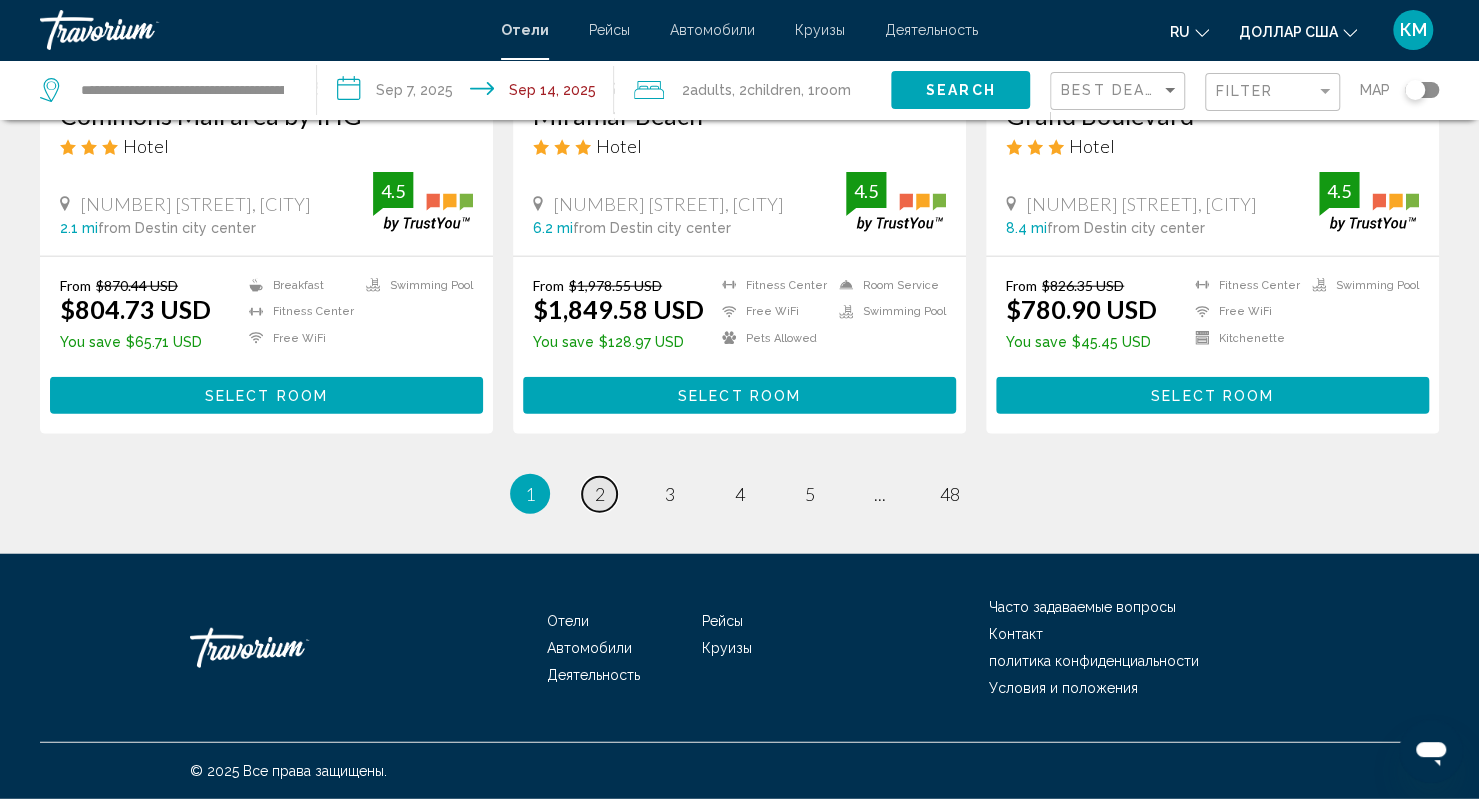 click on "2" at bounding box center (600, 494) 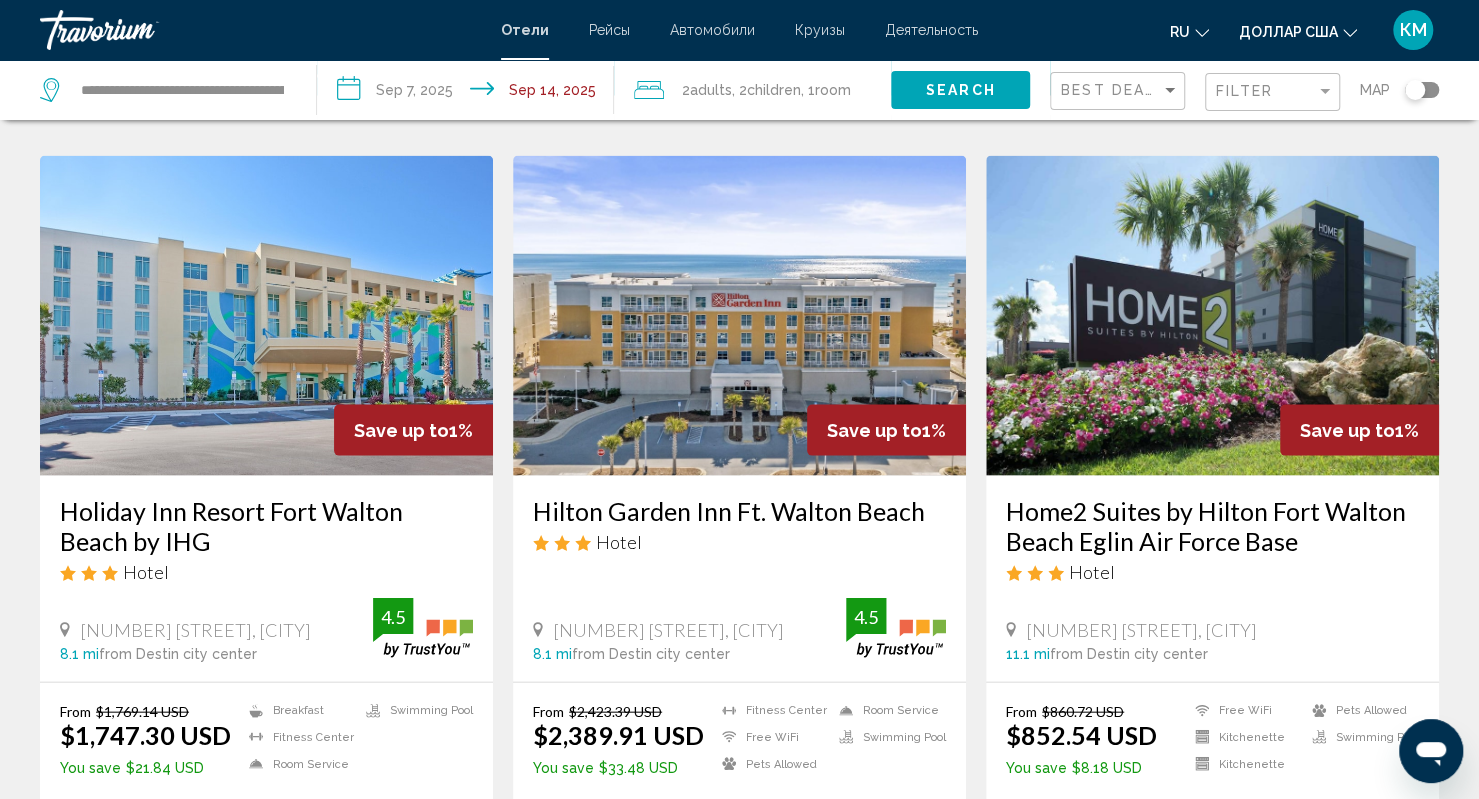 scroll, scrollTop: 2650, scrollLeft: 0, axis: vertical 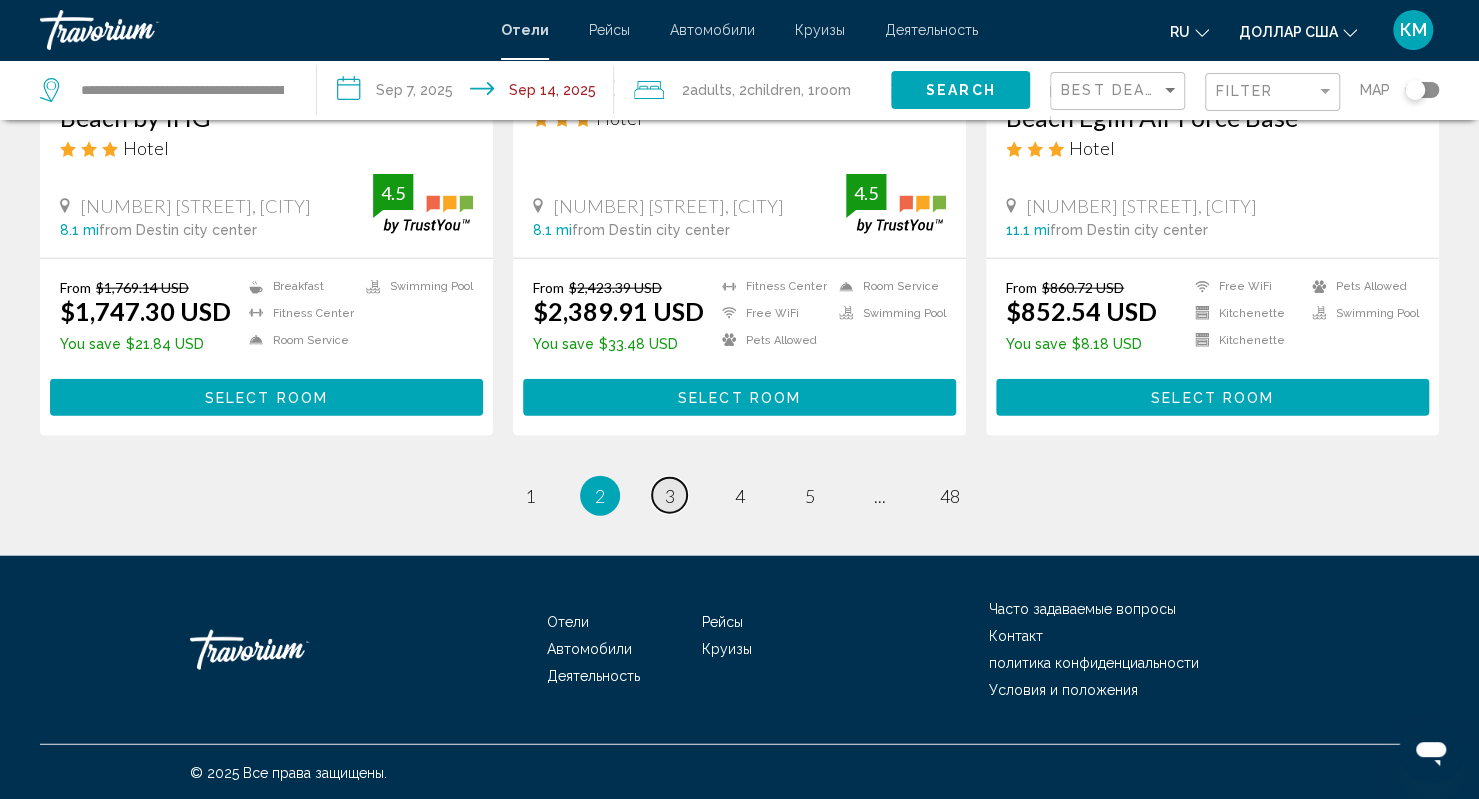 click on "3" at bounding box center [670, 496] 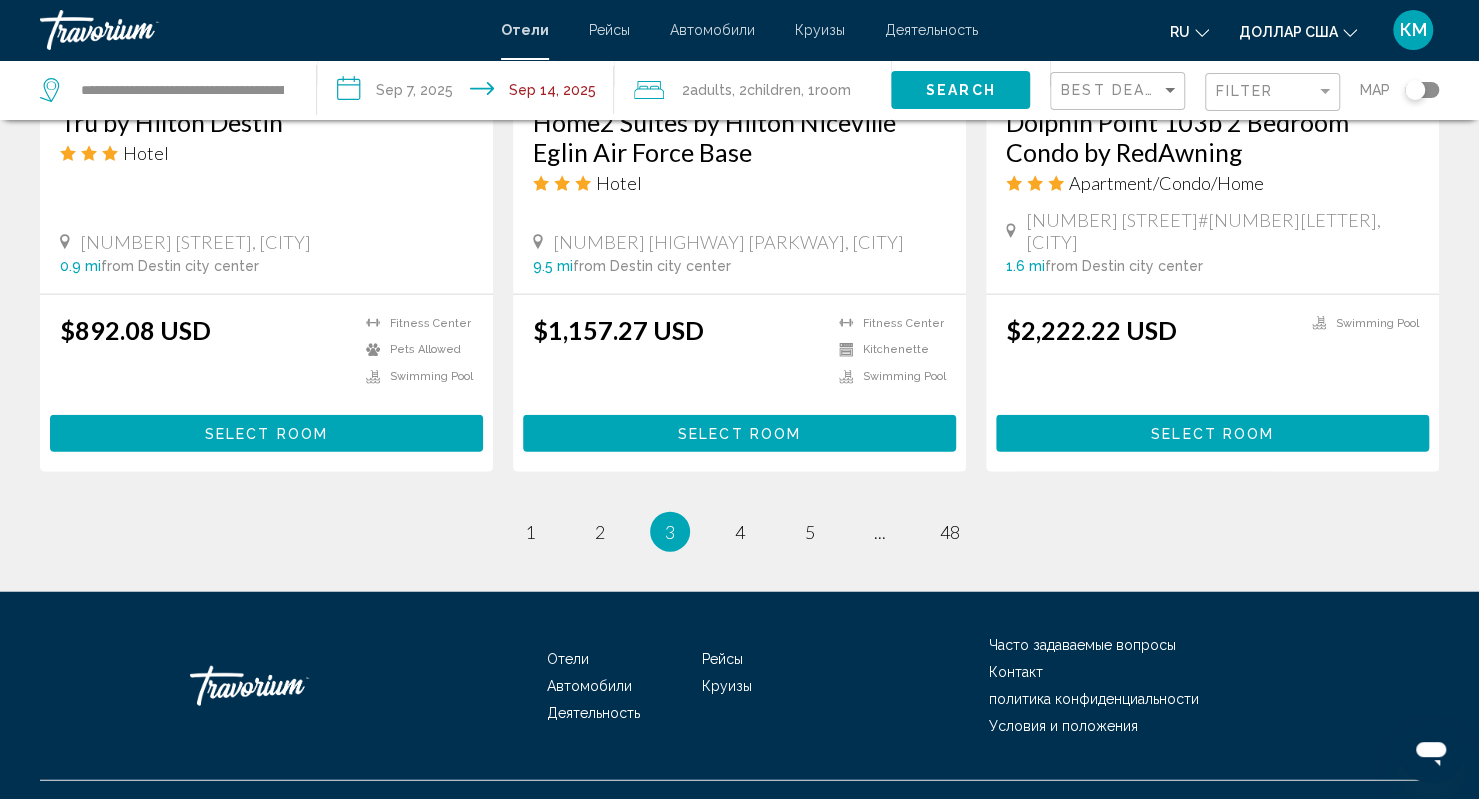 scroll, scrollTop: 2648, scrollLeft: 0, axis: vertical 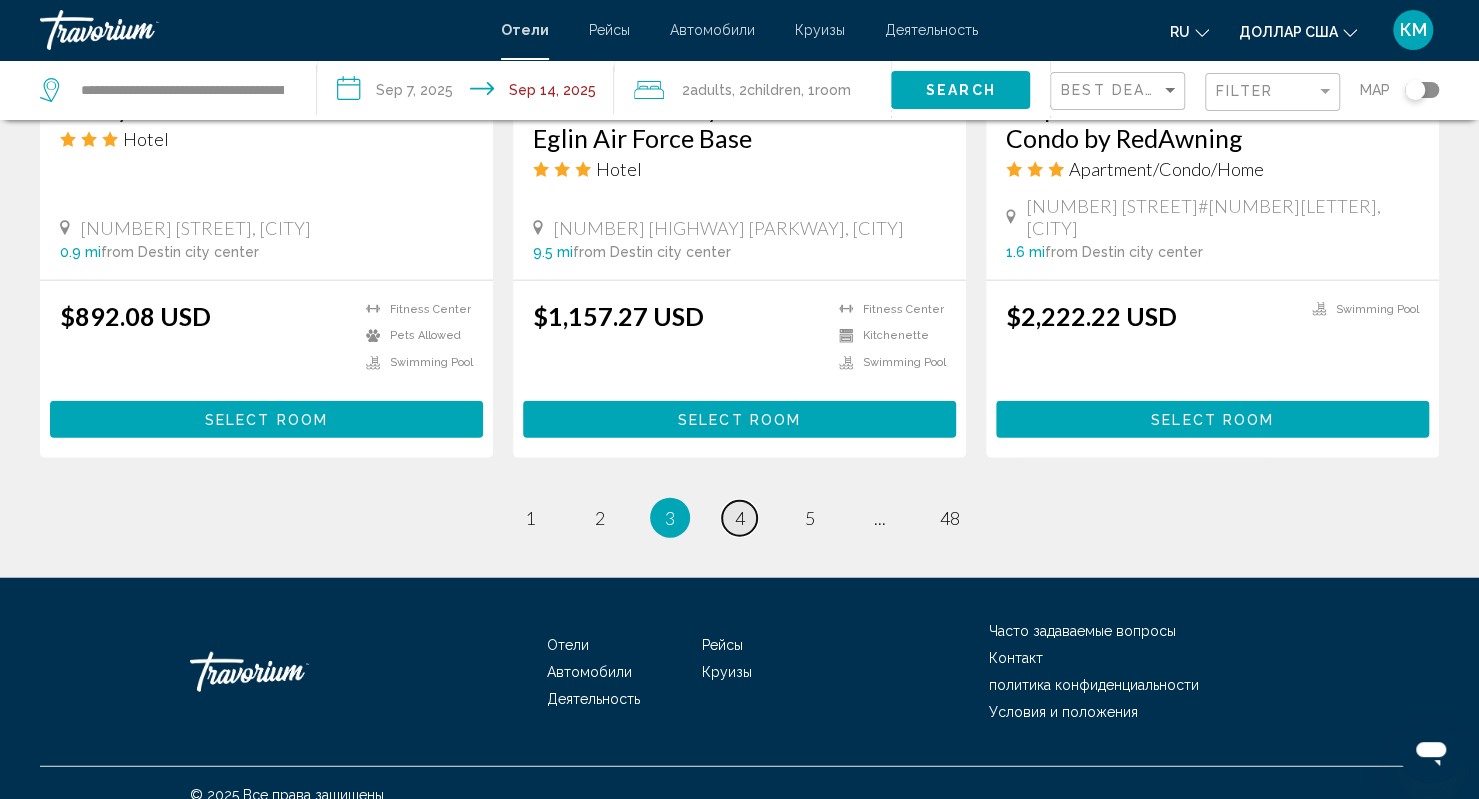 click on "4" at bounding box center (740, 518) 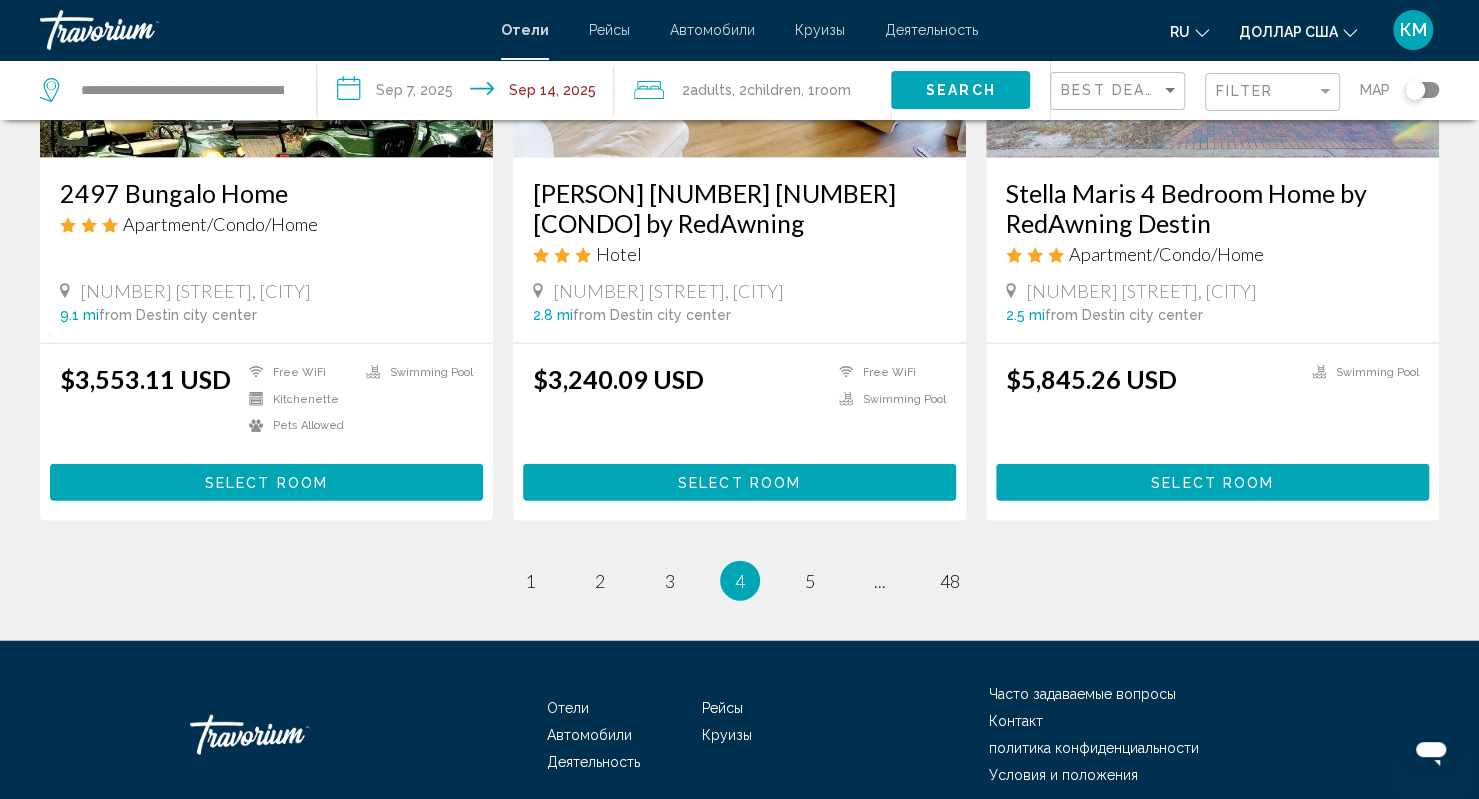 scroll, scrollTop: 2523, scrollLeft: 0, axis: vertical 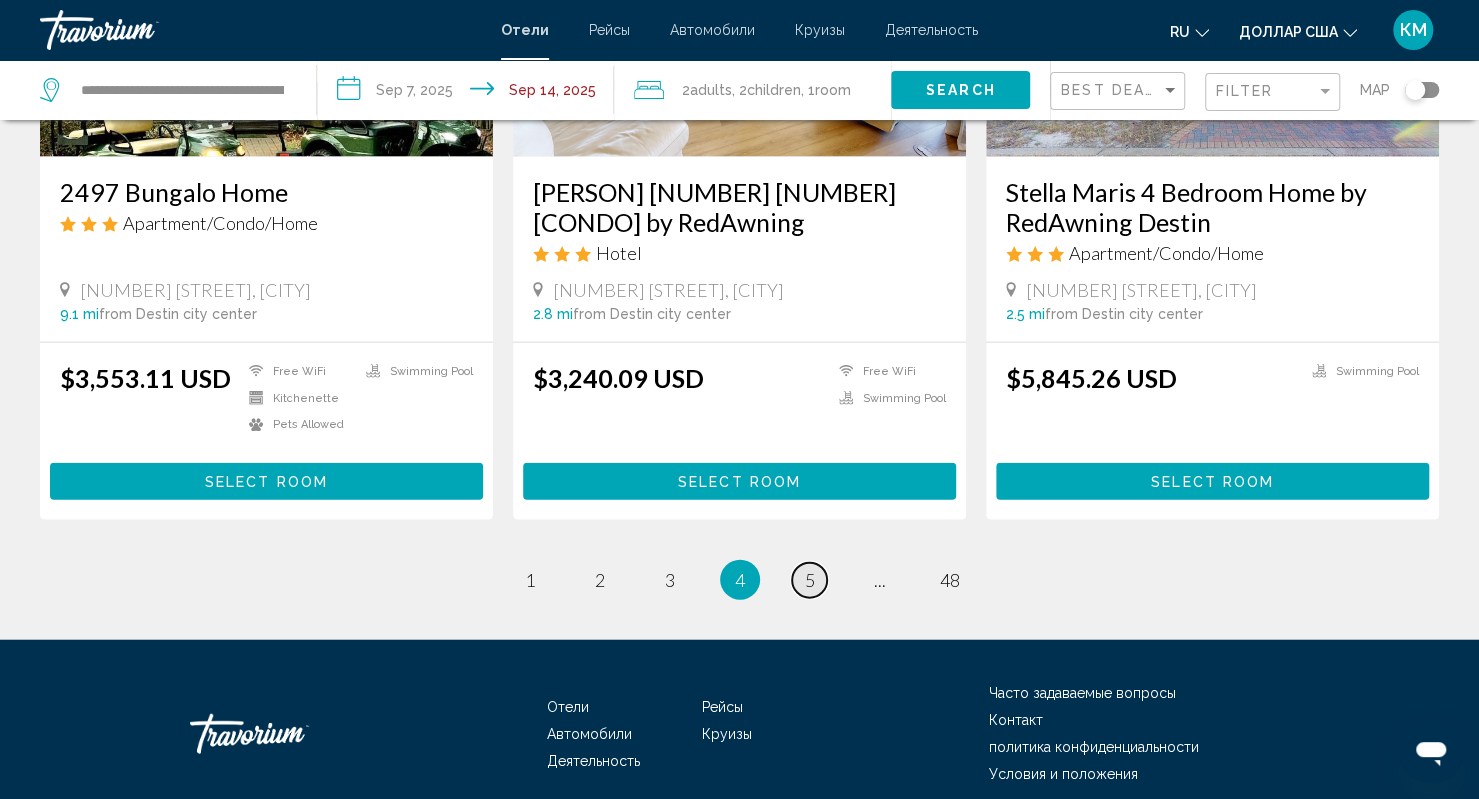 click on "5" at bounding box center [810, 580] 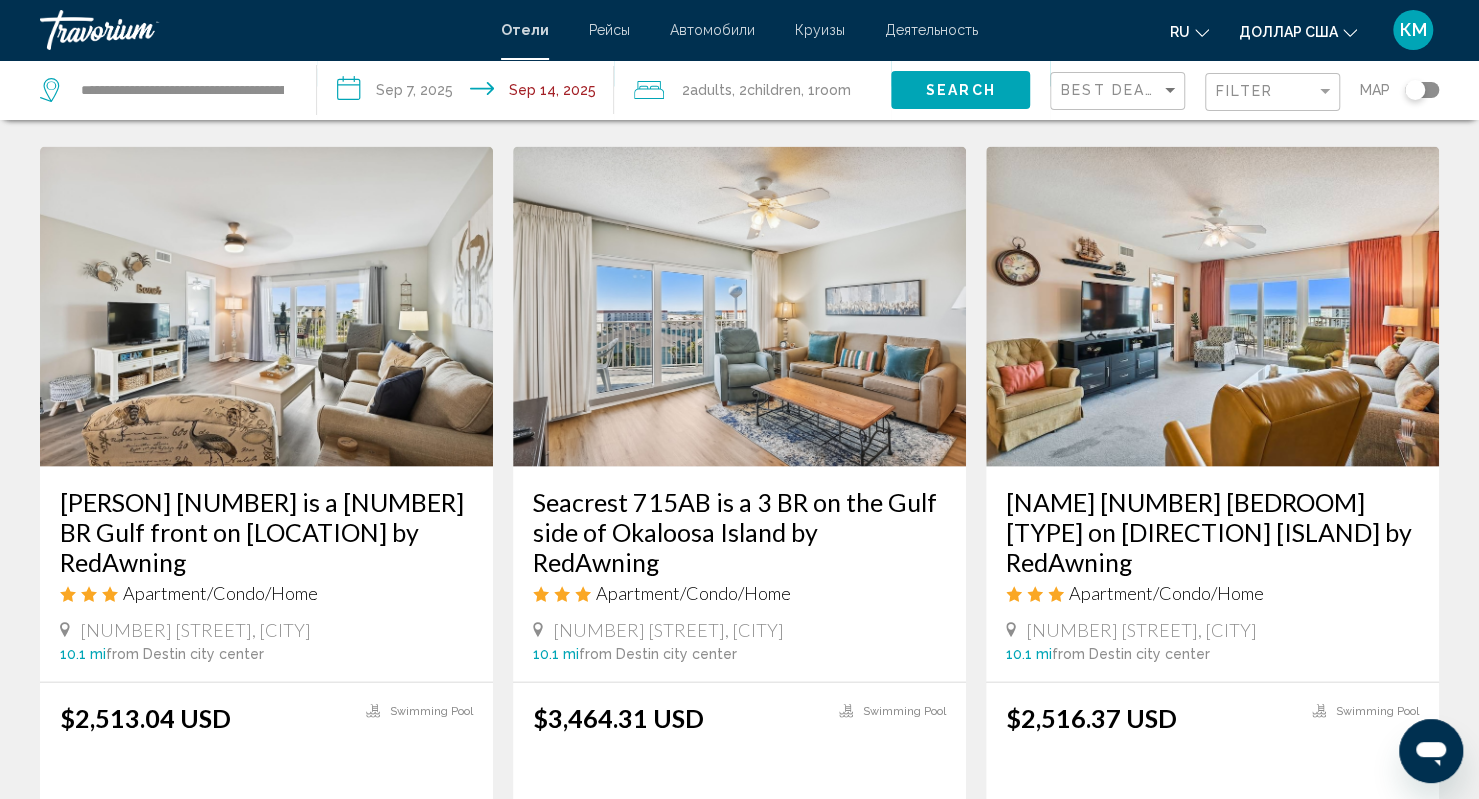 scroll, scrollTop: 2636, scrollLeft: 0, axis: vertical 